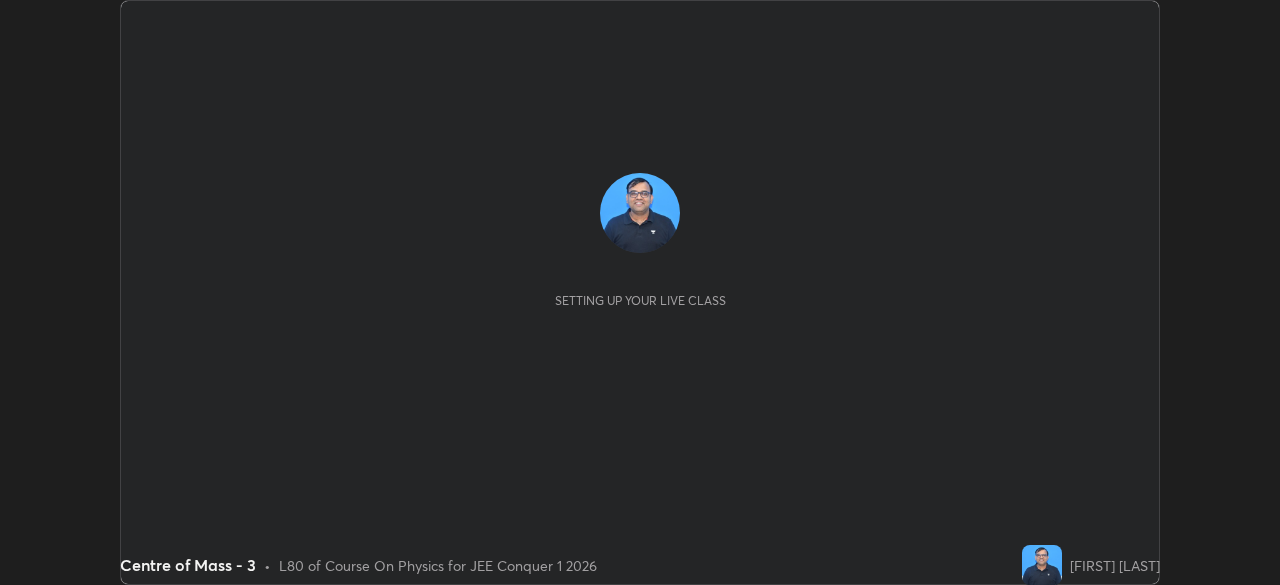 scroll, scrollTop: 0, scrollLeft: 0, axis: both 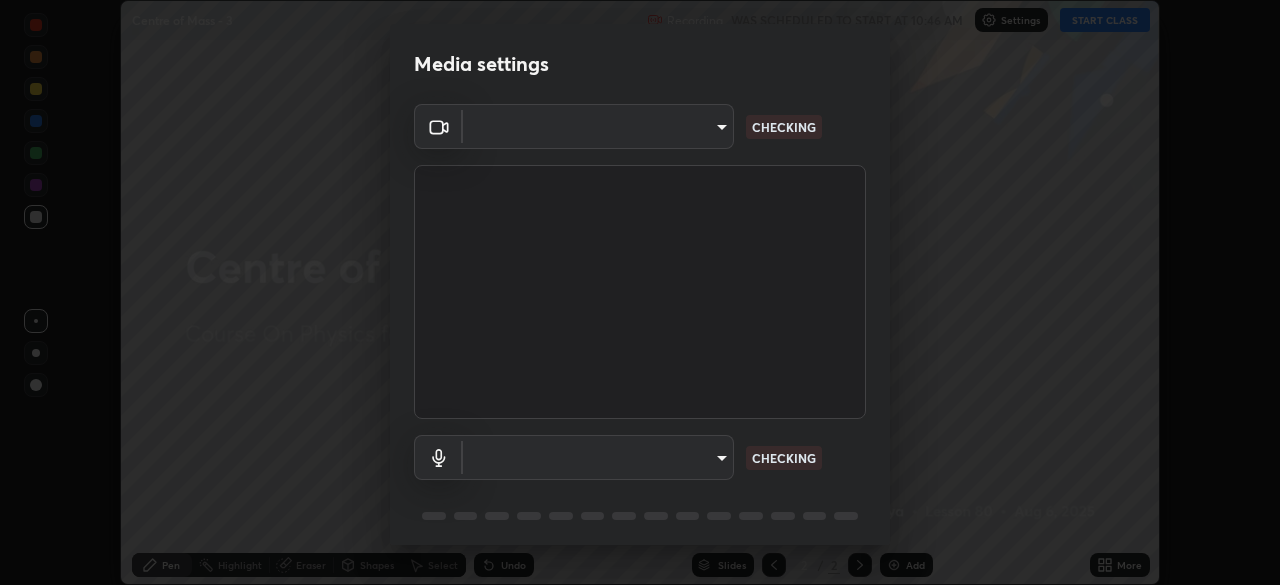 click on "Erase all Centre of Mass - 3 Recording WAS SCHEDULED TO START AT  10:46 AM Settings START CLASS Setting up your live class Centre of Mass - 3 • L80 of Course On Physics for JEE Conquer 1 2026 [FIRST] [LAST] Pen Highlight Eraser Shapes Select Undo Slides 2 / 2 Add More No doubts shared Encourage your learners to ask a doubt for better clarity Report an issue Reason for reporting Buffering Chat not working Audio - Video sync issue Educator video quality low ​ Attach an image Report Media settings ​ CHECKING ​ CHECKING 1 / 5 Next" at bounding box center (640, 292) 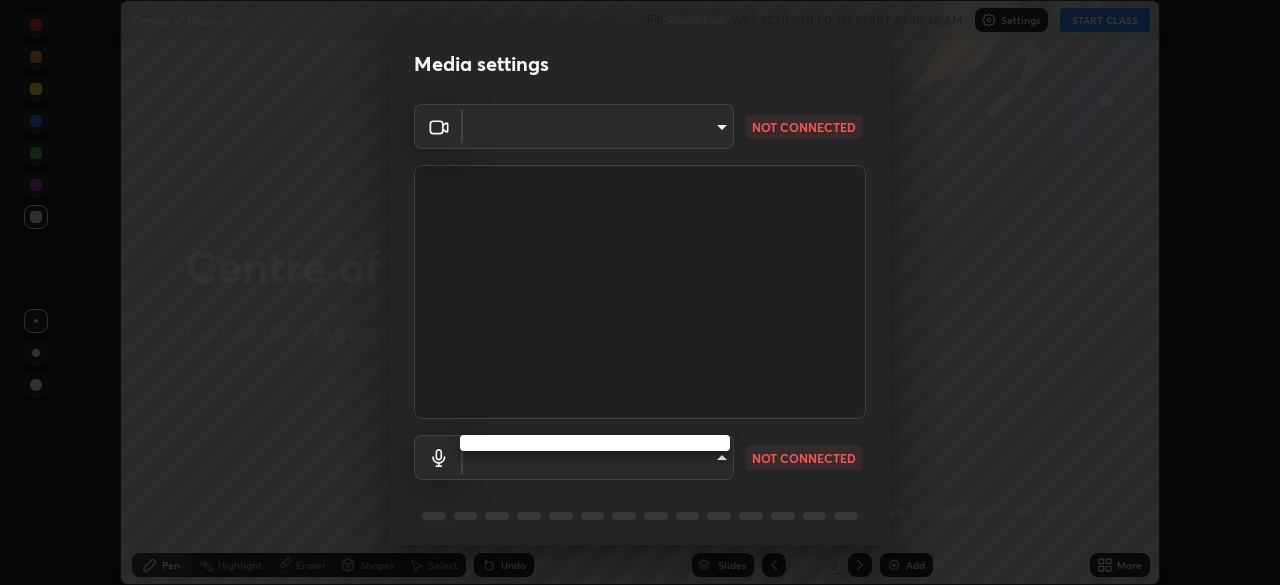 type on "5b0ce39d11be3a435715daab6ad7fa25508616855f5d18a60cdf0faa8df0ce2b" 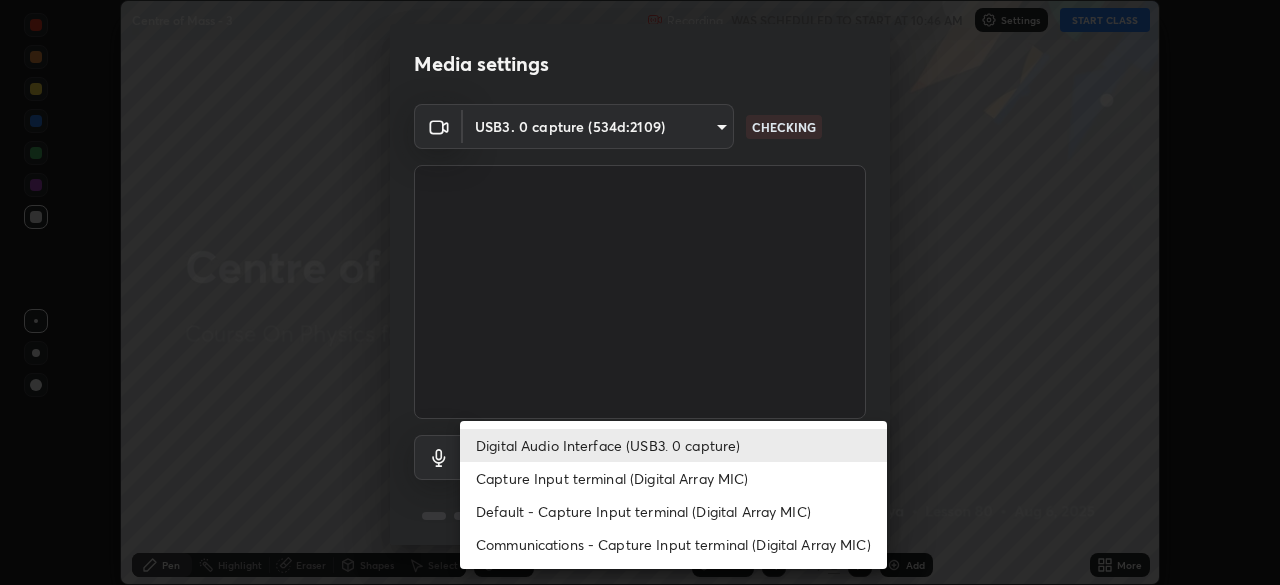 click on "Capture Input terminal (Digital Array MIC)" at bounding box center [673, 478] 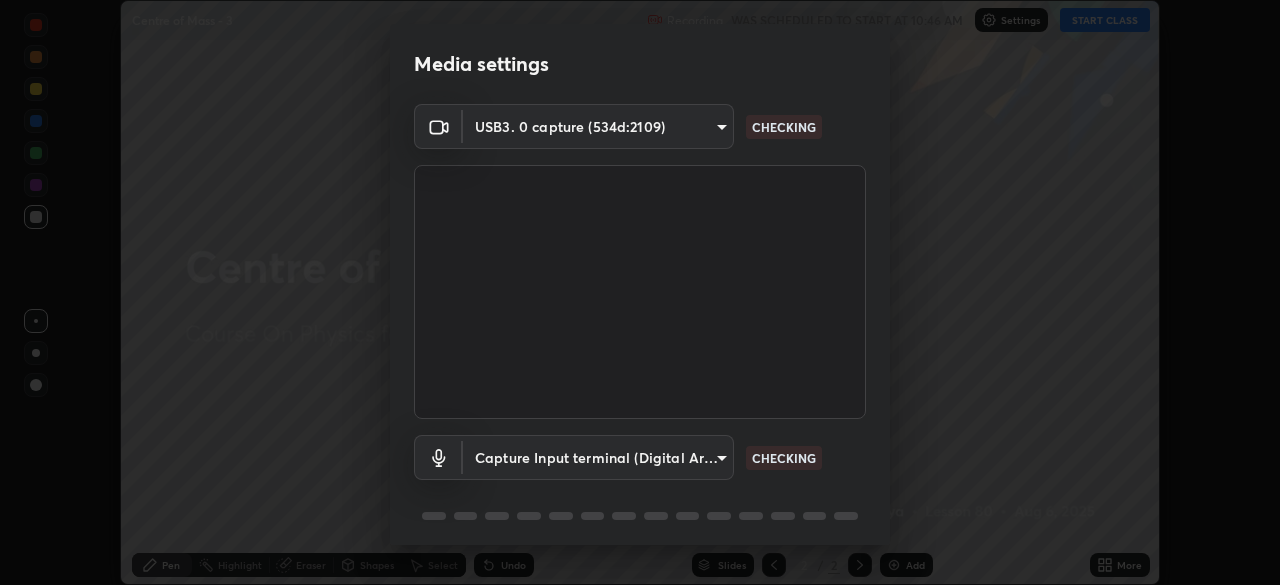 click on "Erase all Centre of Mass - 3 Recording WAS SCHEDULED TO START AT  10:46 AM Settings START CLASS Setting up your live class Centre of Mass - 3 • L80 of Course On Physics for JEE Conquer 1 2026 [FIRST] [LAST] Pen Highlight Eraser Shapes Select Undo Slides 2 / 2 Add More No doubts shared Encourage your learners to ask a doubt for better clarity Report an issue Reason for reporting Buffering Chat not working Audio - Video sync issue Educator video quality low ​ Attach an image Report Media settings USB3. 0 capture (534d:2109) 5b0ce39d11be3a435715daab6ad7fa25508616855f5d18a60cdf0faa8df0ce2b CHECKING Capture Input terminal (Digital Array MIC) 0cc9bf99e685aedc504070095158a94fd7fd61247a0d39e092e81423dc6161b0 CHECKING 1 / 5 Next" at bounding box center (640, 292) 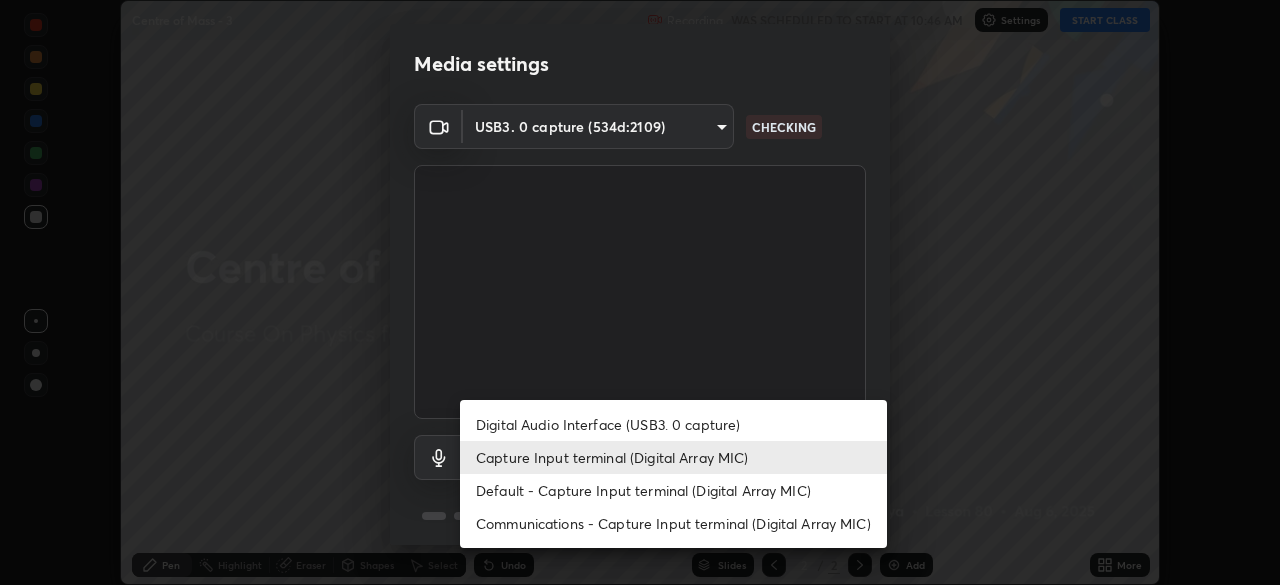 click on "Digital Audio Interface (USB3. 0 capture)" at bounding box center [673, 424] 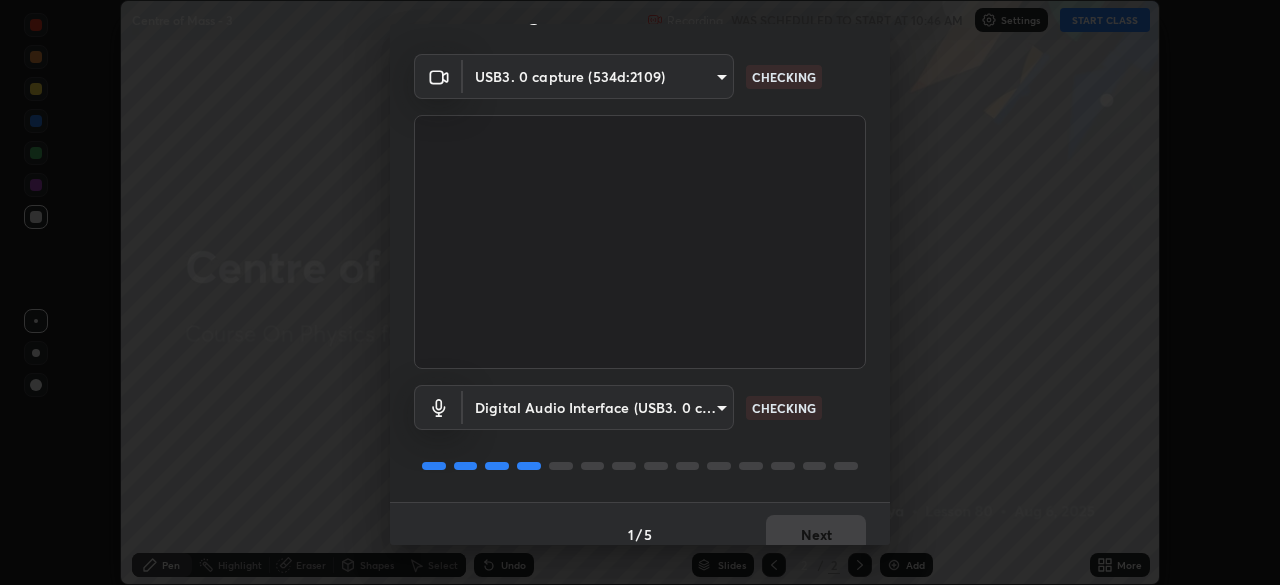 scroll, scrollTop: 71, scrollLeft: 0, axis: vertical 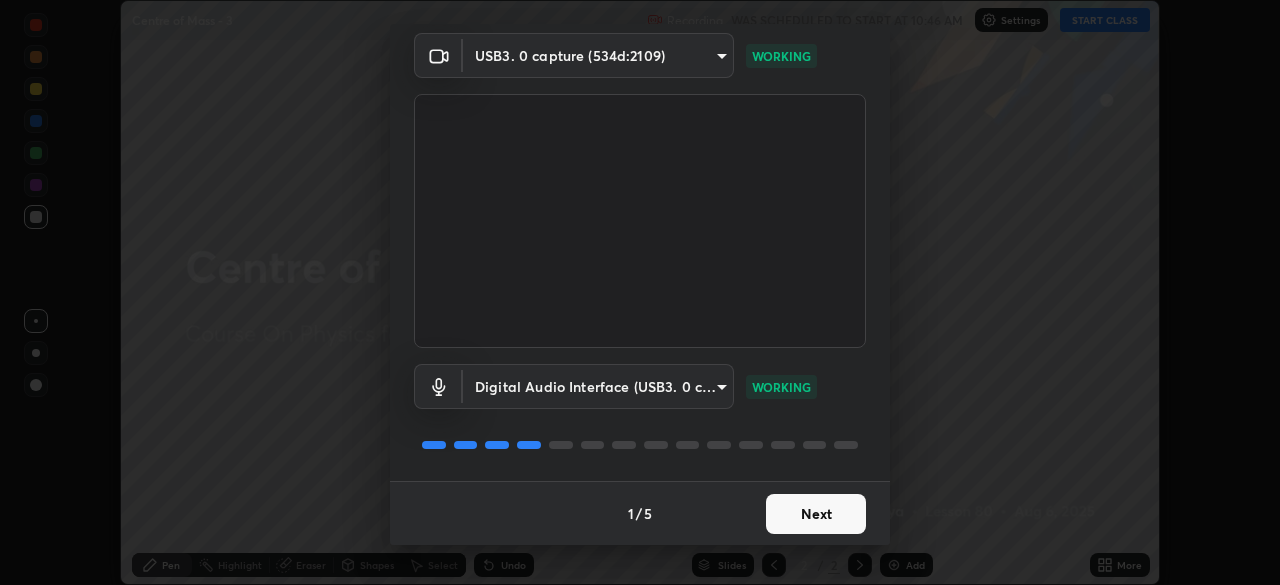 click on "Next" at bounding box center (816, 514) 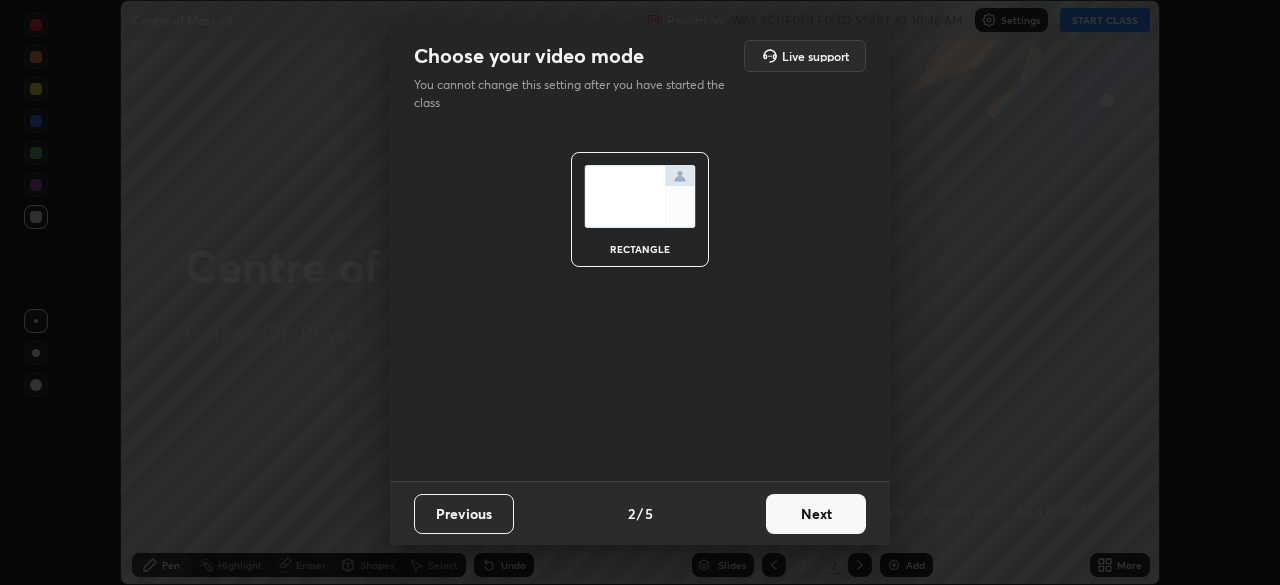 scroll, scrollTop: 0, scrollLeft: 0, axis: both 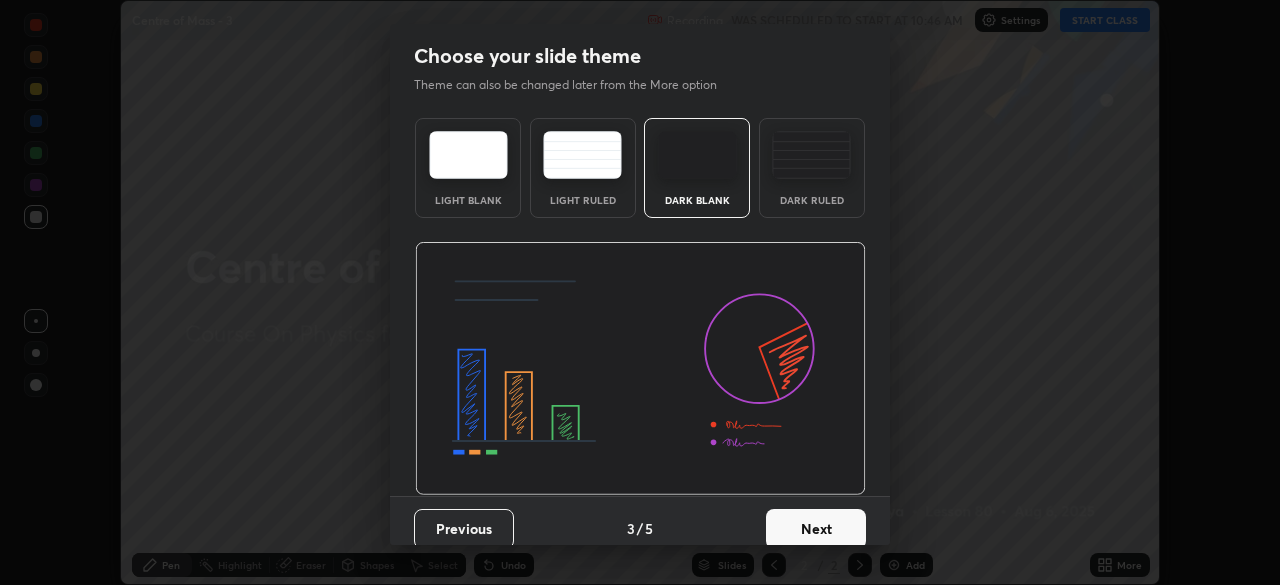 click on "Next" at bounding box center [816, 529] 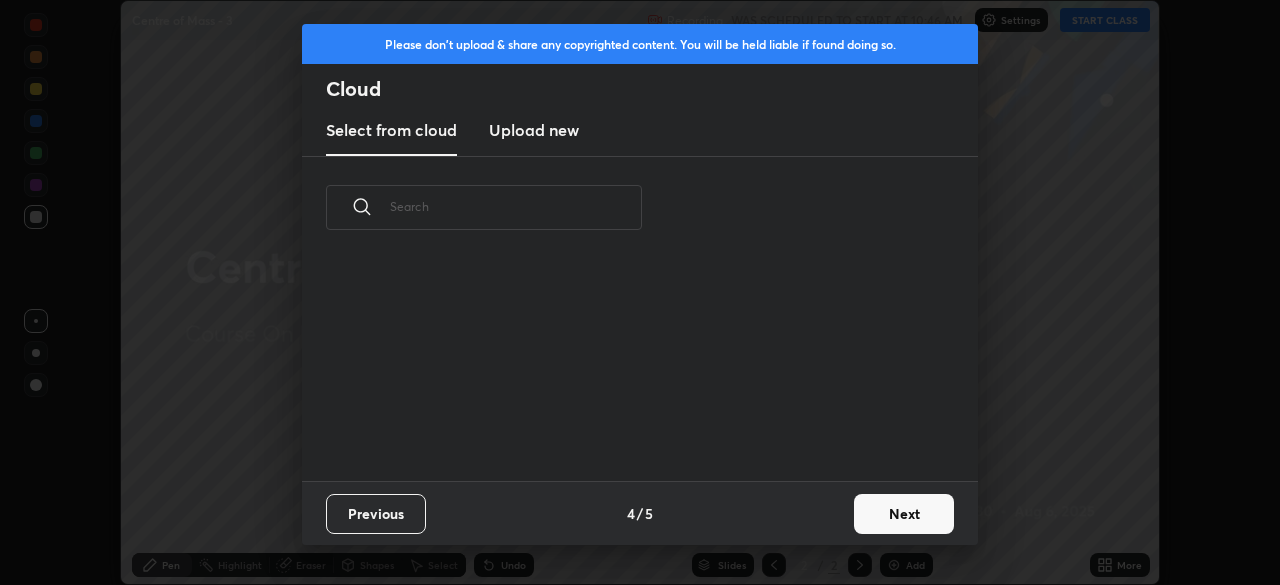 click on "Next" at bounding box center [904, 514] 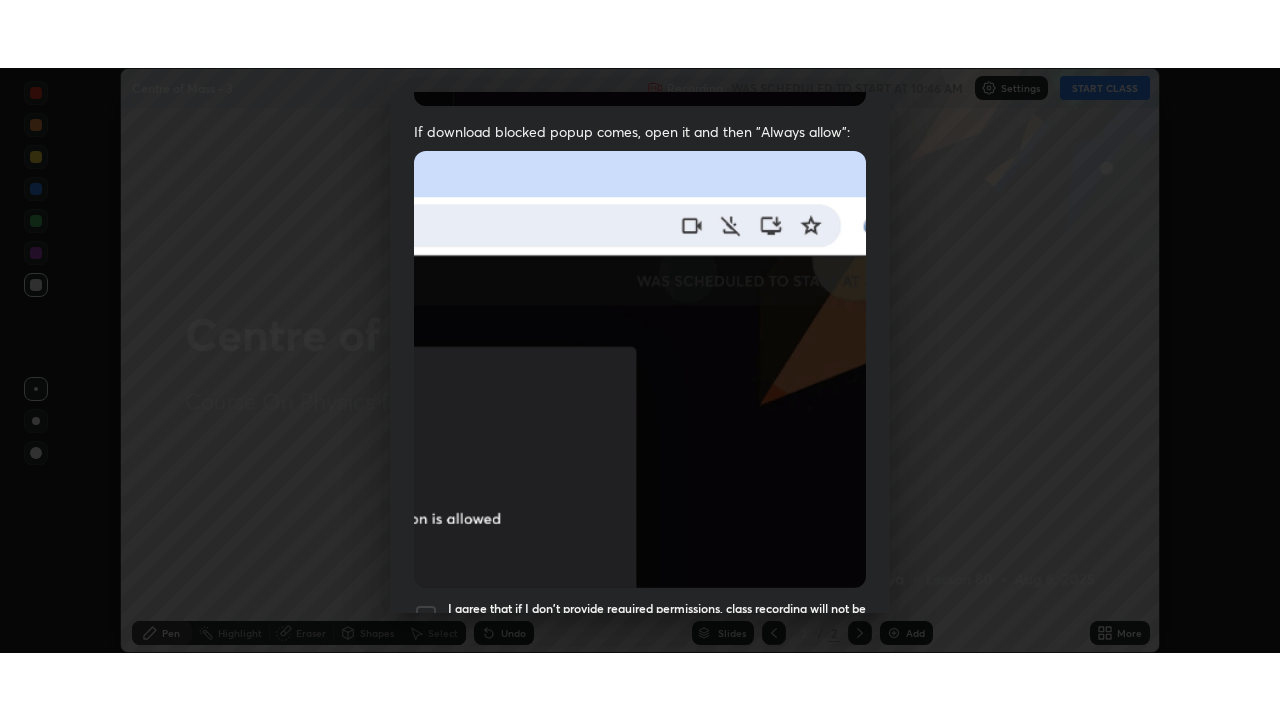 scroll, scrollTop: 479, scrollLeft: 0, axis: vertical 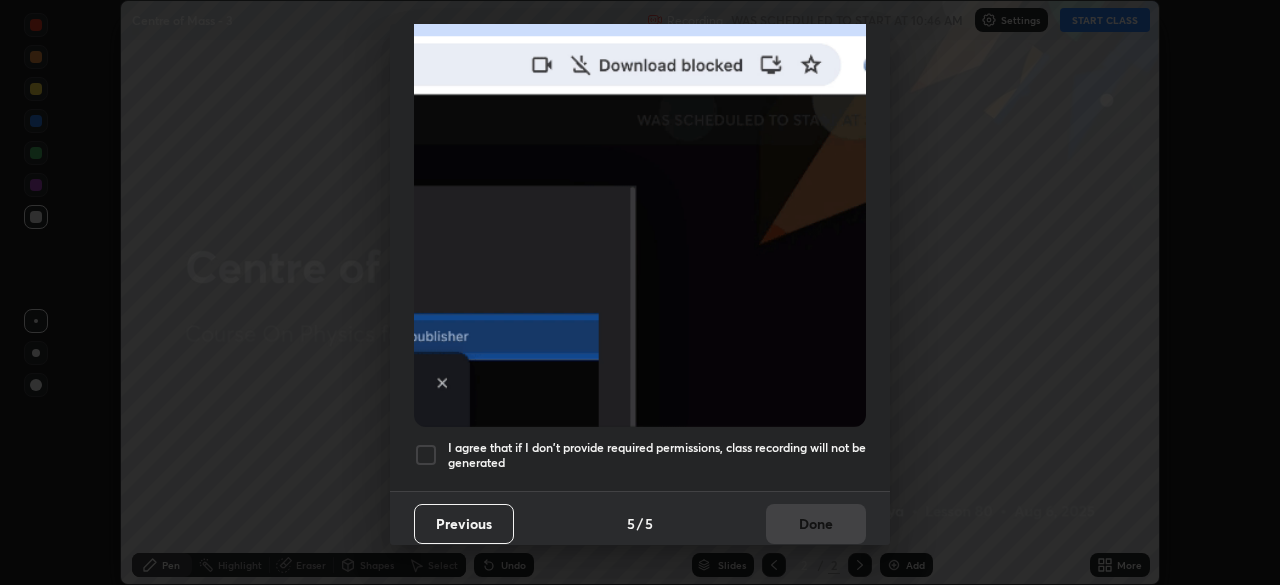 click at bounding box center (426, 455) 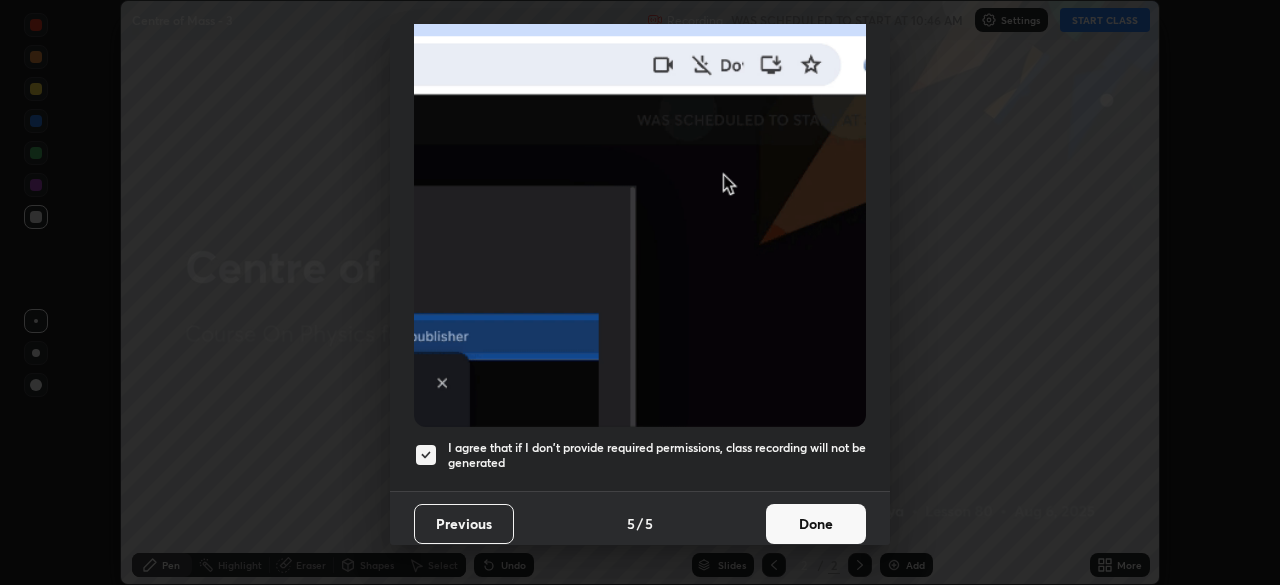 click on "Done" at bounding box center (816, 524) 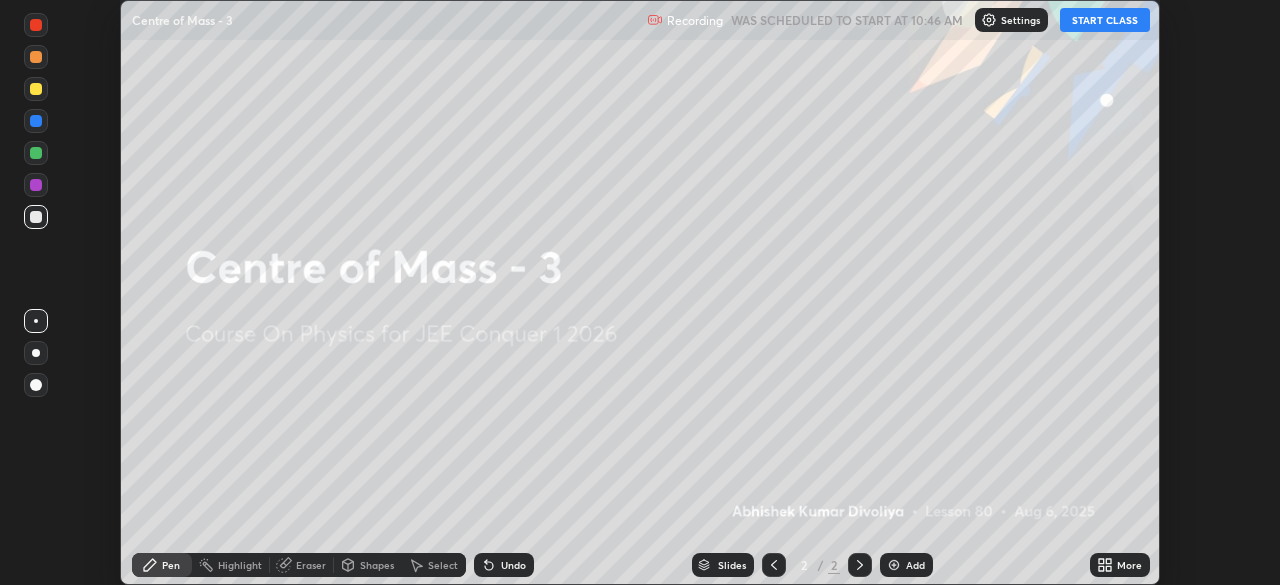 click 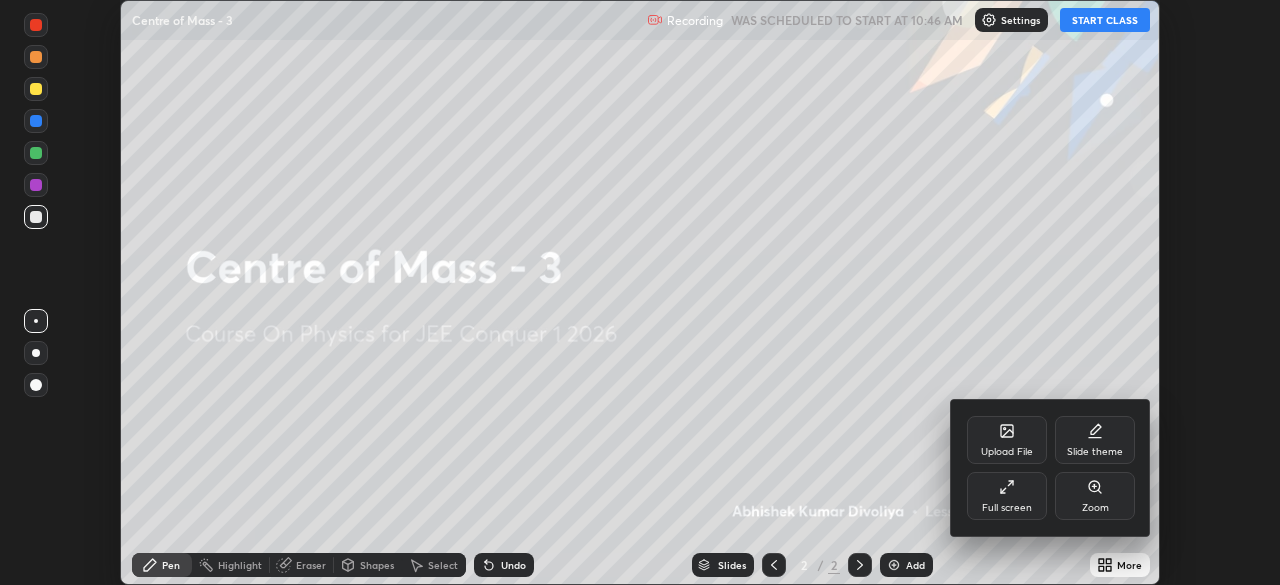 click on "Full screen" at bounding box center (1007, 496) 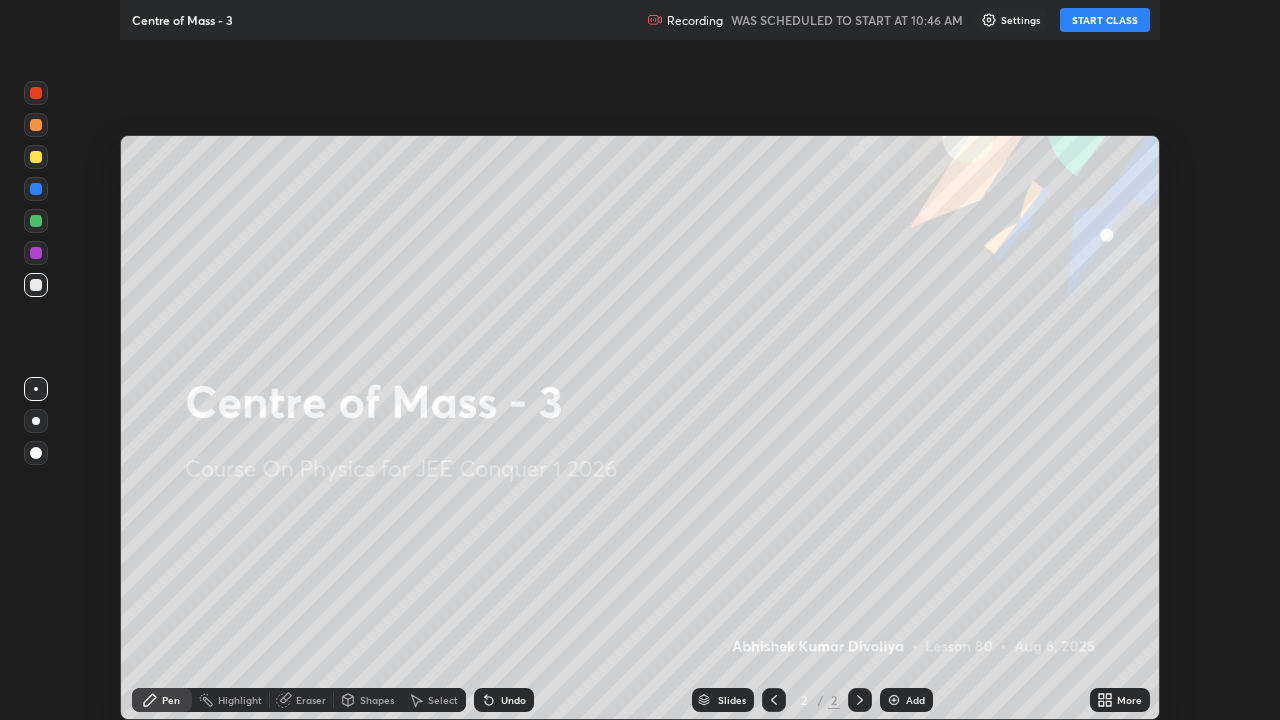 scroll, scrollTop: 99280, scrollLeft: 98720, axis: both 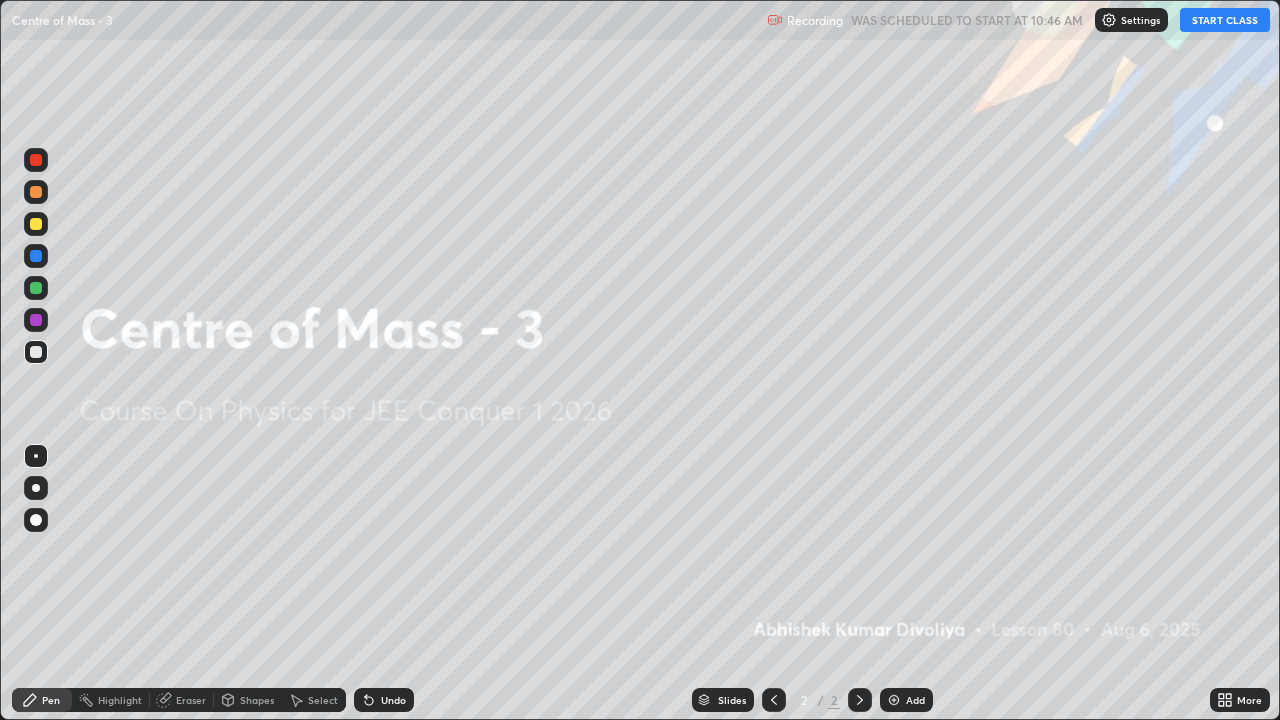 click on "START CLASS" at bounding box center (1225, 20) 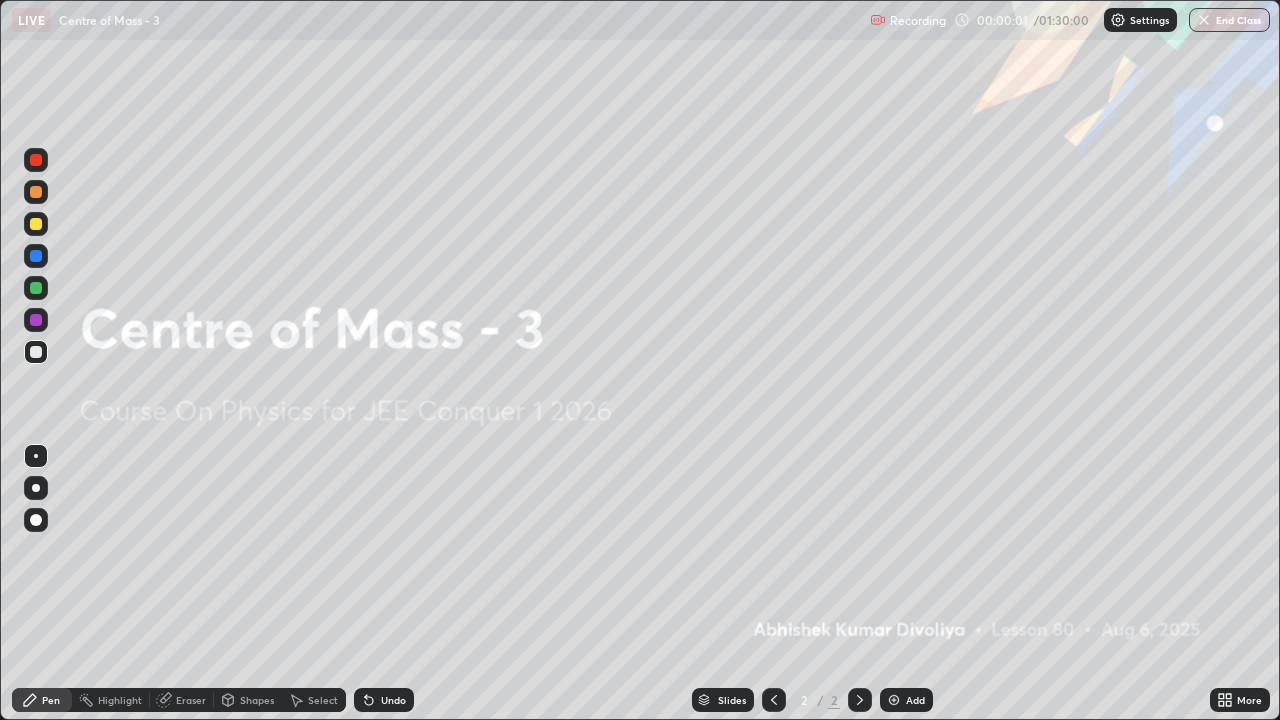 click at bounding box center (36, 520) 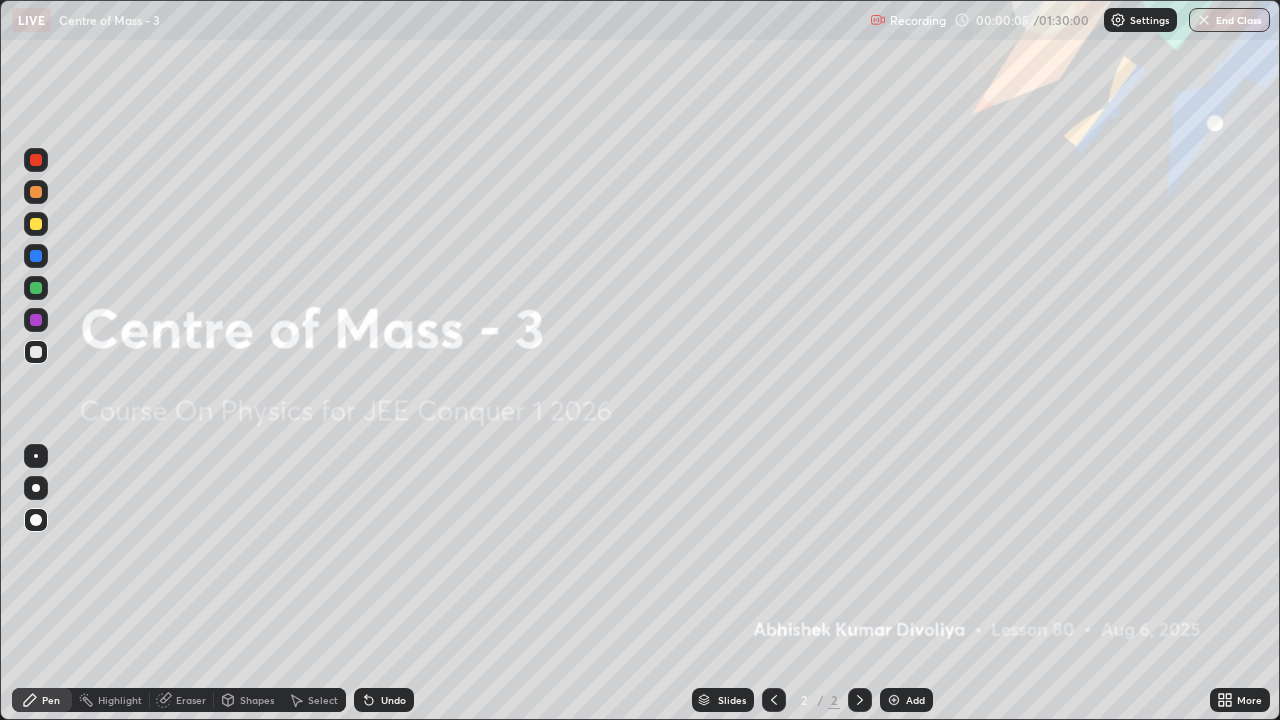 click at bounding box center [36, 224] 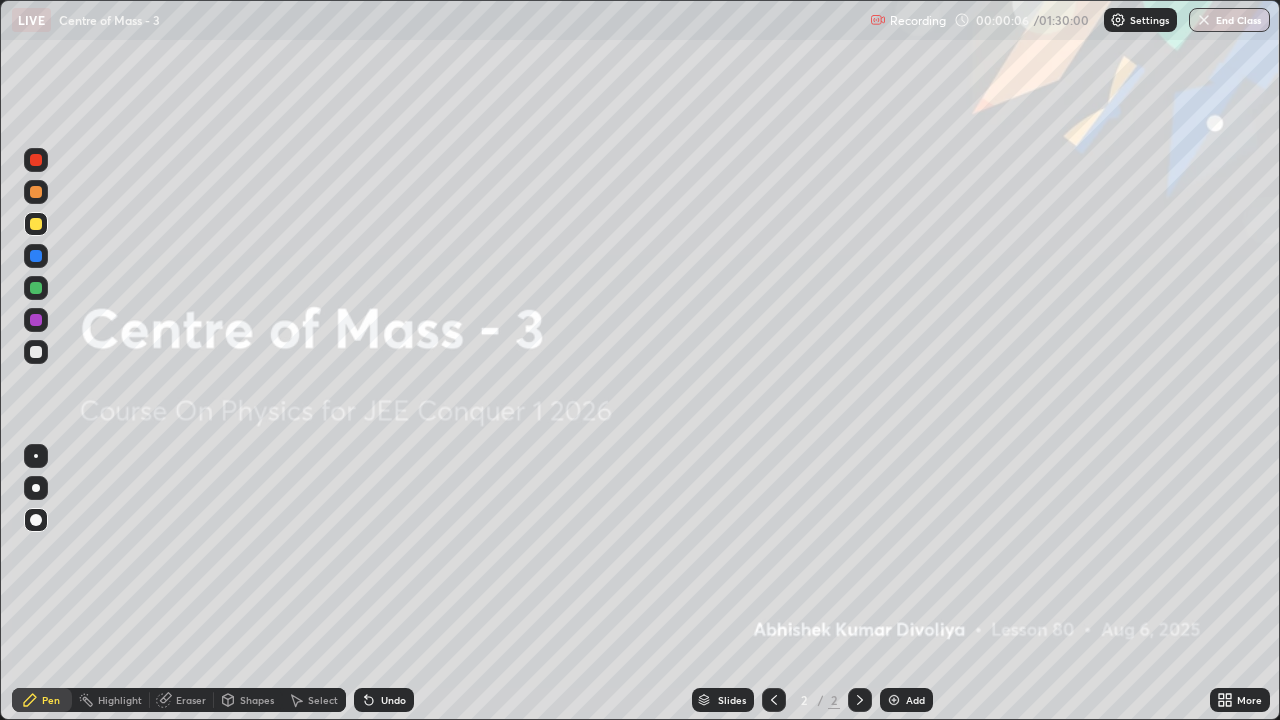 click at bounding box center [894, 700] 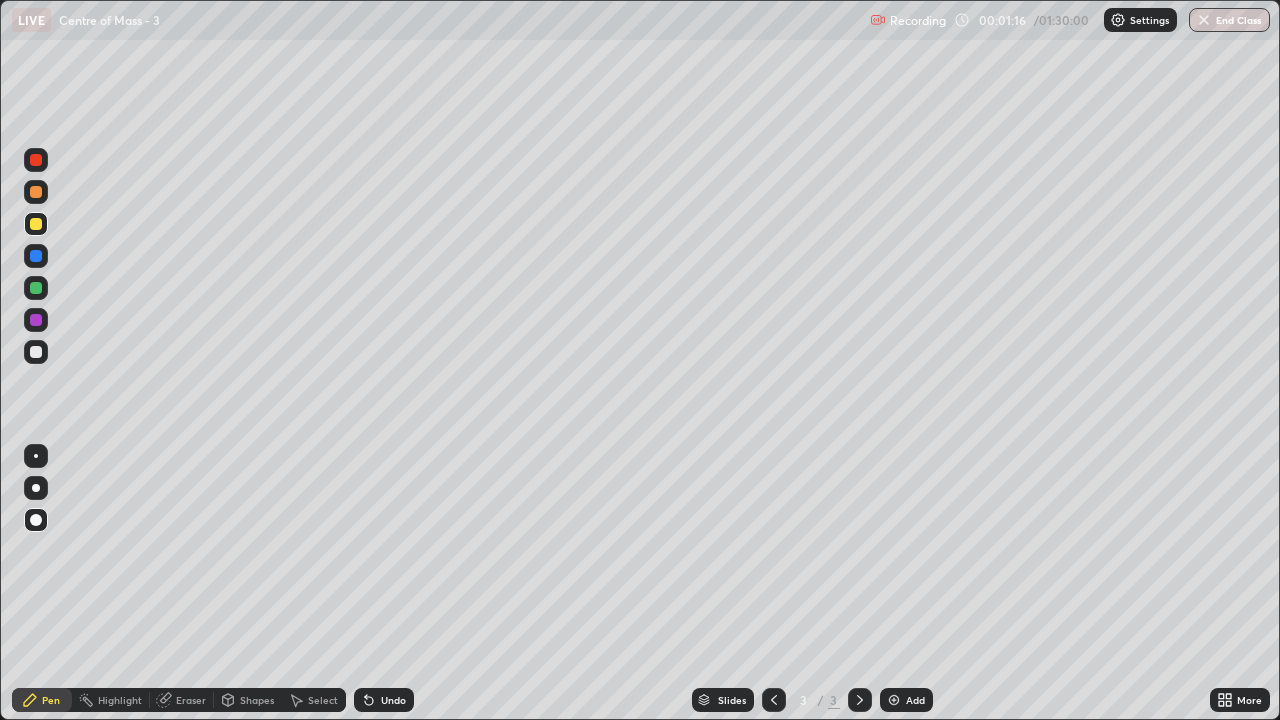click on "Shapes" at bounding box center (257, 700) 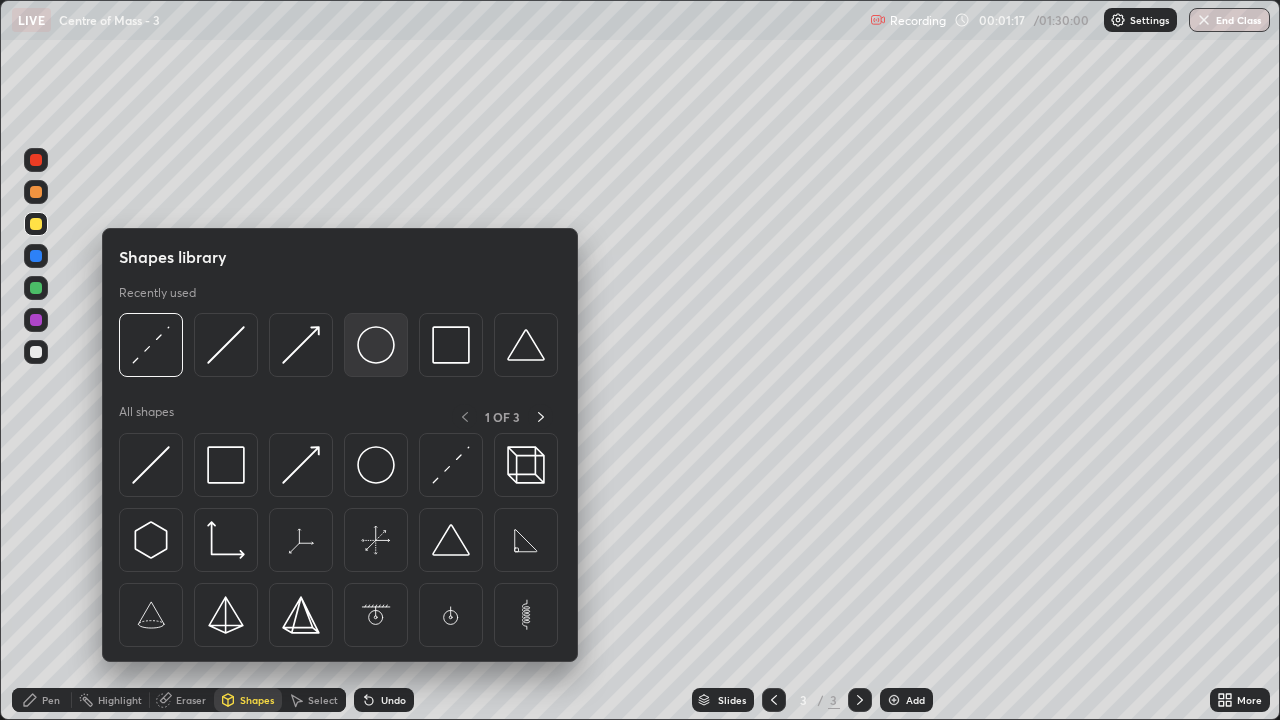 click at bounding box center (376, 345) 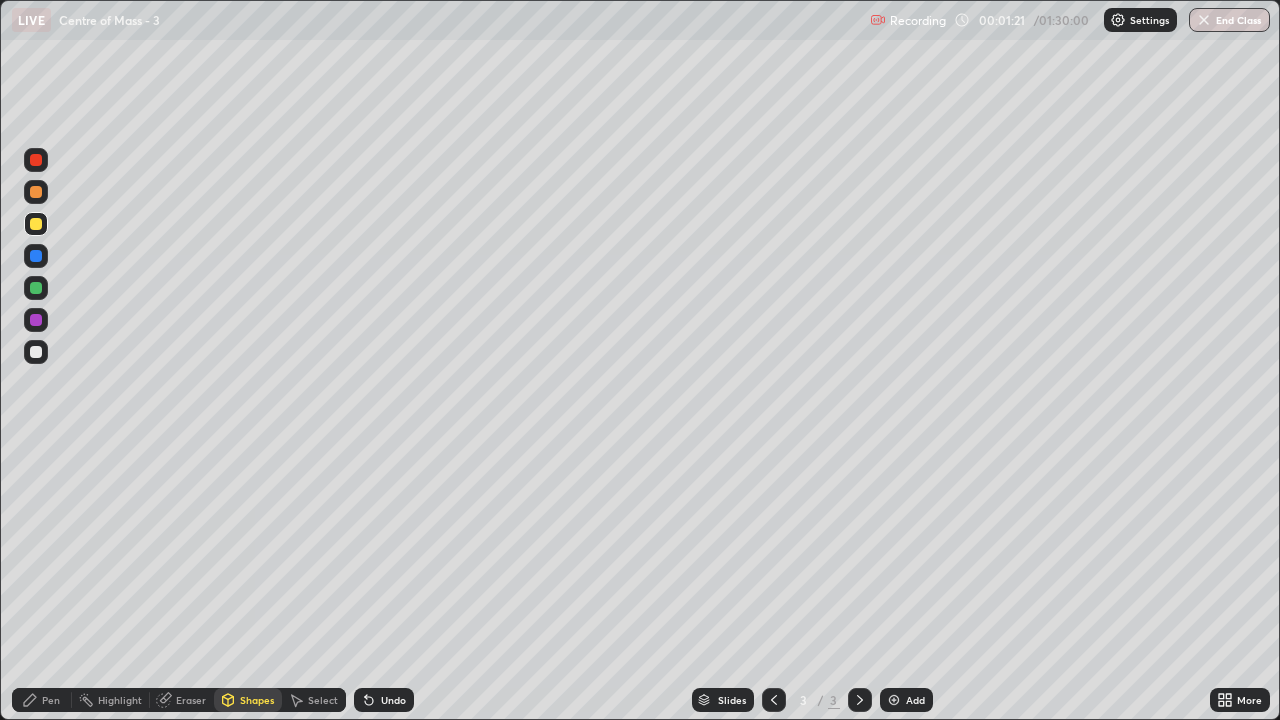 click at bounding box center [36, 352] 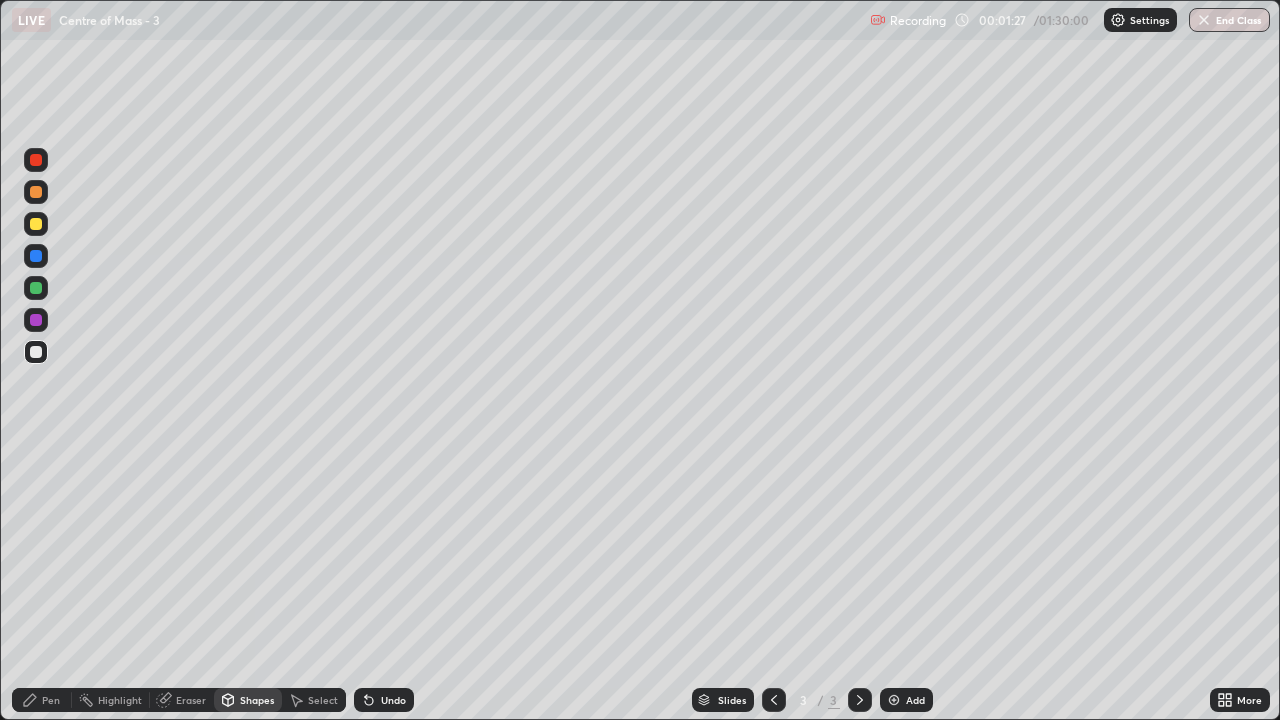click on "Pen" at bounding box center (51, 700) 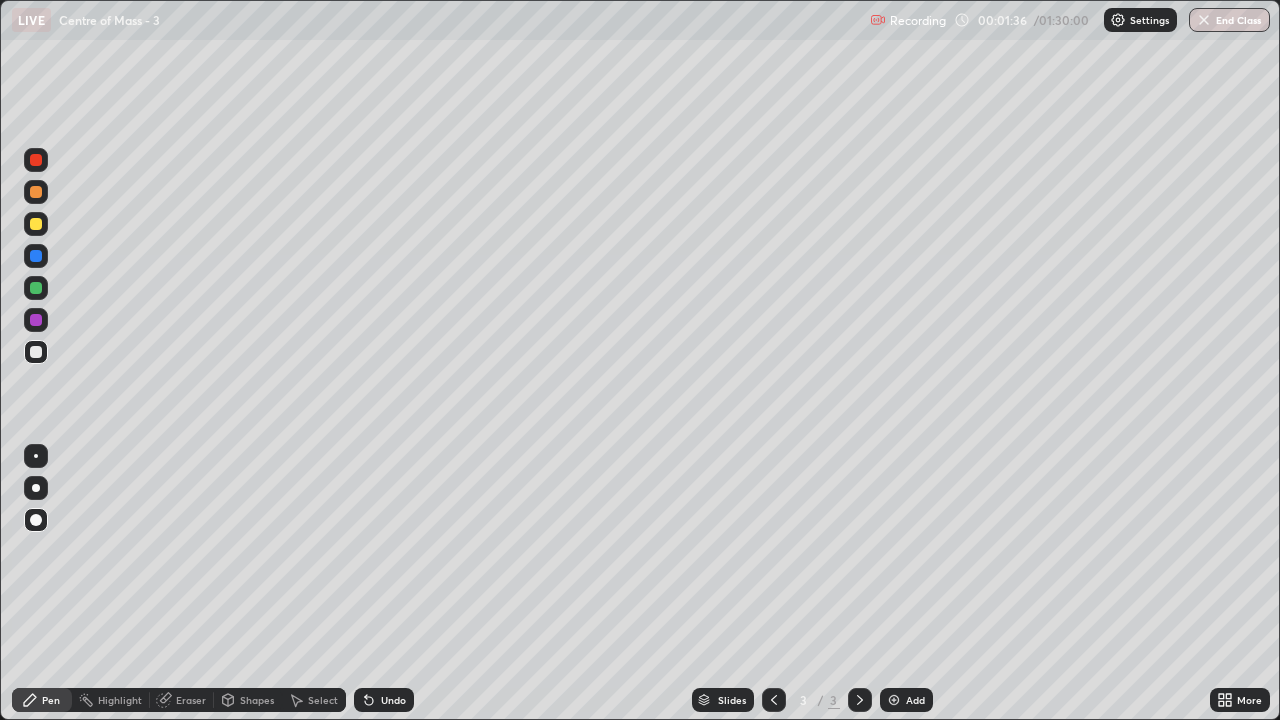 click on "Shapes" at bounding box center [257, 700] 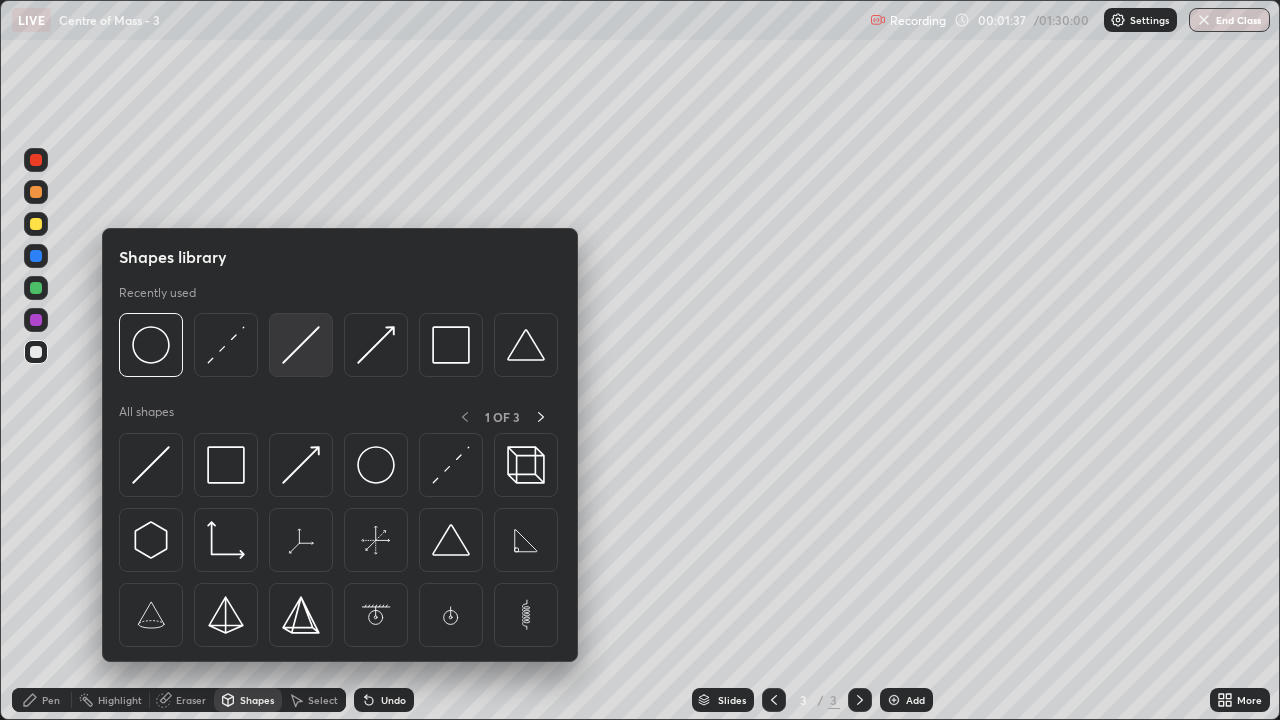 click at bounding box center [301, 345] 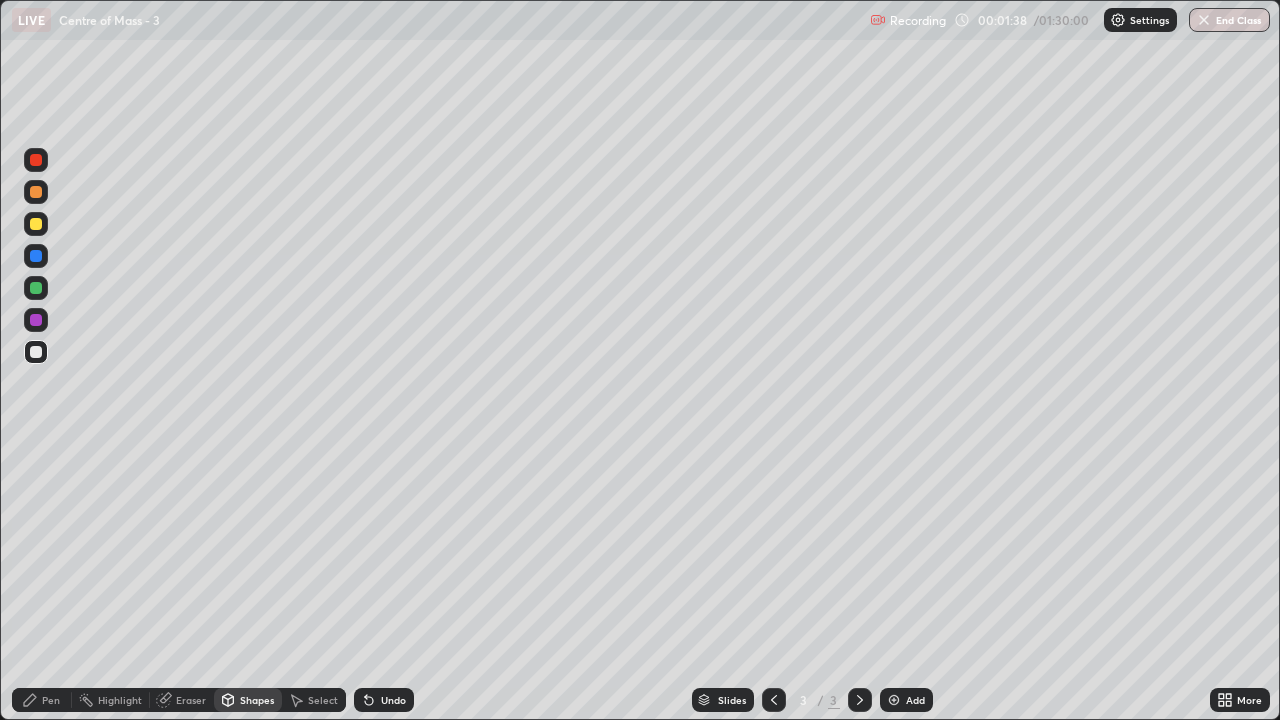 click at bounding box center [36, 288] 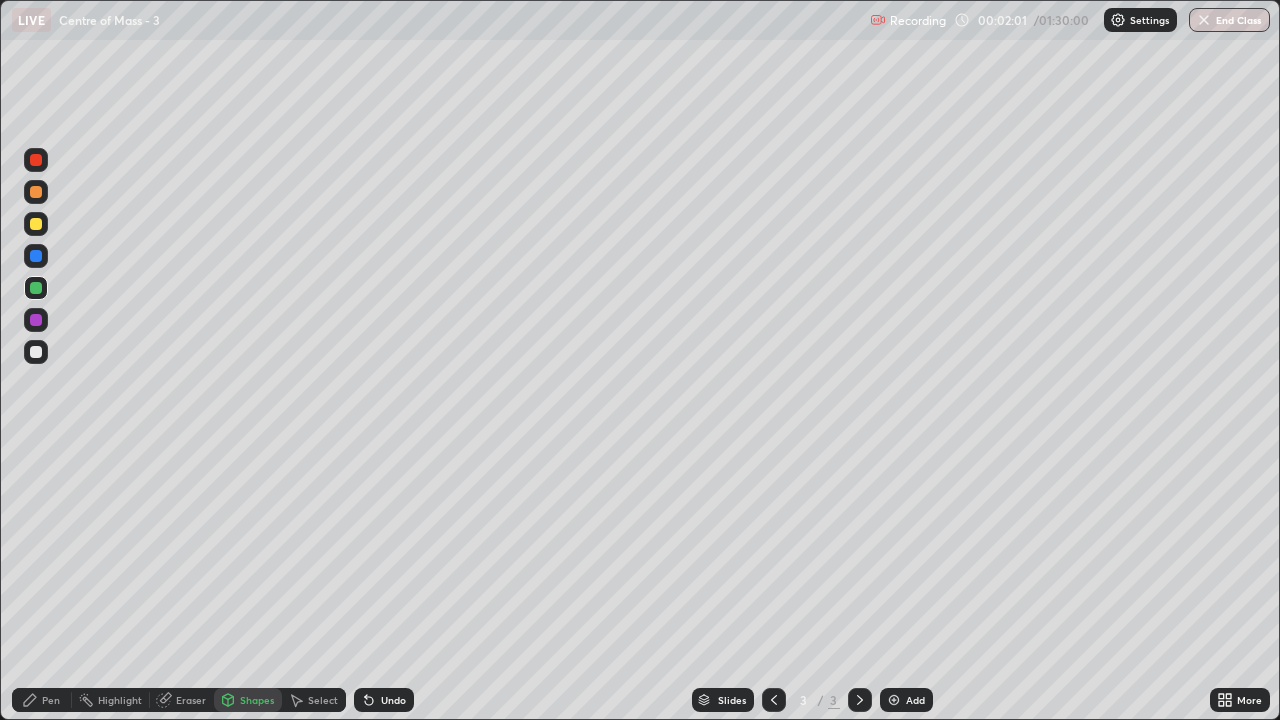 click at bounding box center [36, 192] 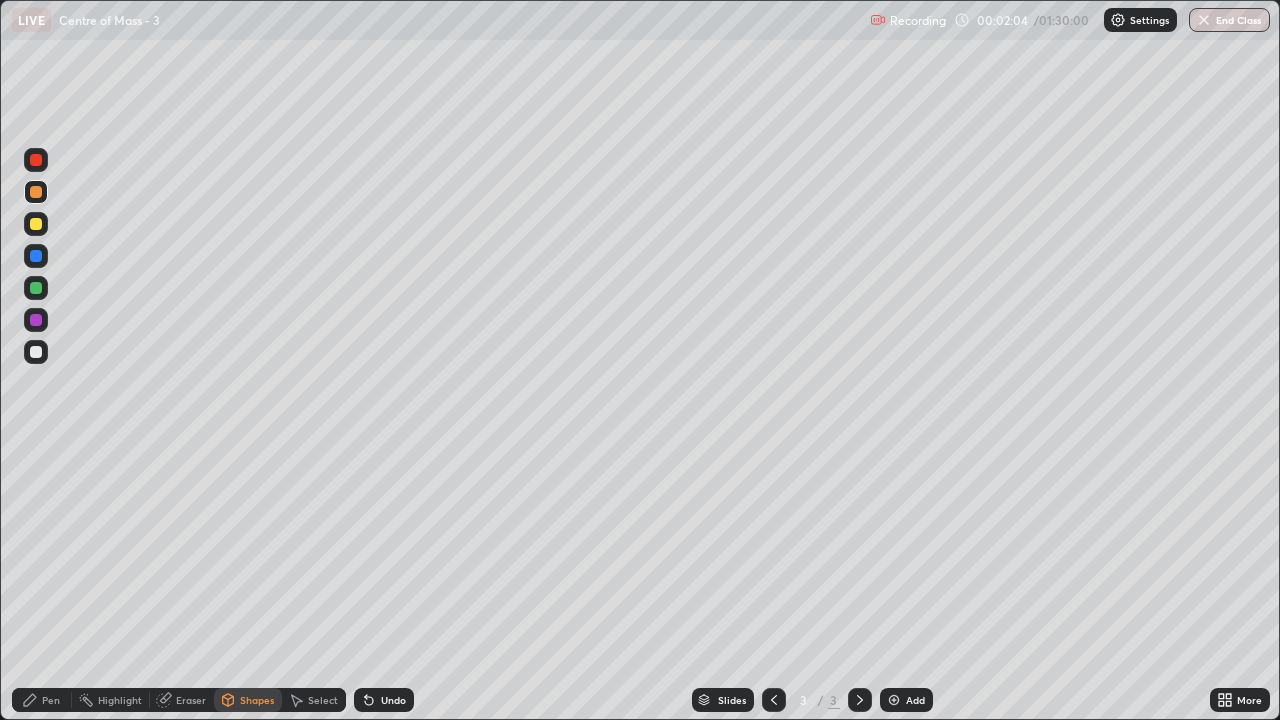 click on "Undo" at bounding box center [384, 700] 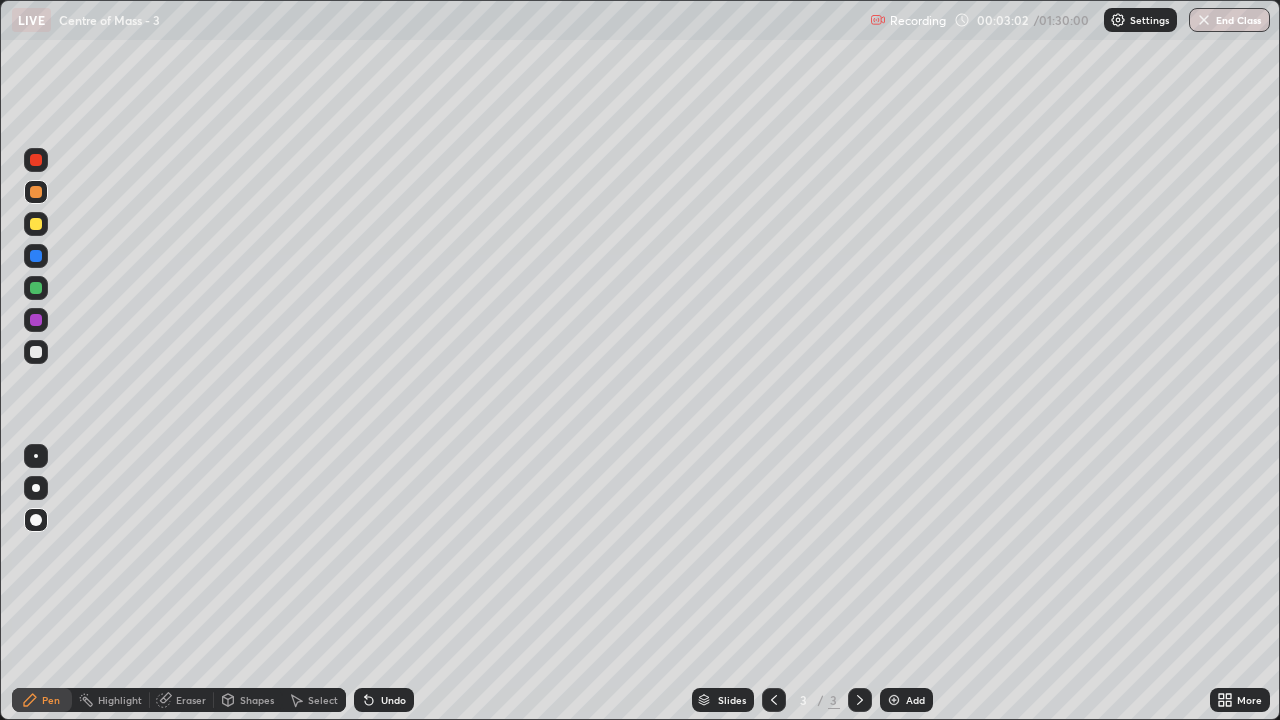 click on "Shapes" at bounding box center (257, 700) 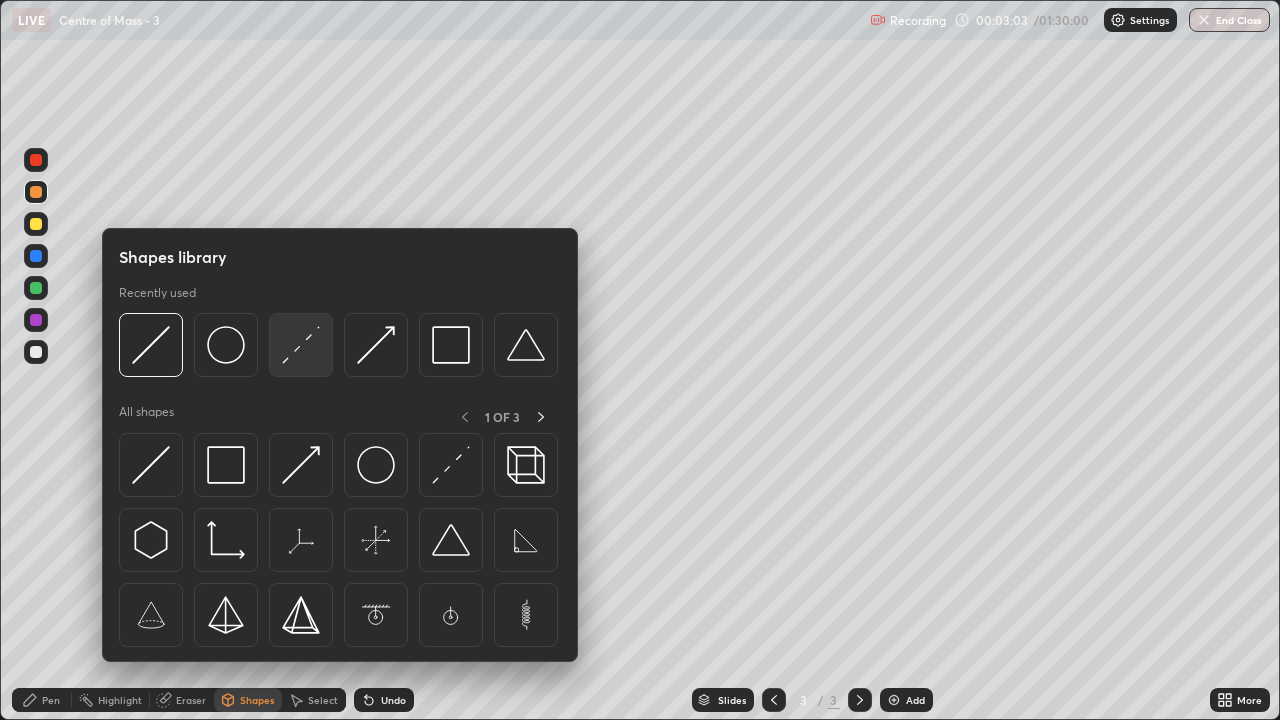 click at bounding box center (301, 345) 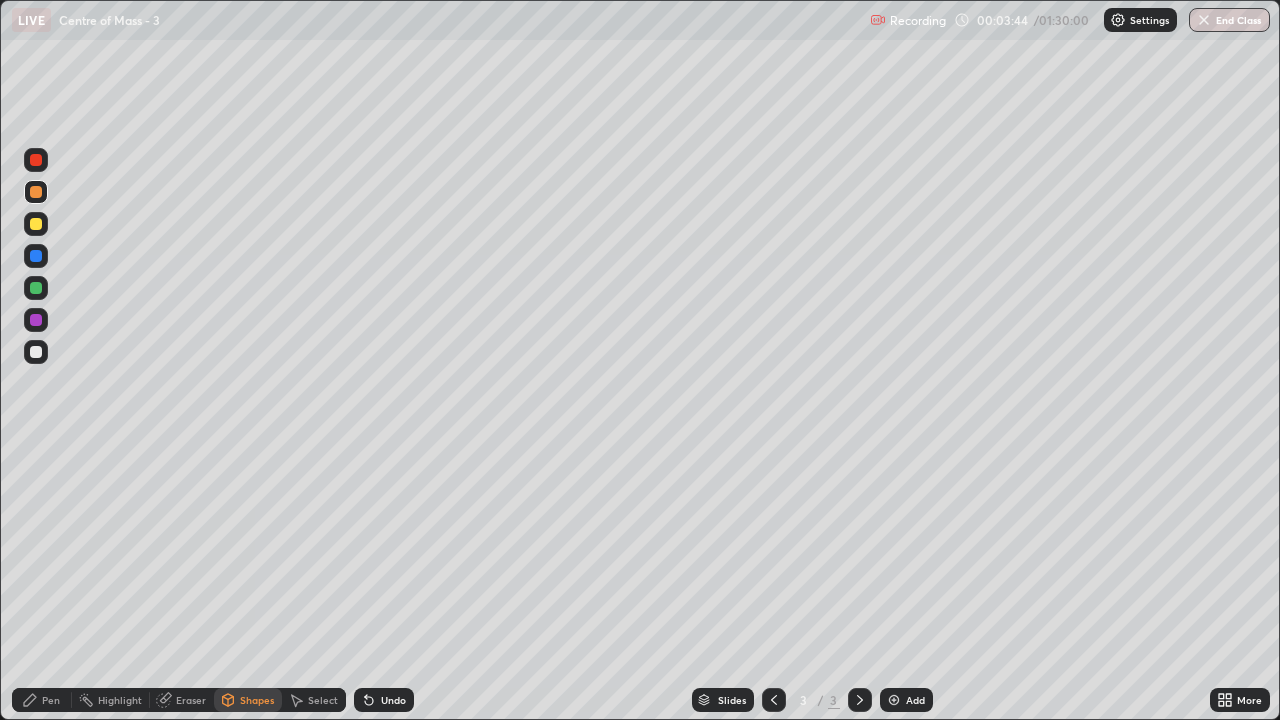 click at bounding box center (36, 224) 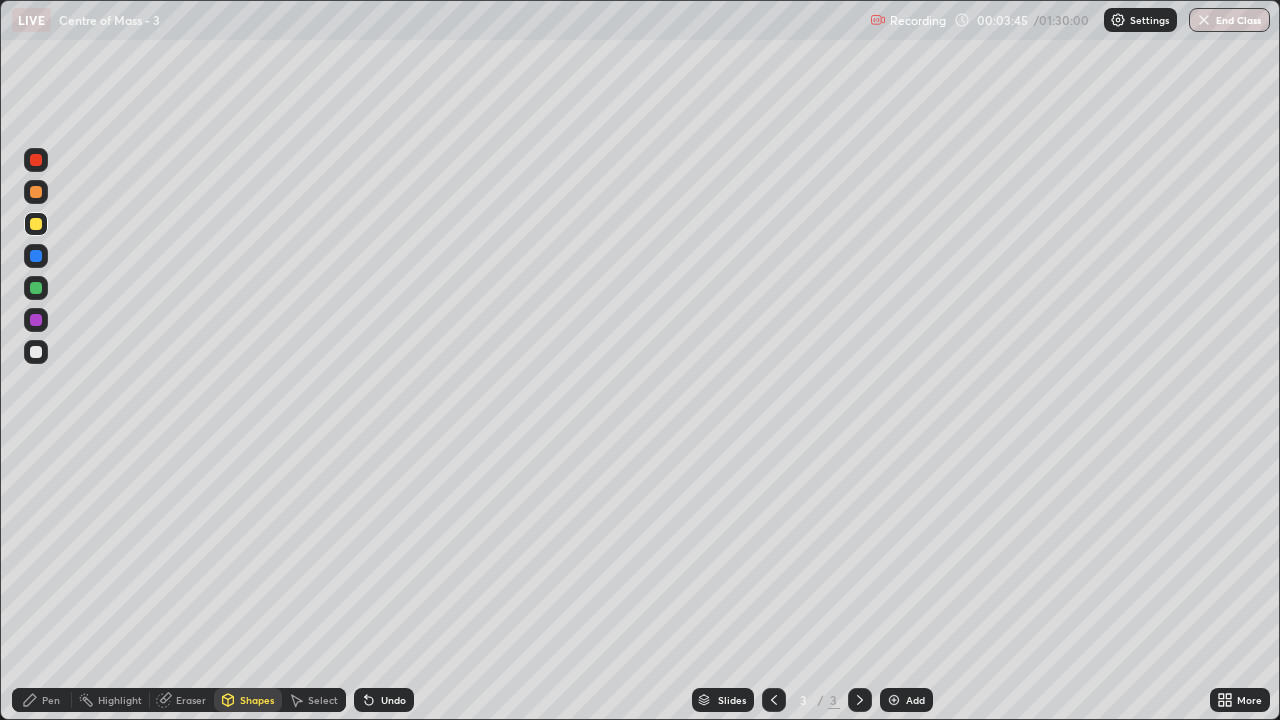 click on "Pen" at bounding box center [51, 700] 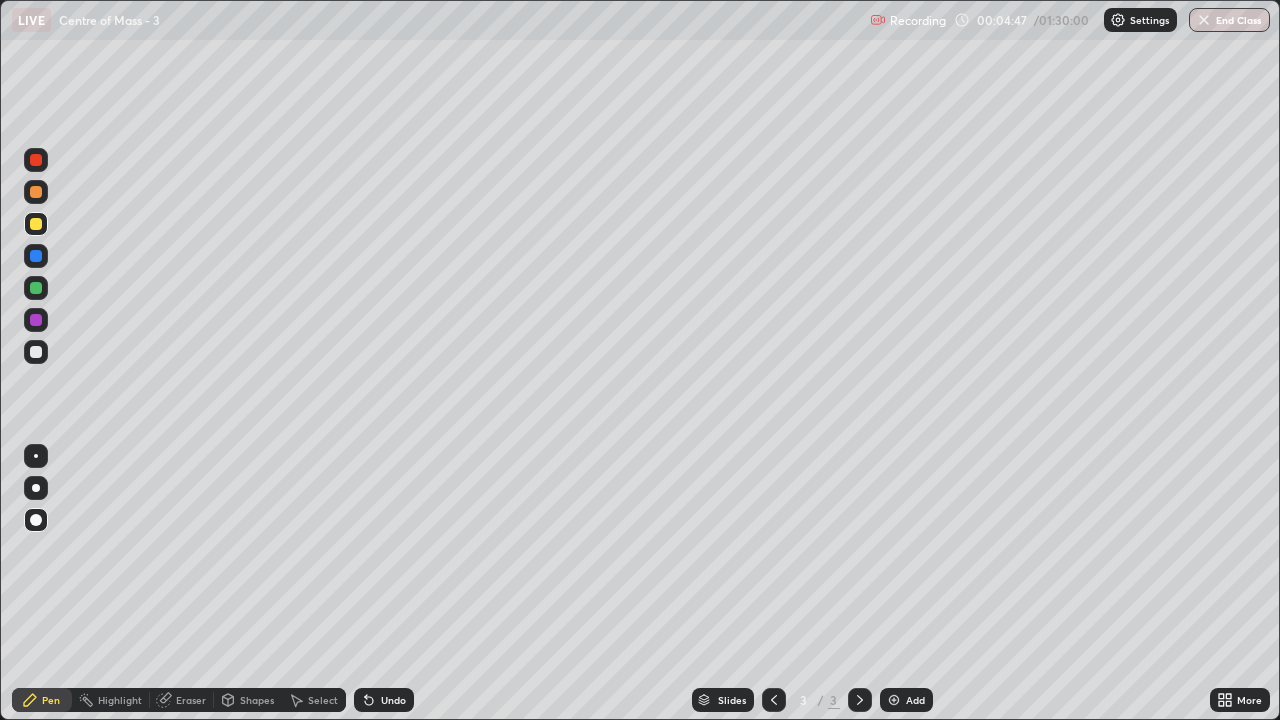 click on "Shapes" at bounding box center [257, 700] 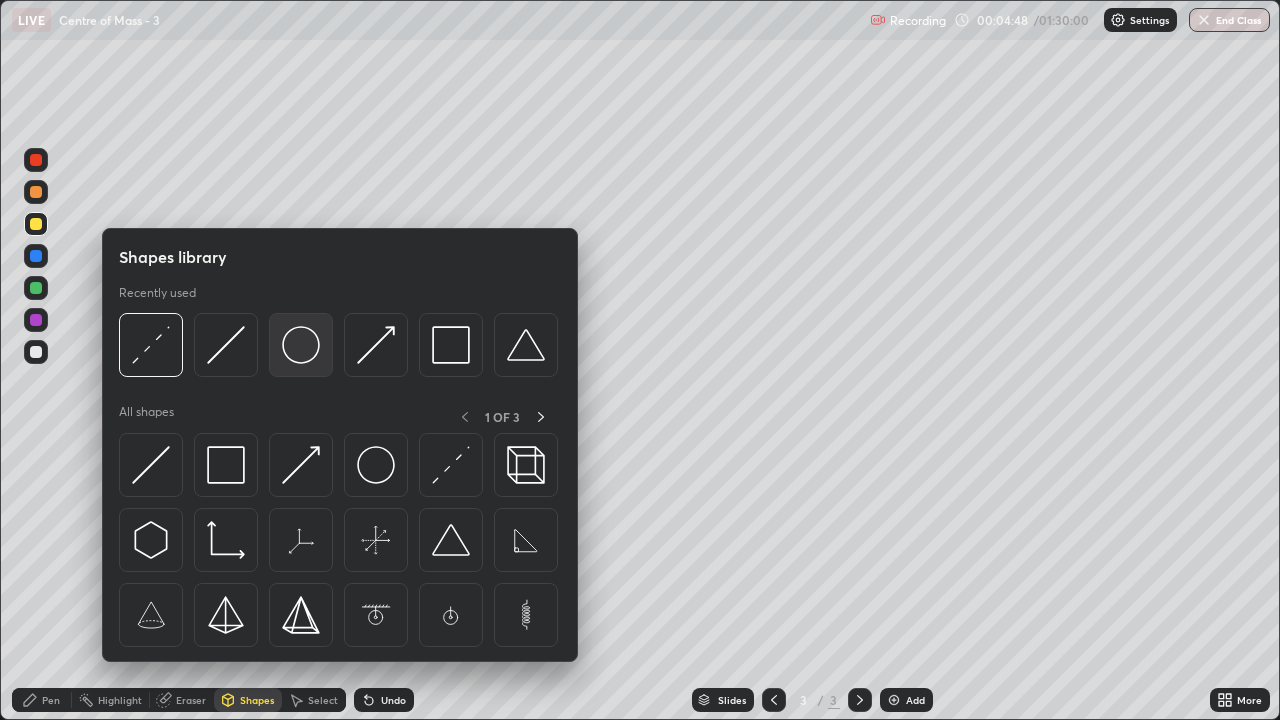 click at bounding box center (301, 345) 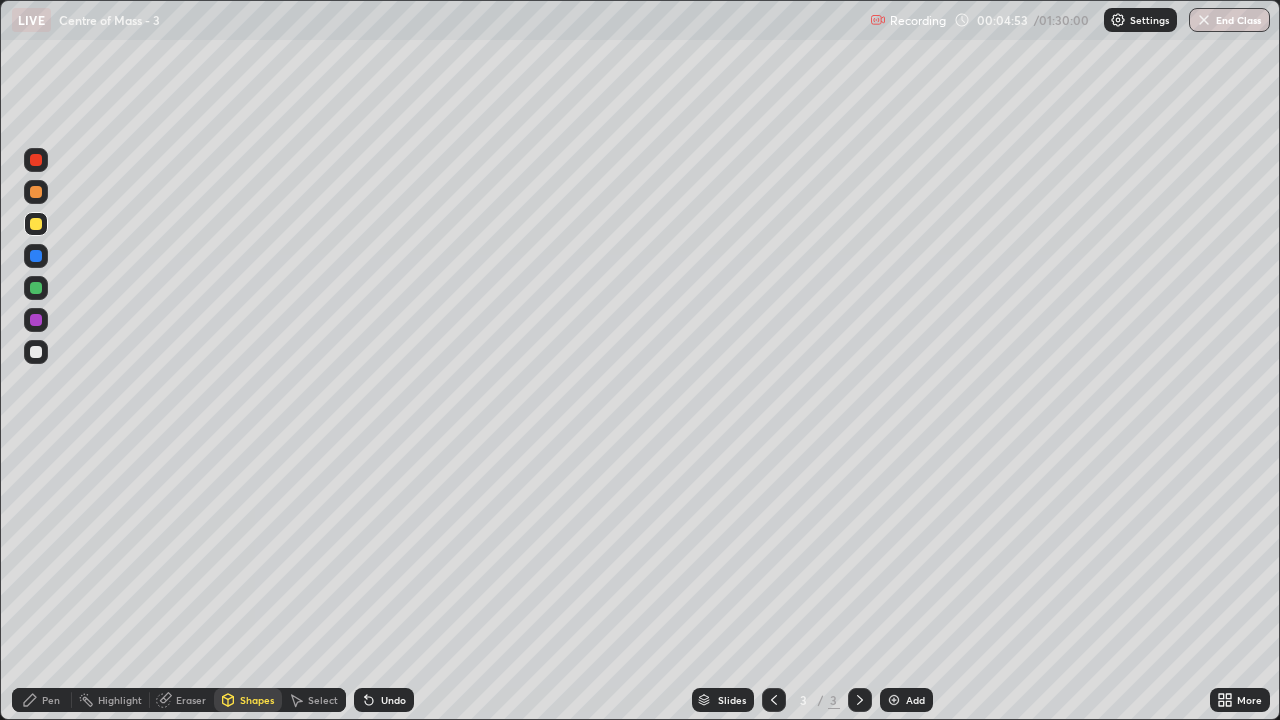 click on "Shapes" at bounding box center (257, 700) 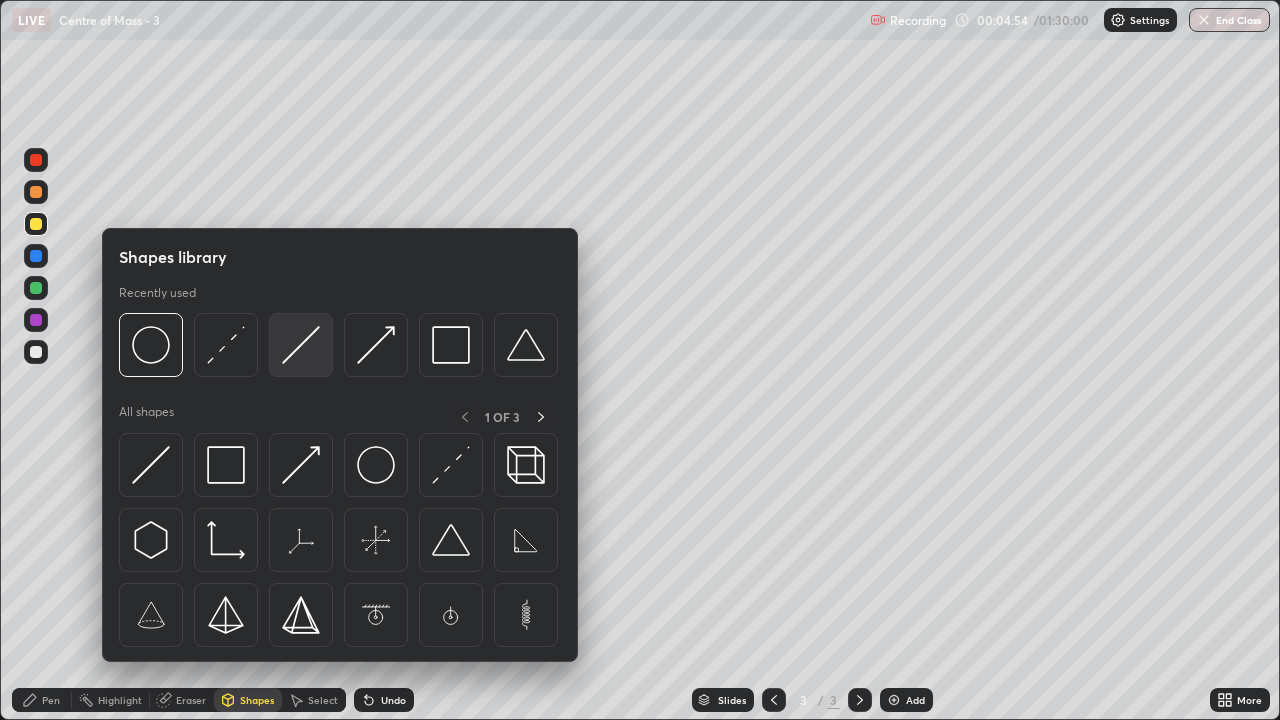 click at bounding box center (301, 345) 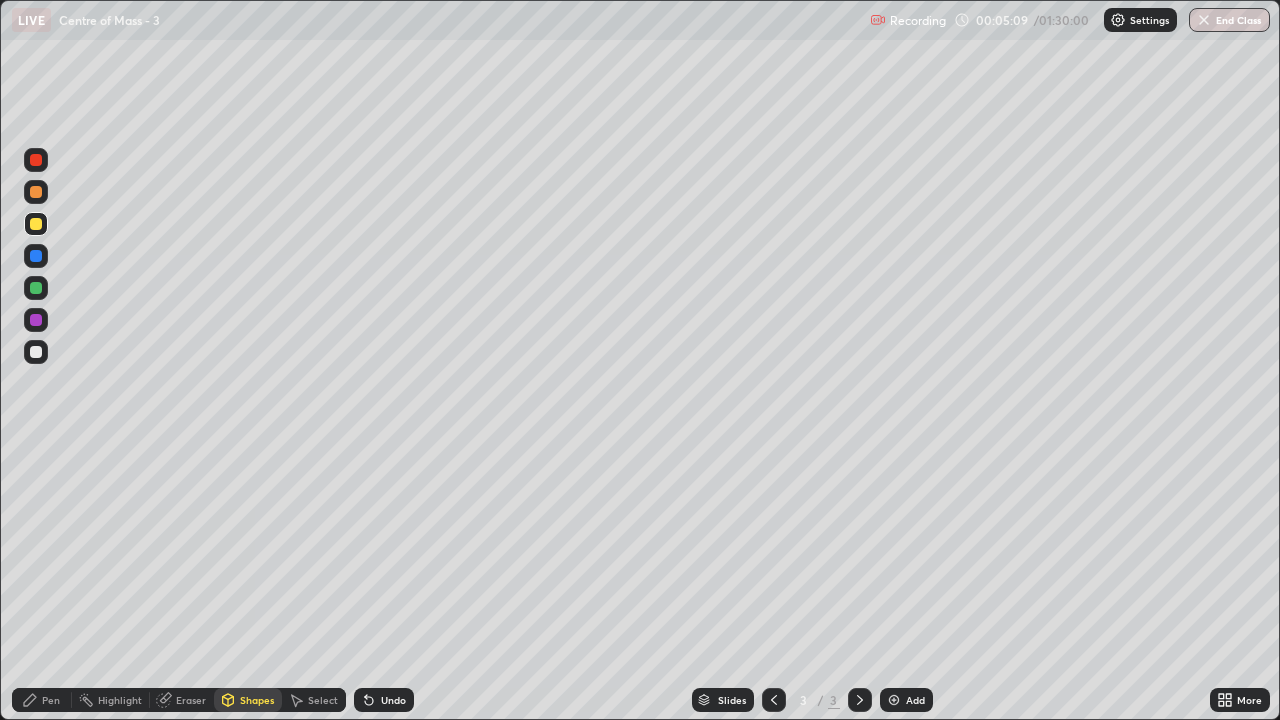 click at bounding box center [36, 352] 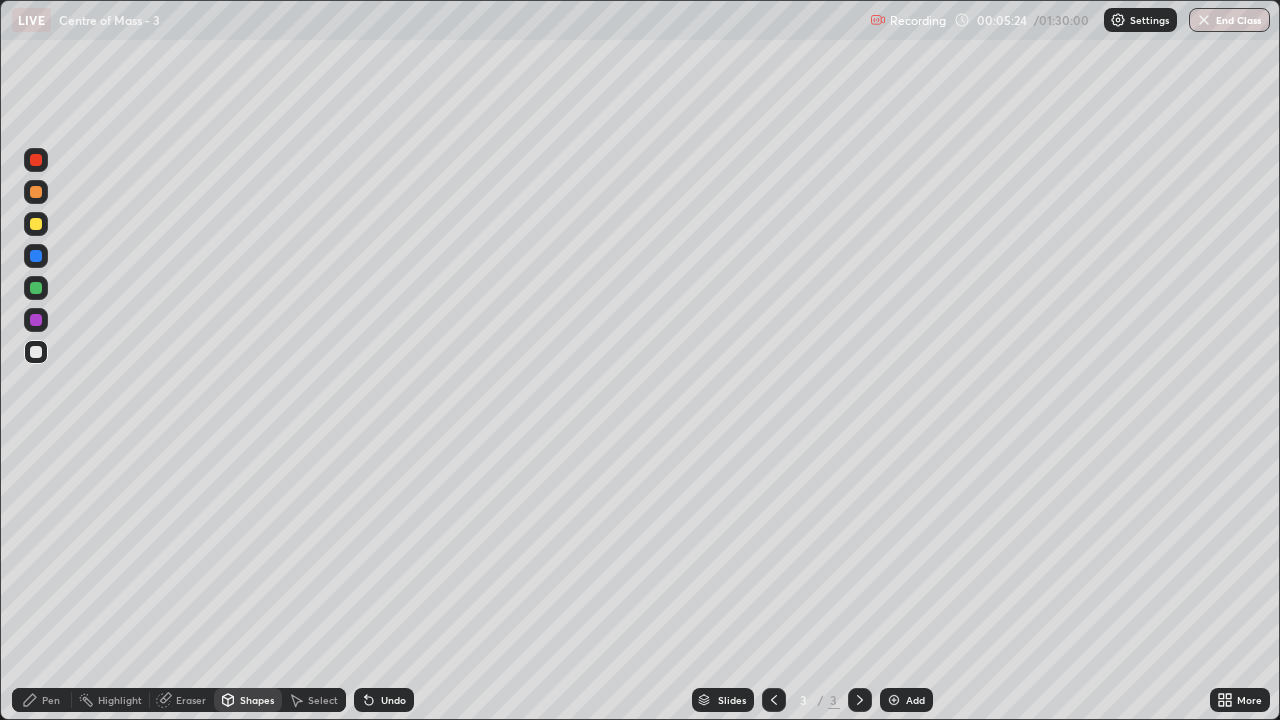 click on "Pen" at bounding box center [51, 700] 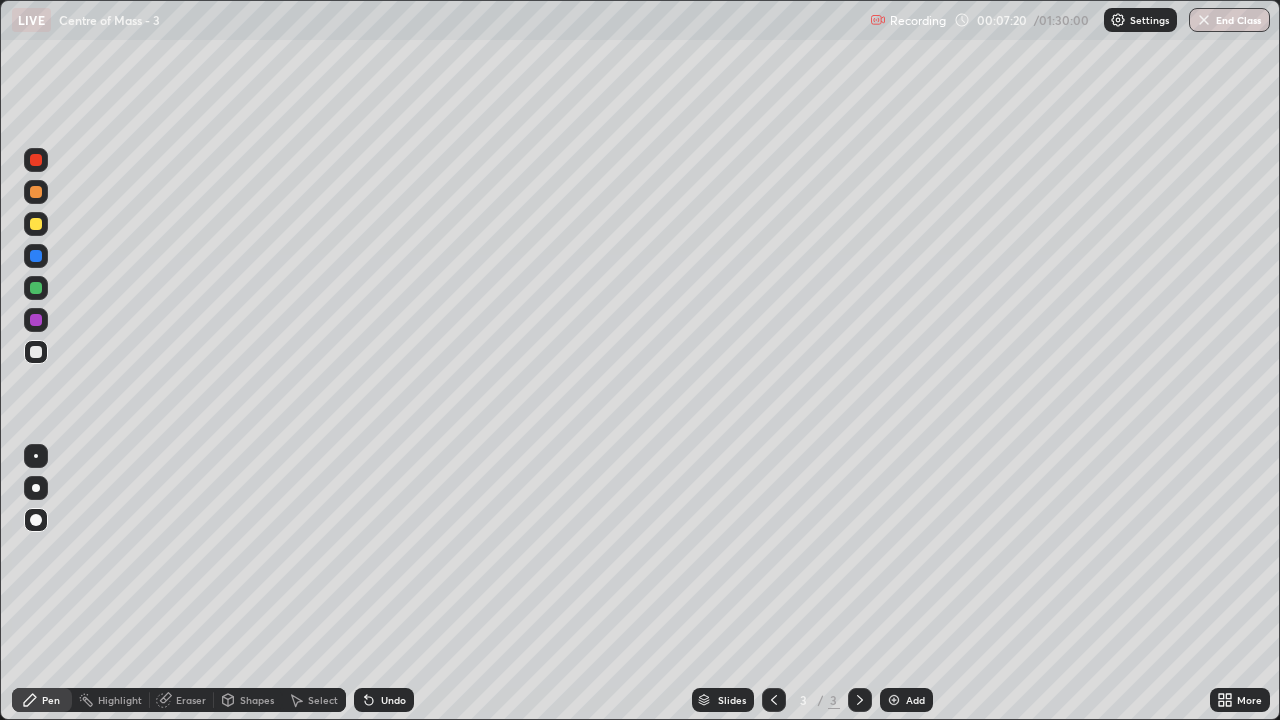 click at bounding box center [36, 288] 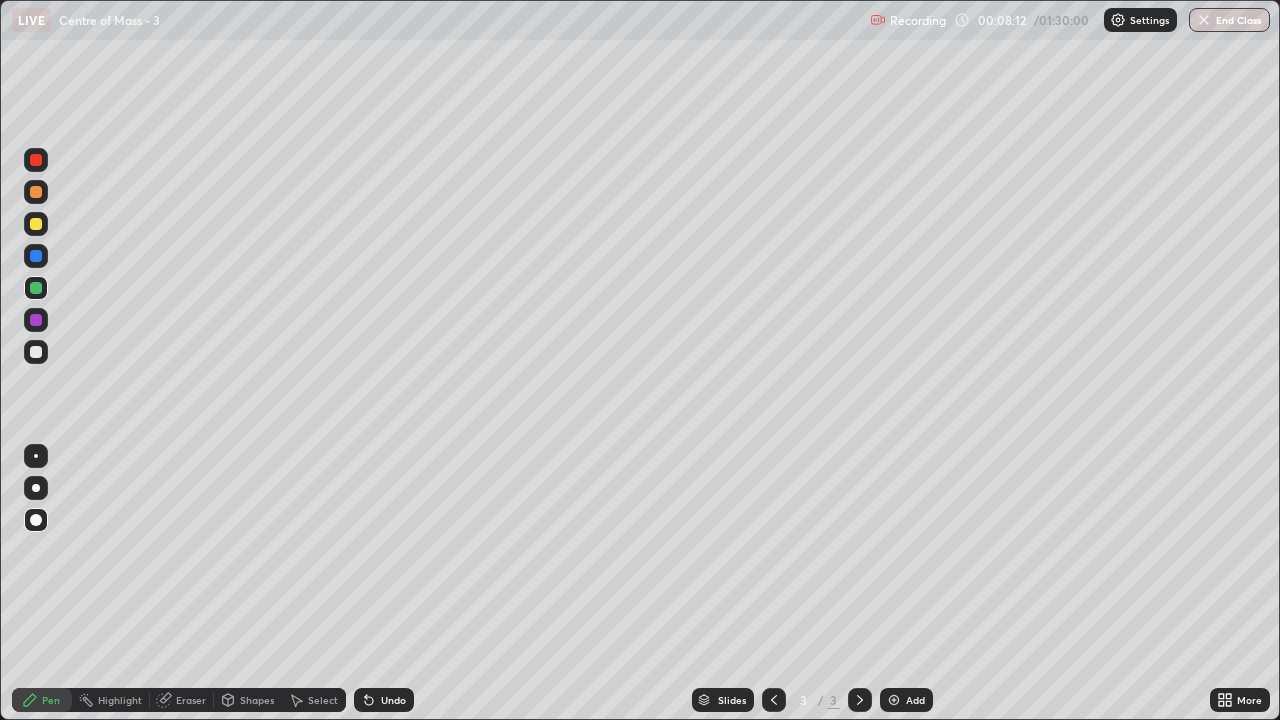 click on "Shapes" at bounding box center [248, 700] 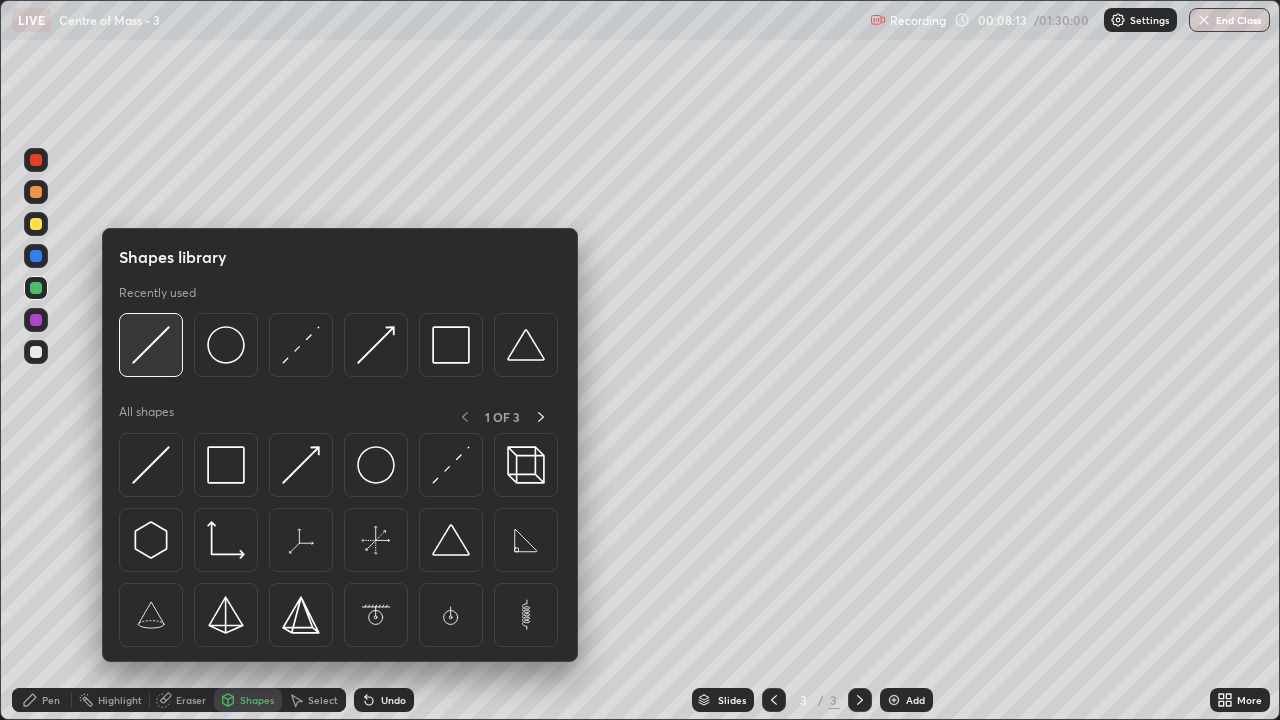 click at bounding box center [151, 345] 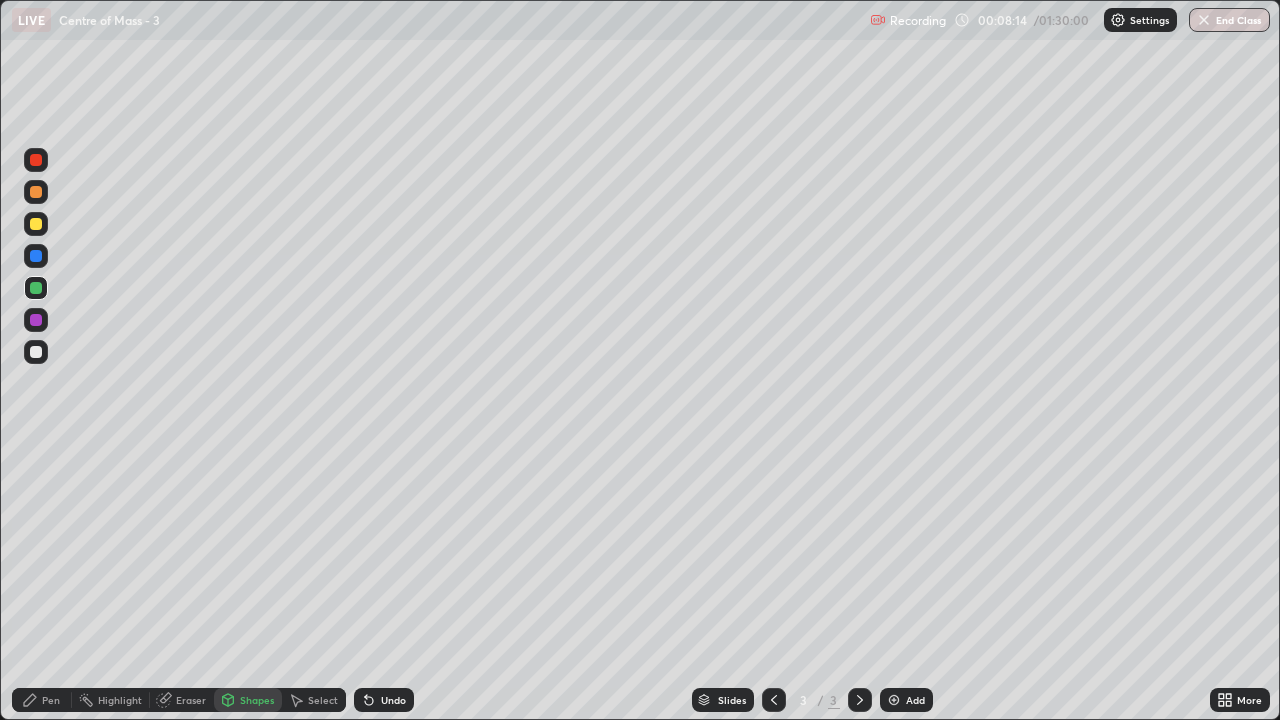 click at bounding box center (36, 192) 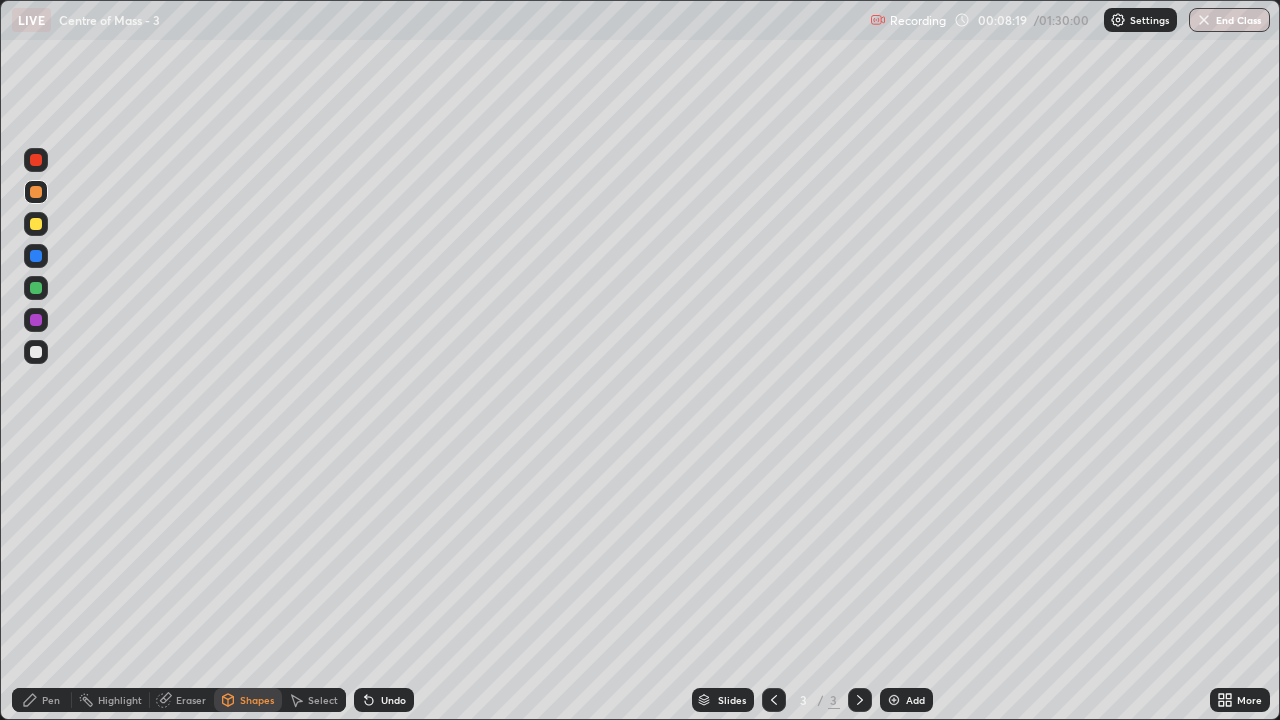 click on "Pen" at bounding box center (51, 700) 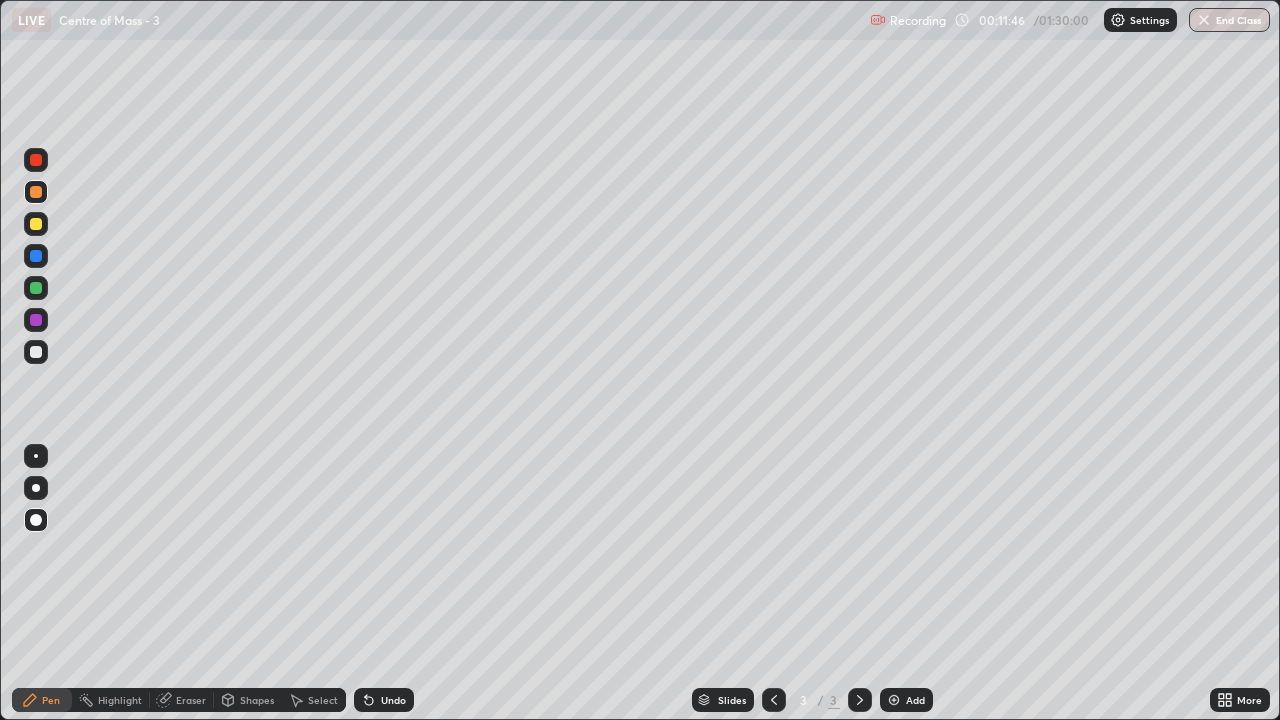 click at bounding box center (36, 352) 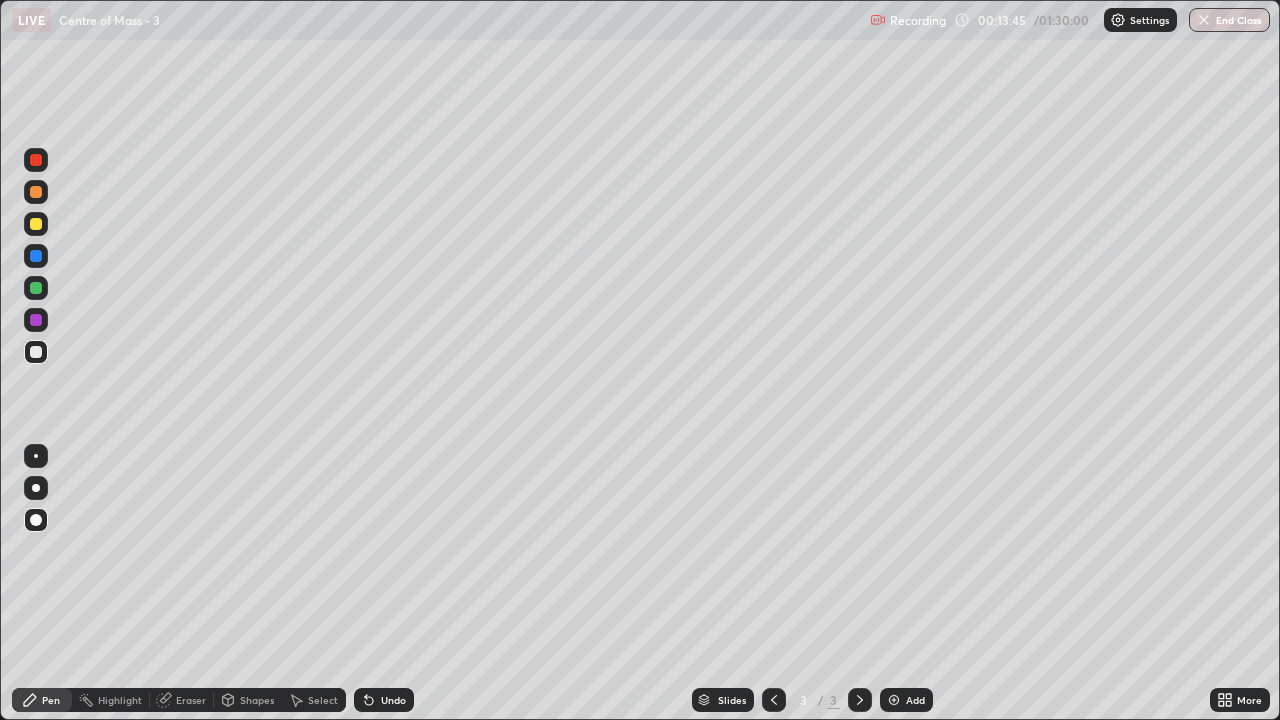 click at bounding box center (894, 700) 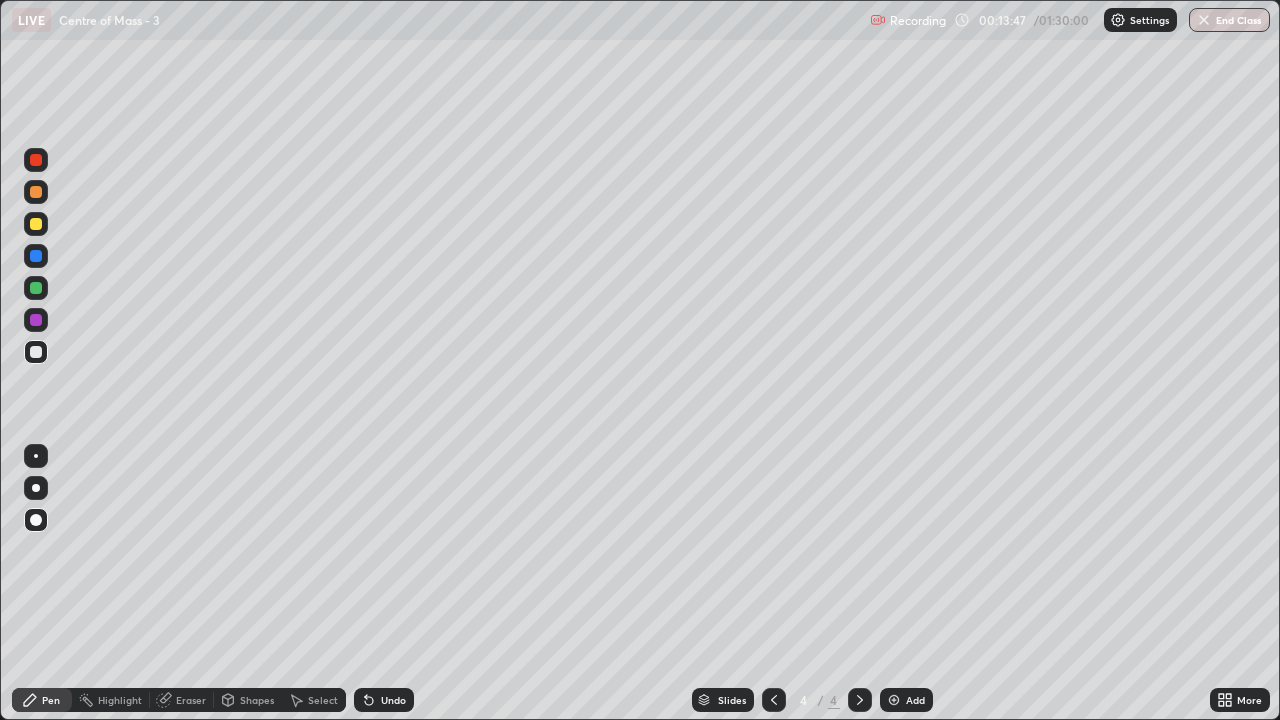 click on "Shapes" at bounding box center (257, 700) 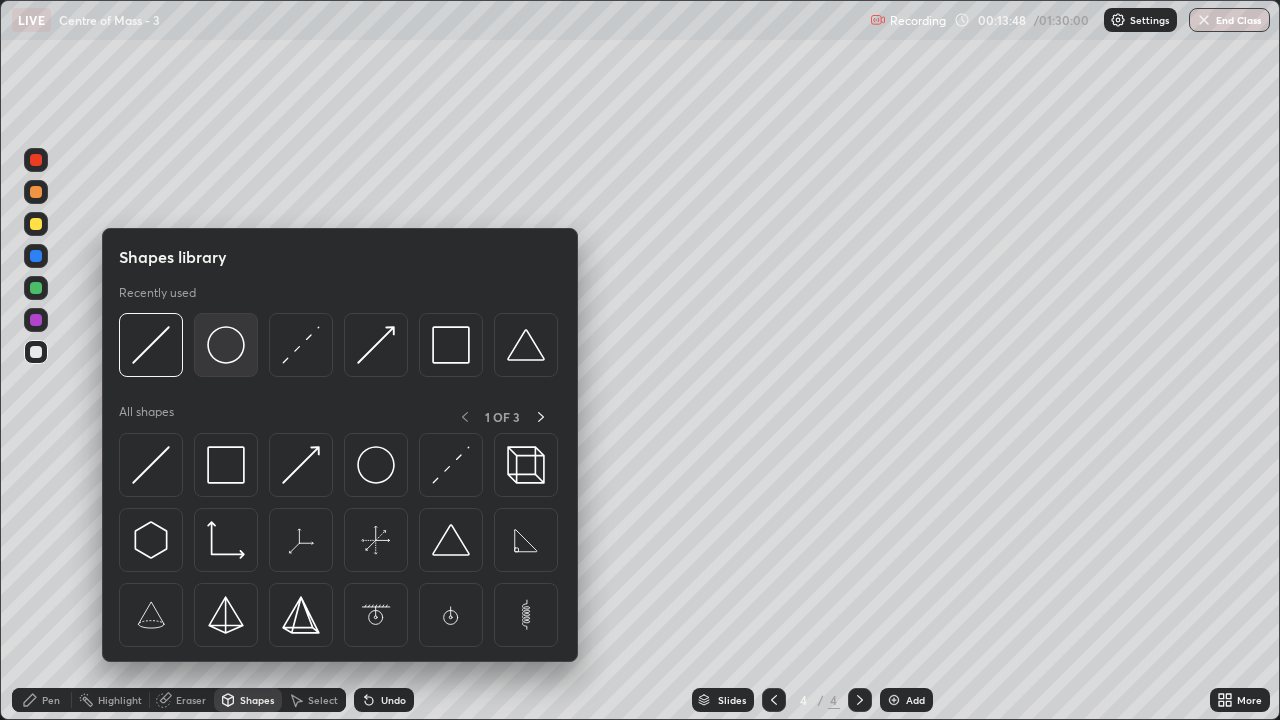 click at bounding box center (226, 345) 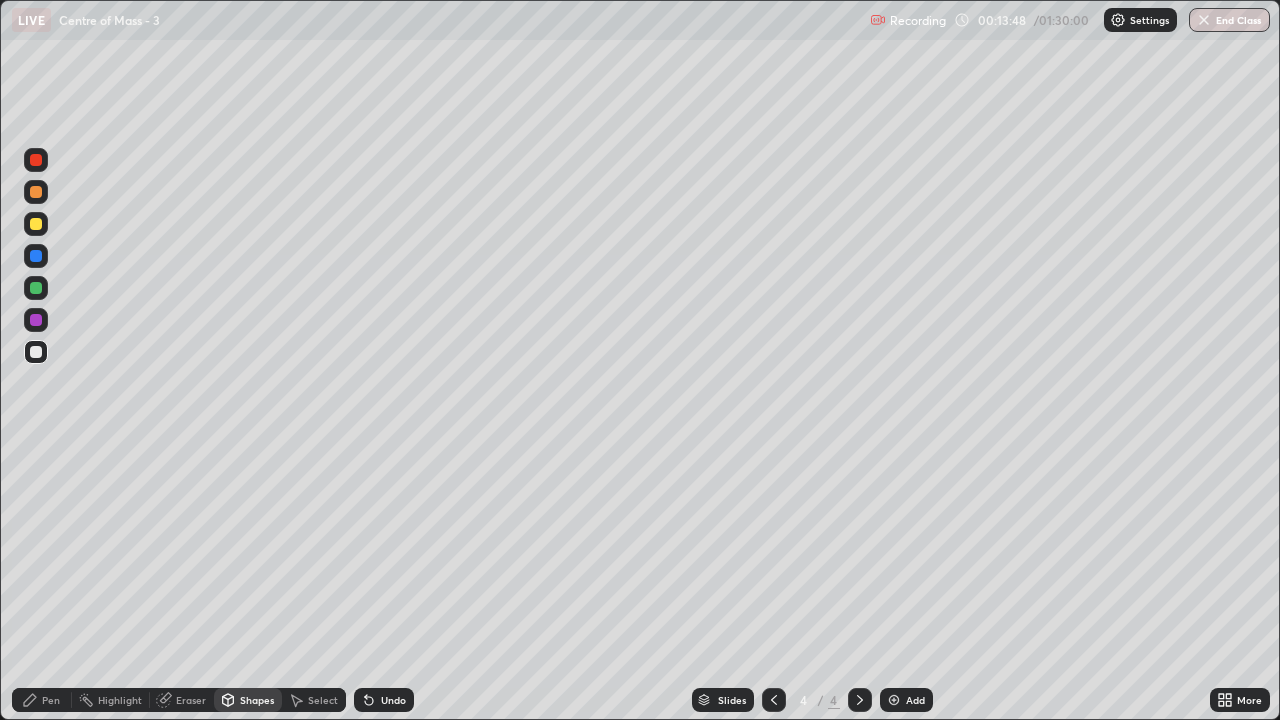 click at bounding box center [36, 224] 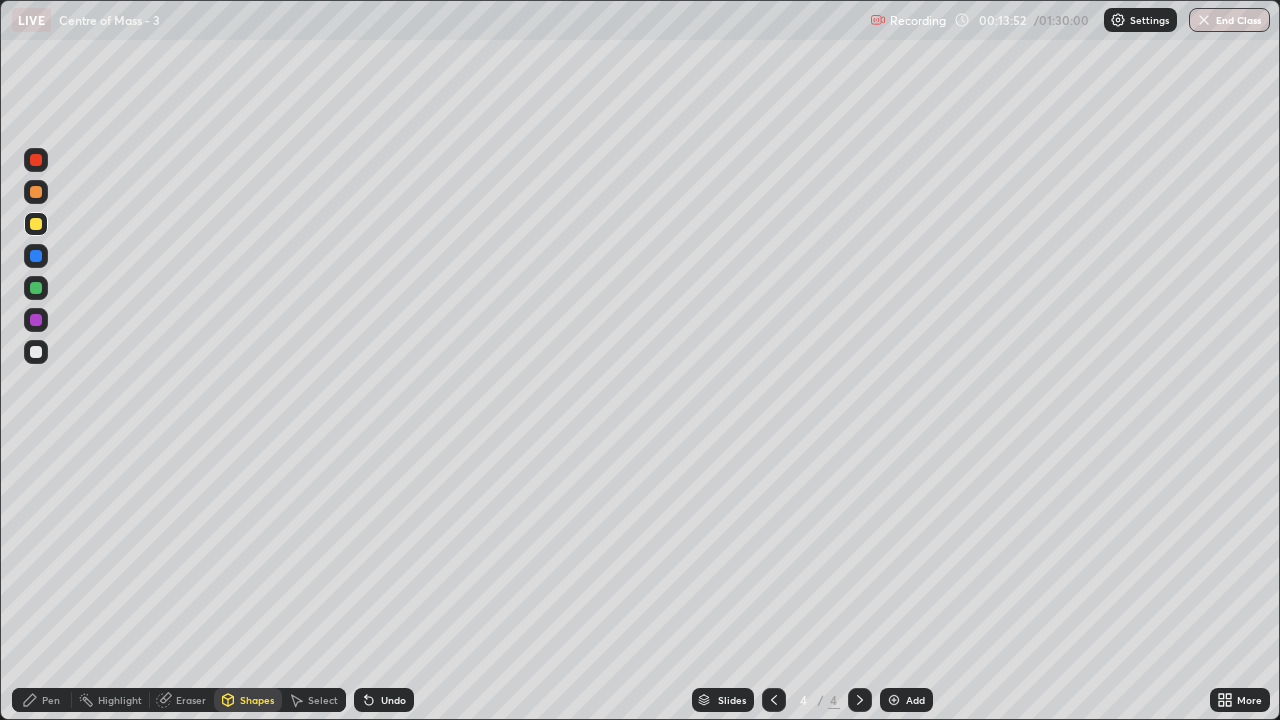 click on "Pen" at bounding box center [51, 700] 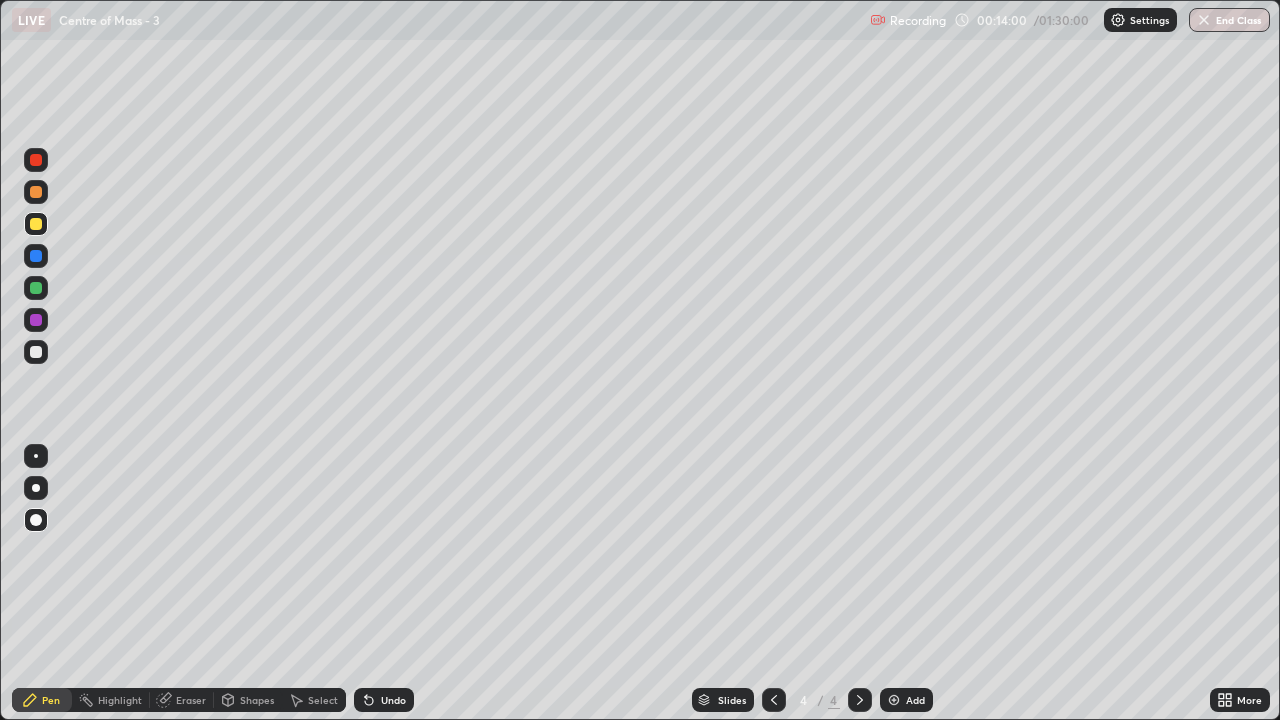 click on "Shapes" at bounding box center (257, 700) 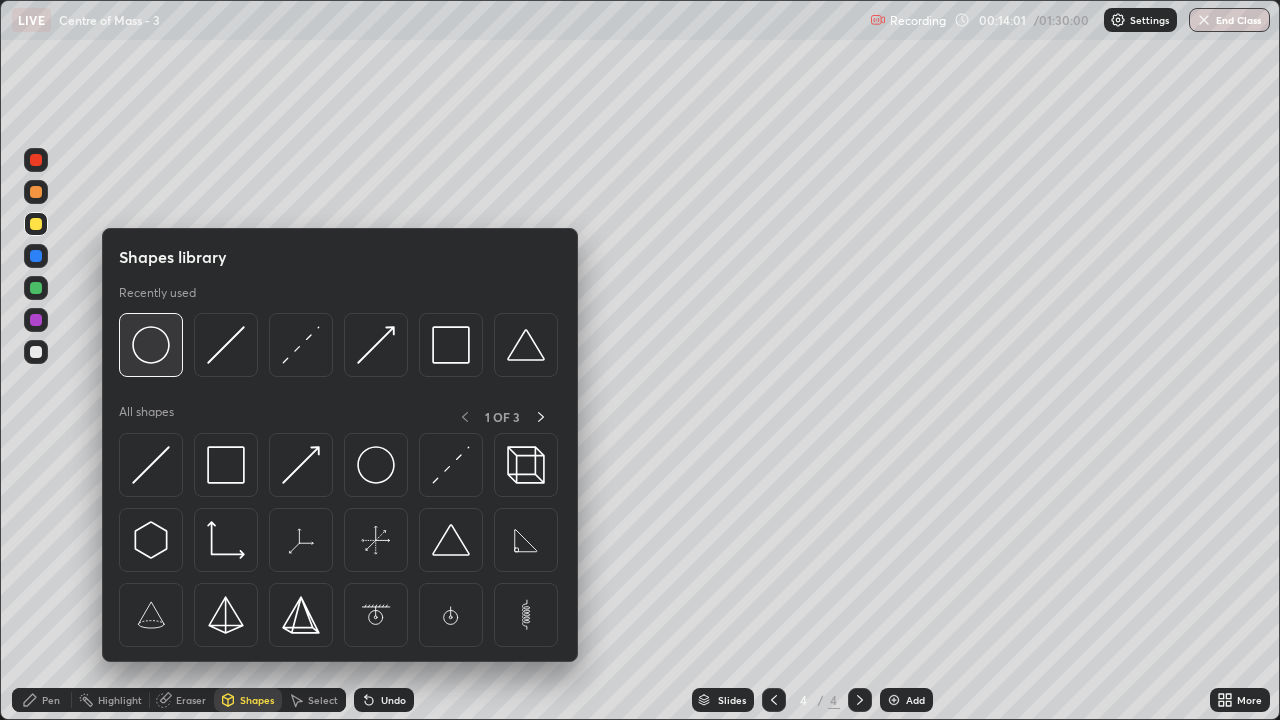 click at bounding box center [151, 345] 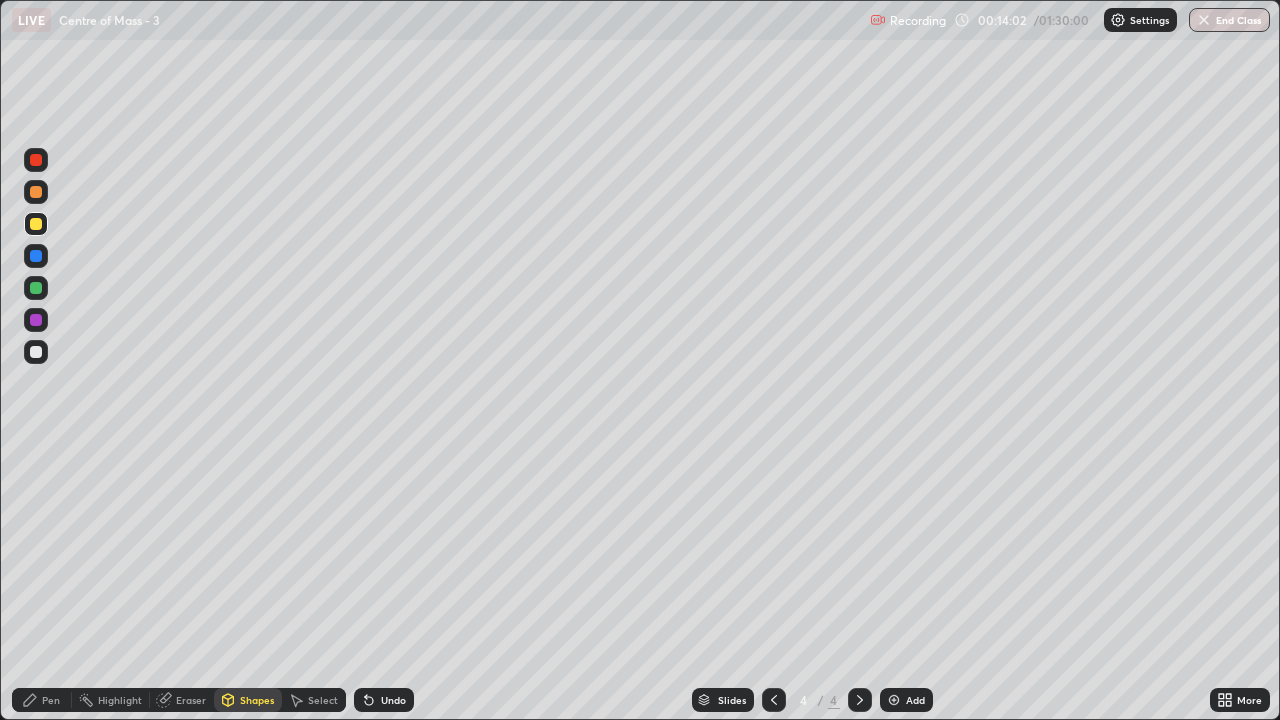 click at bounding box center [36, 352] 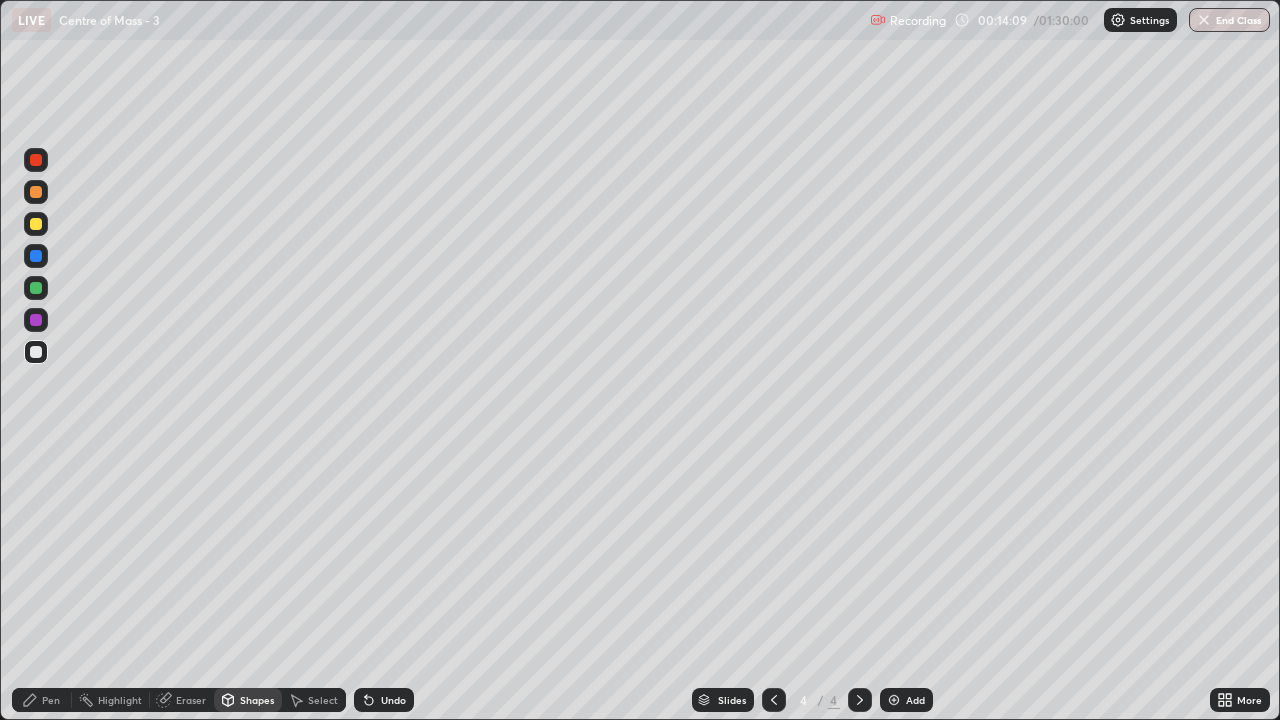 click on "Pen" at bounding box center (51, 700) 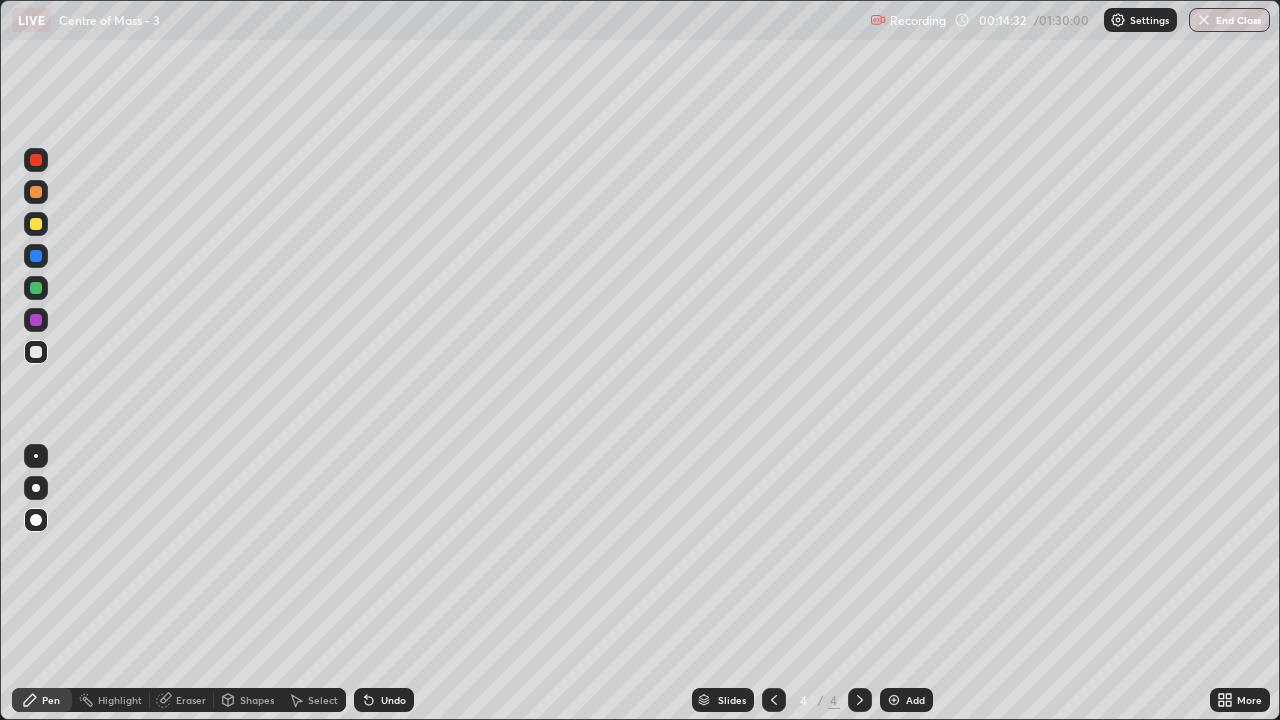 click on "Shapes" at bounding box center (248, 700) 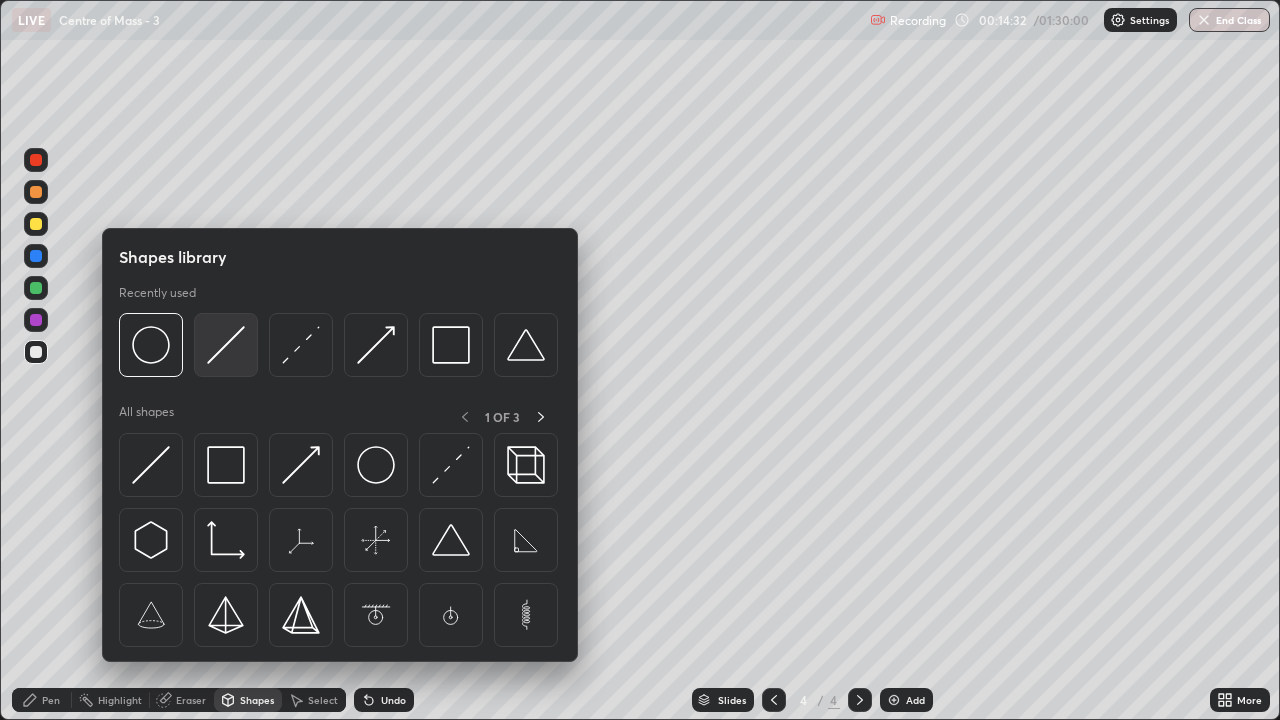 click at bounding box center [226, 345] 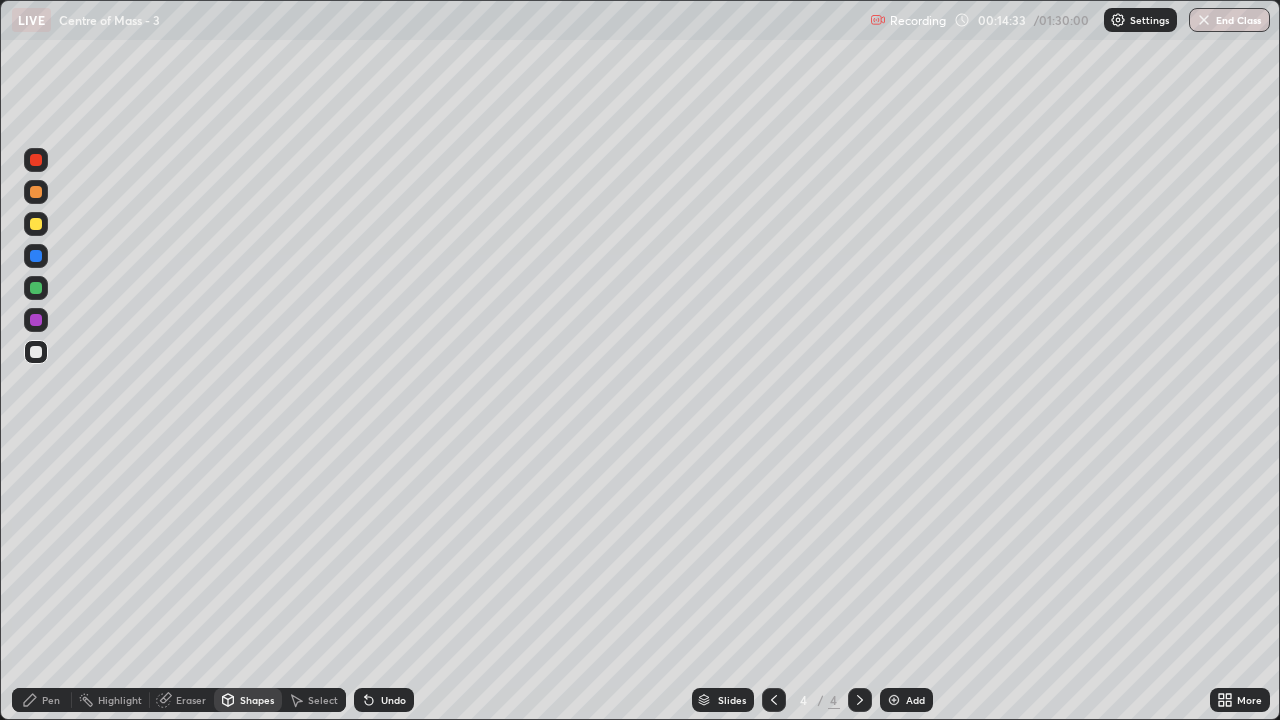 click at bounding box center (36, 288) 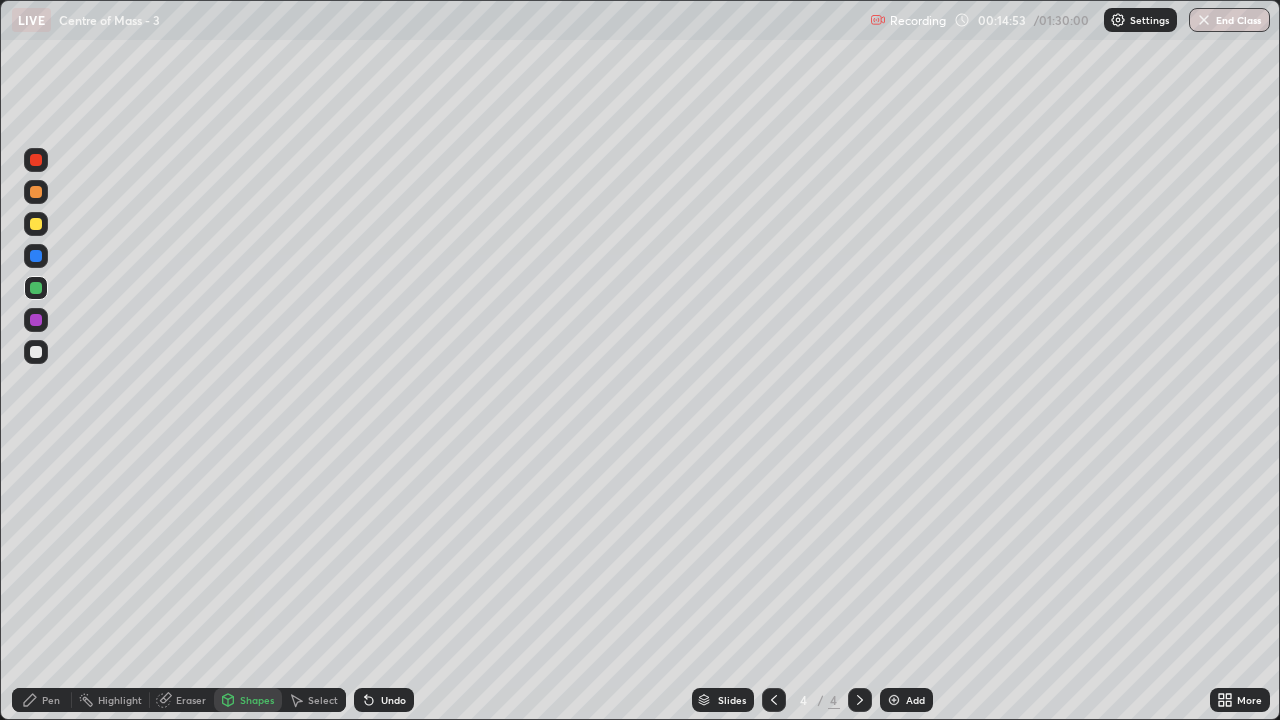 click on "Pen" at bounding box center [42, 700] 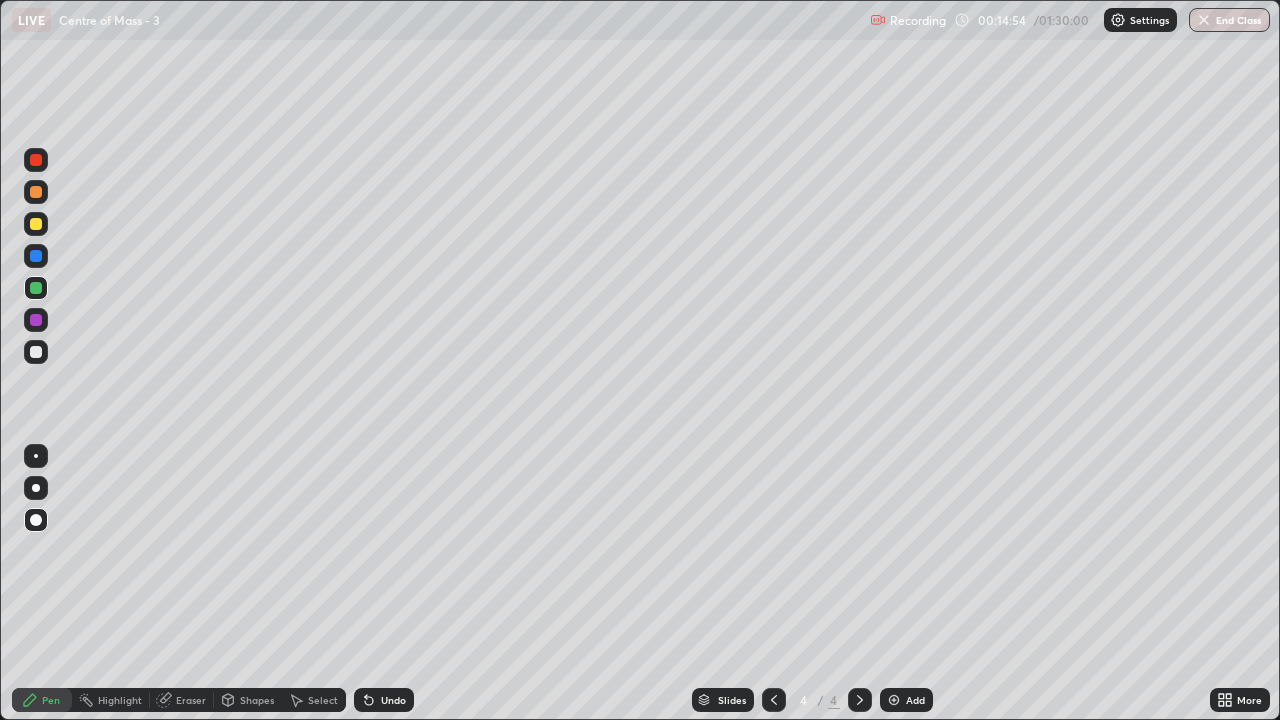 click at bounding box center (36, 224) 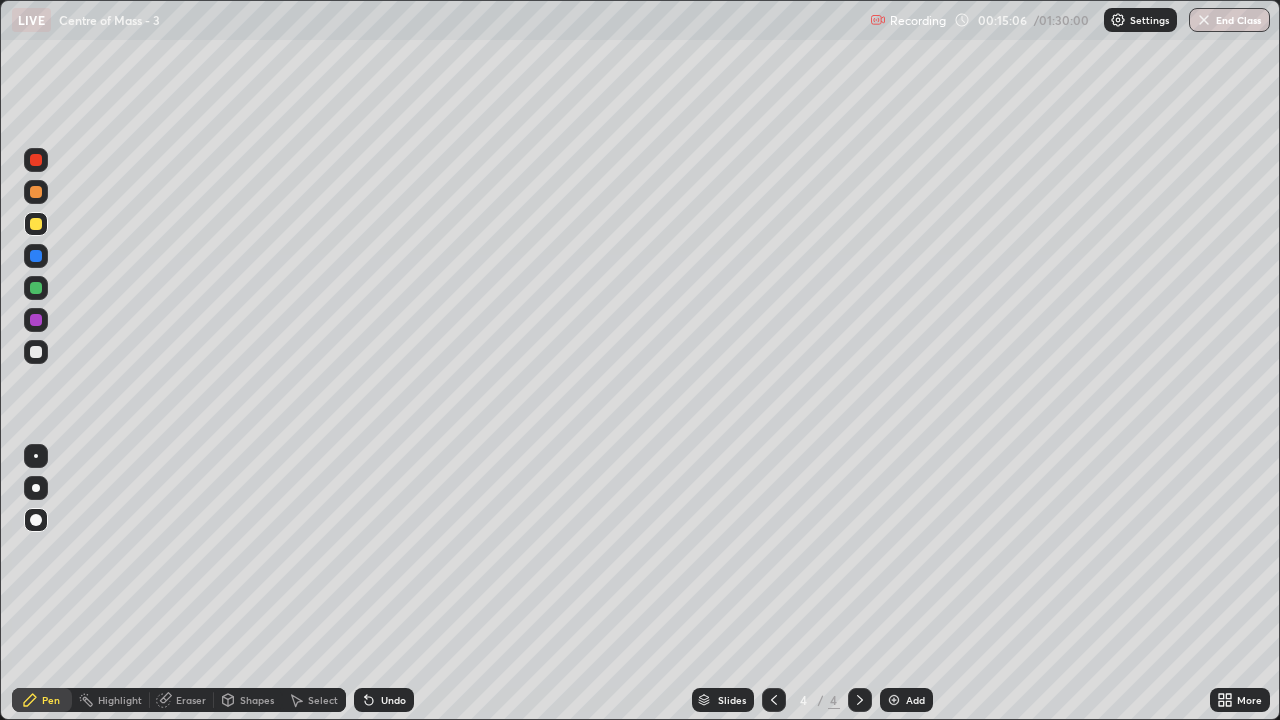 click on "Shapes" at bounding box center (257, 700) 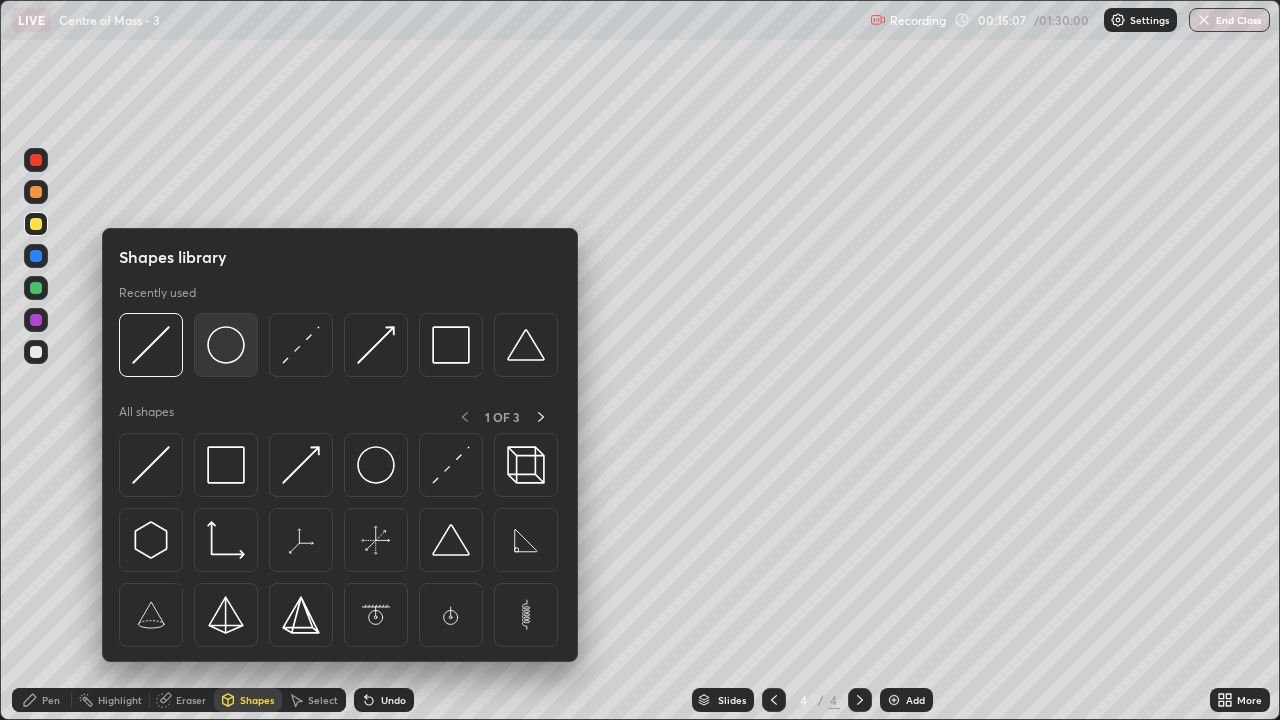 click at bounding box center (226, 345) 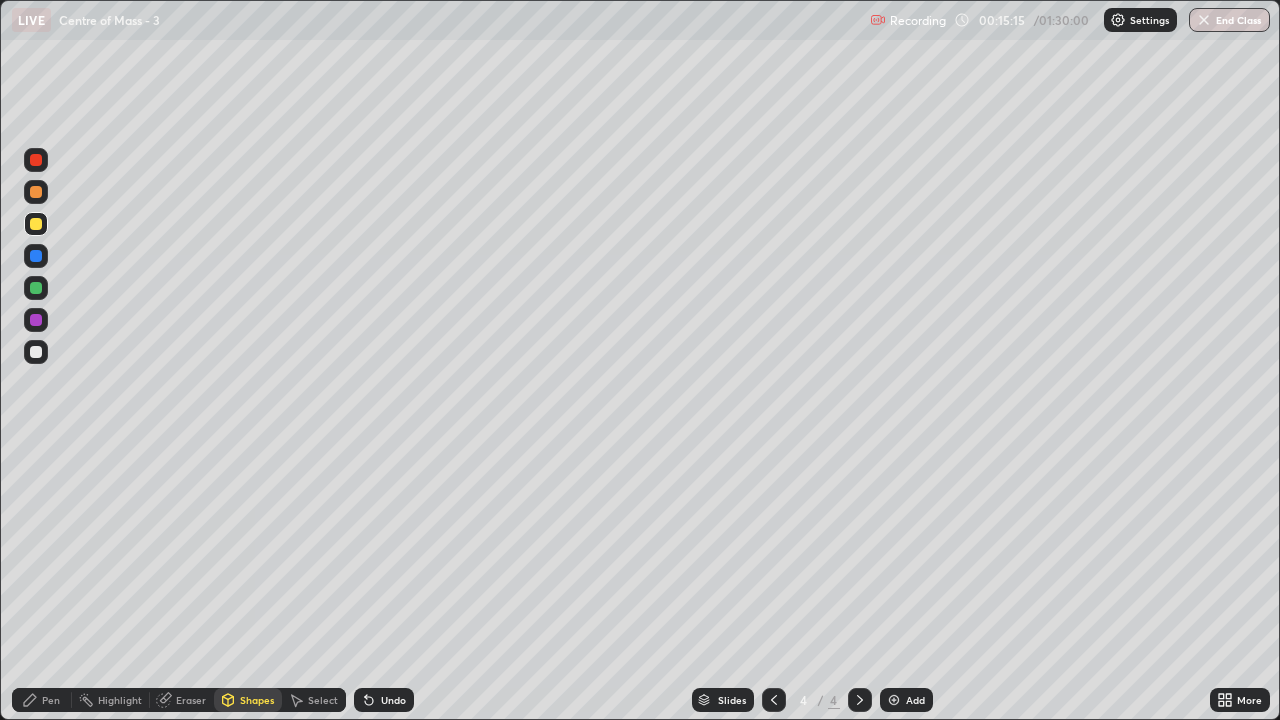 click on "Undo" at bounding box center (393, 700) 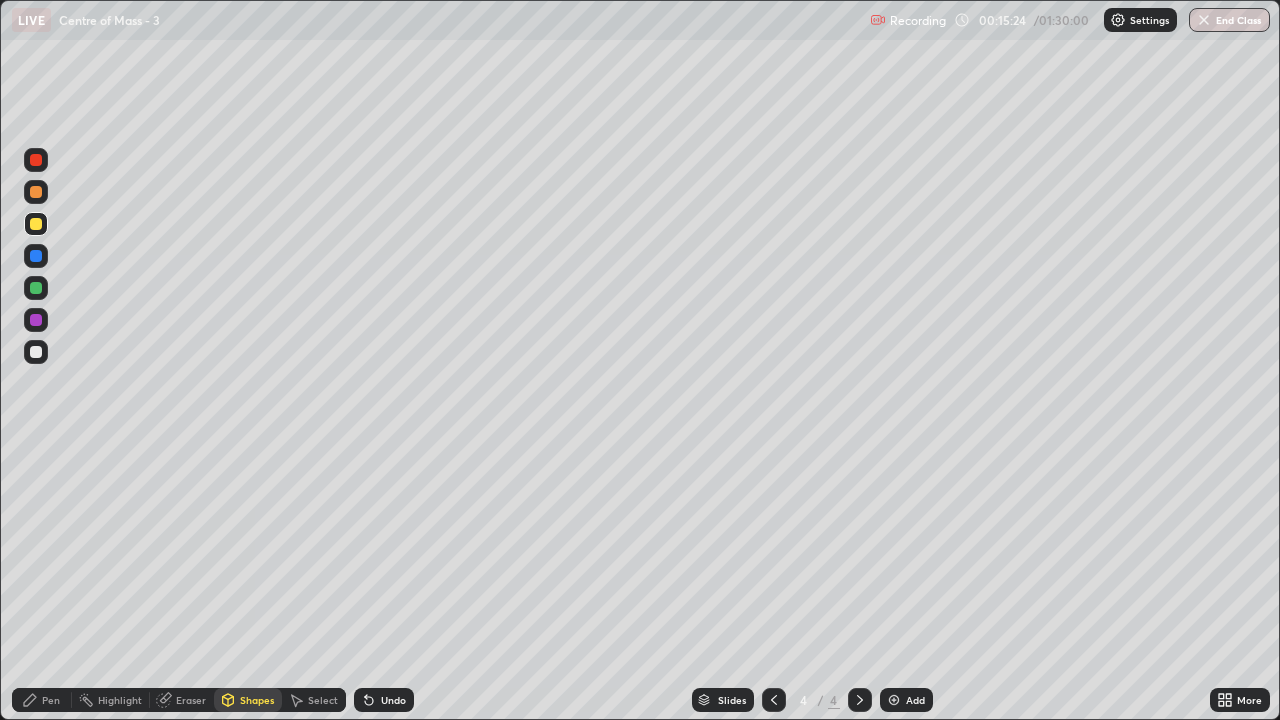 click on "Undo" at bounding box center (384, 700) 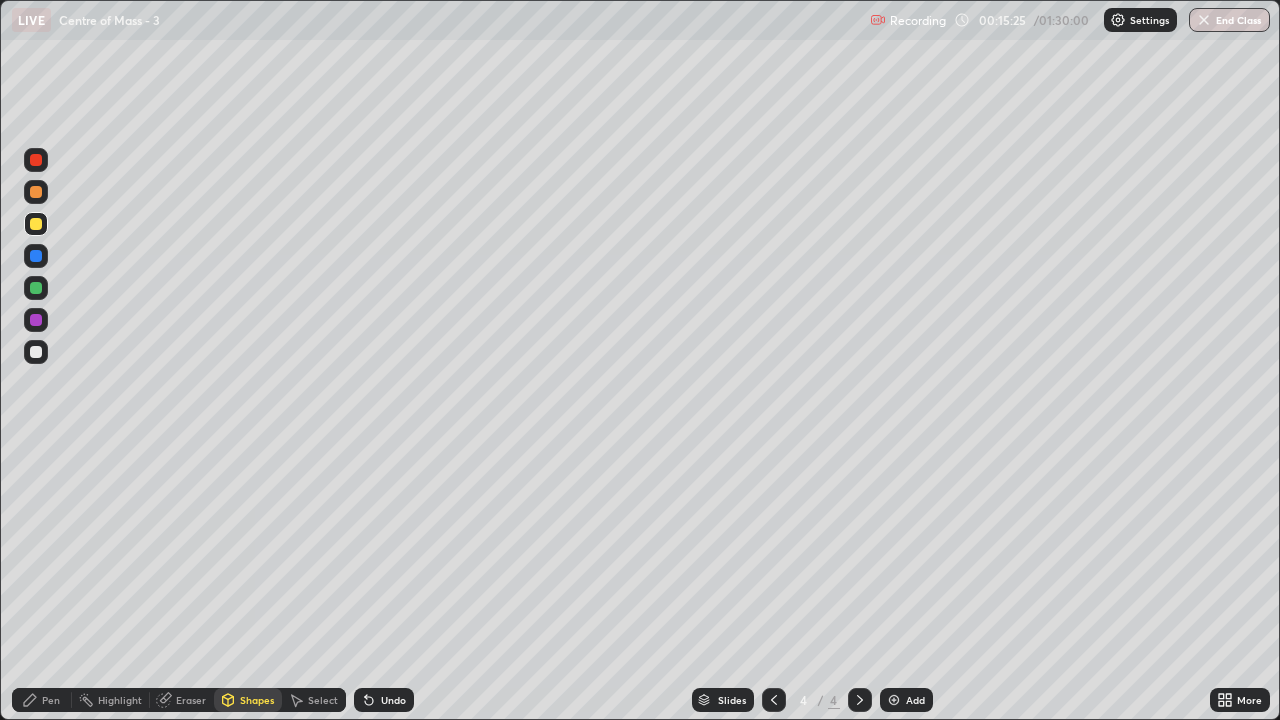 click on "Undo" at bounding box center (393, 700) 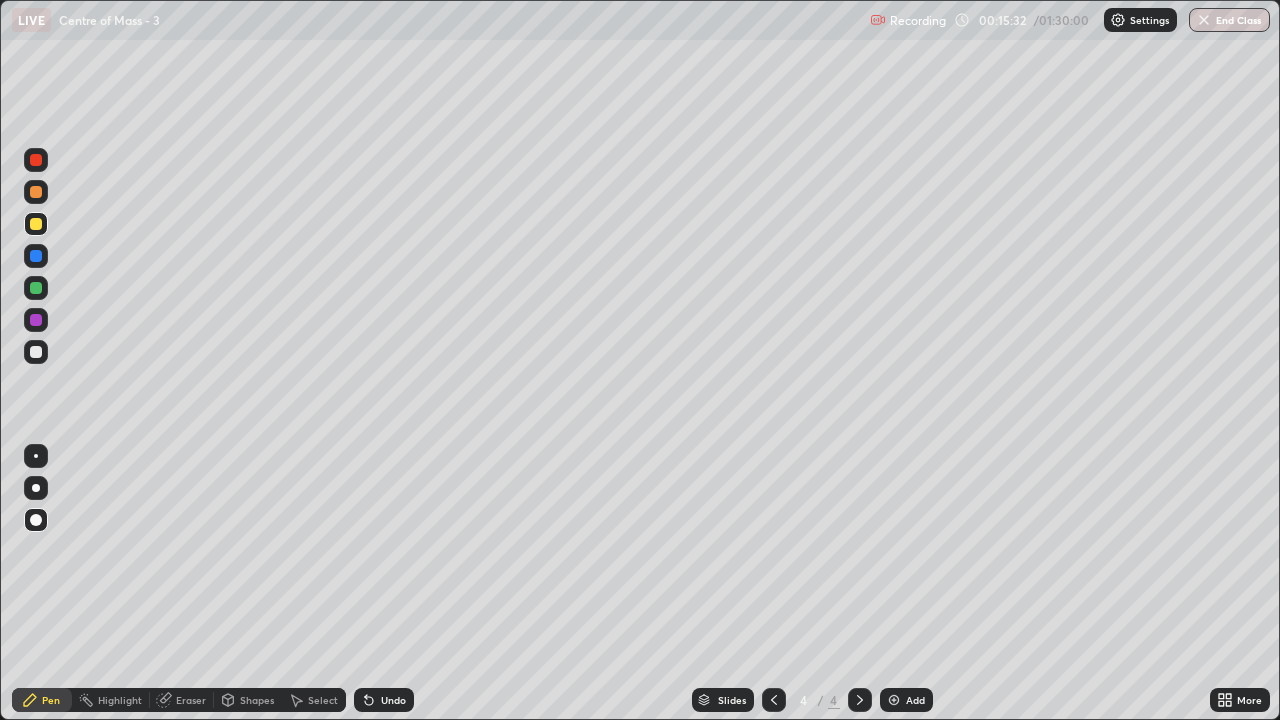 click on "Shapes" at bounding box center [248, 700] 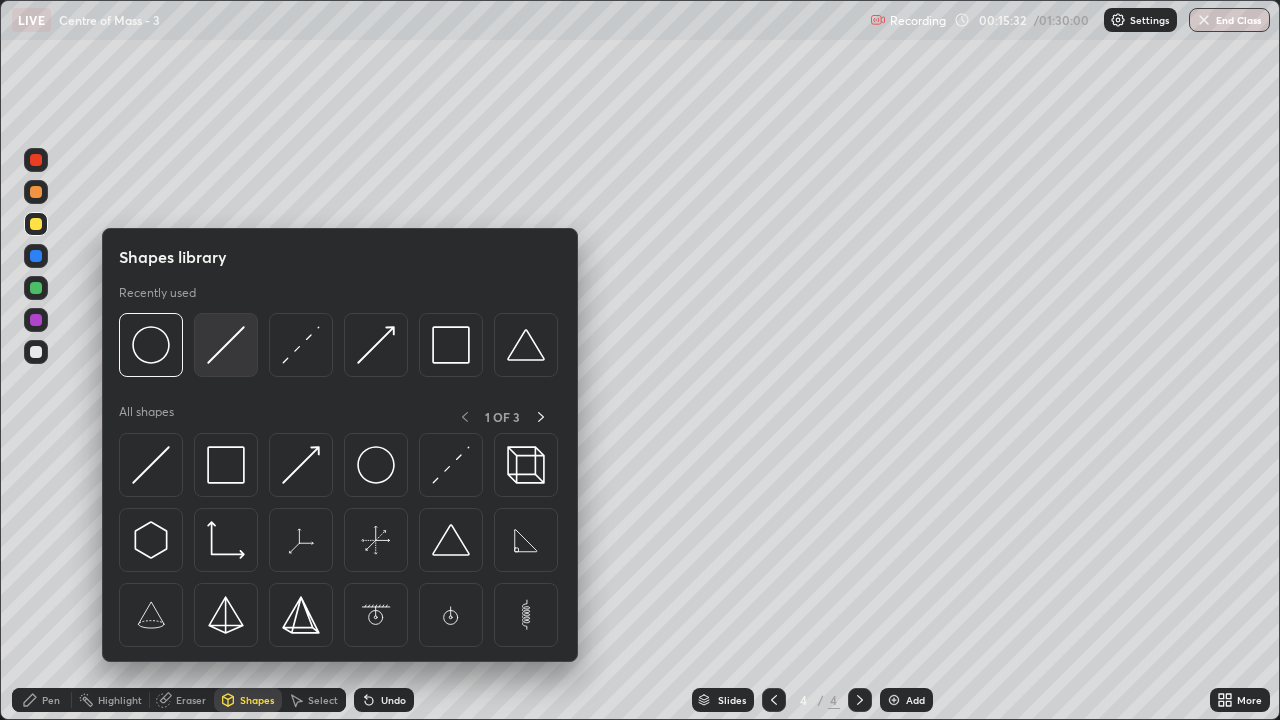 click at bounding box center (226, 345) 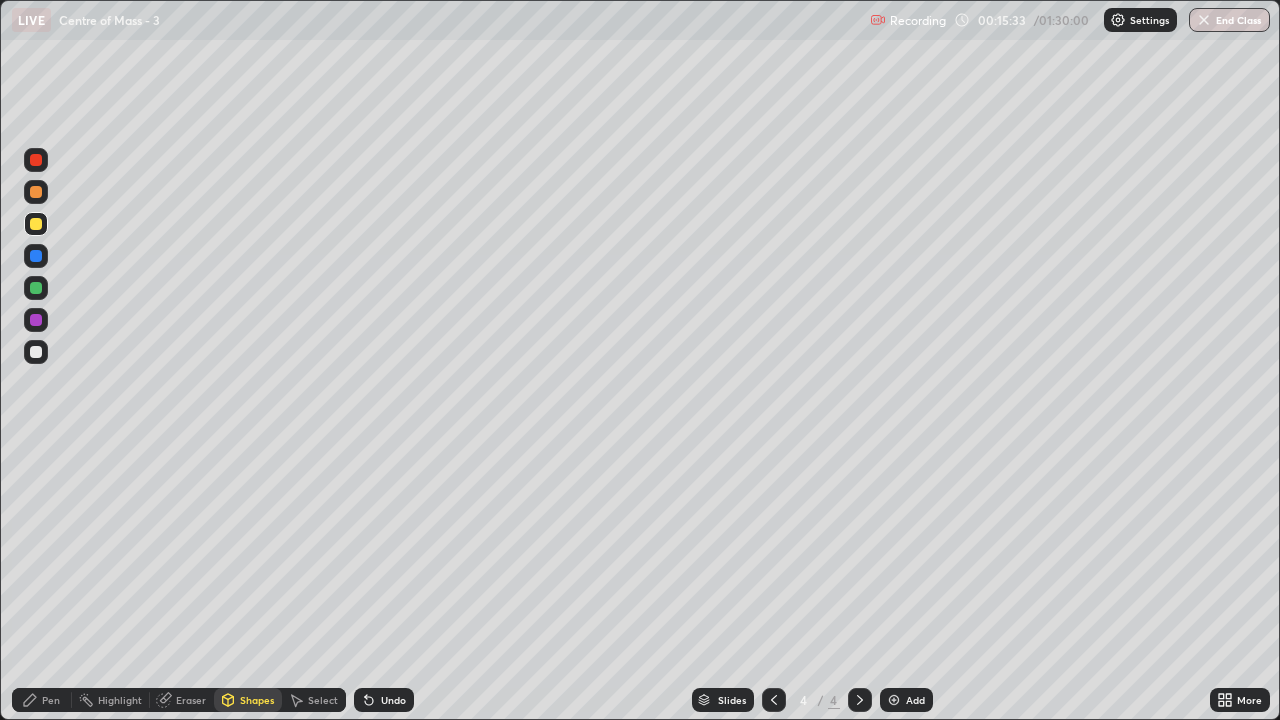 click at bounding box center [36, 352] 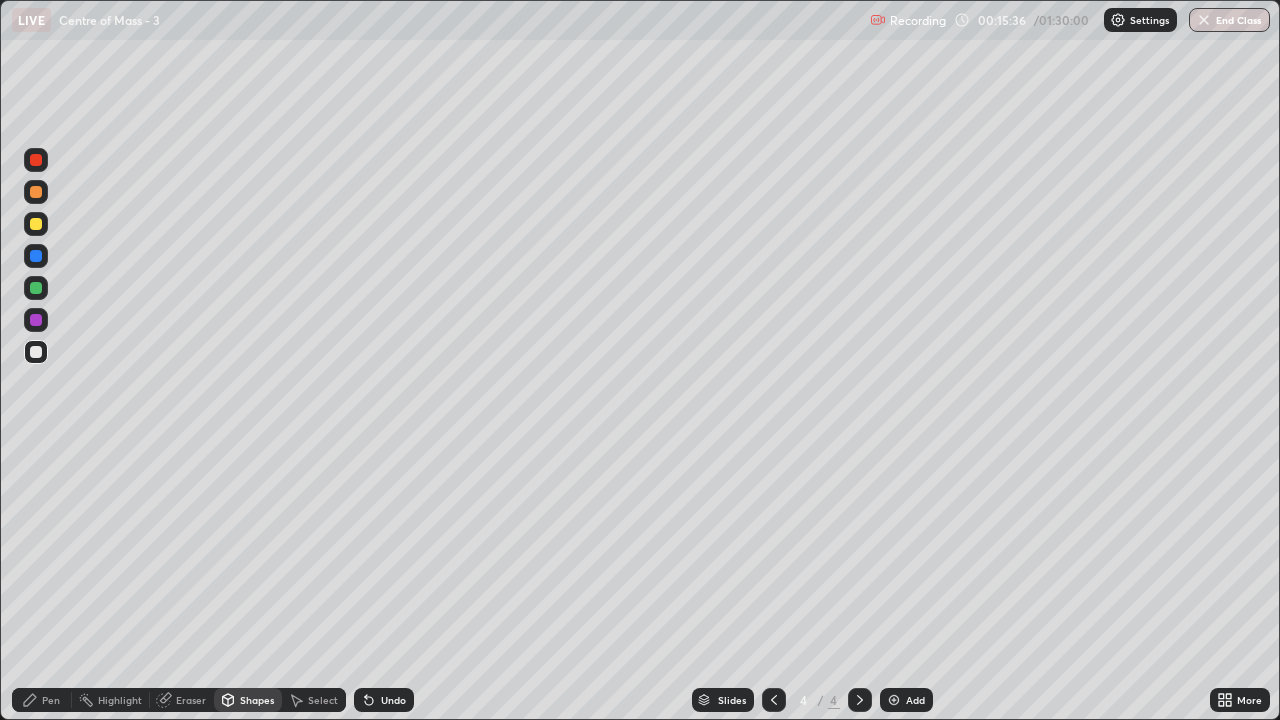 click on "Pen" at bounding box center (51, 700) 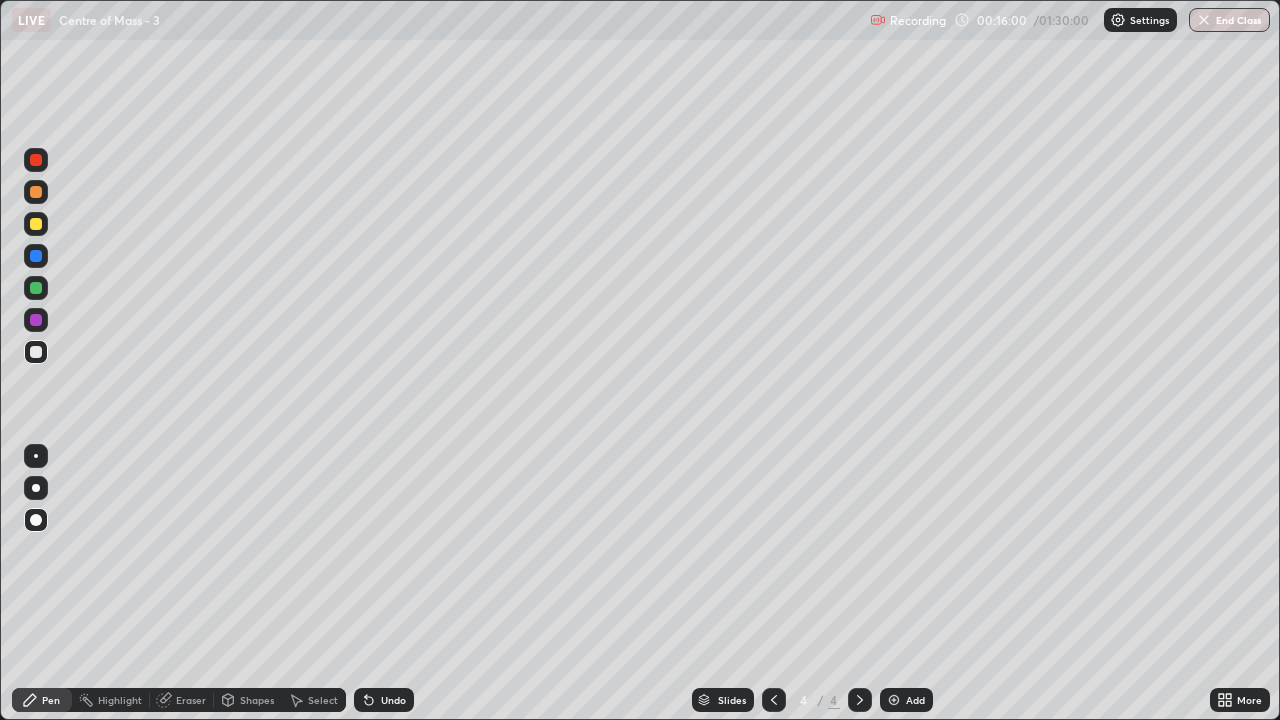 click at bounding box center (36, 288) 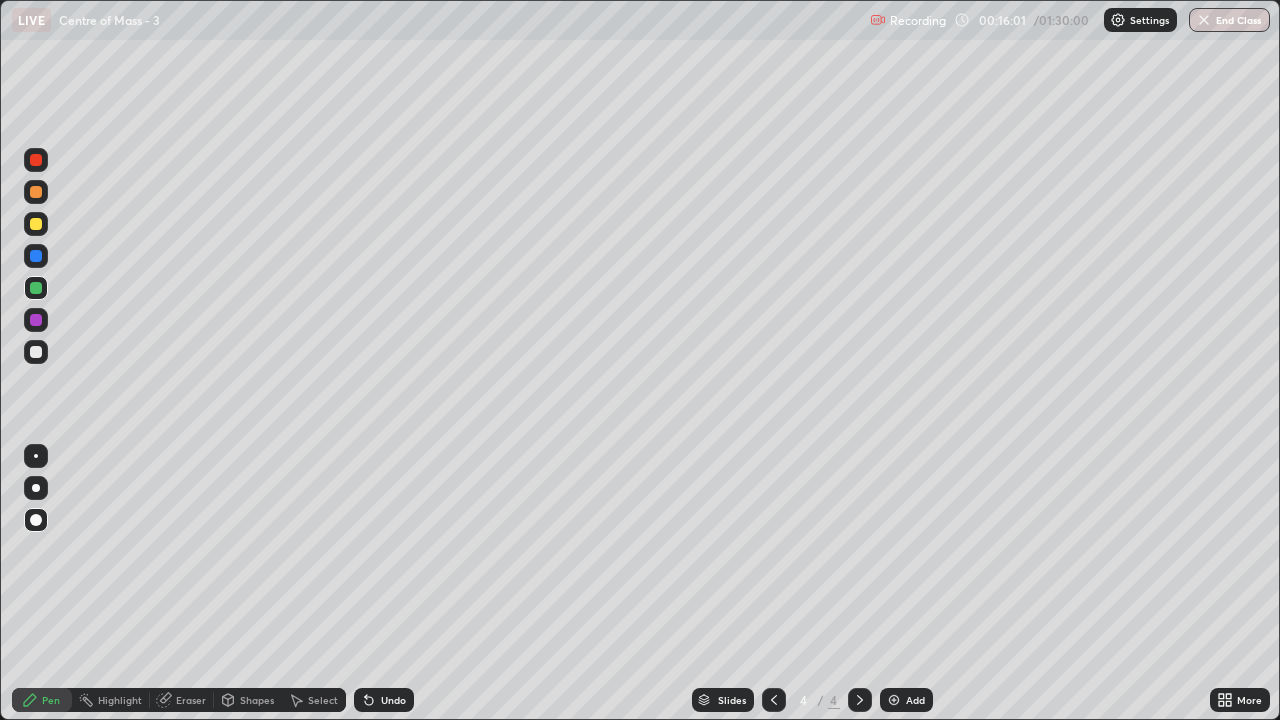 click at bounding box center [36, 256] 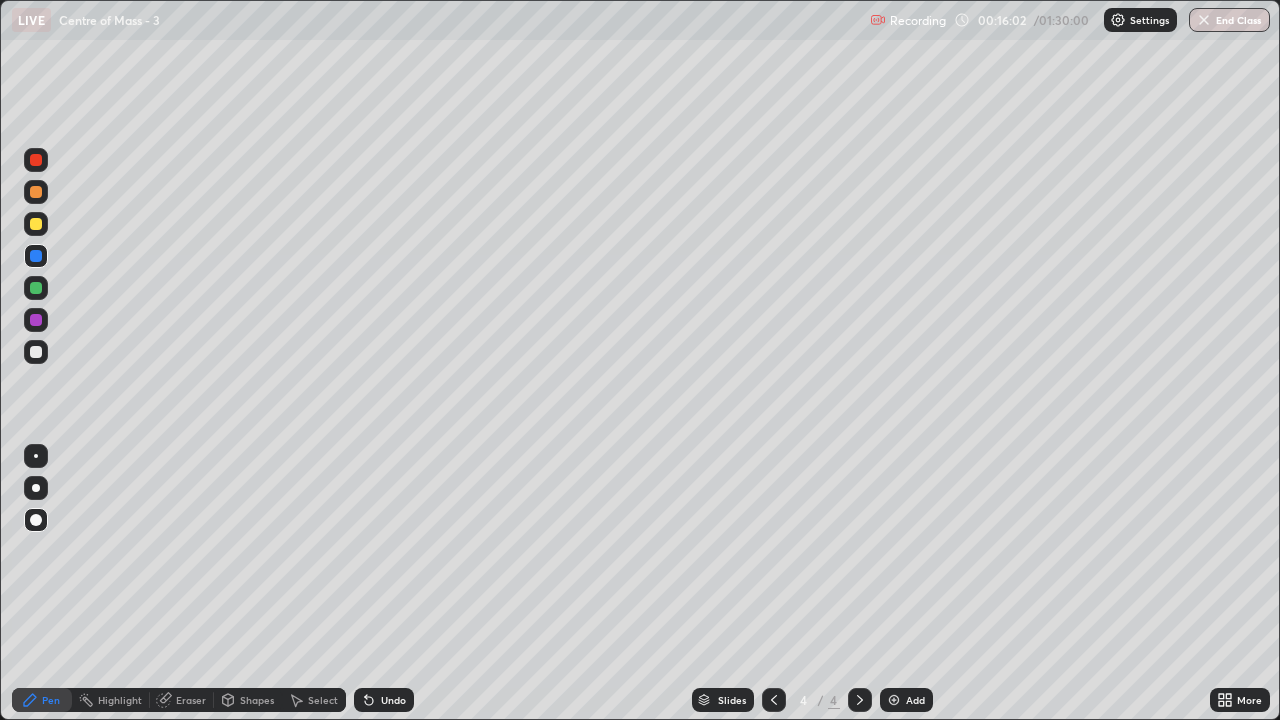 click on "Shapes" at bounding box center [257, 700] 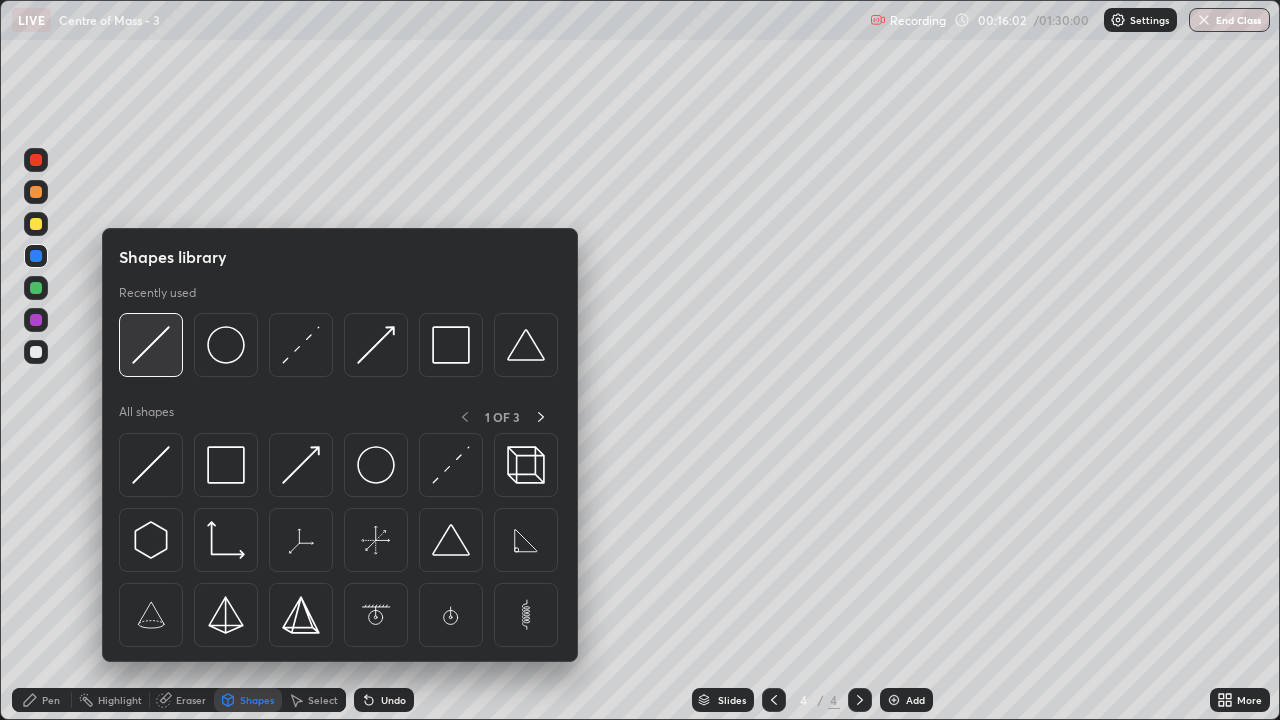 click at bounding box center [151, 345] 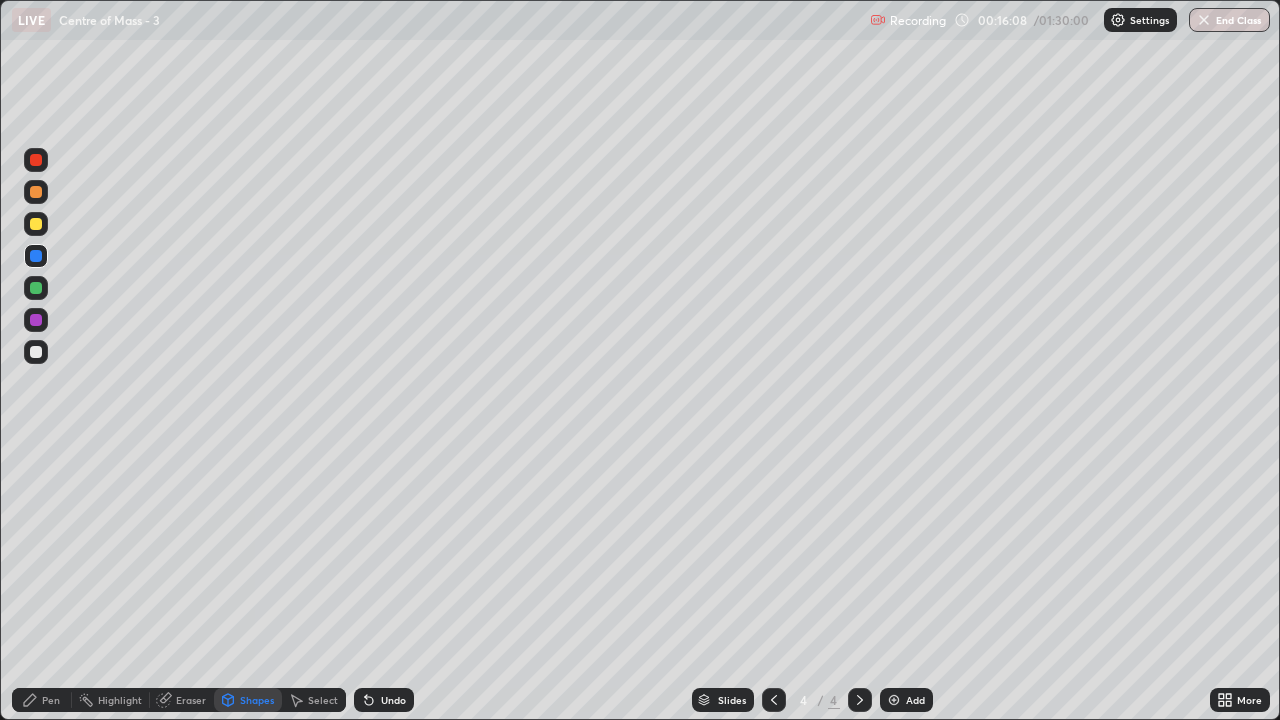 click 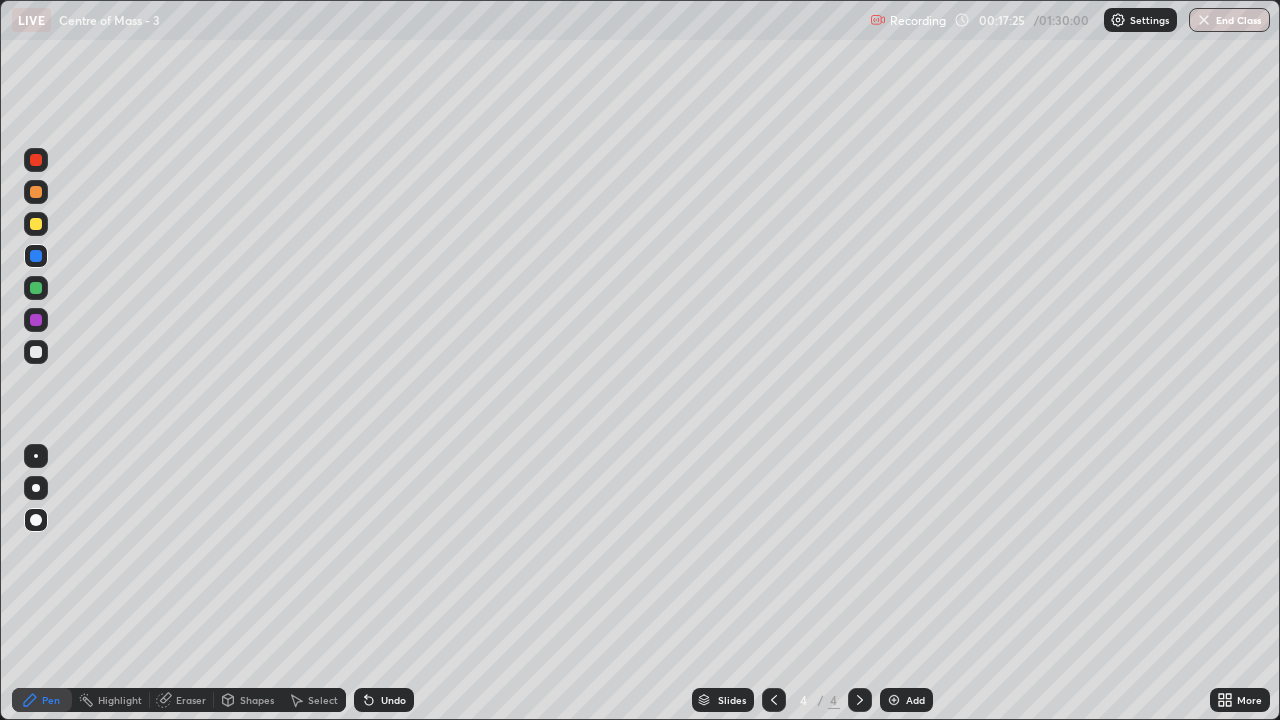 click at bounding box center (36, 352) 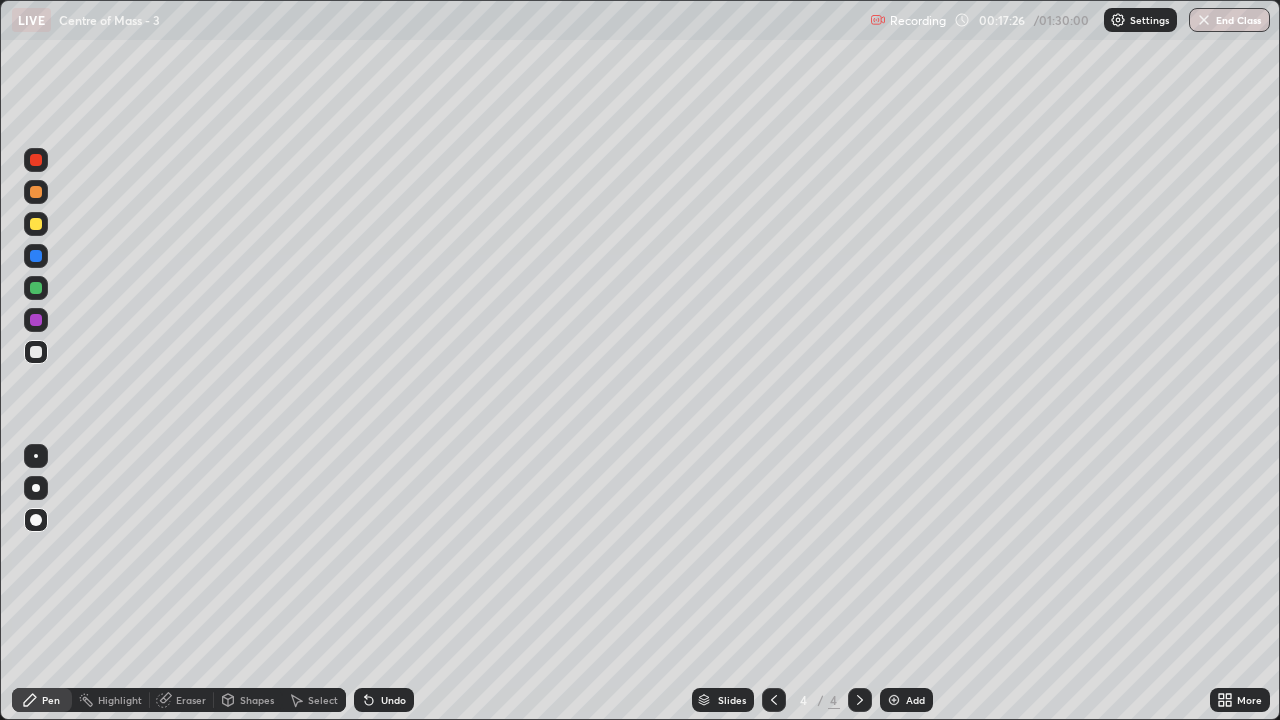 click on "Shapes" at bounding box center (257, 700) 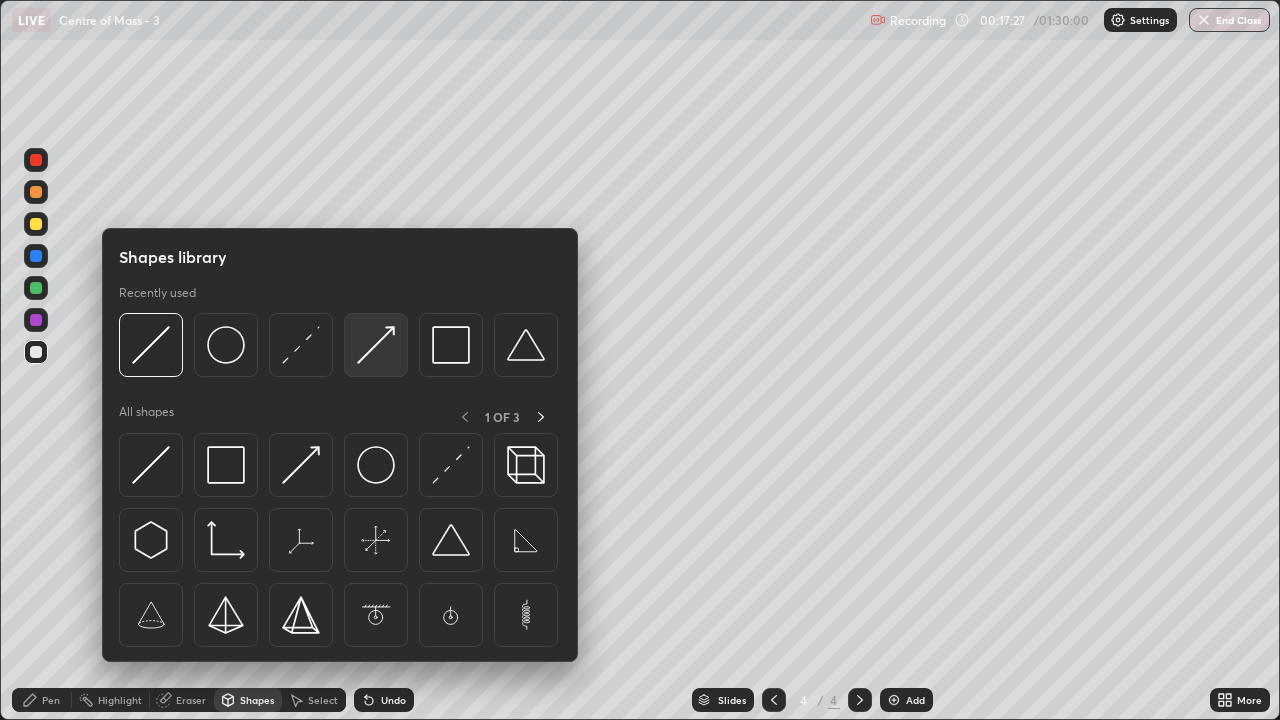 click at bounding box center (376, 345) 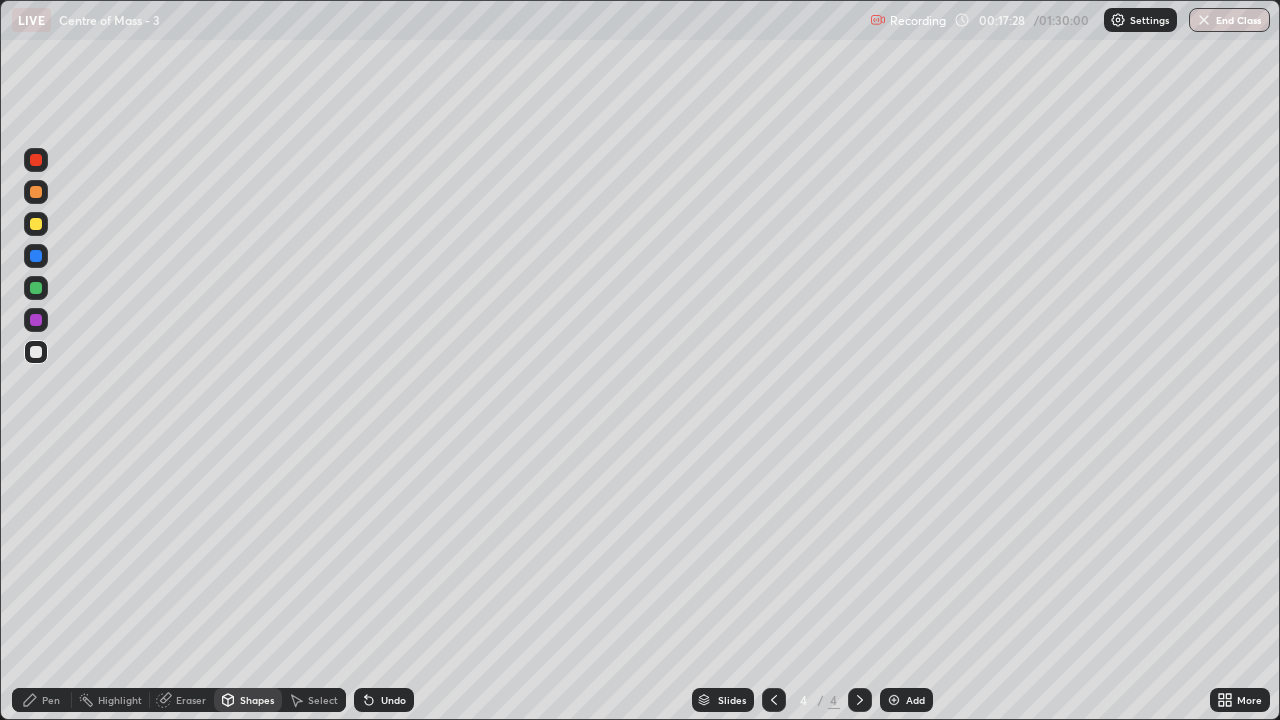 click at bounding box center (36, 224) 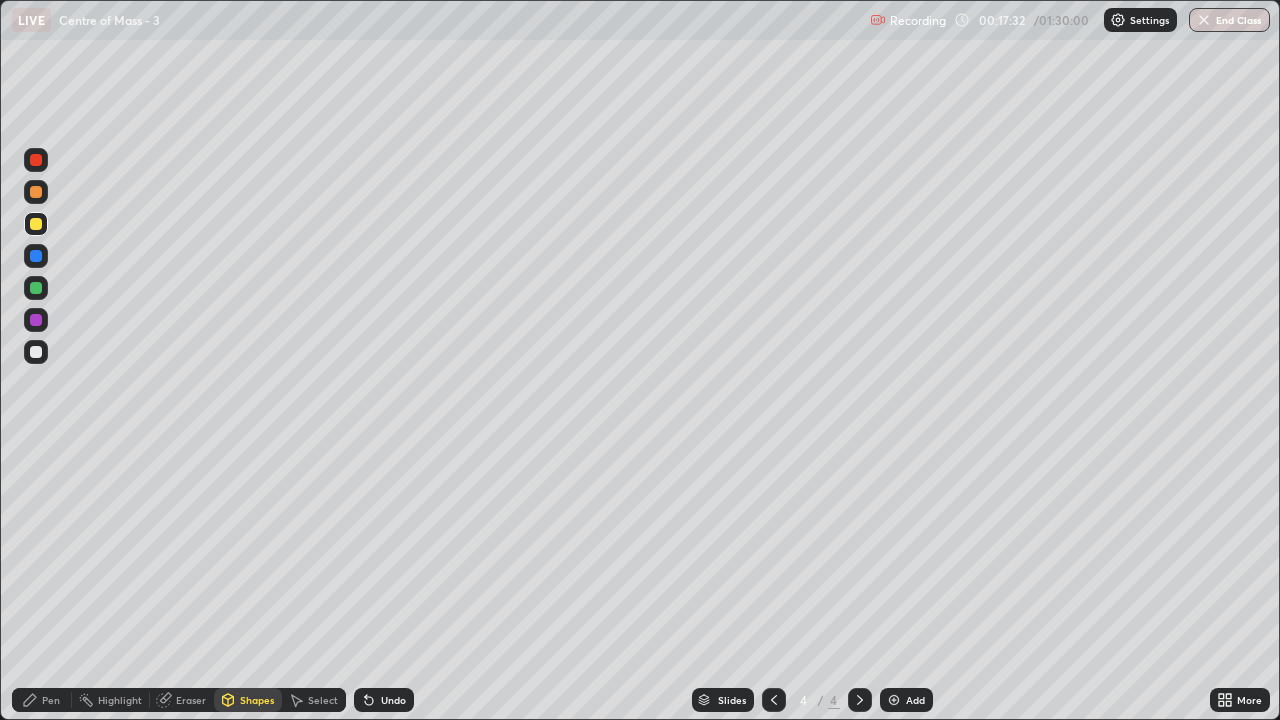 click on "Pen" at bounding box center (42, 700) 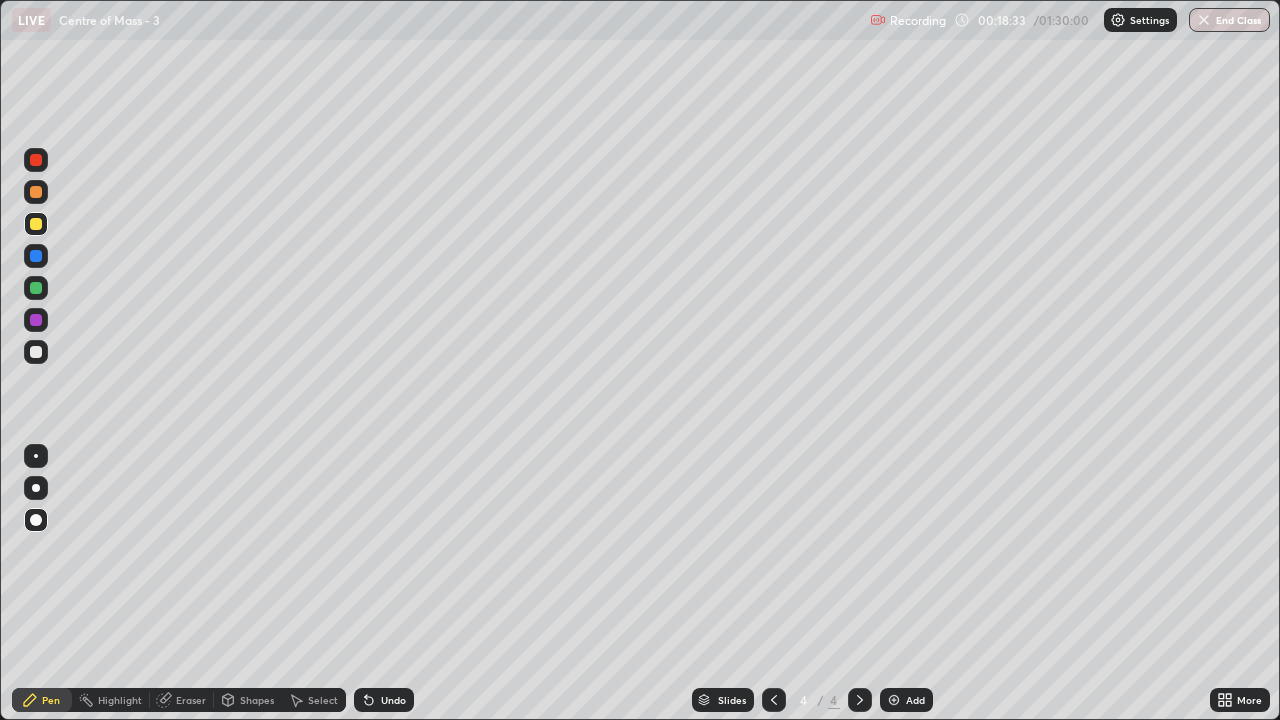 click at bounding box center (894, 700) 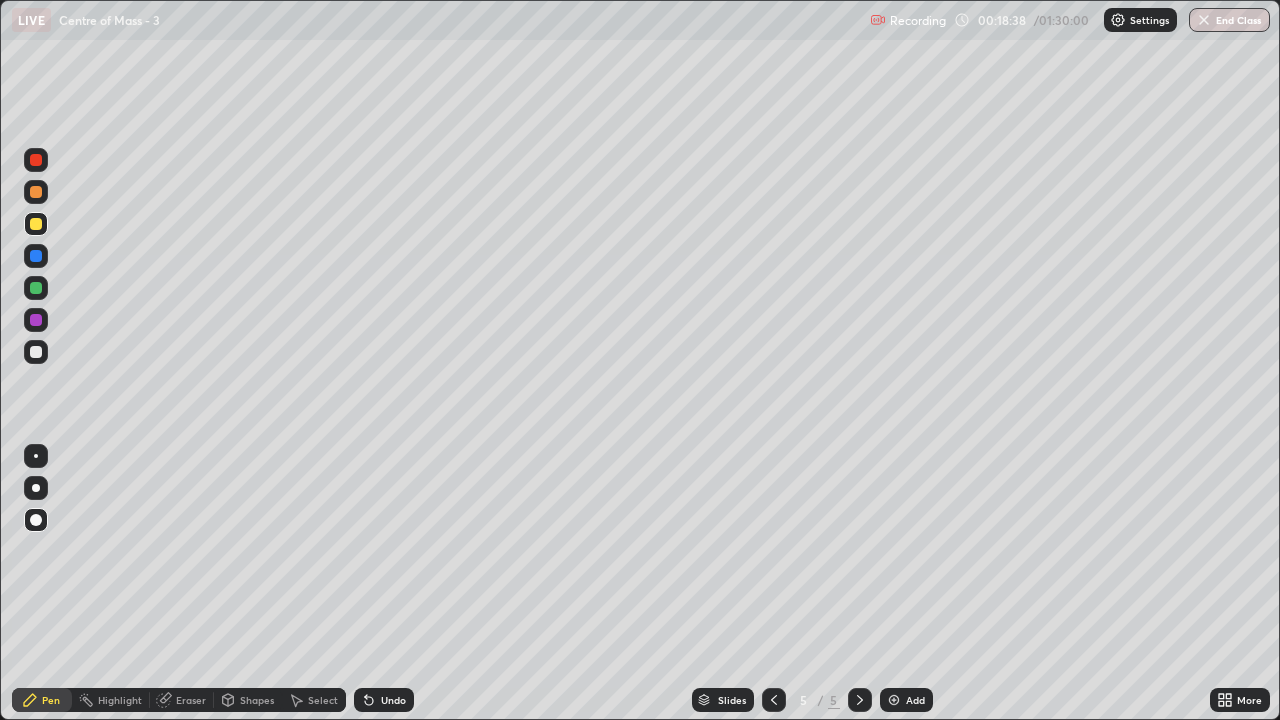 click on "Shapes" at bounding box center [257, 700] 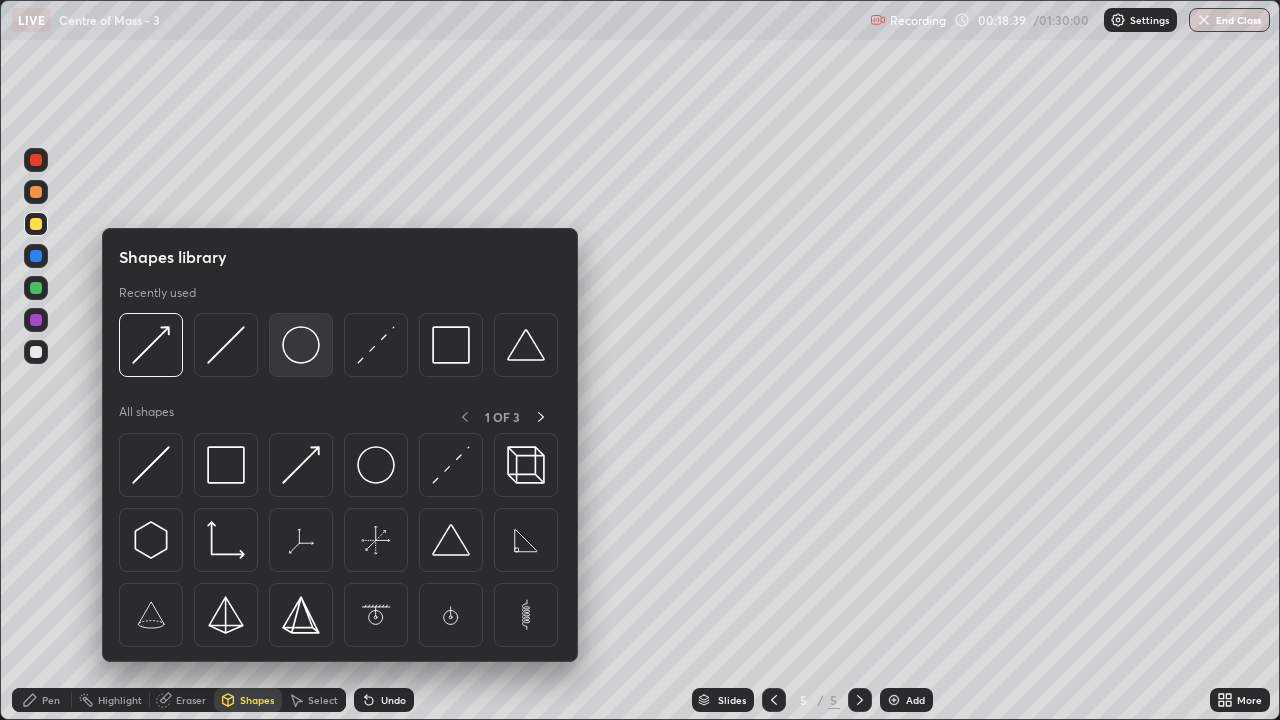 click at bounding box center [301, 345] 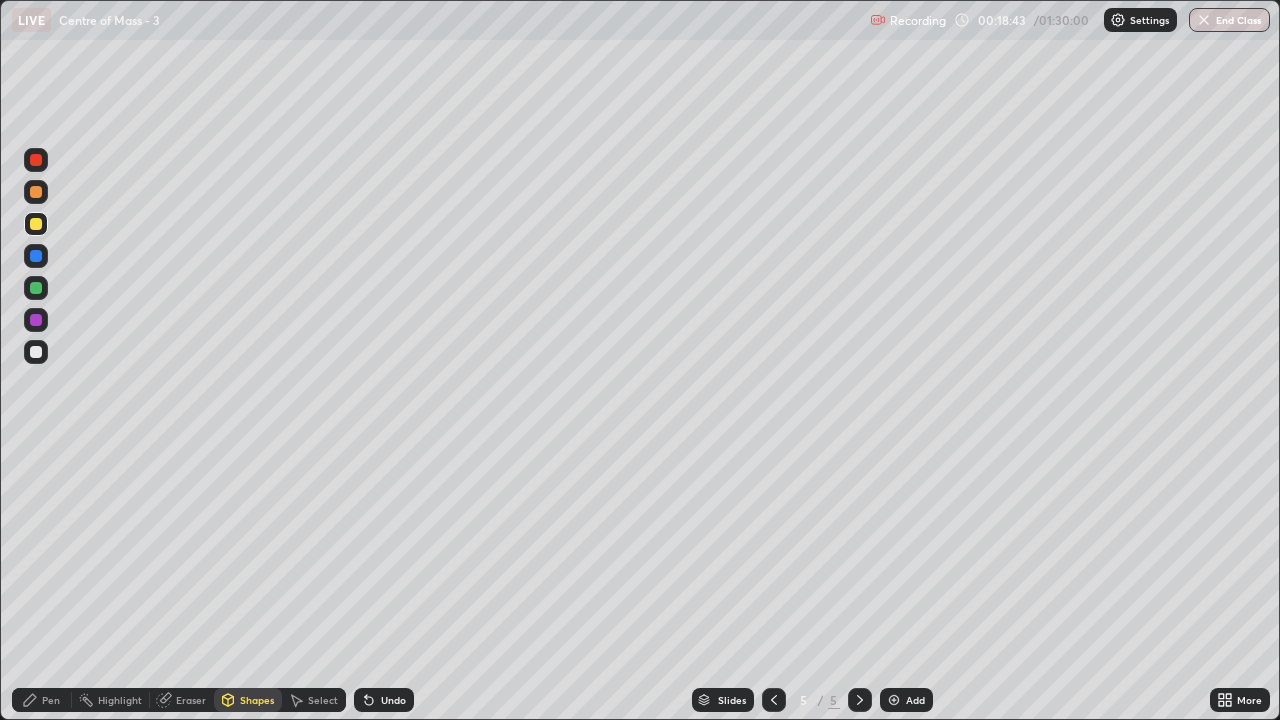 click on "Shapes" at bounding box center [248, 700] 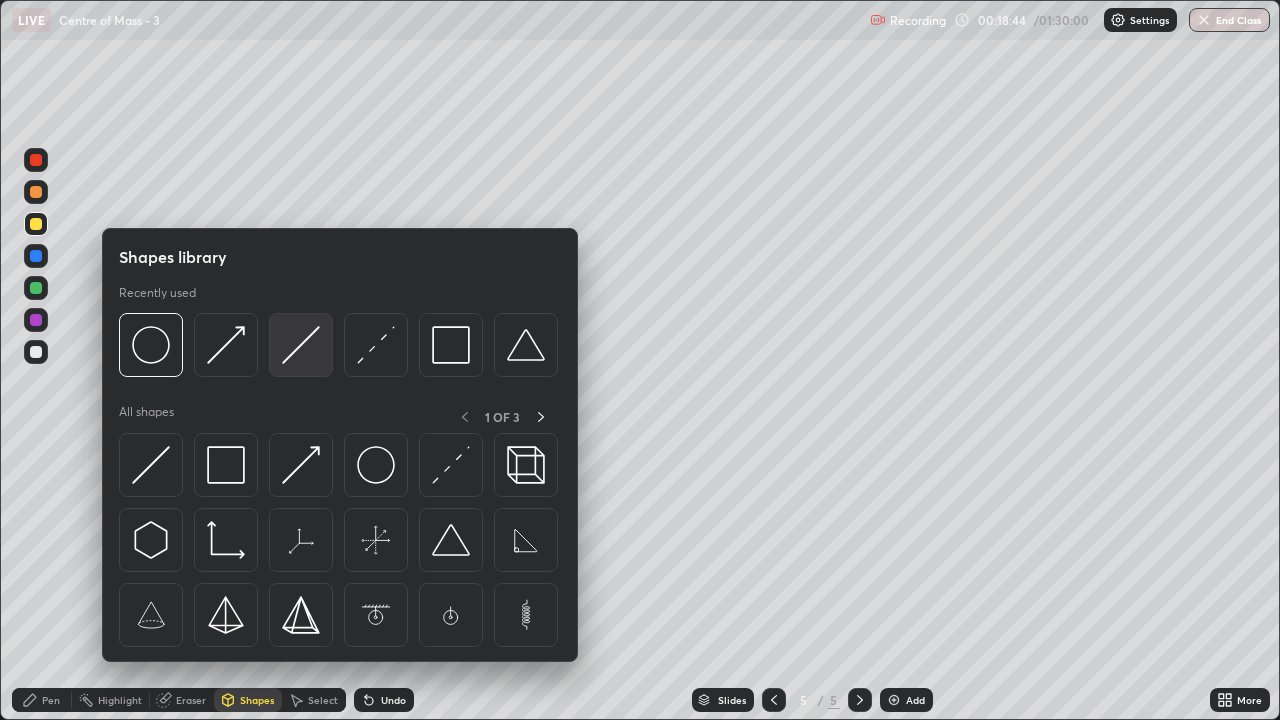 click at bounding box center (301, 345) 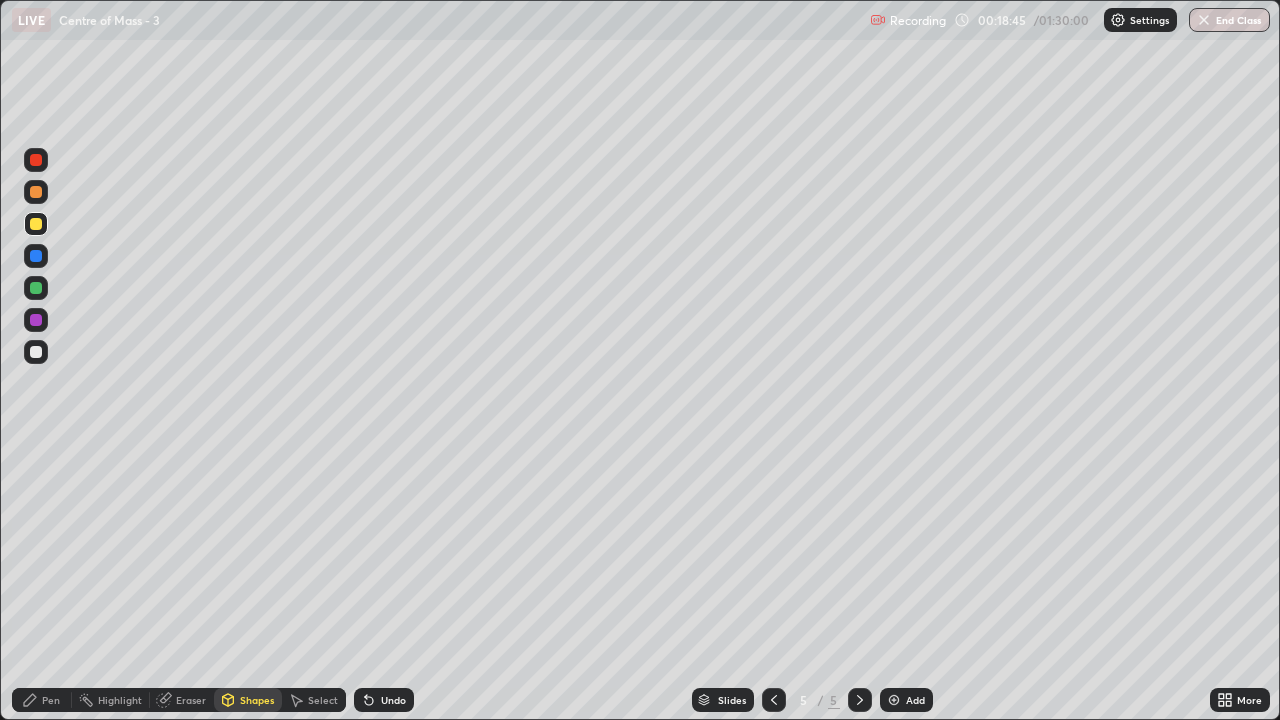 click on "Shapes" at bounding box center (248, 700) 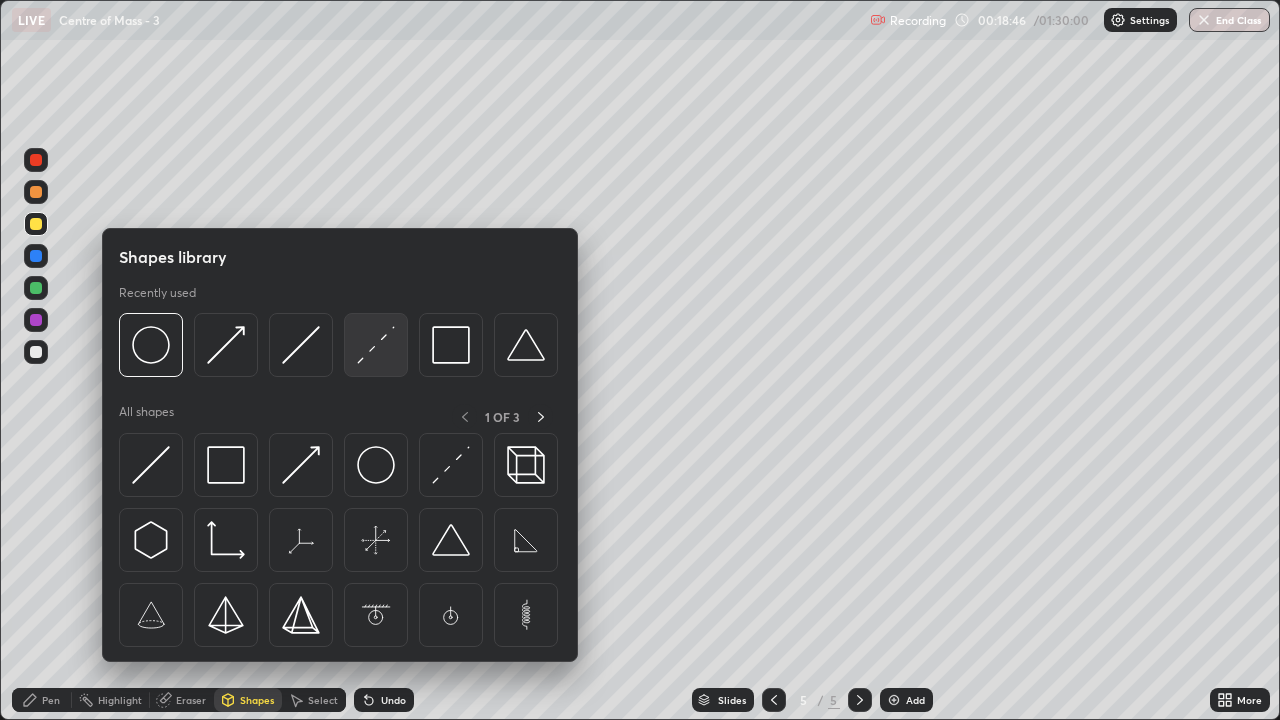 click at bounding box center [376, 345] 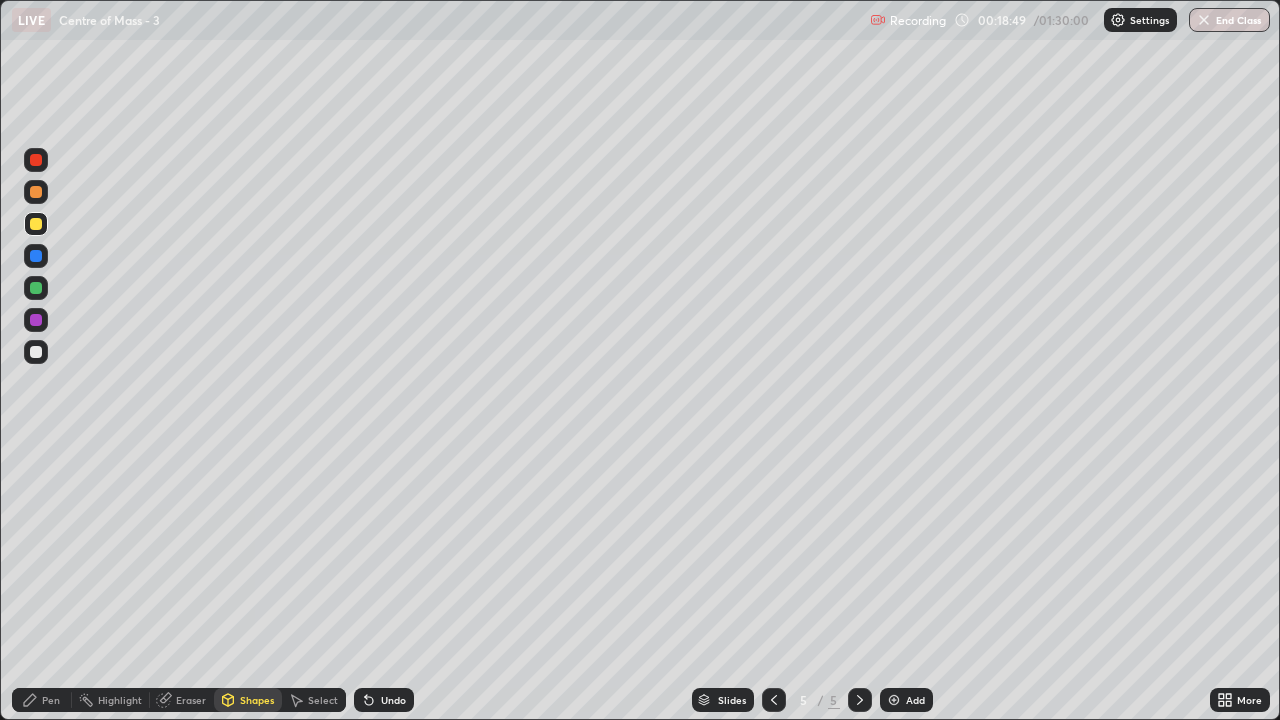 click on "Pen" at bounding box center [42, 700] 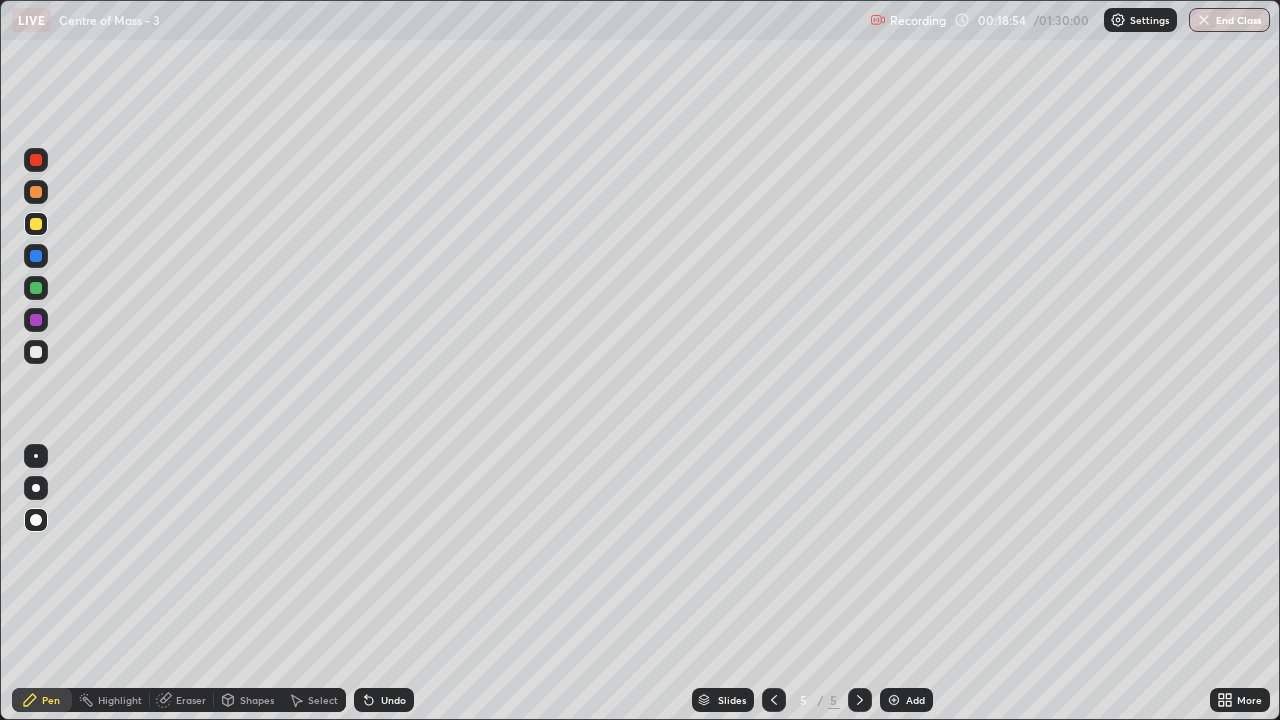 click at bounding box center (36, 352) 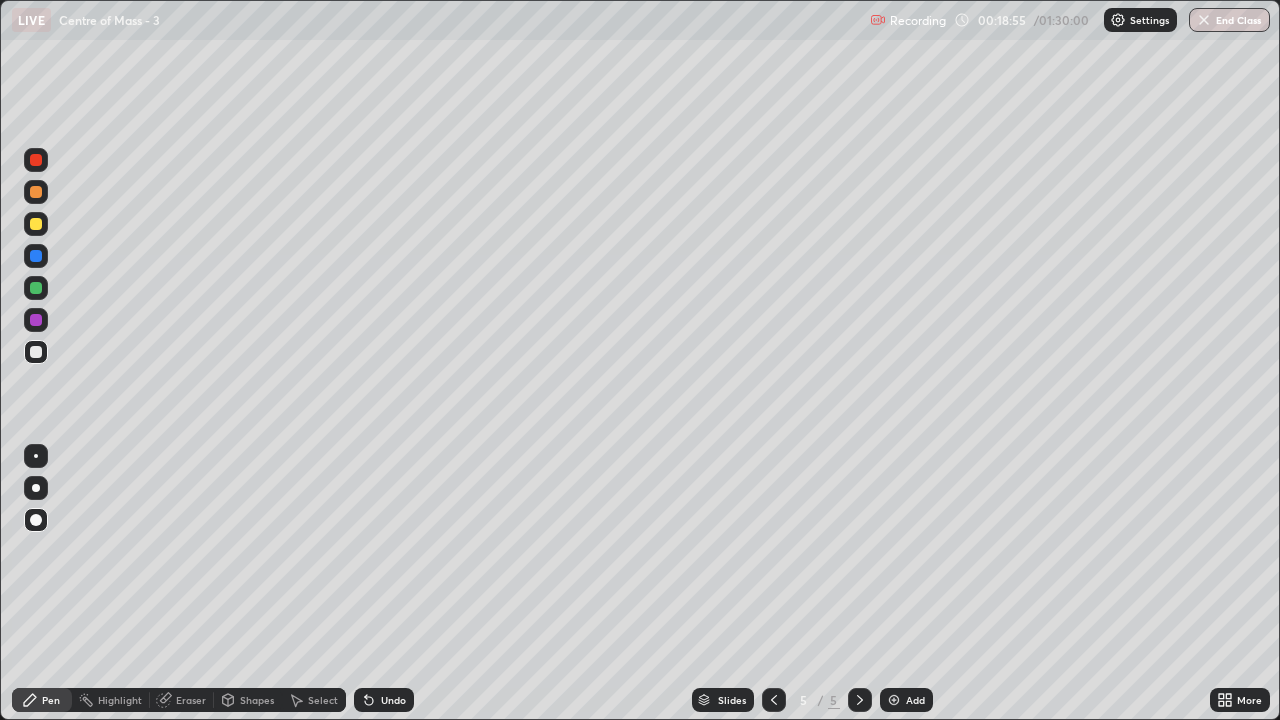 click on "Shapes" at bounding box center [257, 700] 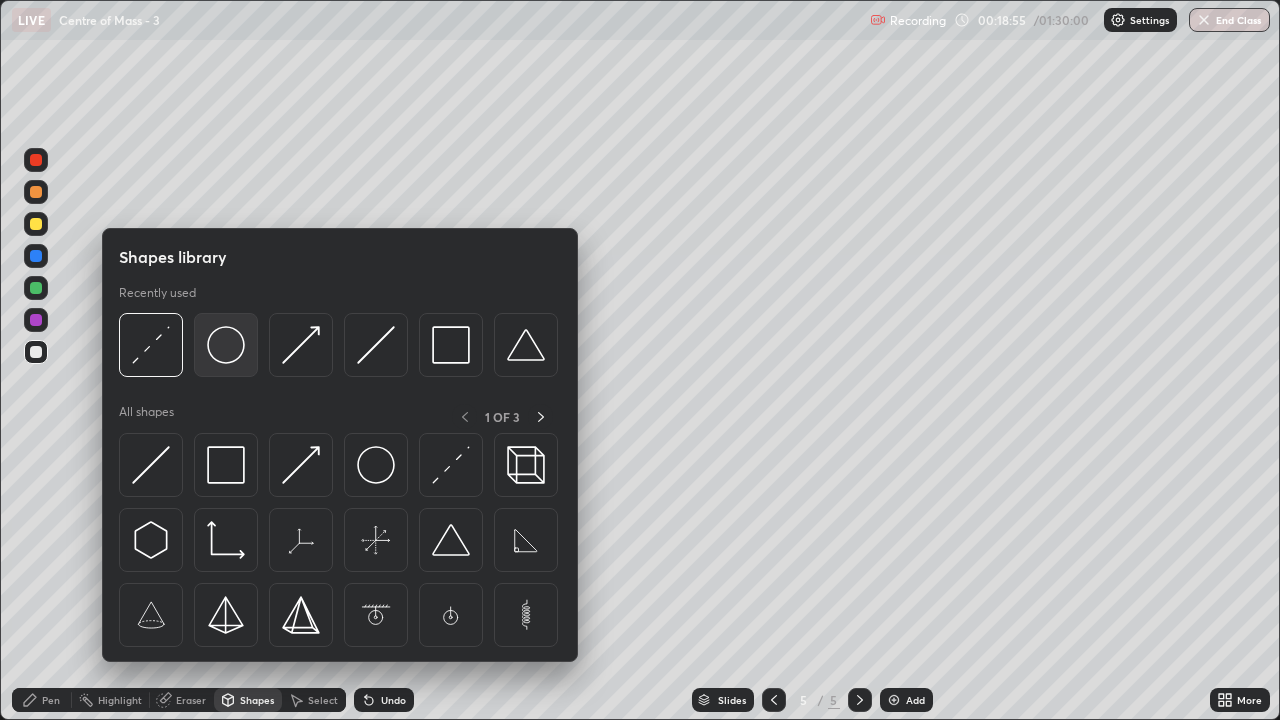 click at bounding box center (226, 345) 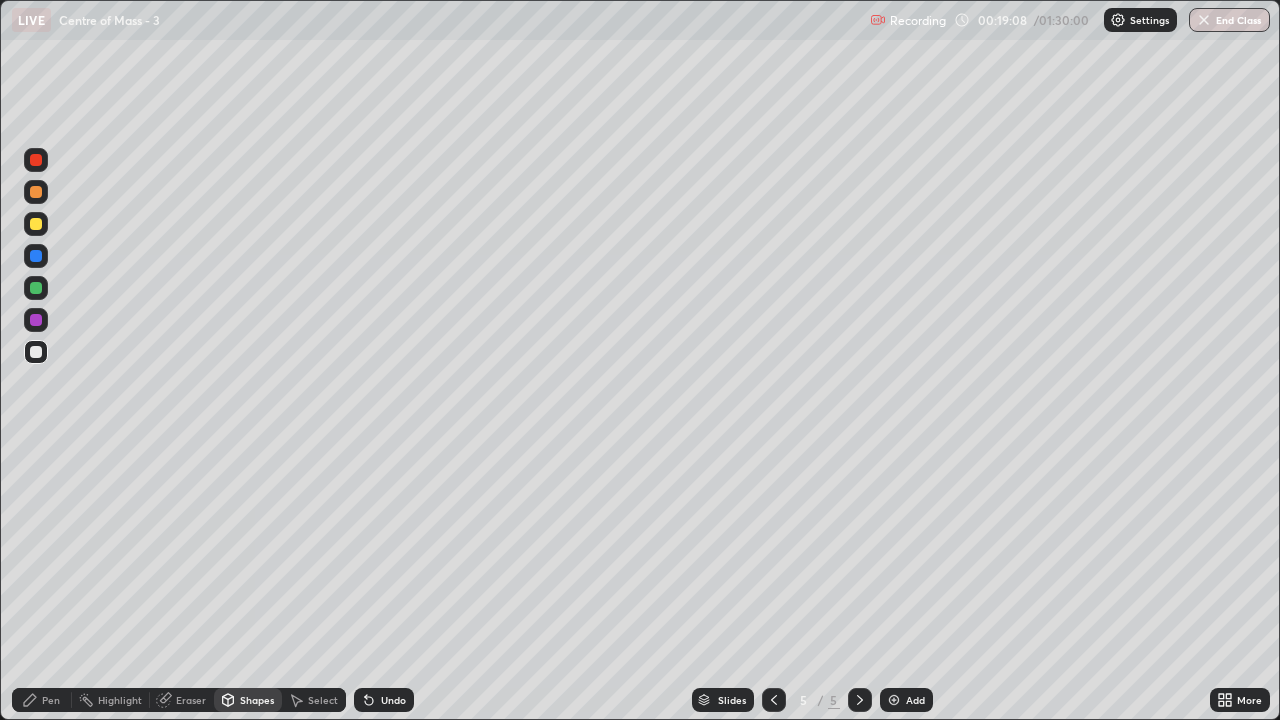 click on "Pen" at bounding box center [42, 700] 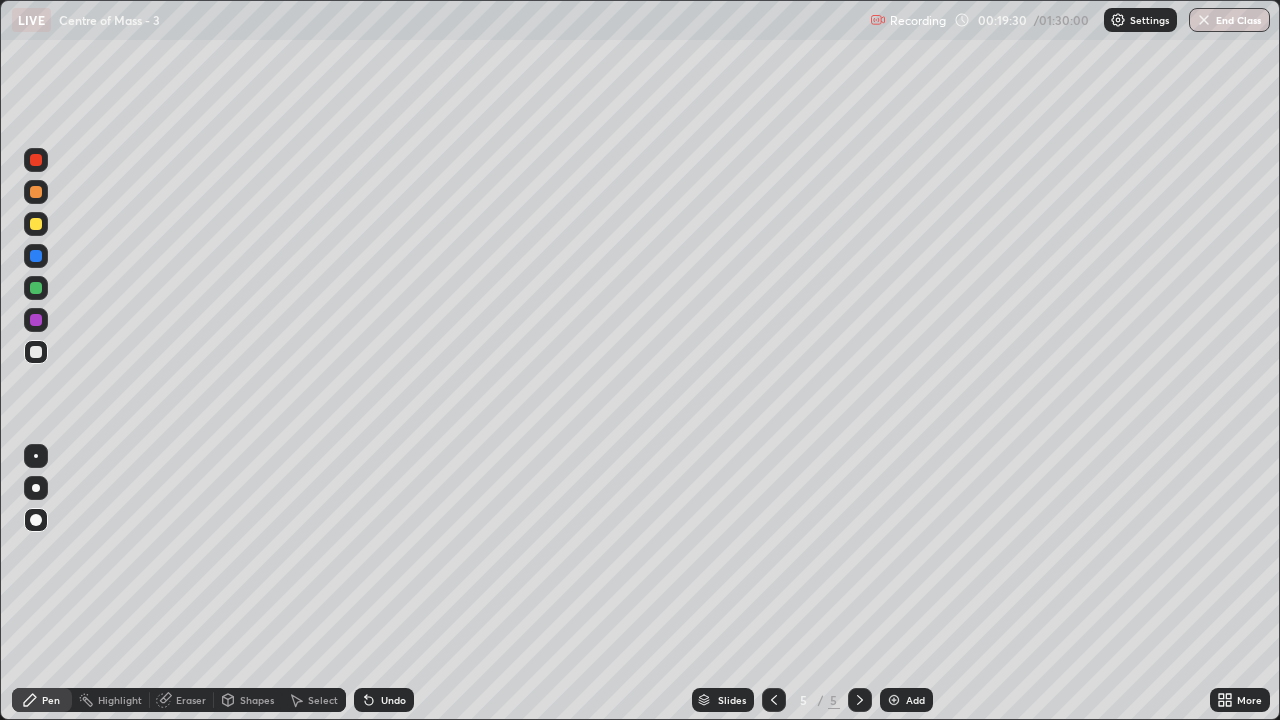click on "Shapes" at bounding box center [257, 700] 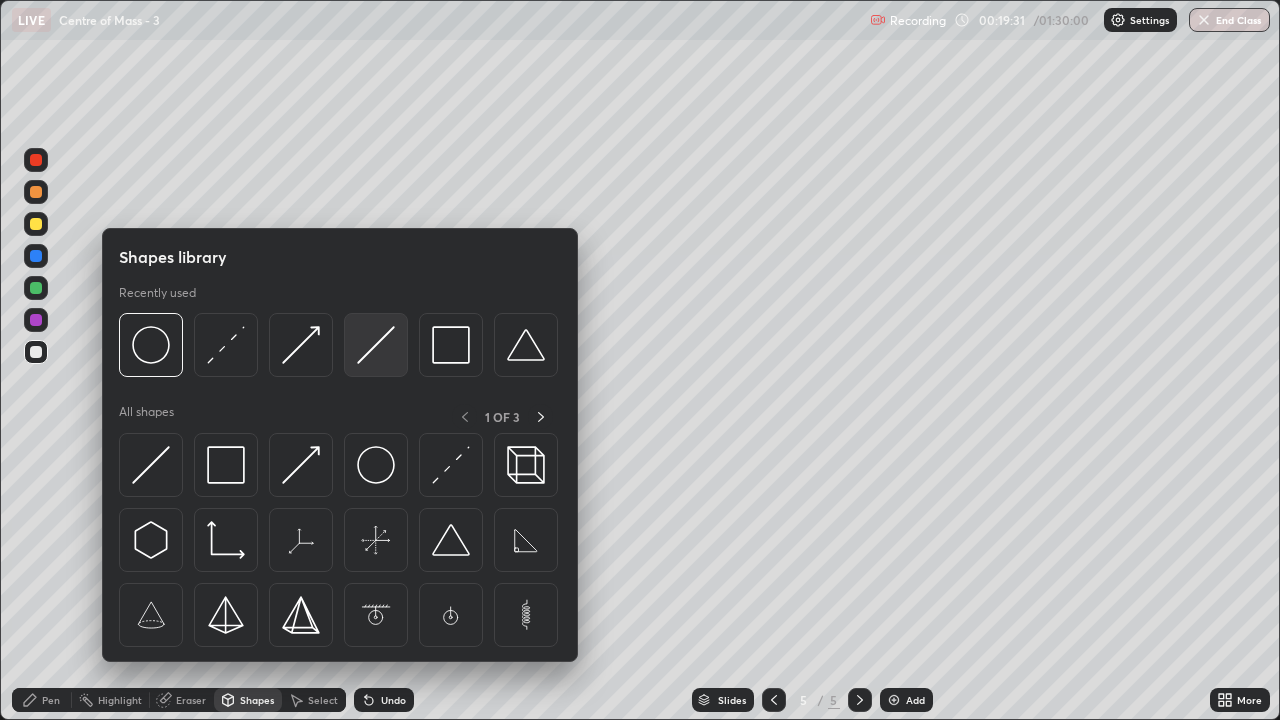 click at bounding box center (376, 345) 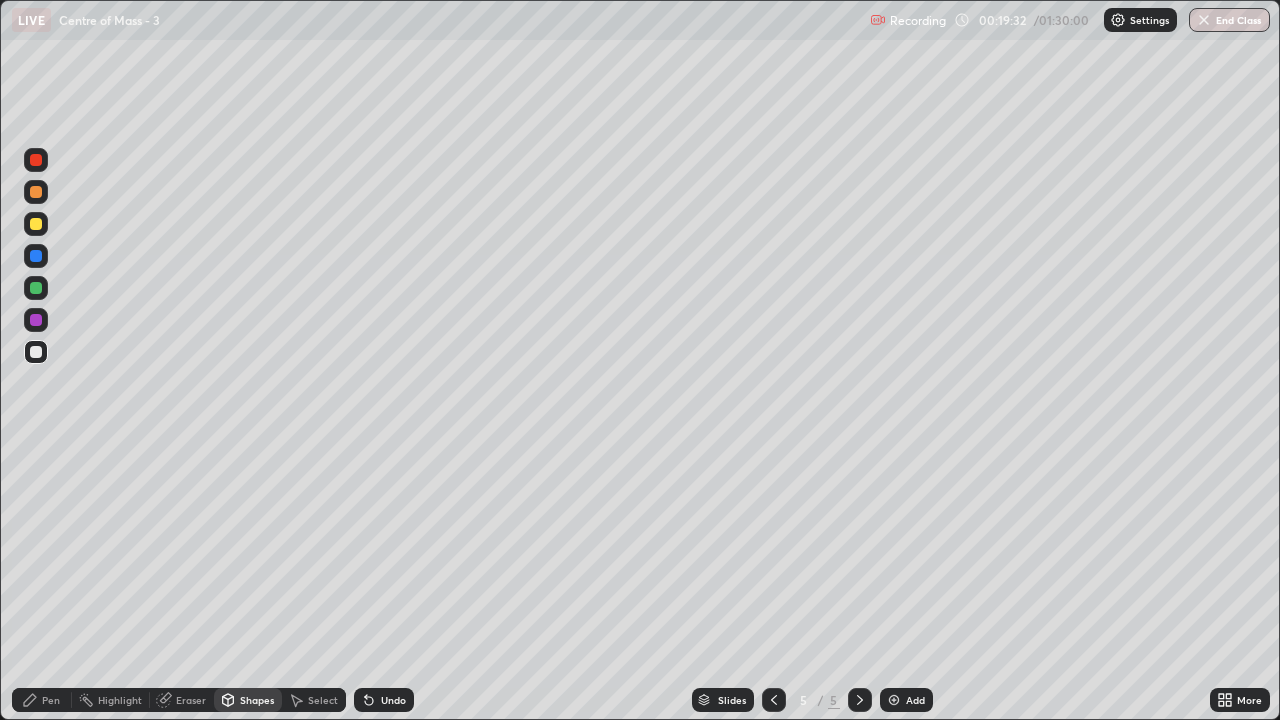click at bounding box center (36, 256) 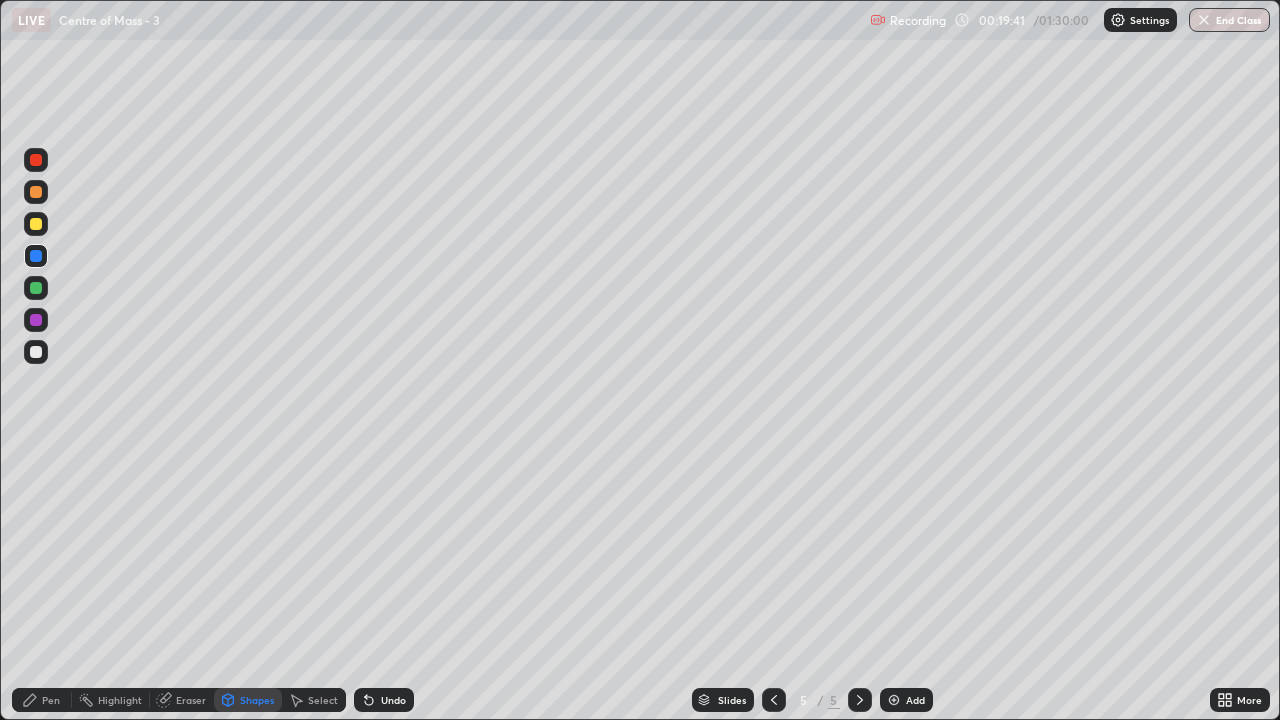 click on "Pen" at bounding box center [51, 700] 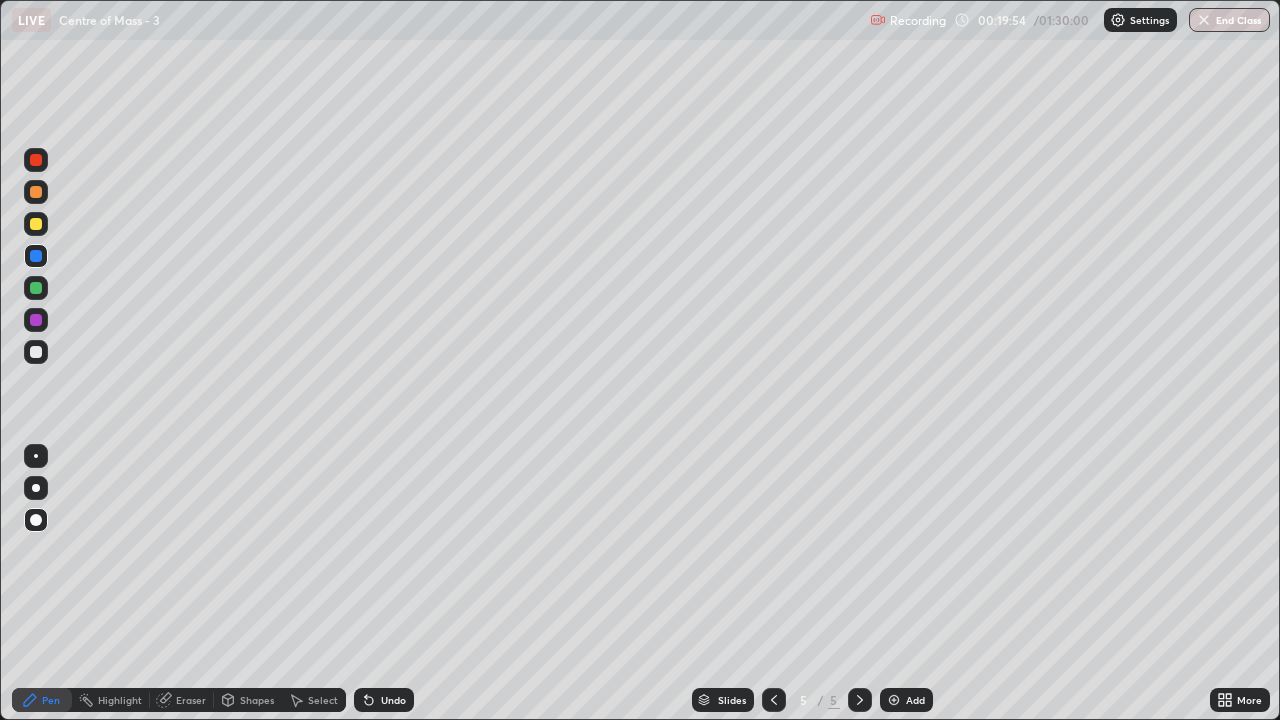 click at bounding box center (36, 288) 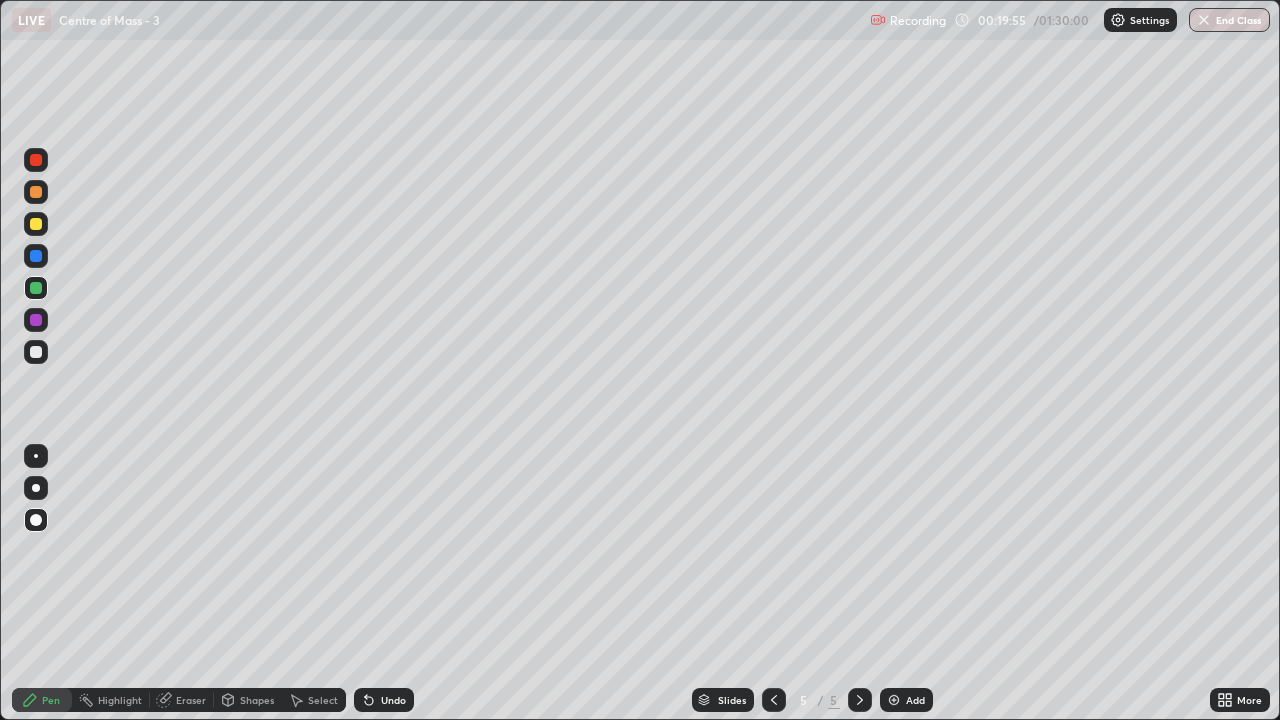 click on "Shapes" at bounding box center (257, 700) 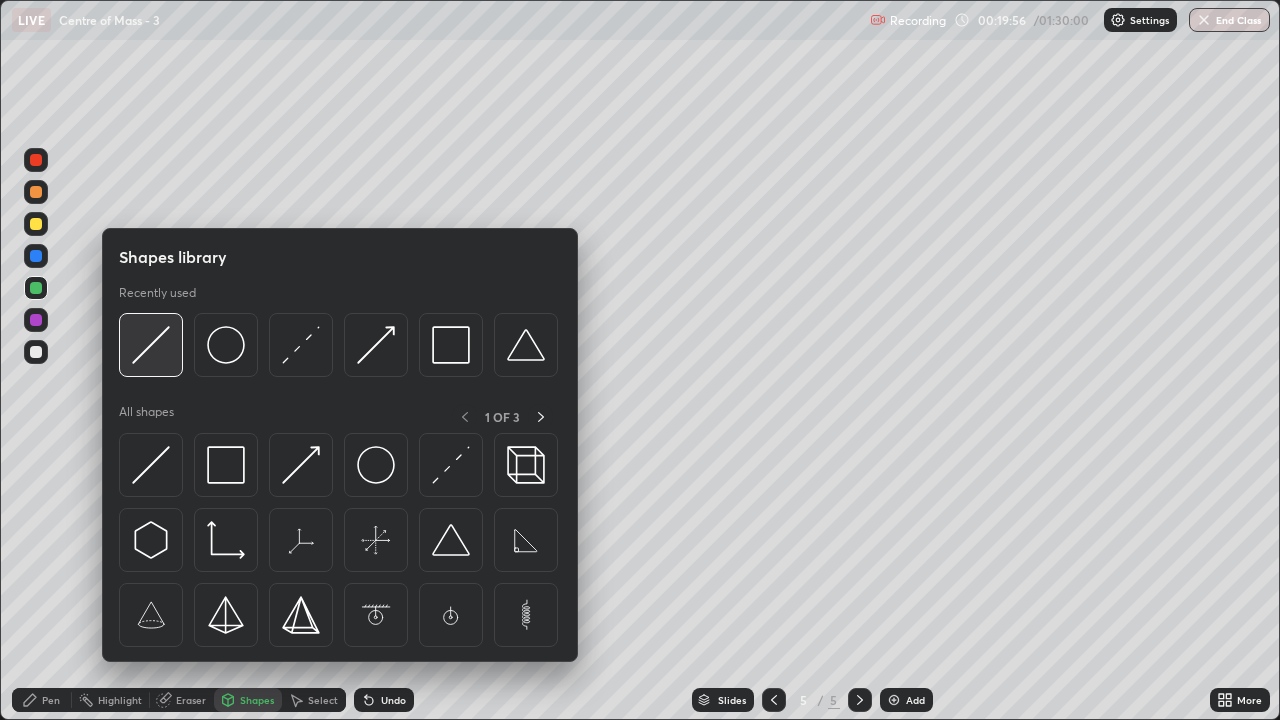 click at bounding box center [151, 345] 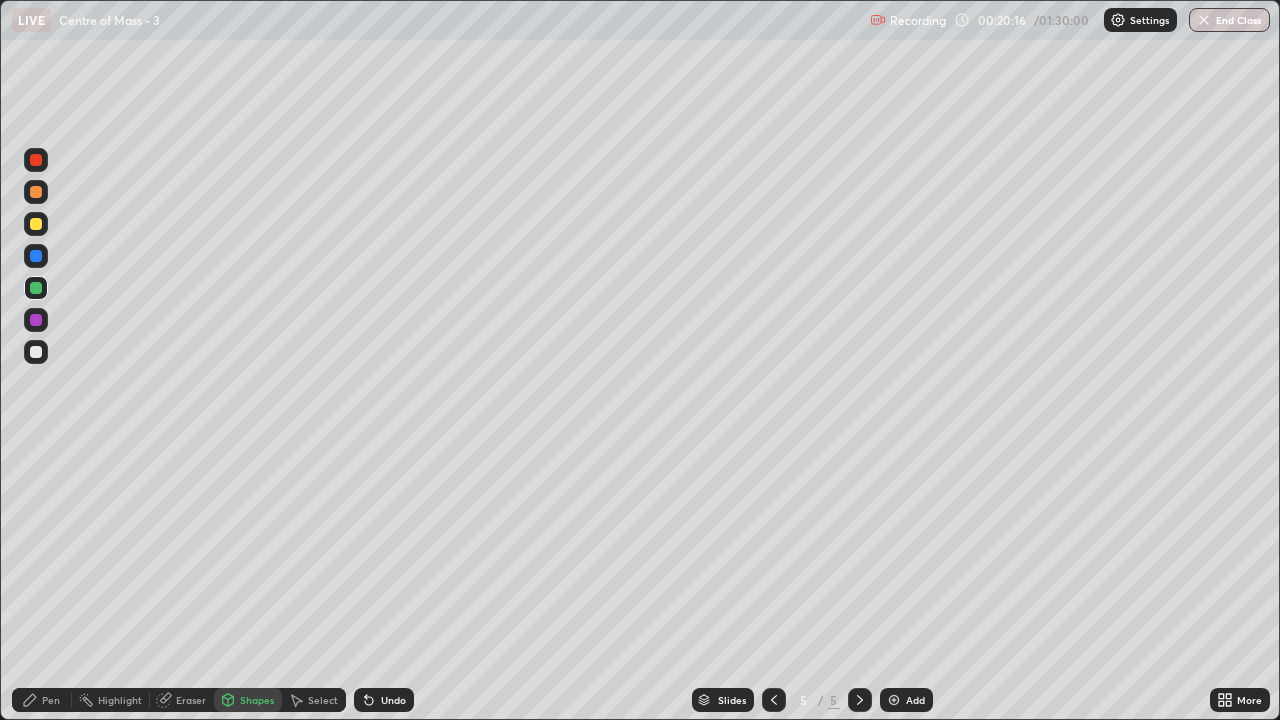 click at bounding box center (36, 352) 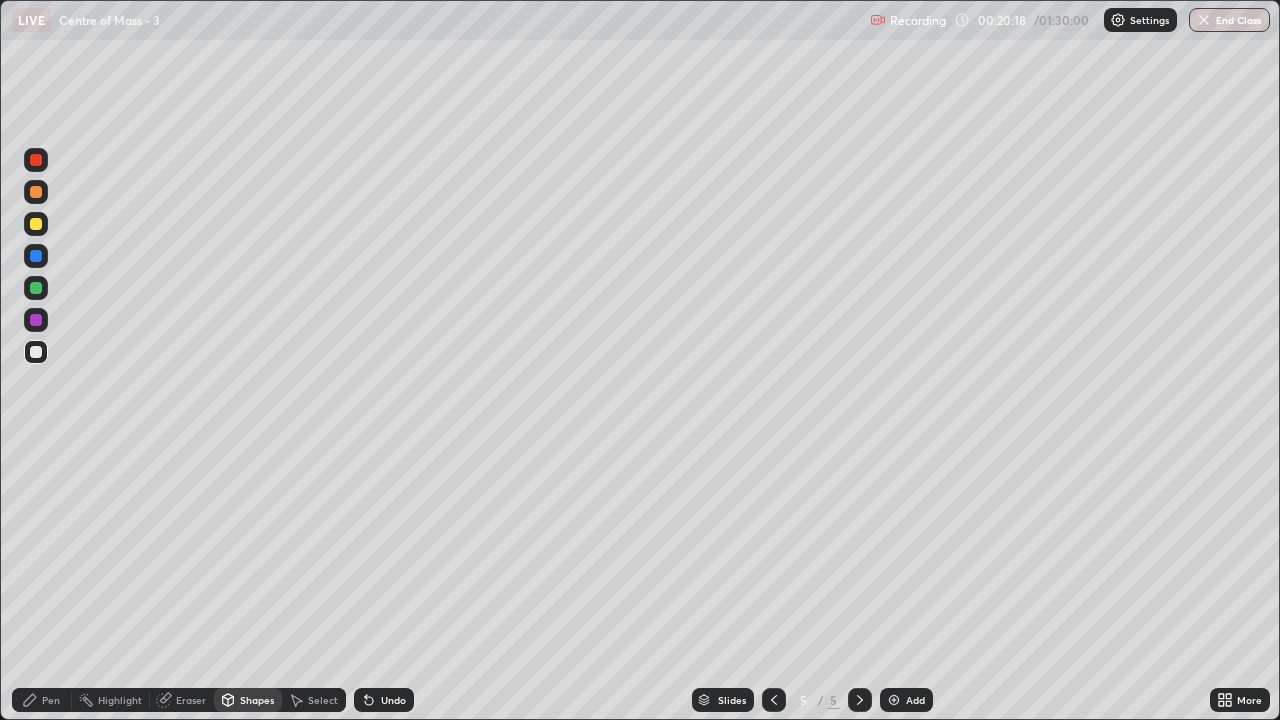 click on "Pen" at bounding box center [51, 700] 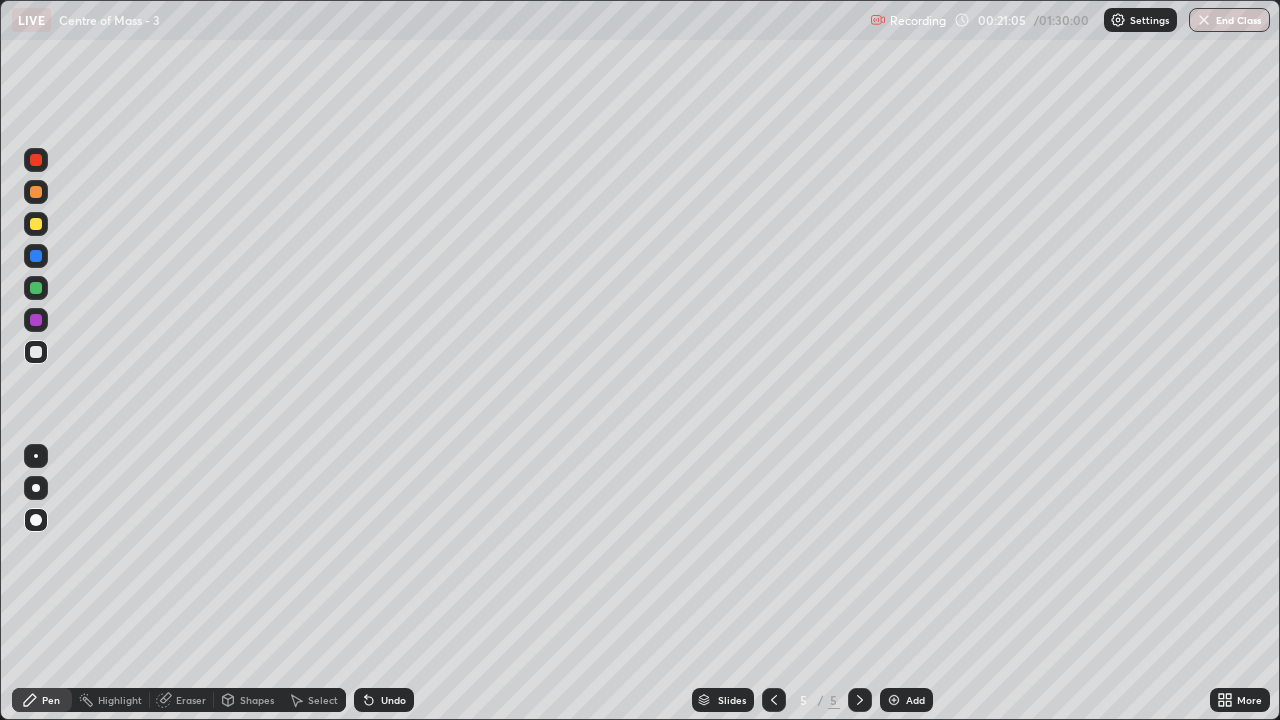click at bounding box center (36, 256) 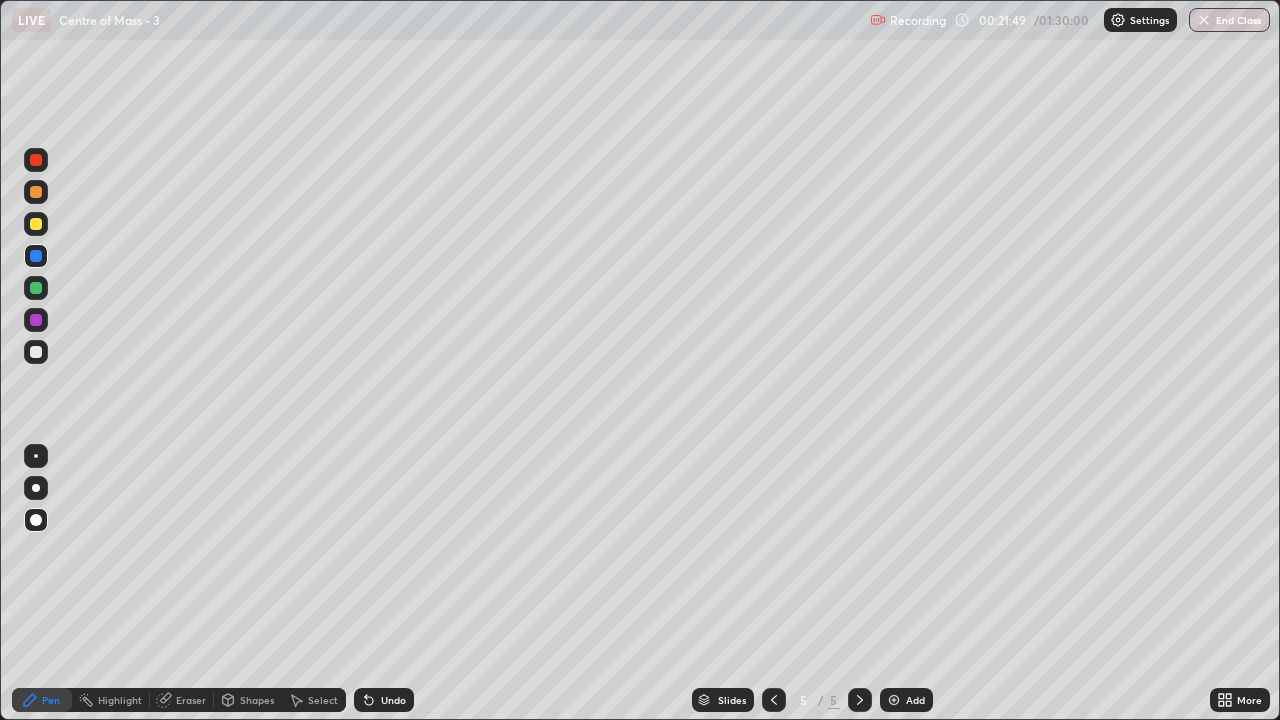 click on "Shapes" at bounding box center [257, 700] 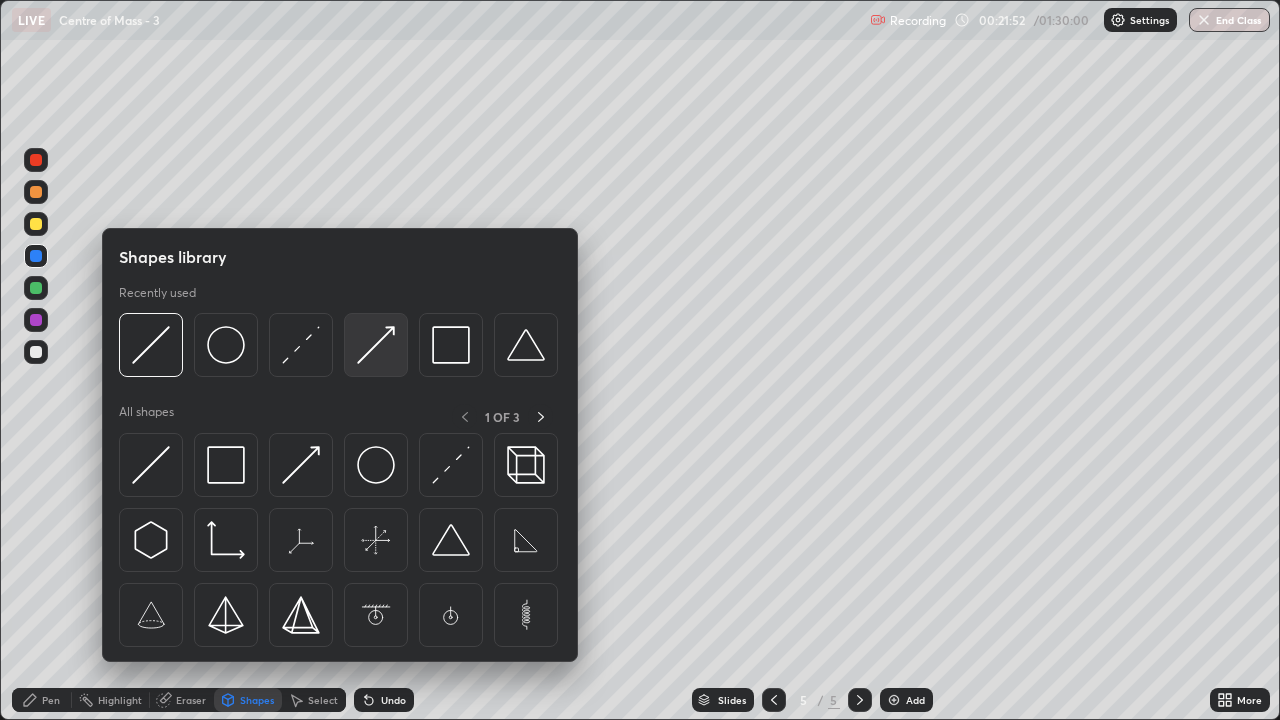 click at bounding box center [376, 345] 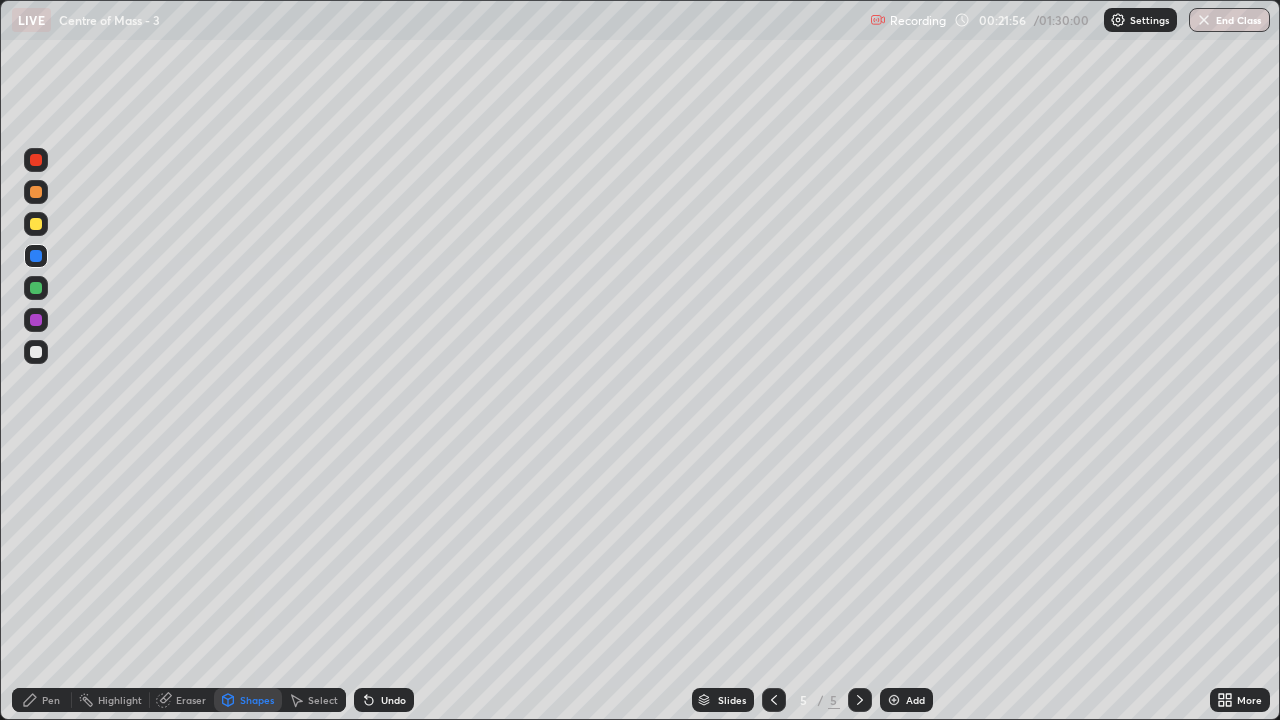 click on "Shapes" at bounding box center (257, 700) 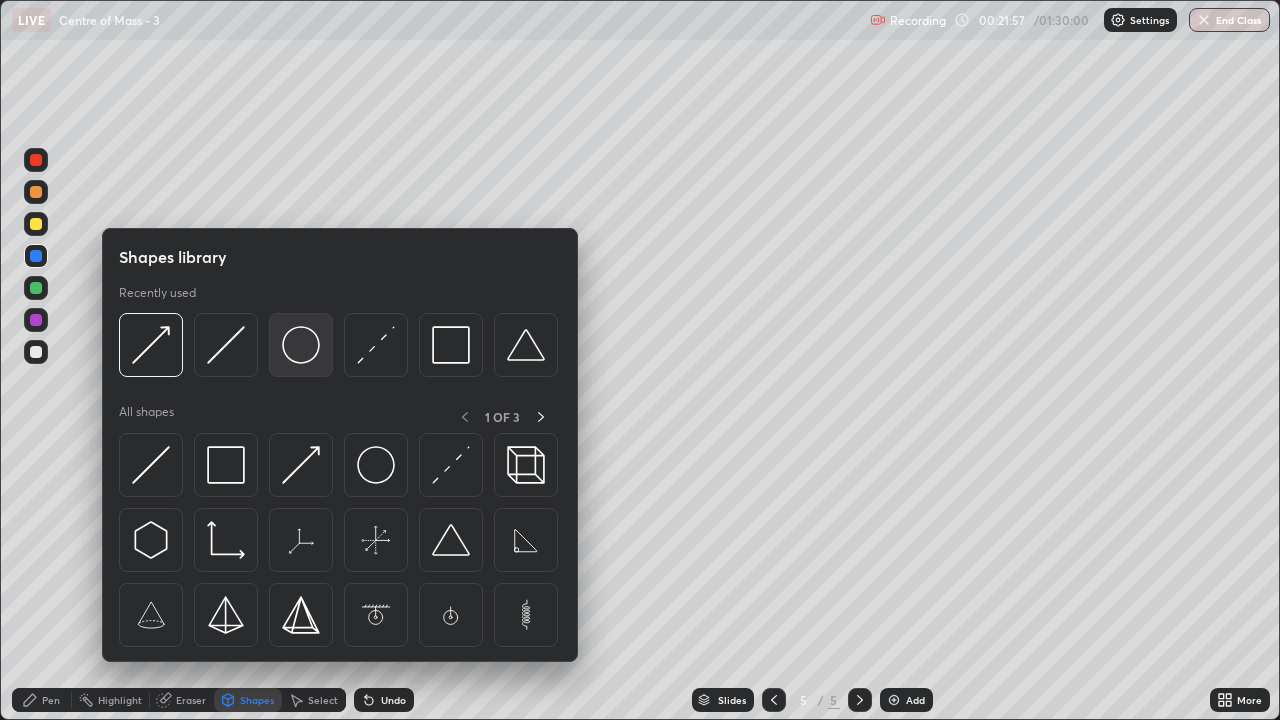 click at bounding box center (301, 345) 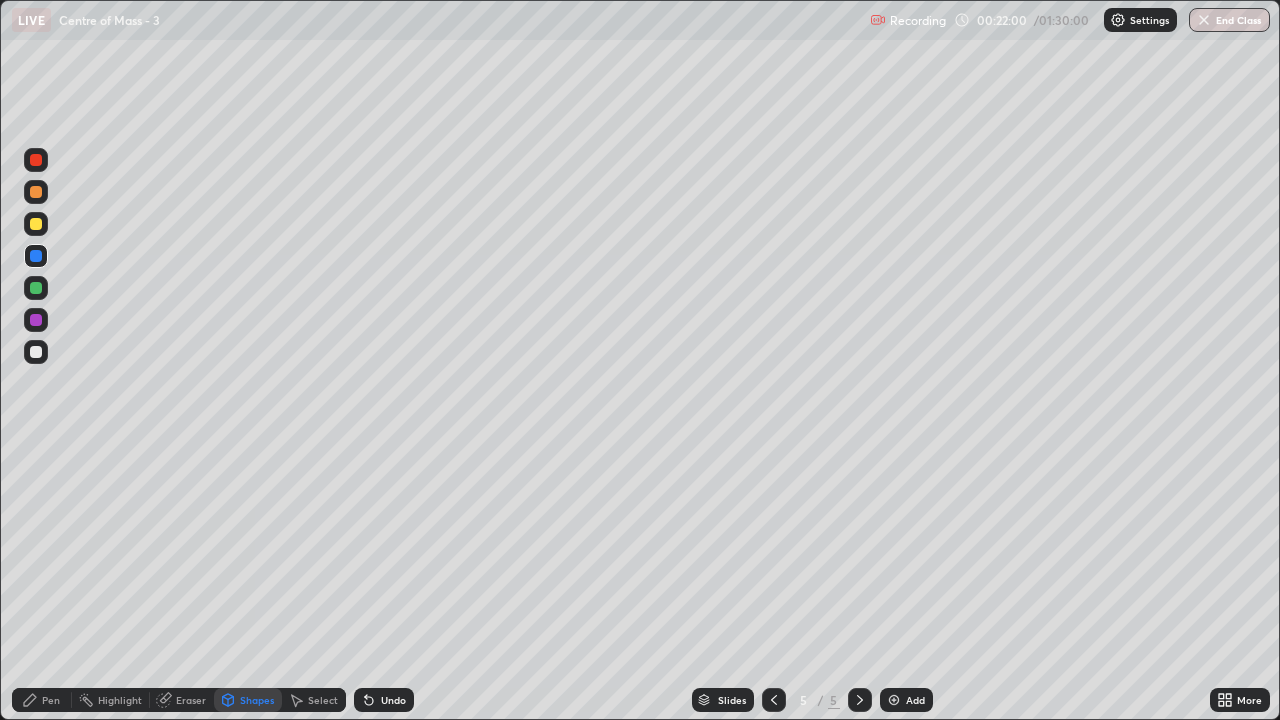 click at bounding box center (36, 352) 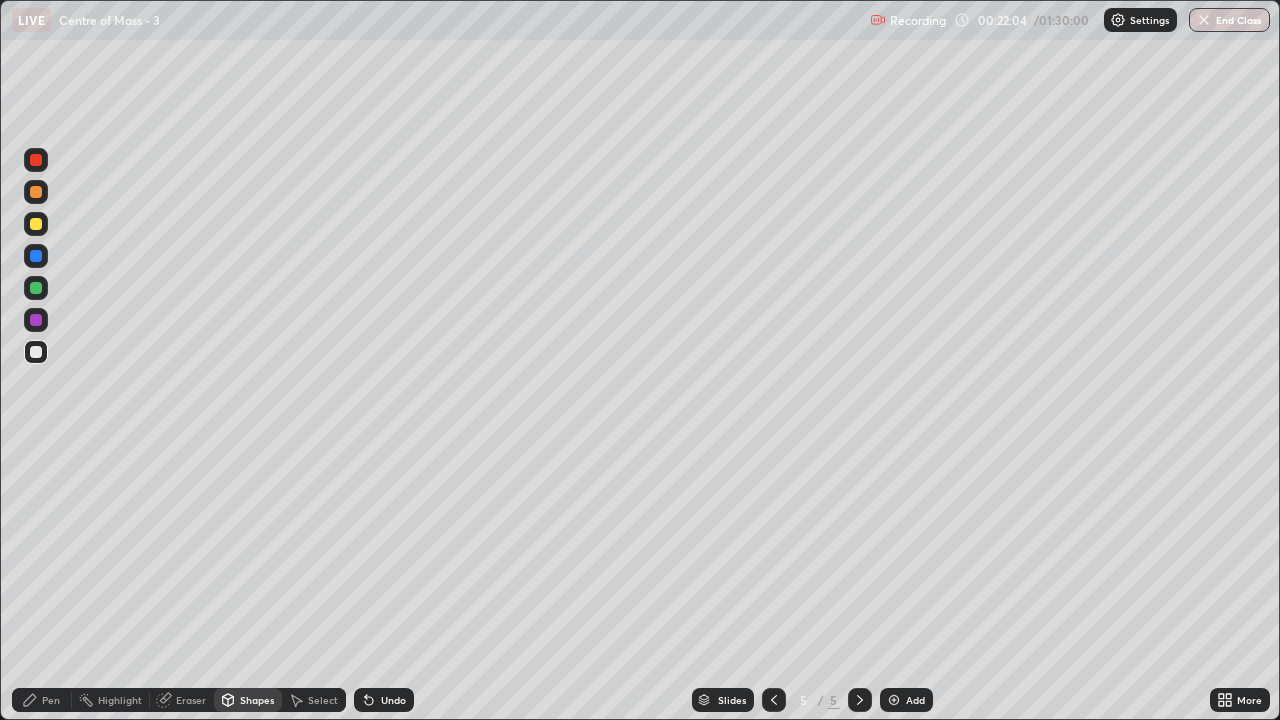 click on "Pen" at bounding box center (51, 700) 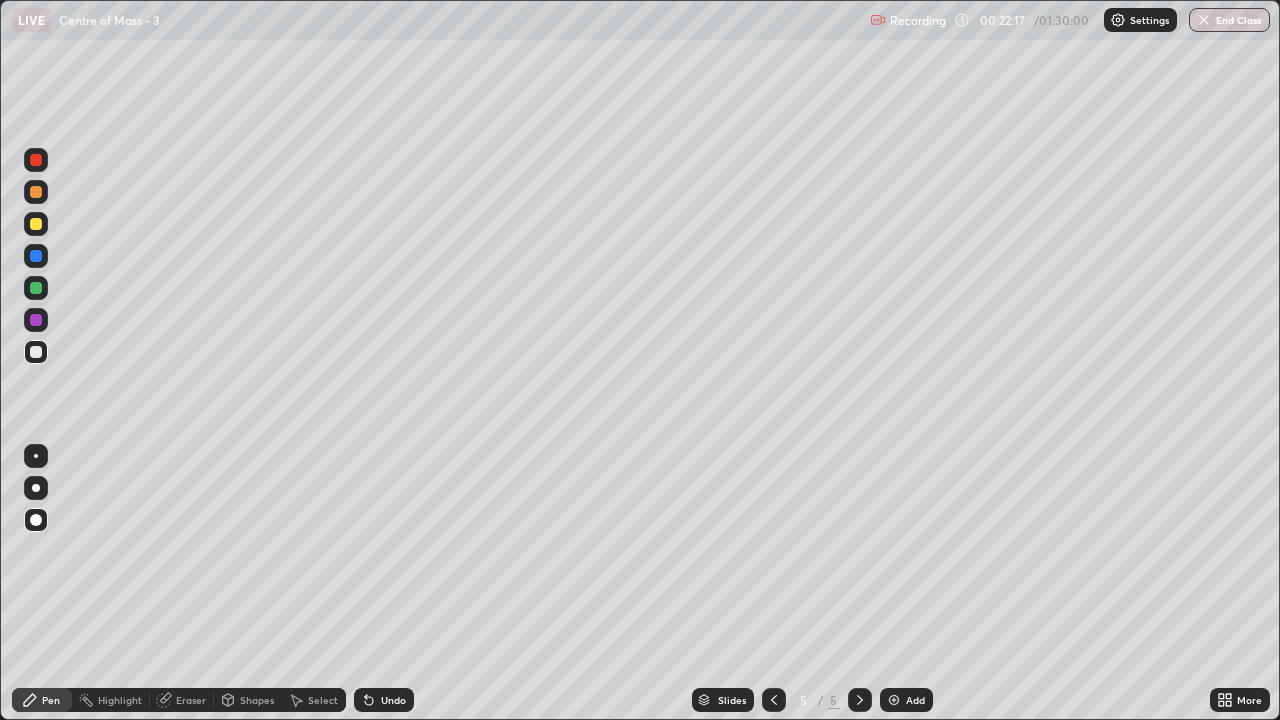 click at bounding box center [36, 288] 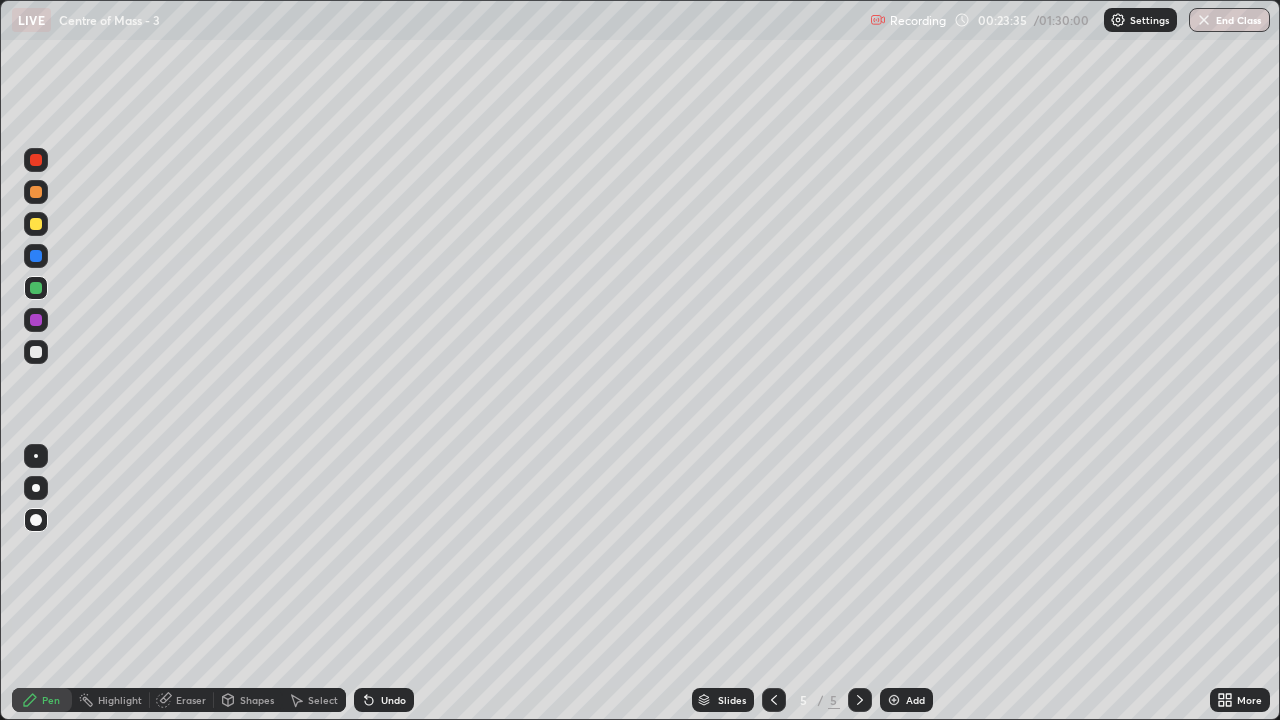 click at bounding box center (36, 352) 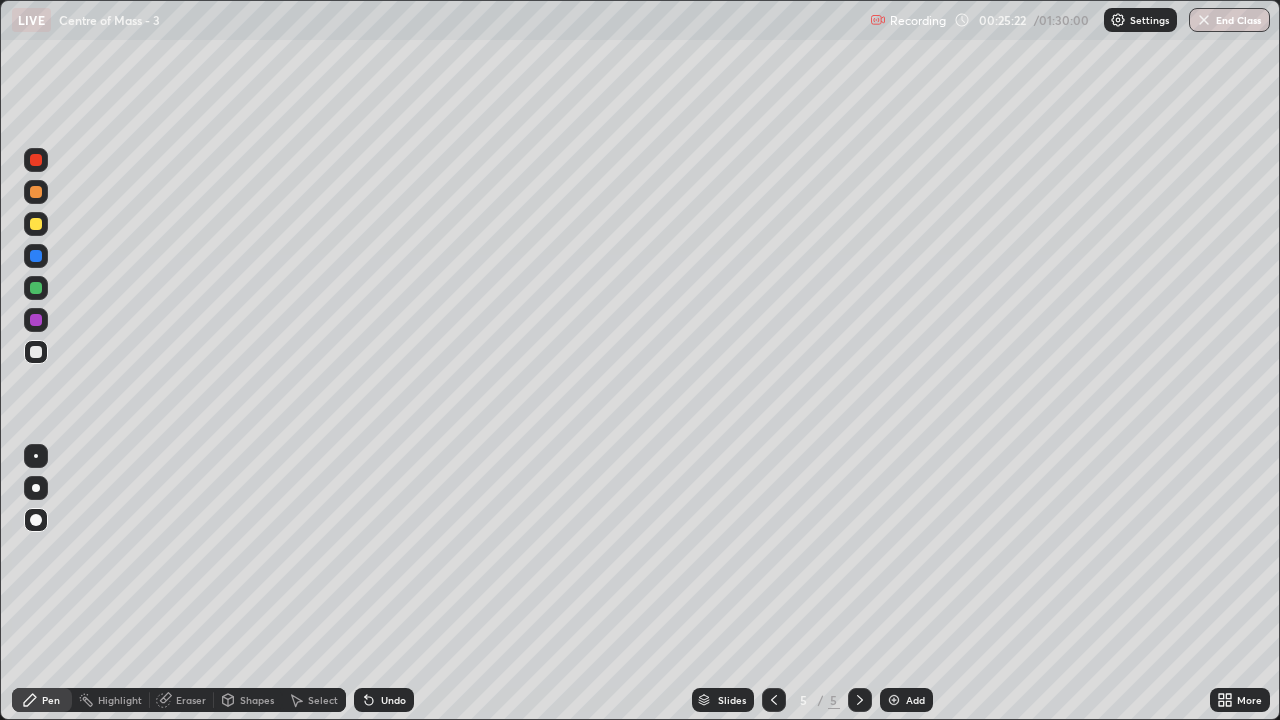 click at bounding box center [36, 192] 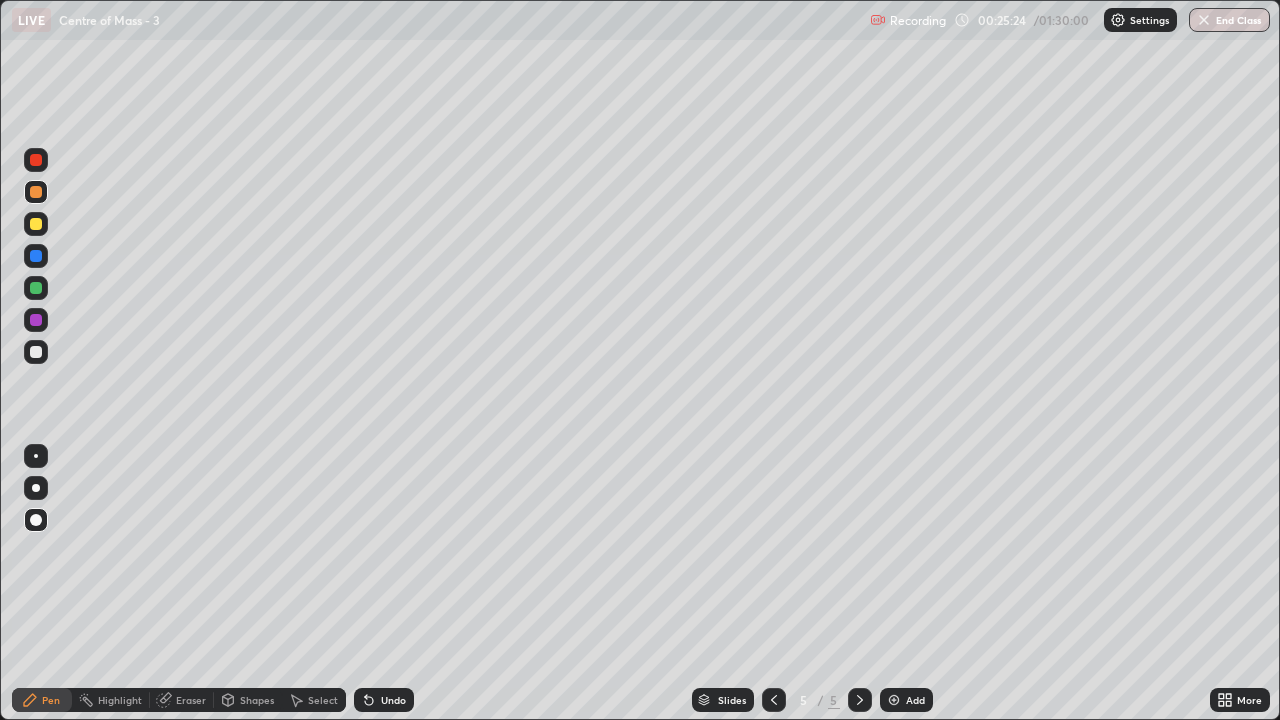 click on "Shapes" at bounding box center [257, 700] 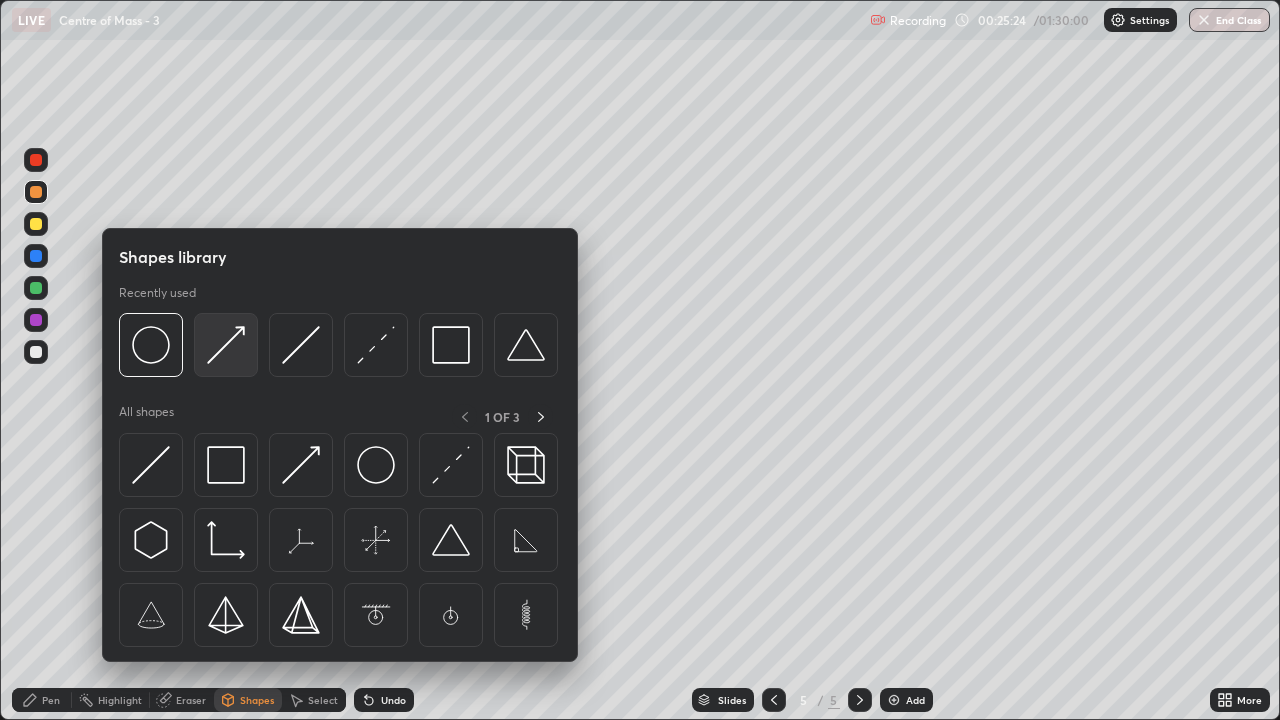 click at bounding box center (226, 345) 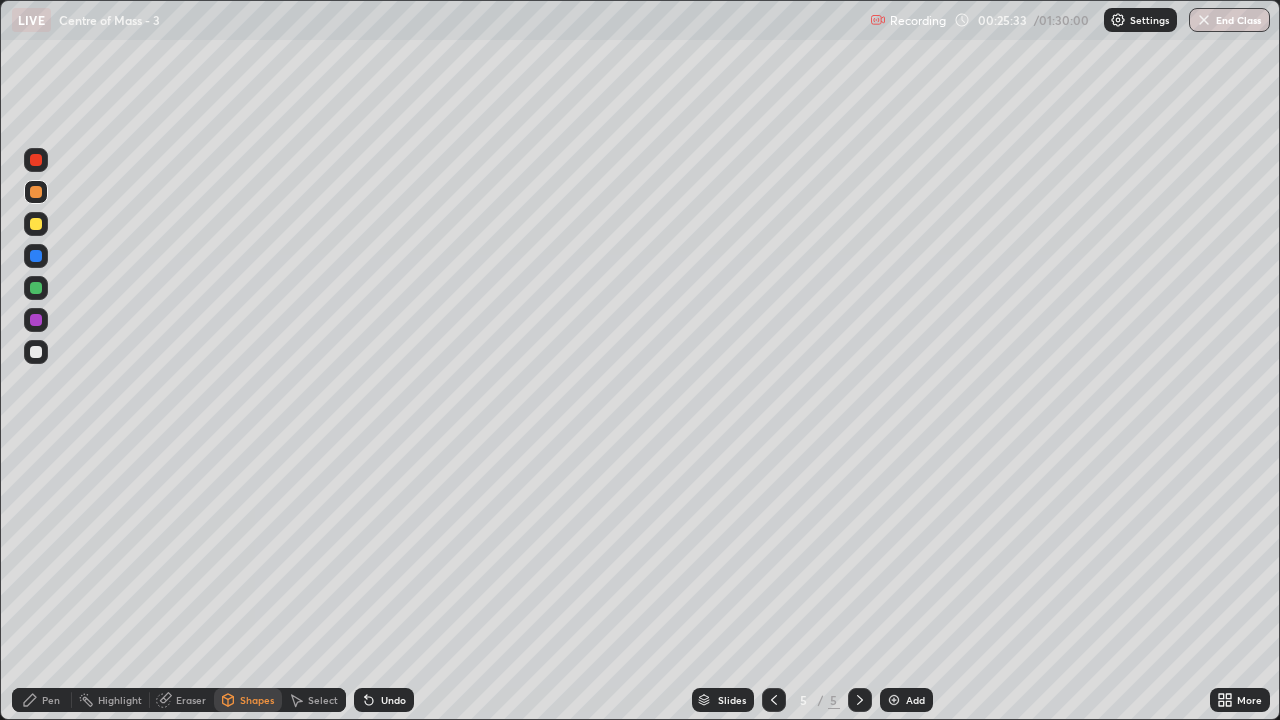 click on "Pen" at bounding box center (51, 700) 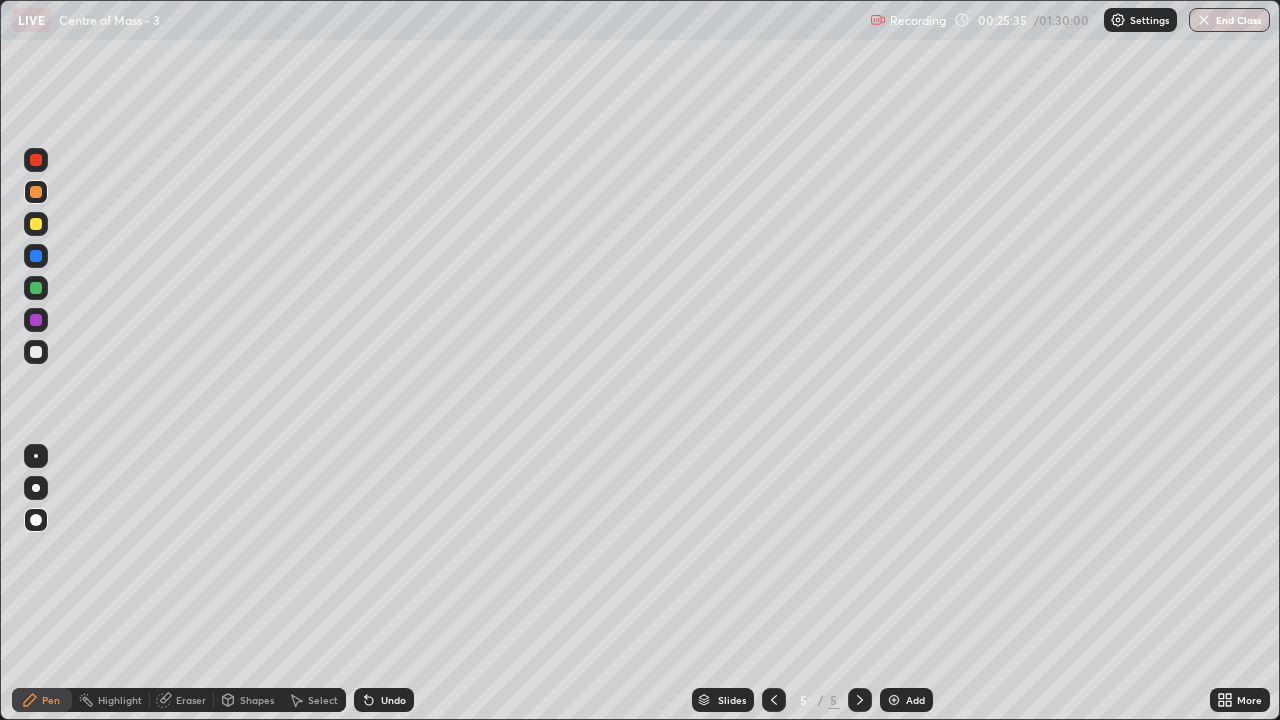click at bounding box center (36, 160) 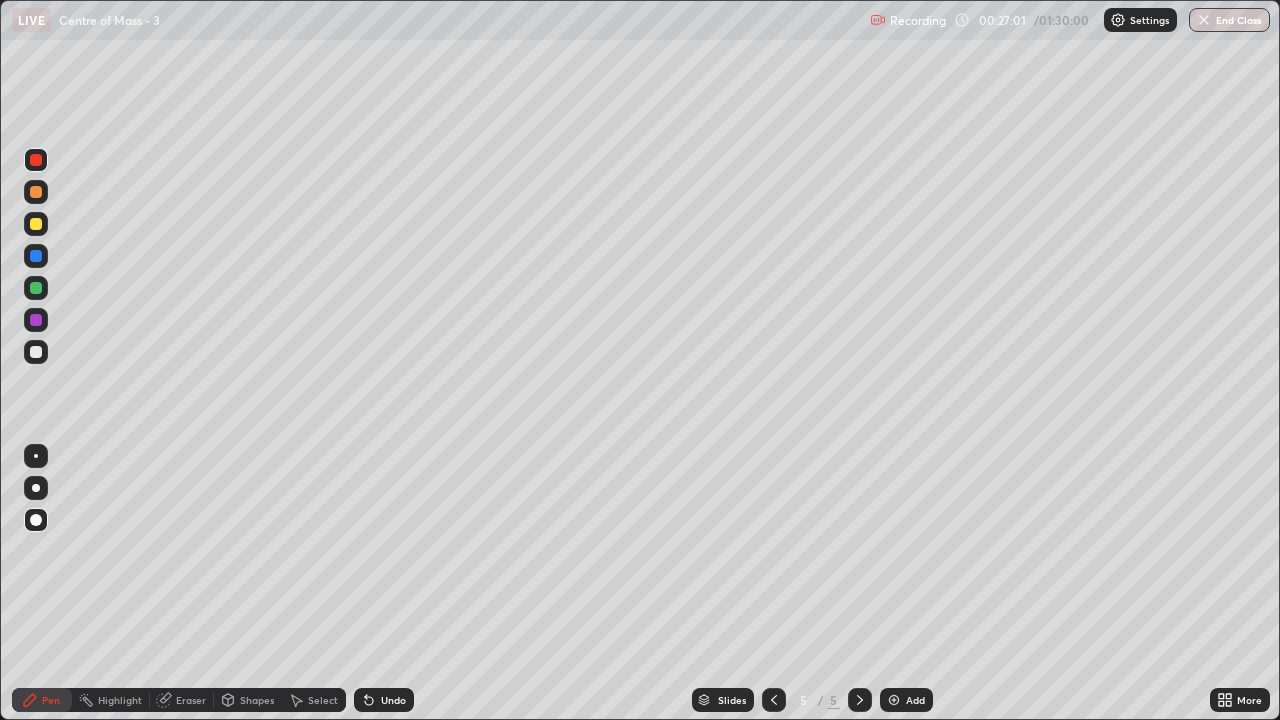 click at bounding box center [894, 700] 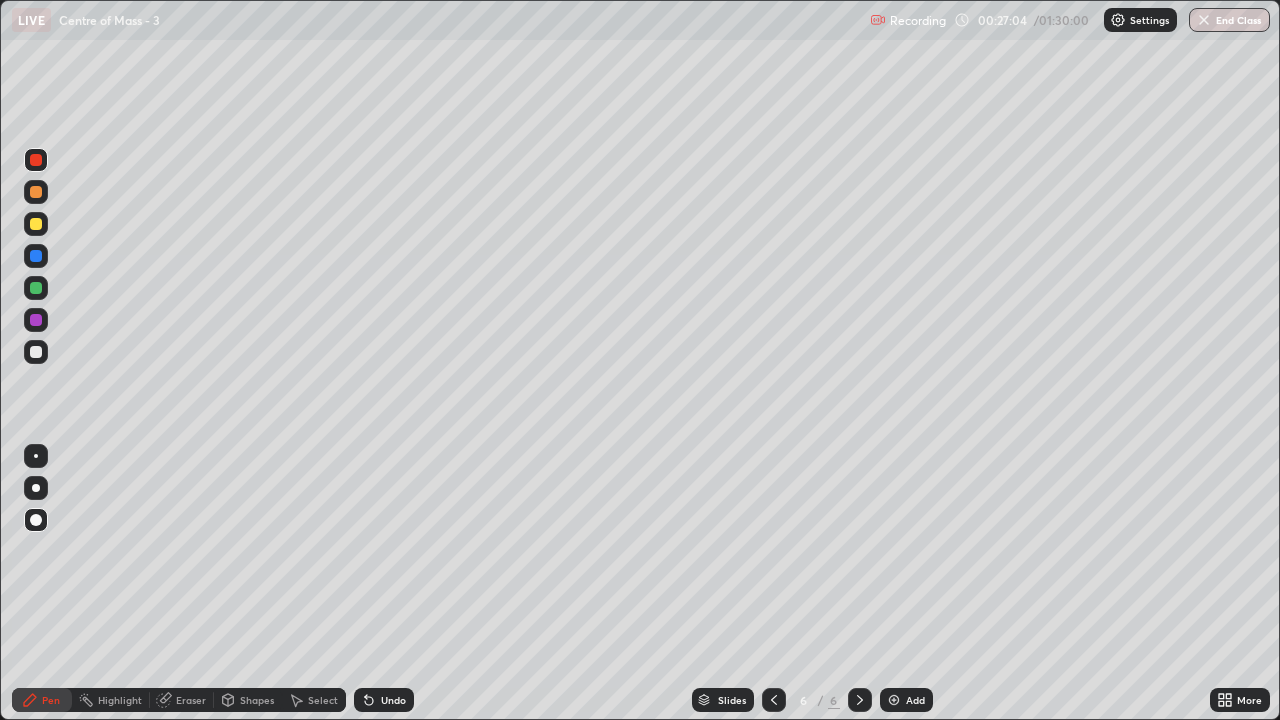 click on "Shapes" at bounding box center (257, 700) 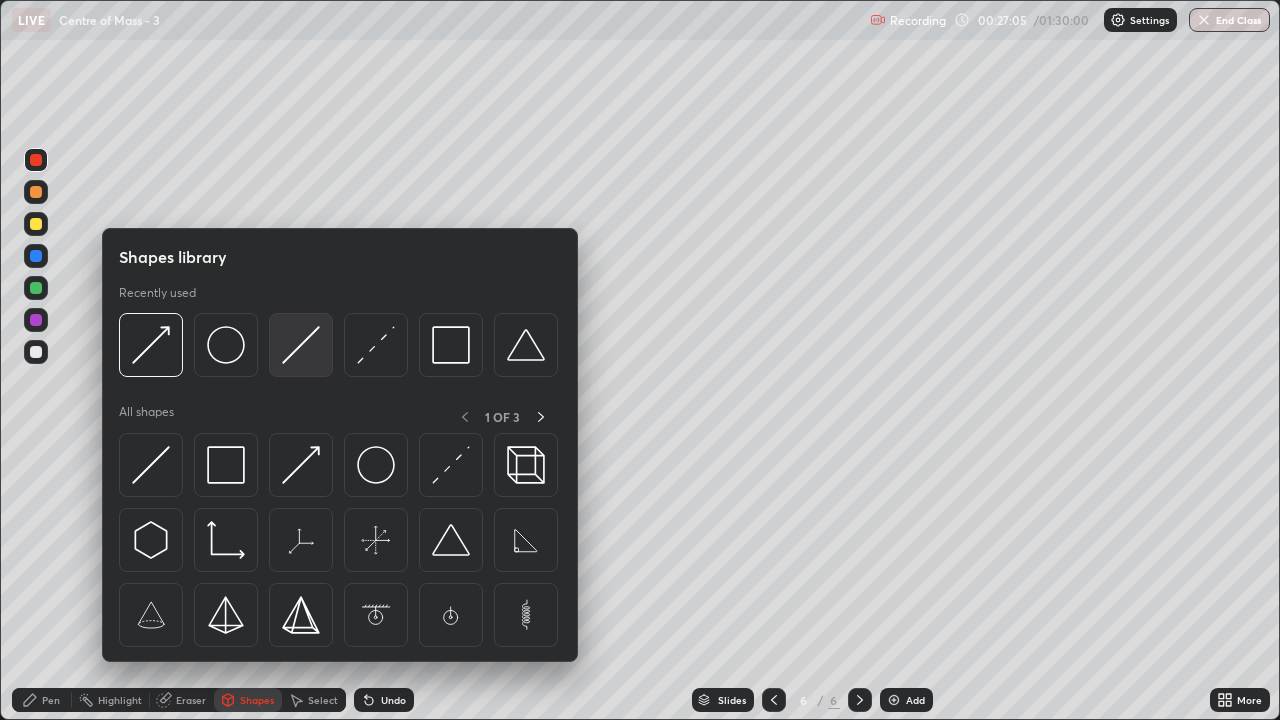 click at bounding box center [301, 345] 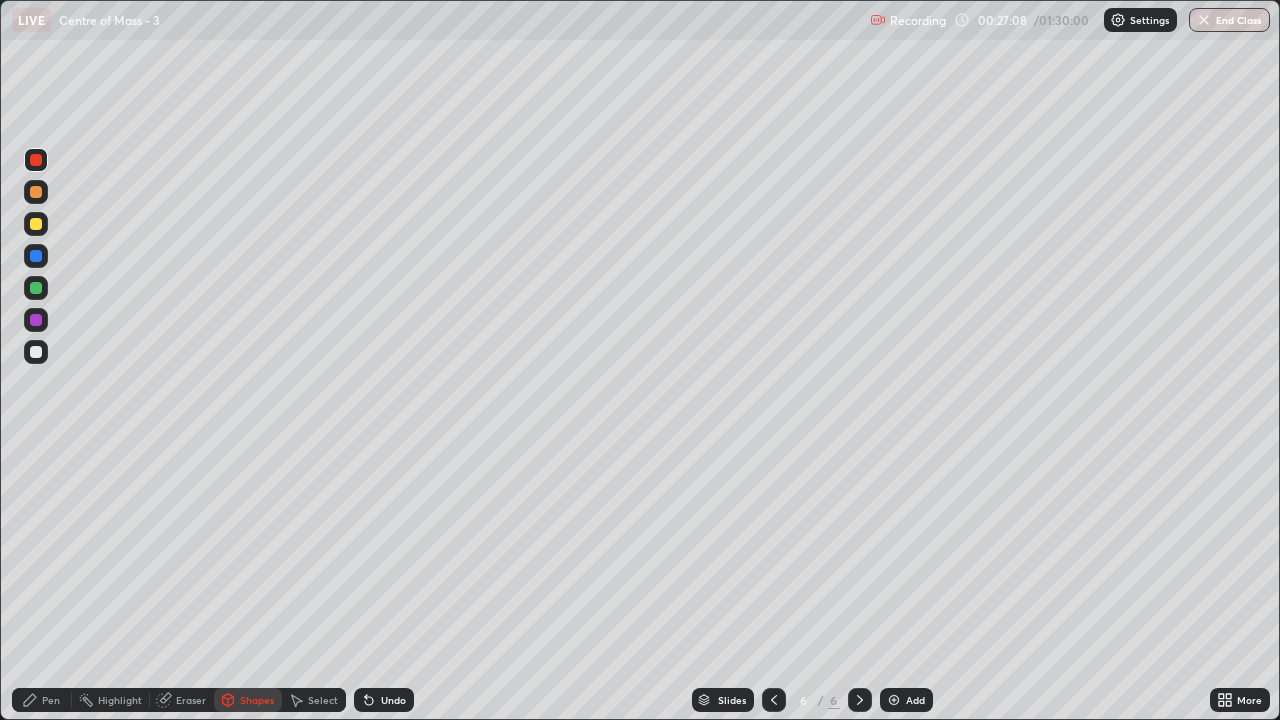 click at bounding box center (36, 224) 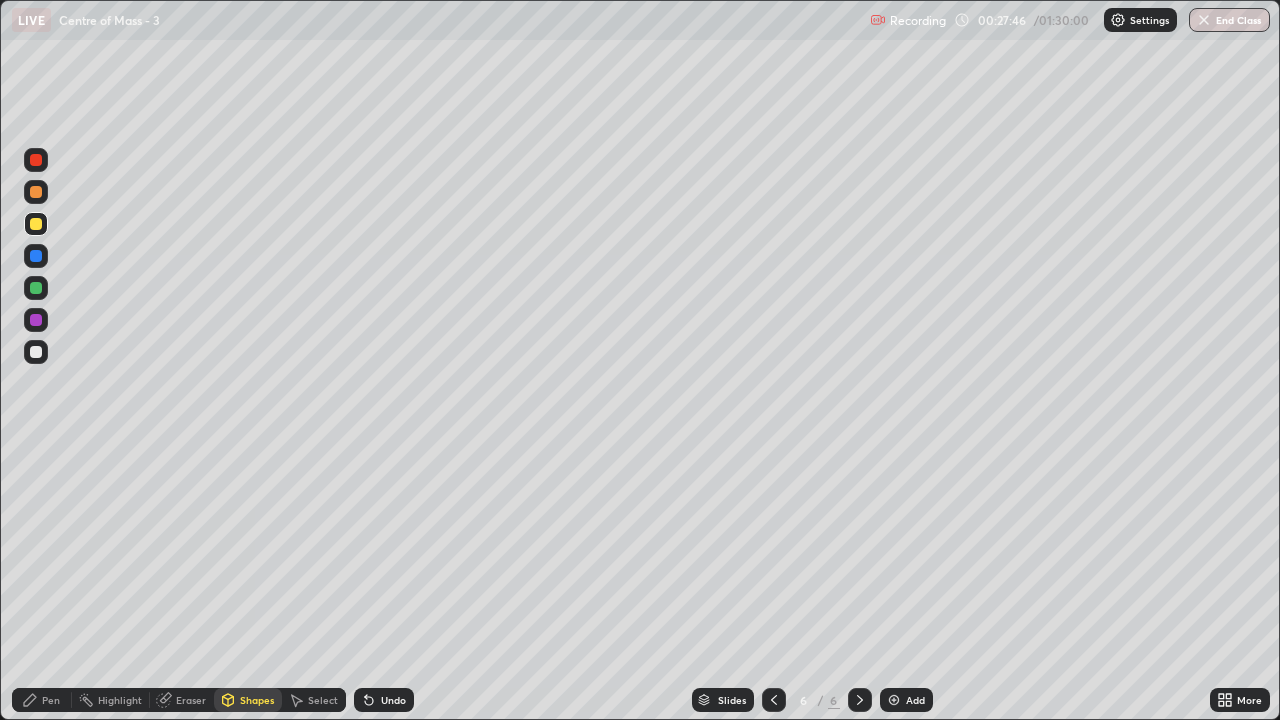 click at bounding box center [36, 288] 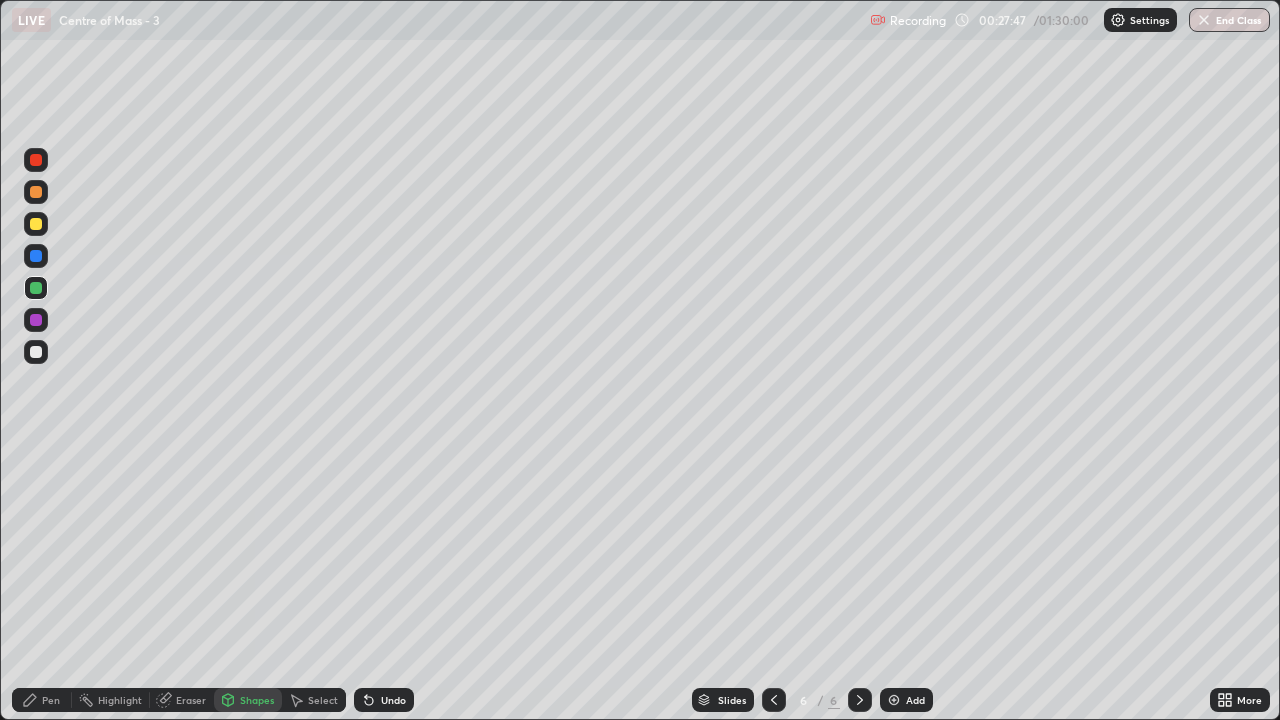 click on "Shapes" at bounding box center [257, 700] 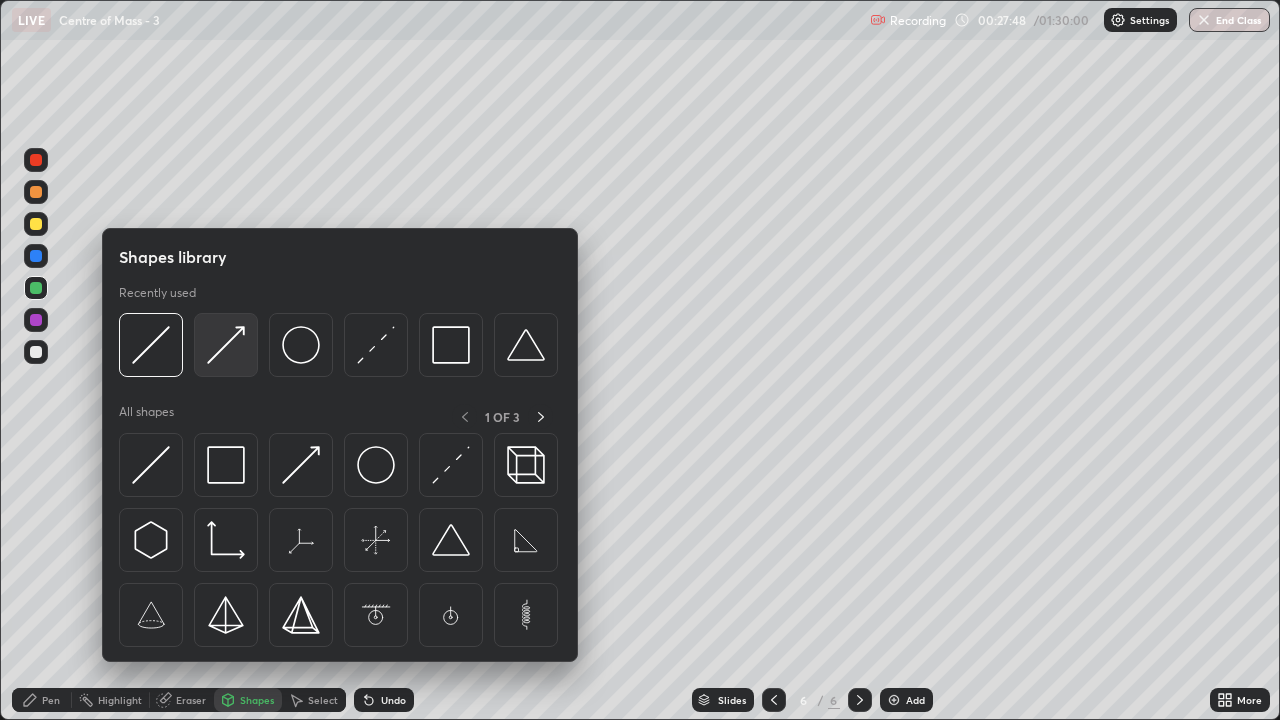 click at bounding box center [226, 345] 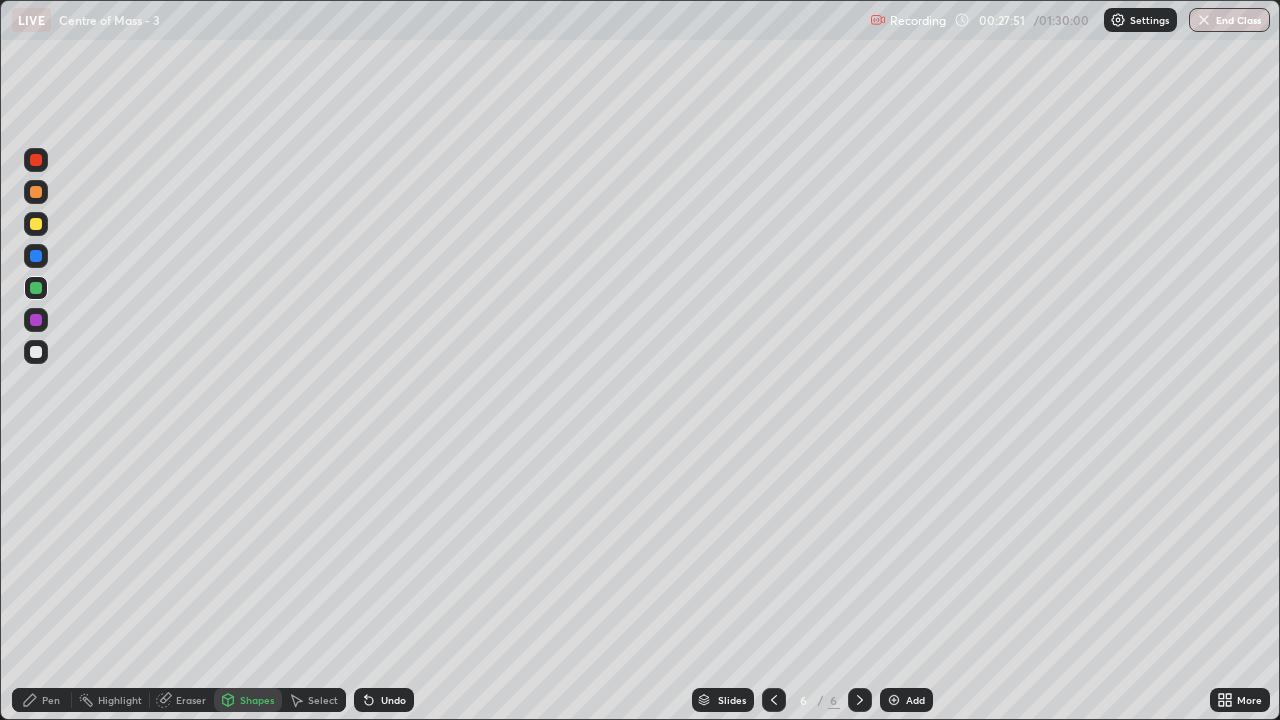 click on "Pen" at bounding box center (51, 700) 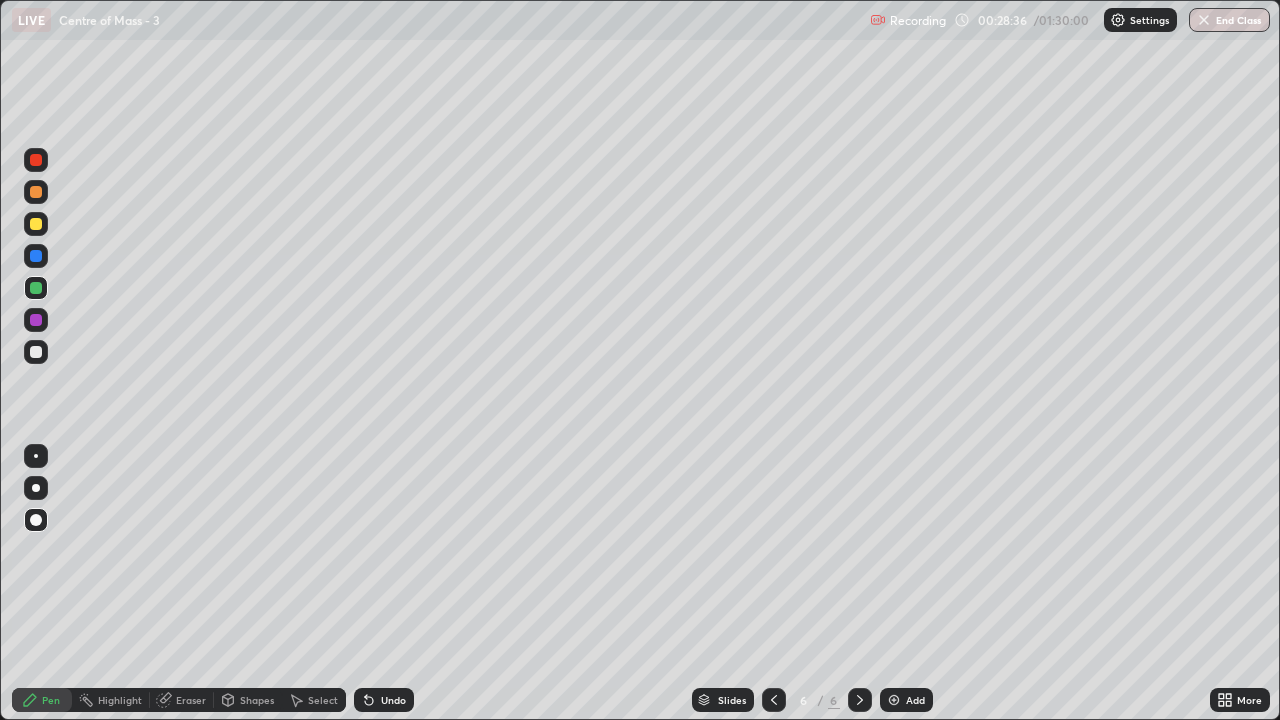 click on "Undo" at bounding box center [384, 700] 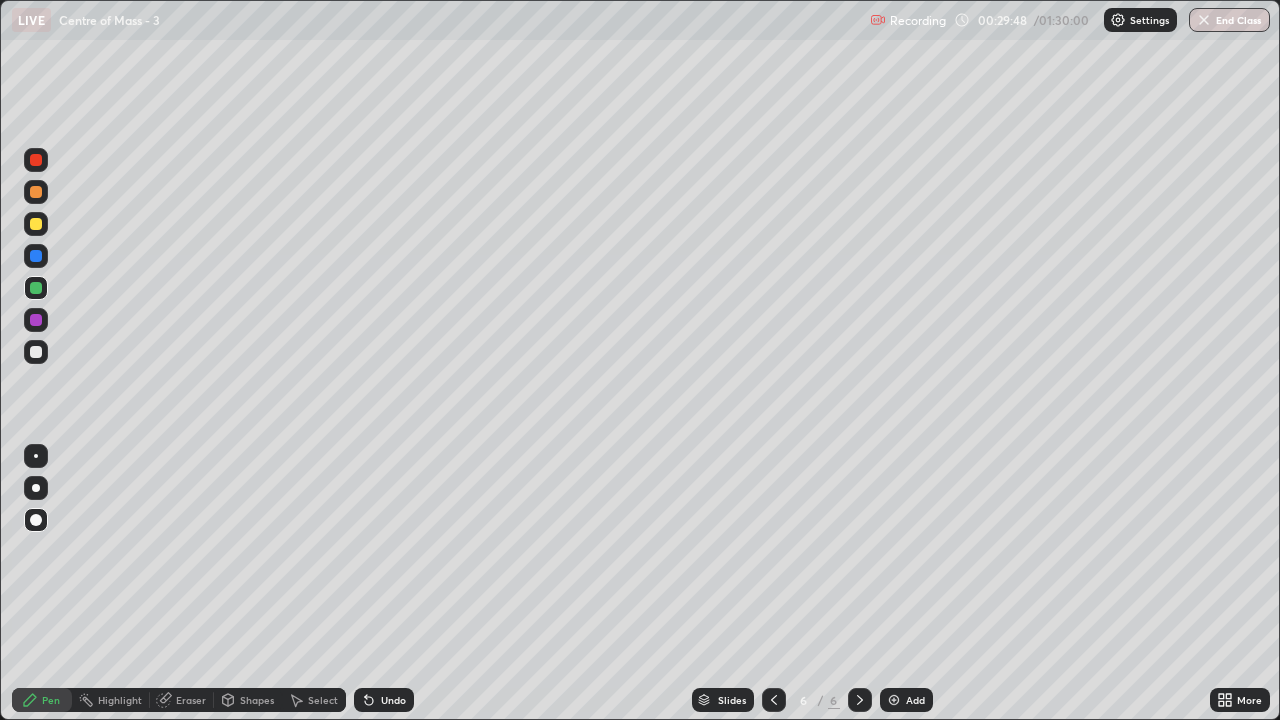 click at bounding box center [36, 192] 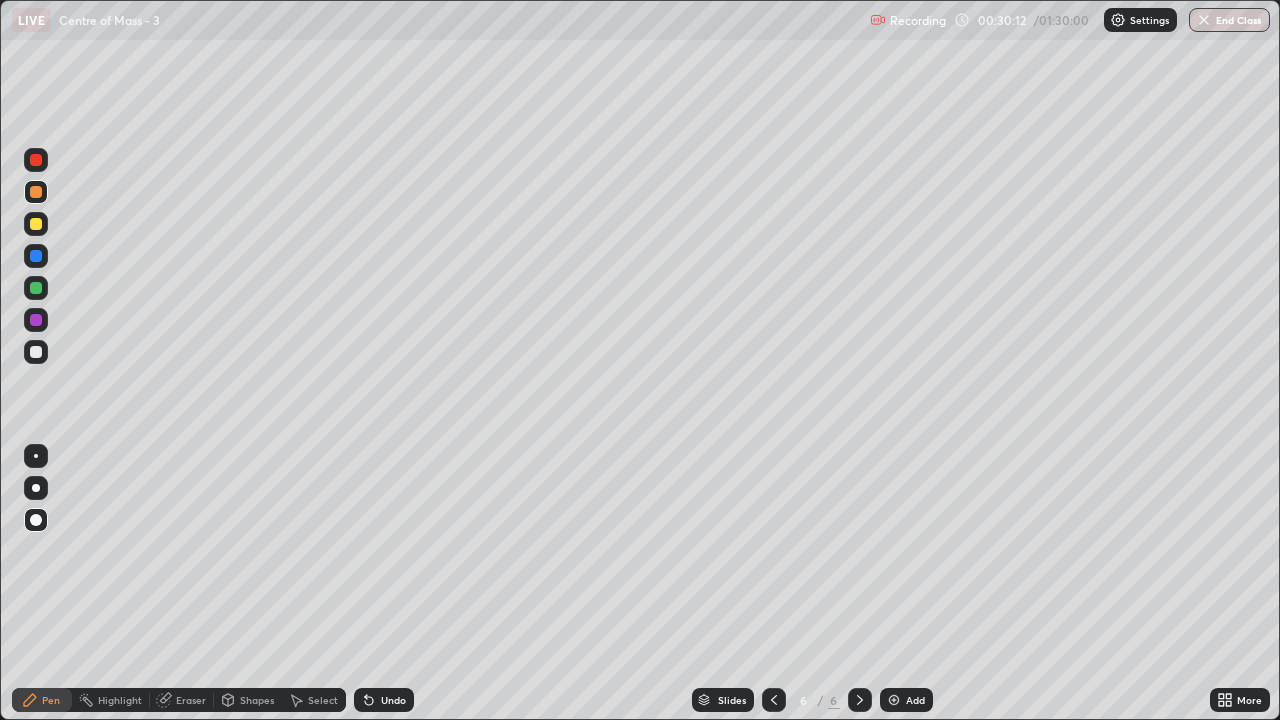 click at bounding box center (36, 352) 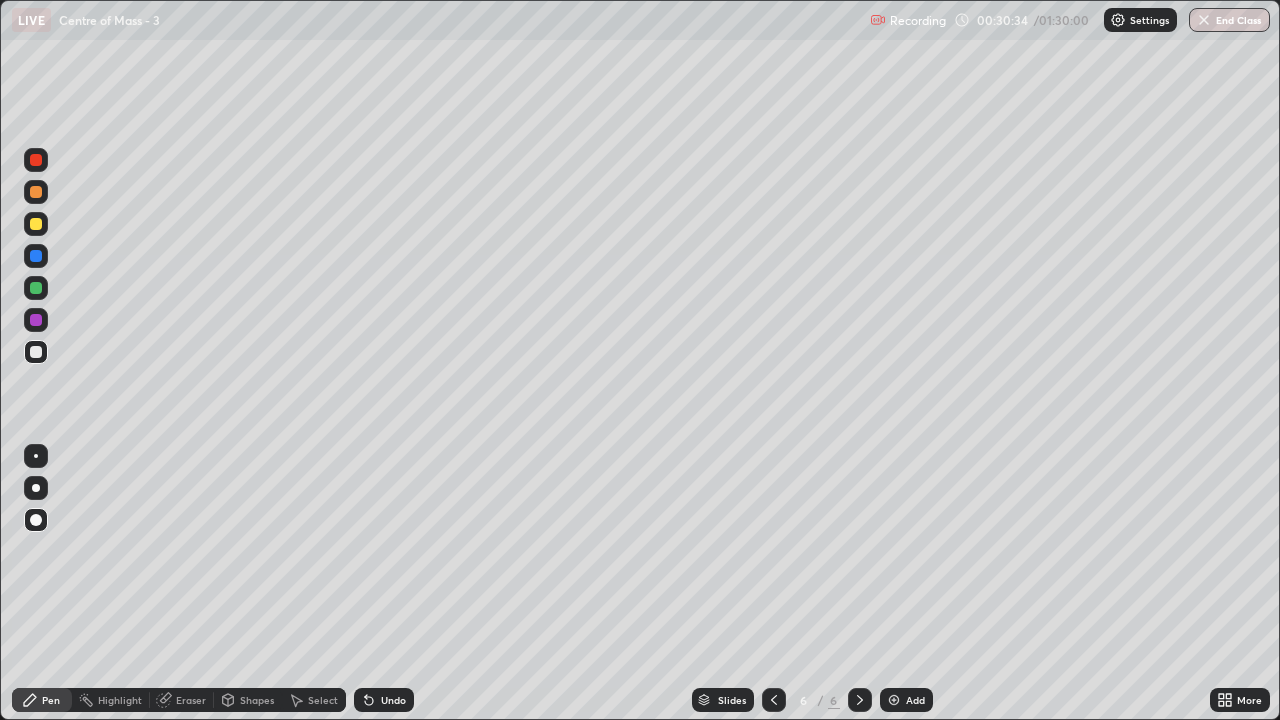 click at bounding box center (36, 320) 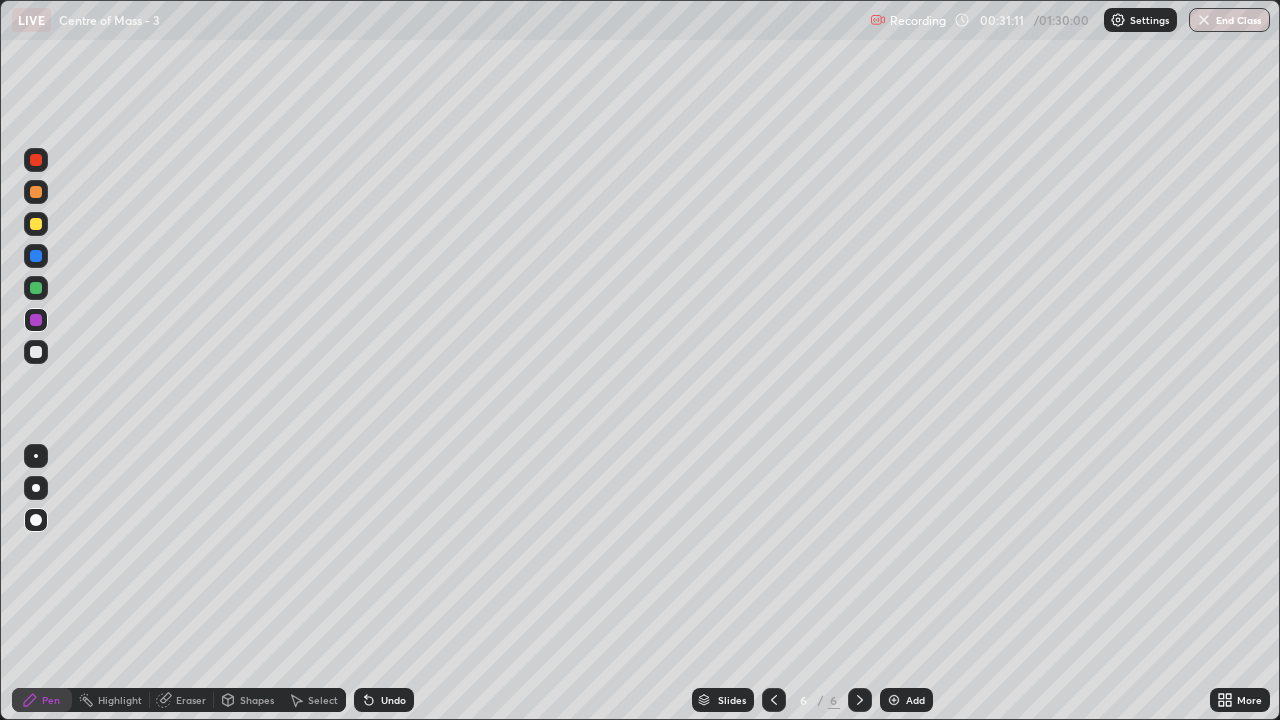 click at bounding box center (36, 352) 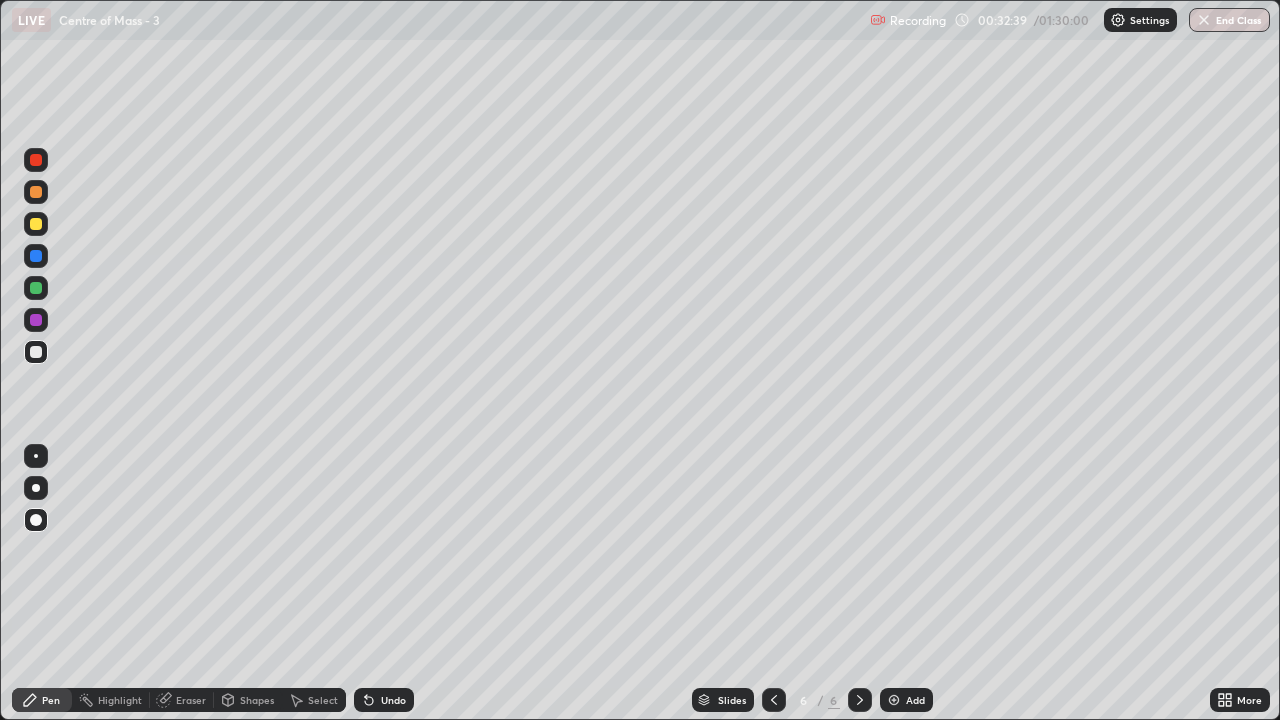 click at bounding box center (894, 700) 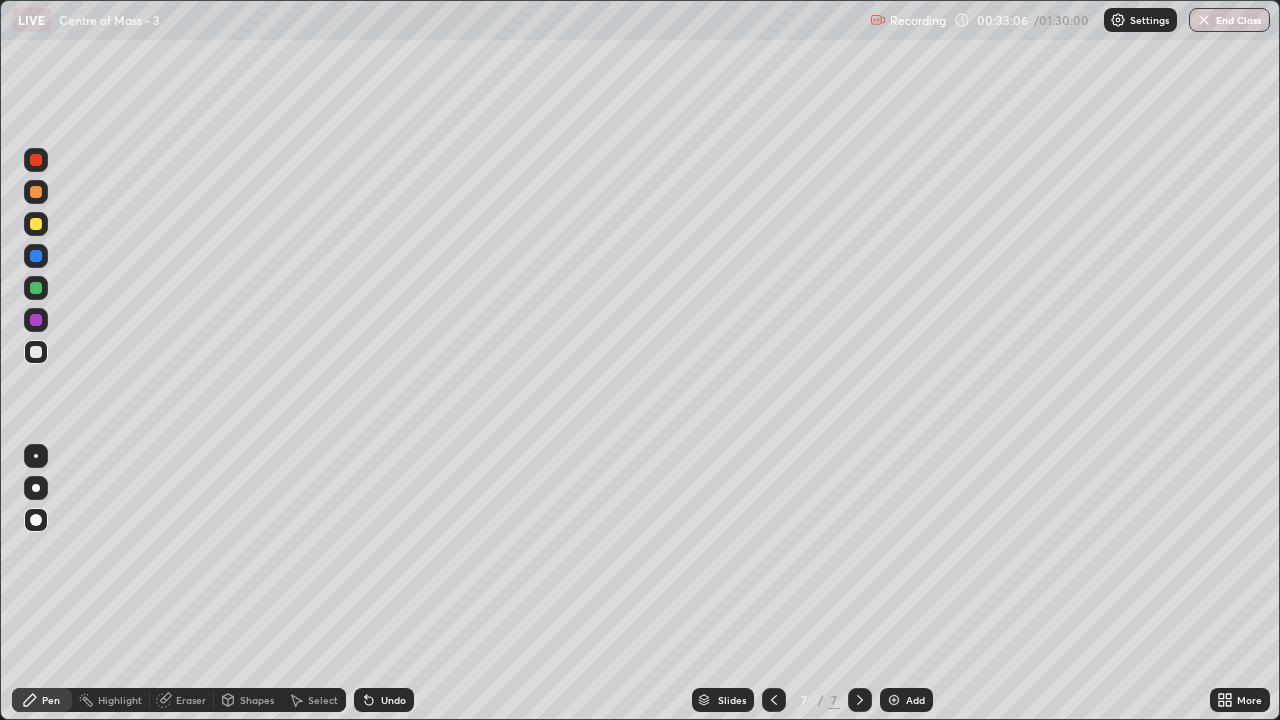 click on "Shapes" at bounding box center (257, 700) 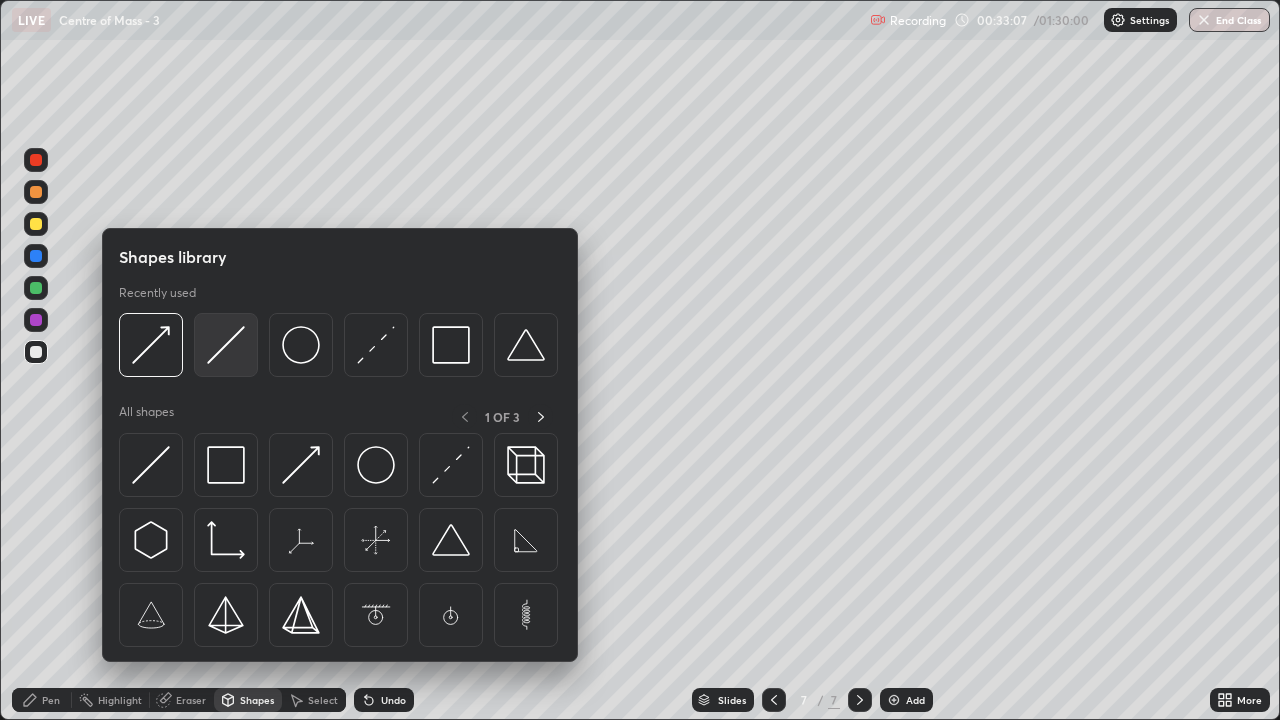 click at bounding box center (226, 345) 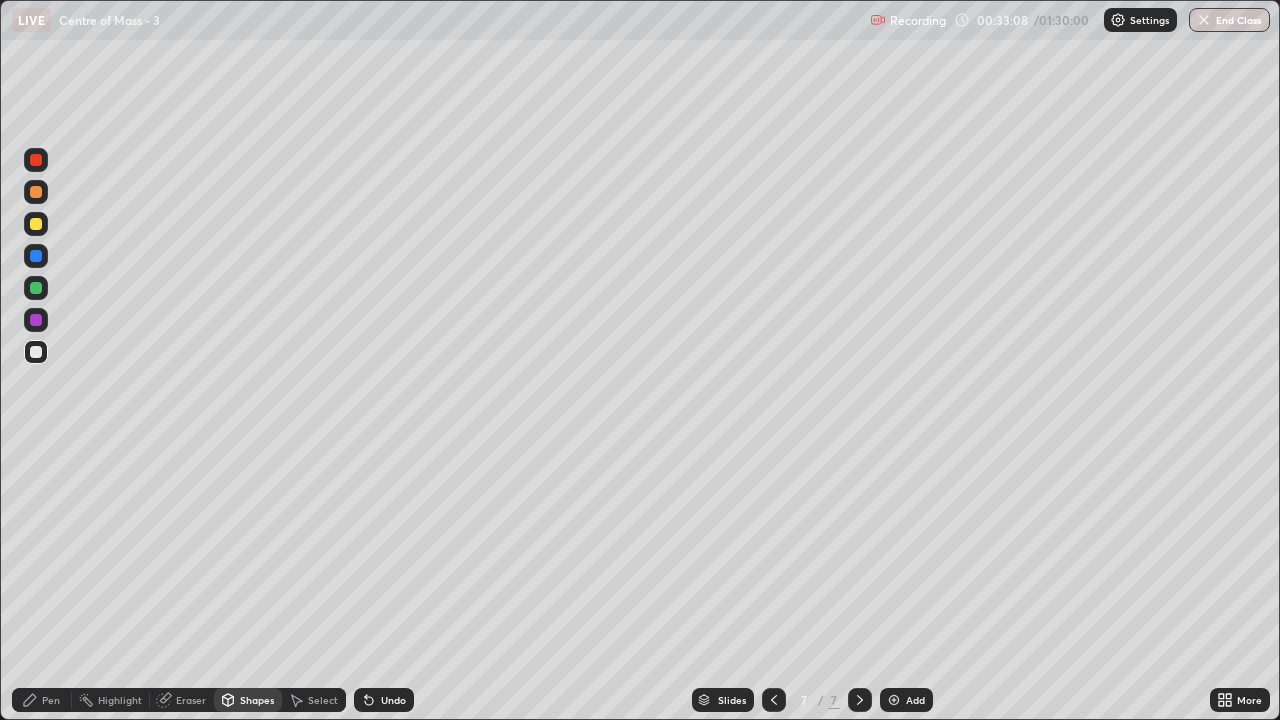 click at bounding box center (36, 224) 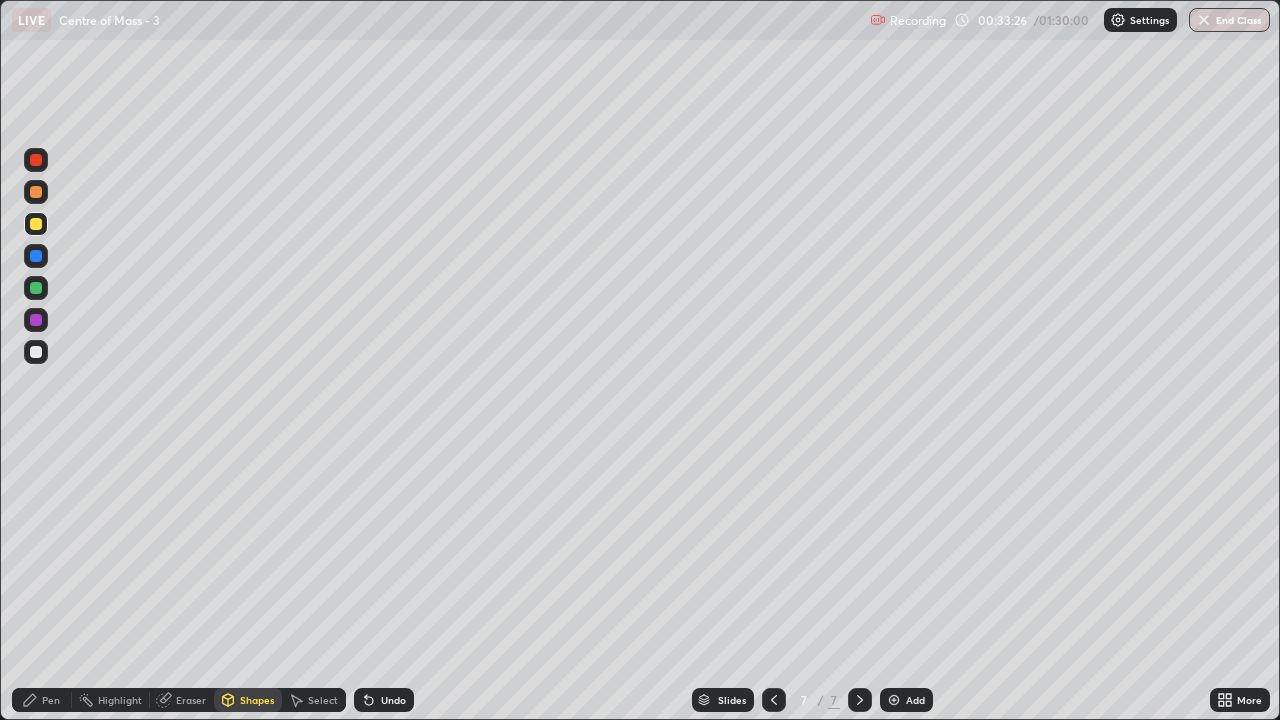 click at bounding box center (36, 352) 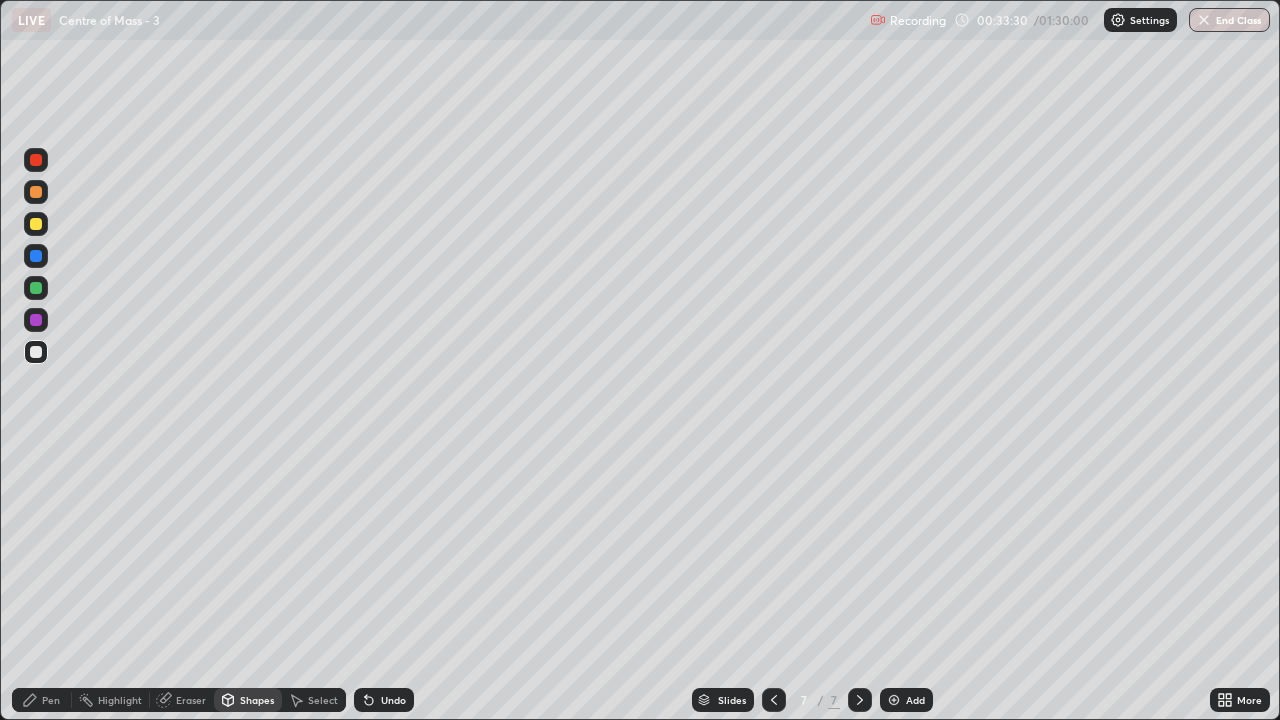 click on "Undo" at bounding box center (393, 700) 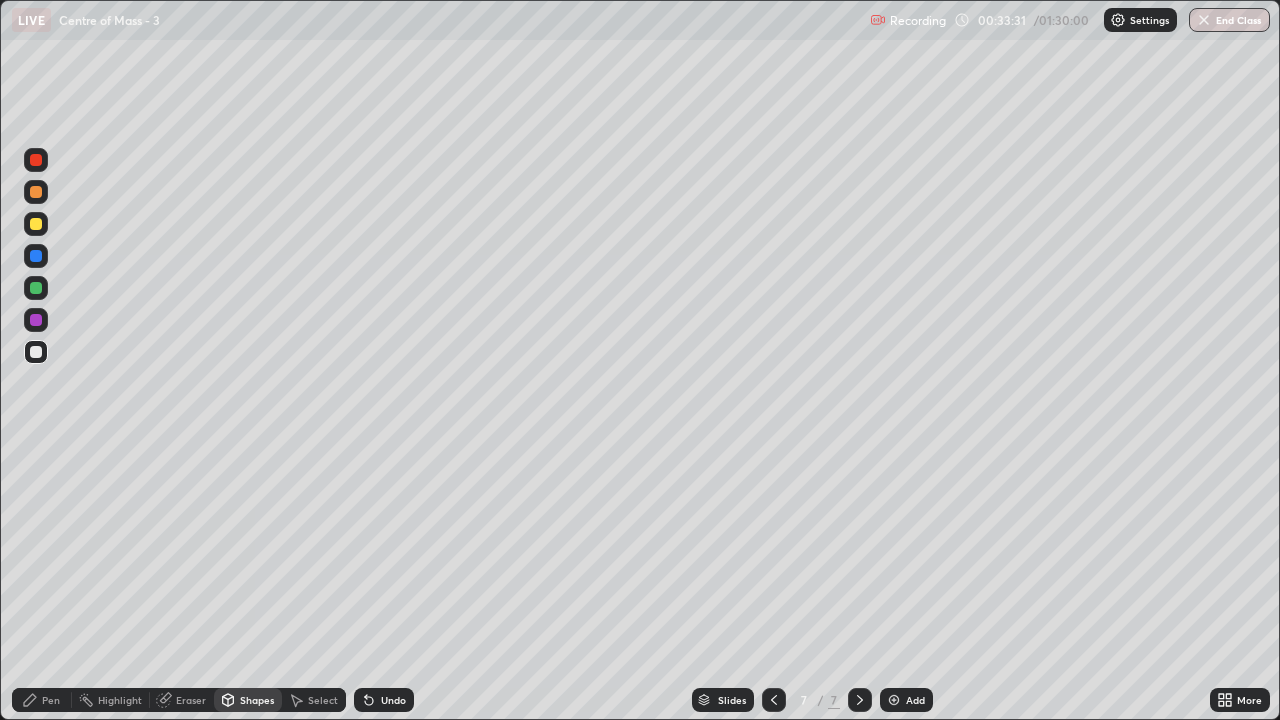click on "Pen" at bounding box center [51, 700] 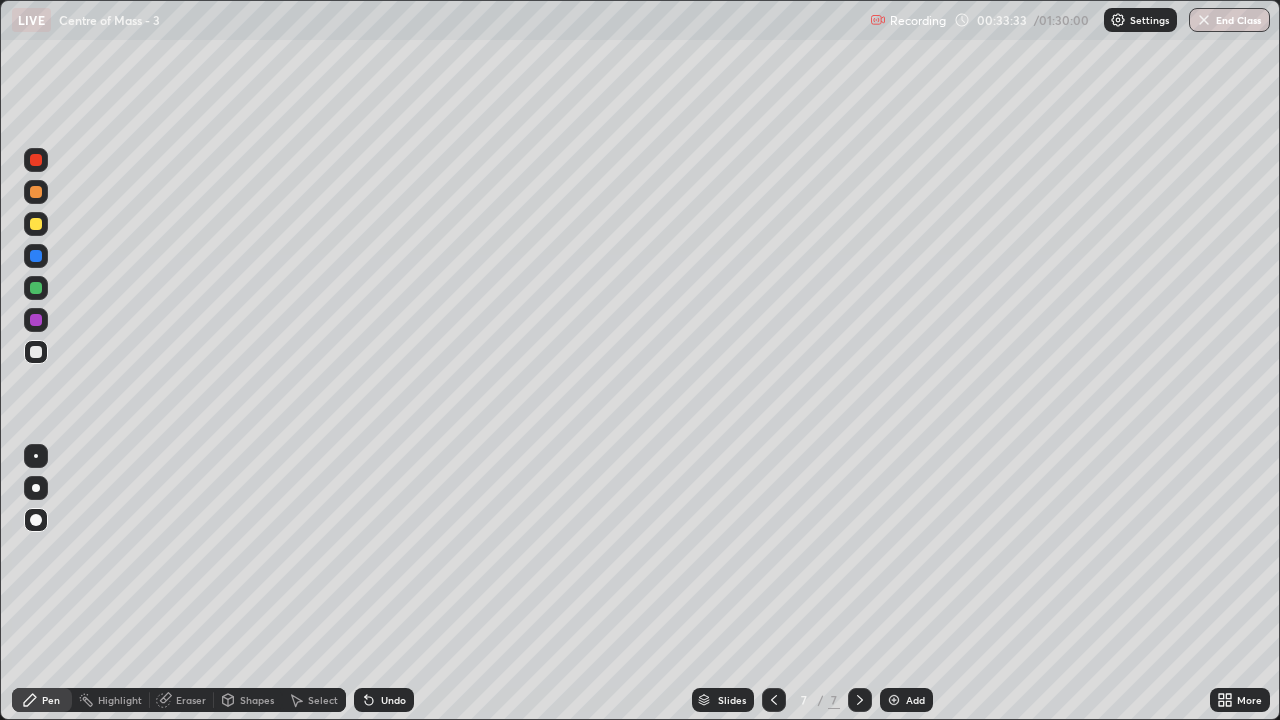 click on "Shapes" at bounding box center (257, 700) 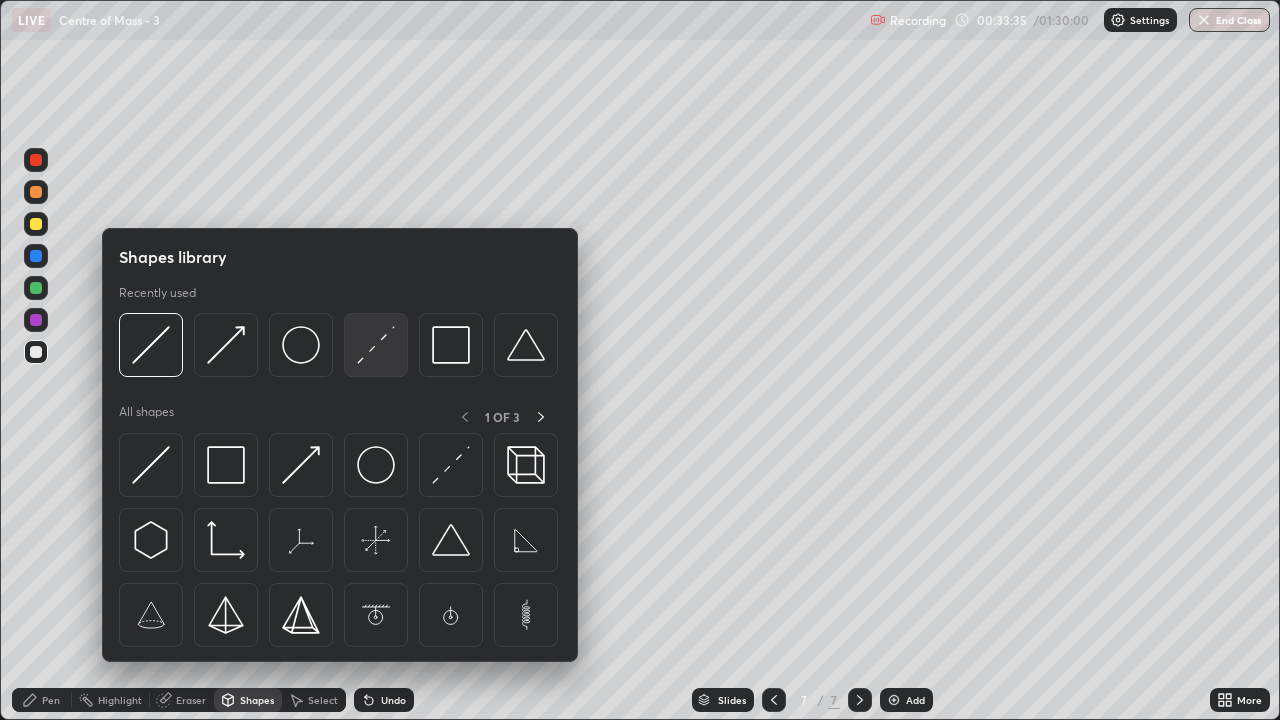 click at bounding box center [376, 345] 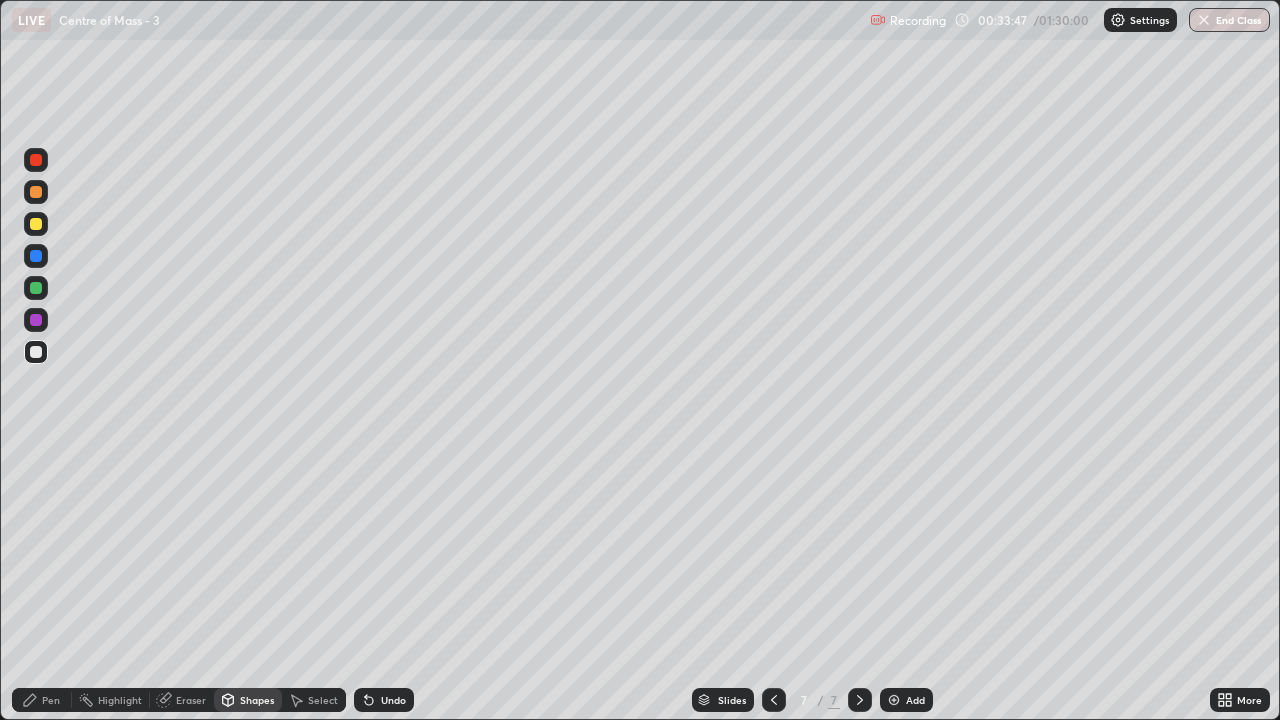 click at bounding box center [36, 288] 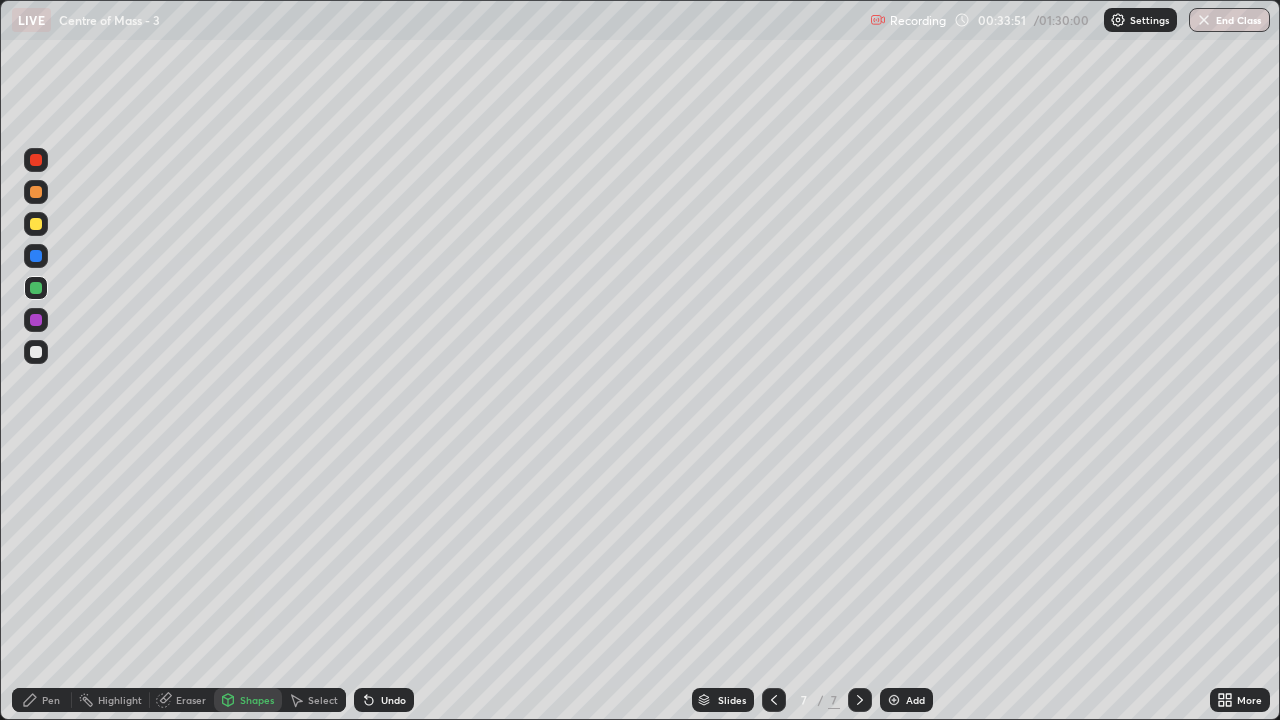 click on "Pen" at bounding box center (42, 700) 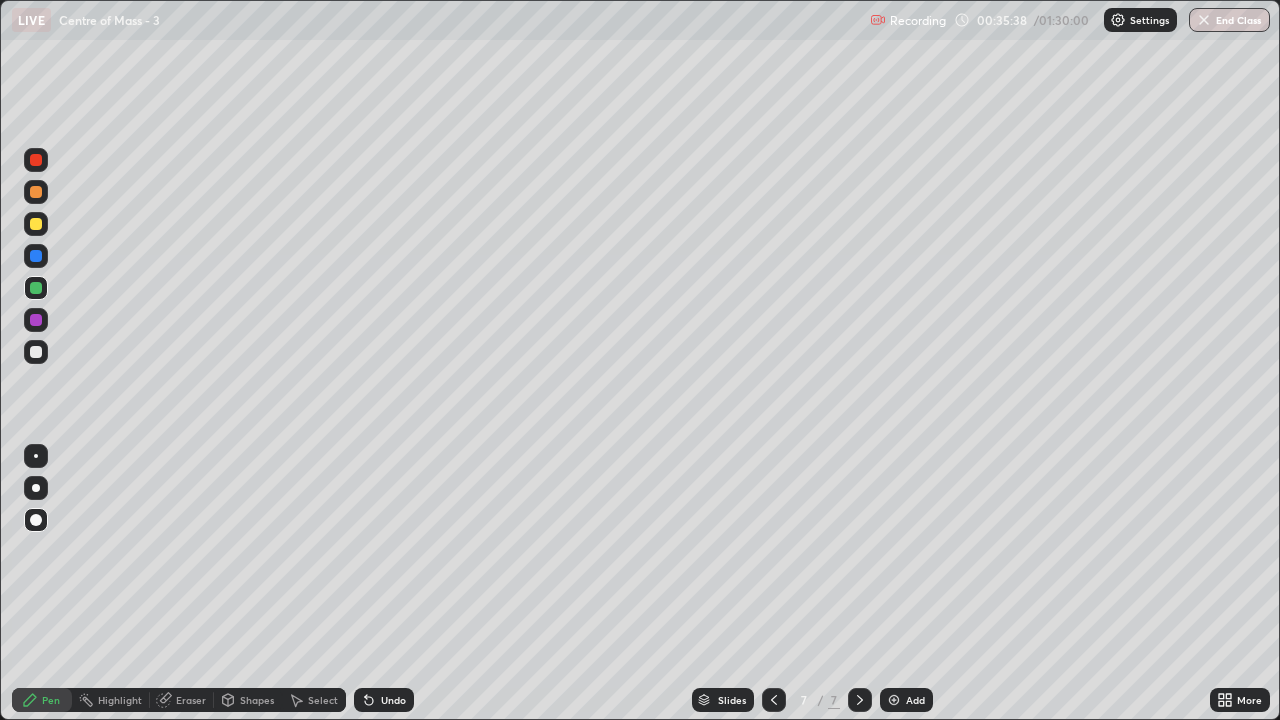 click at bounding box center (36, 352) 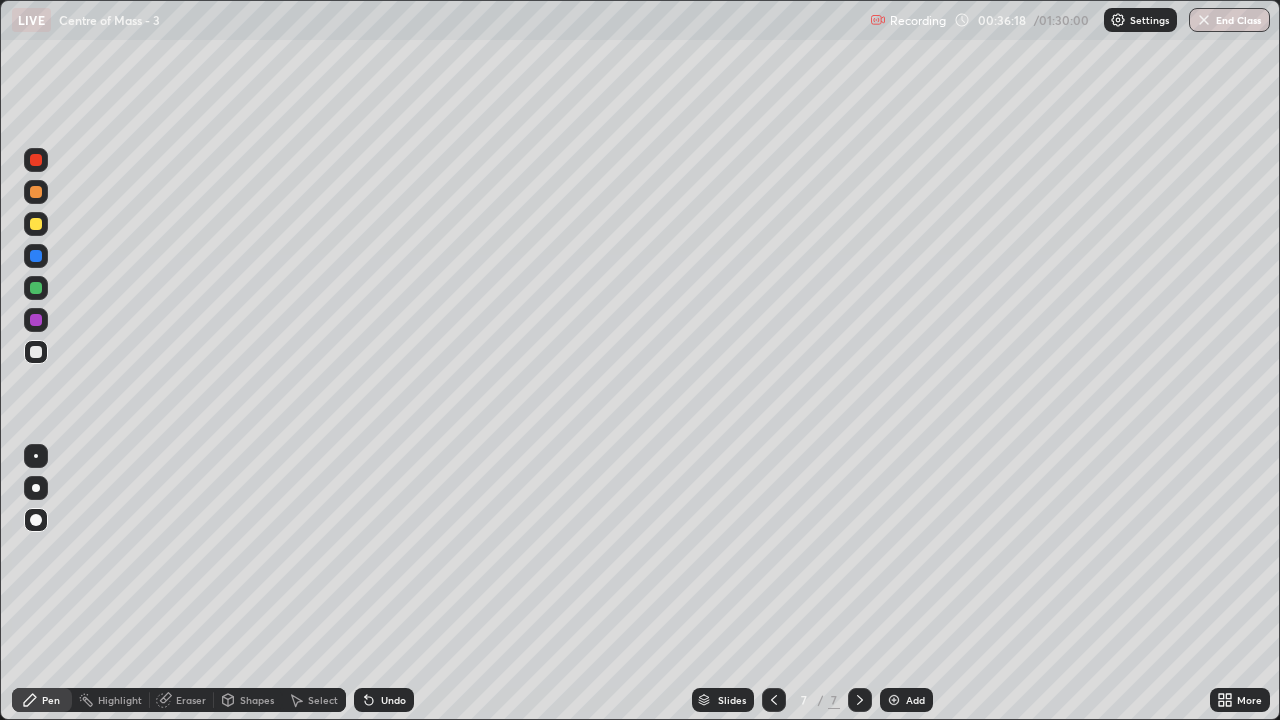 click at bounding box center [36, 192] 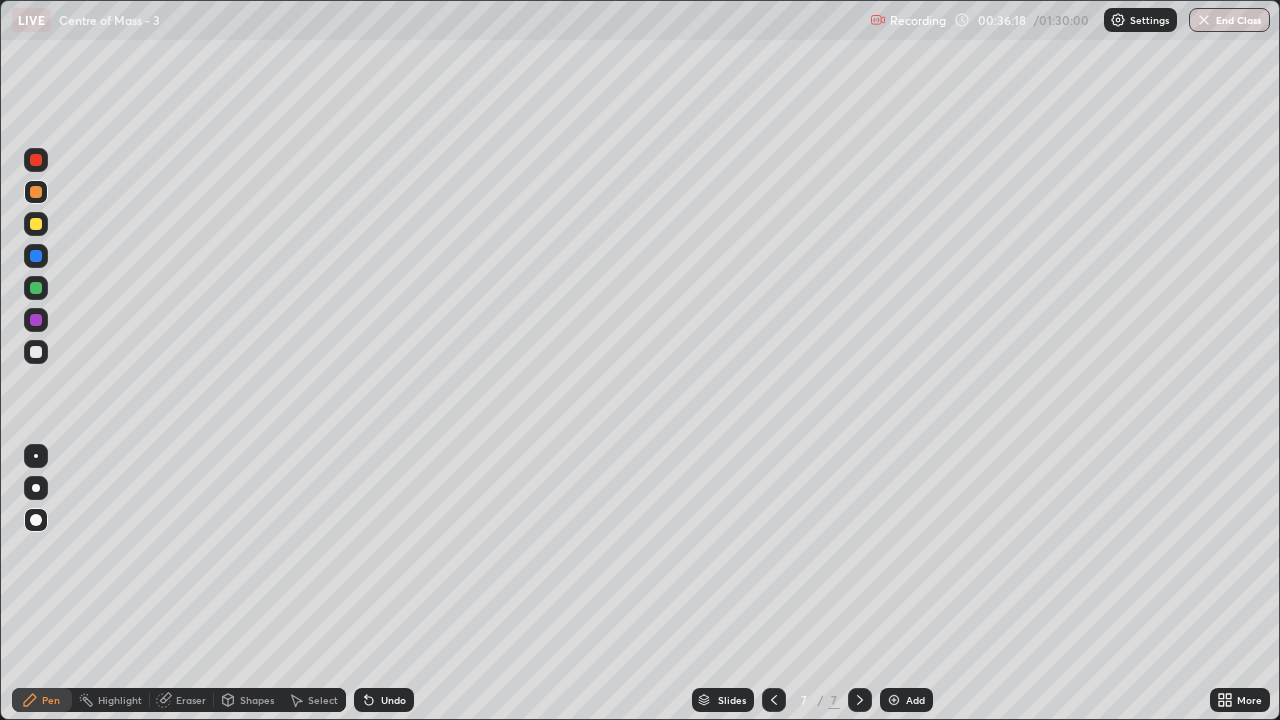 click on "Shapes" at bounding box center (257, 700) 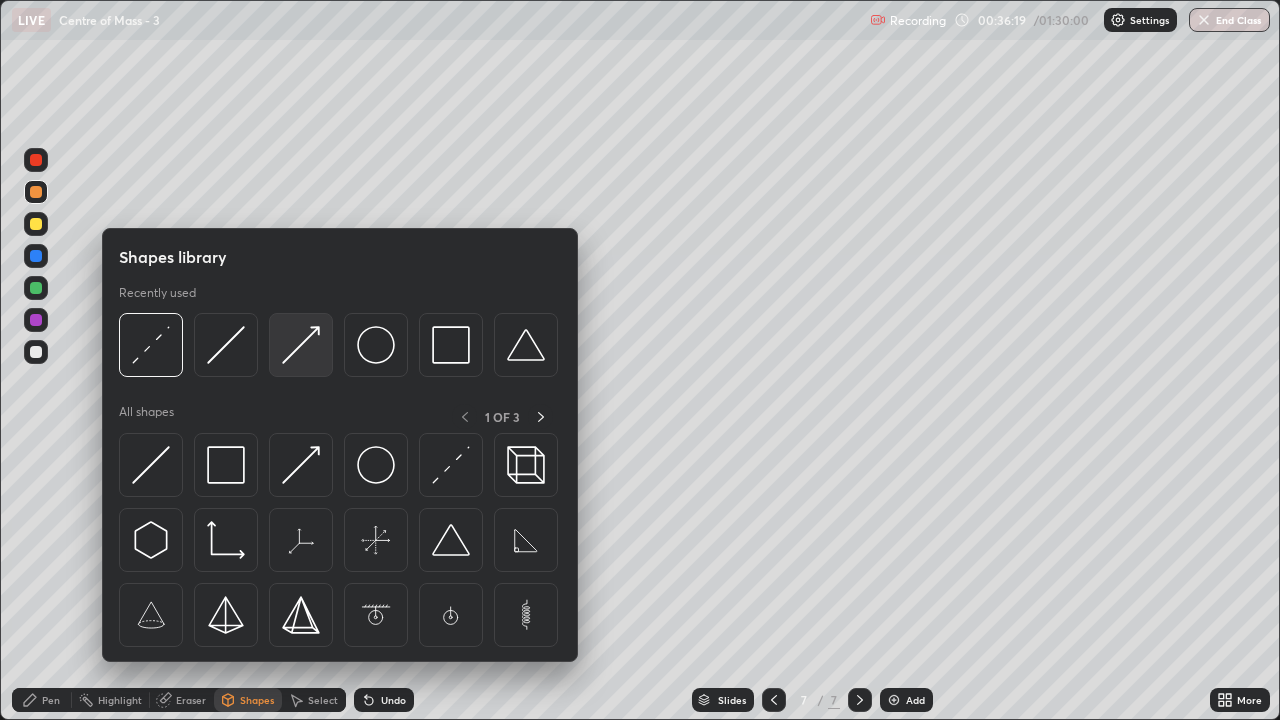 click at bounding box center [301, 345] 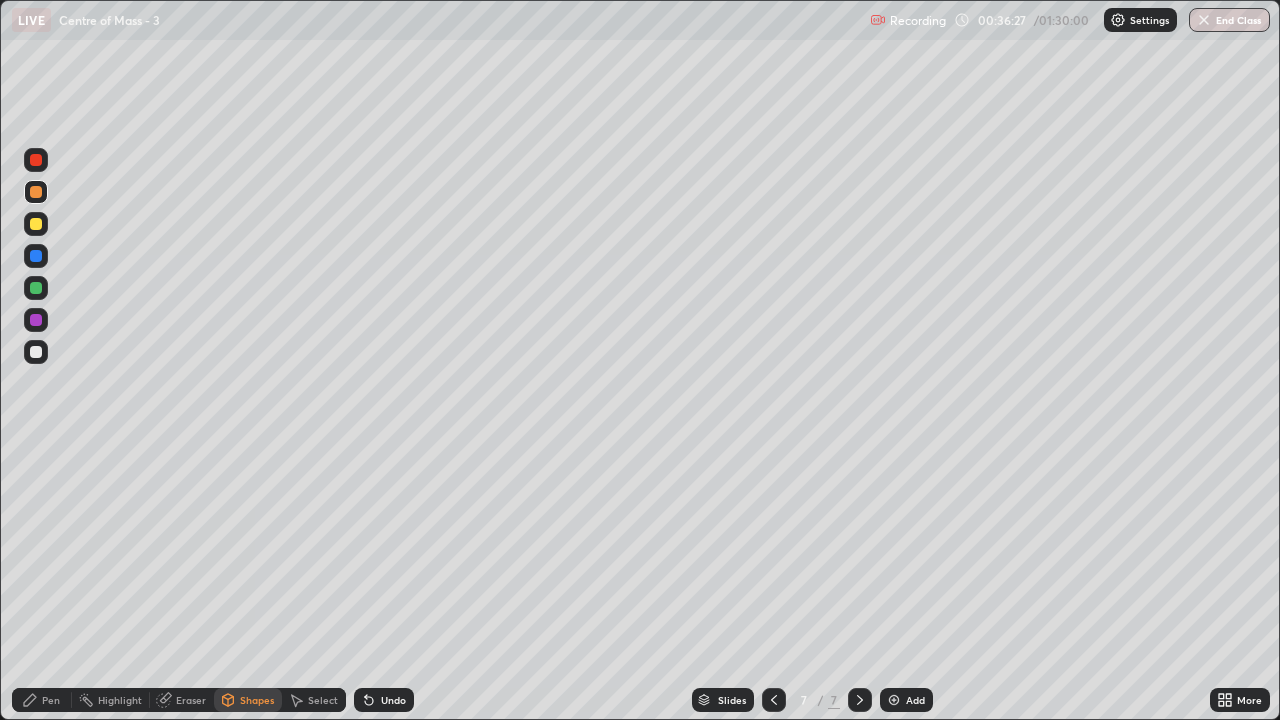 click on "Pen" at bounding box center (42, 700) 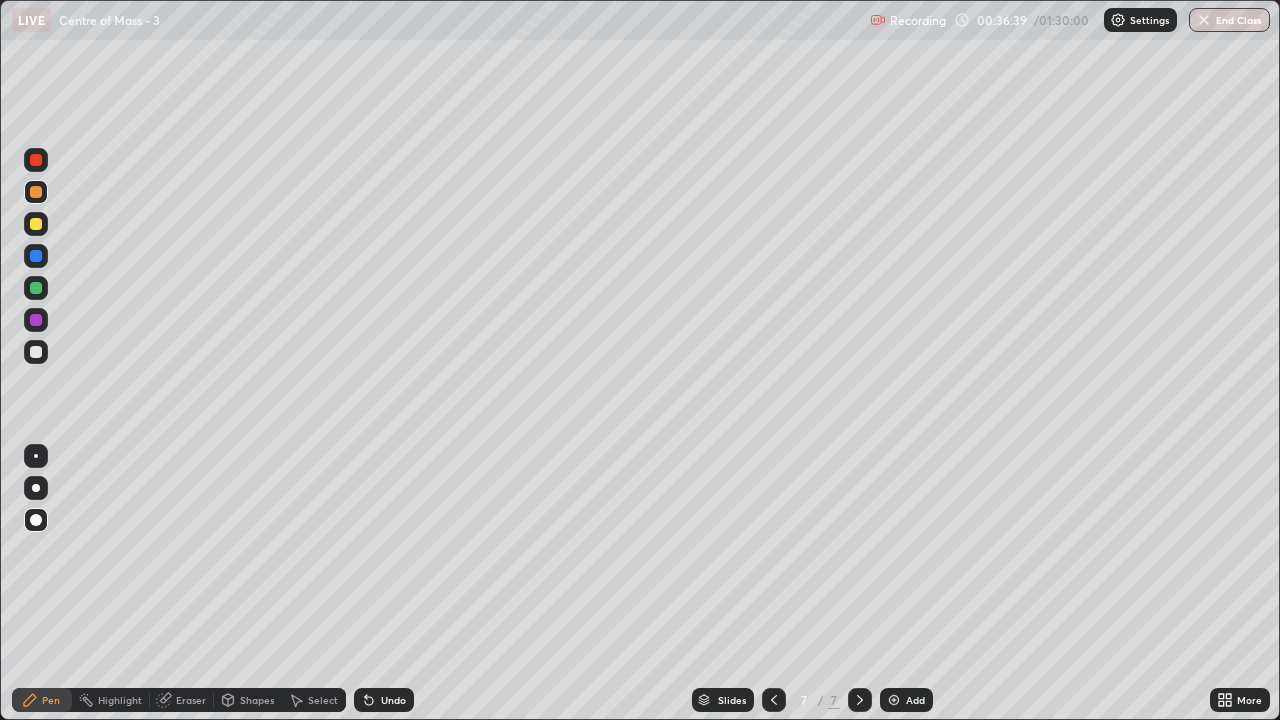 click on "Shapes" at bounding box center [257, 700] 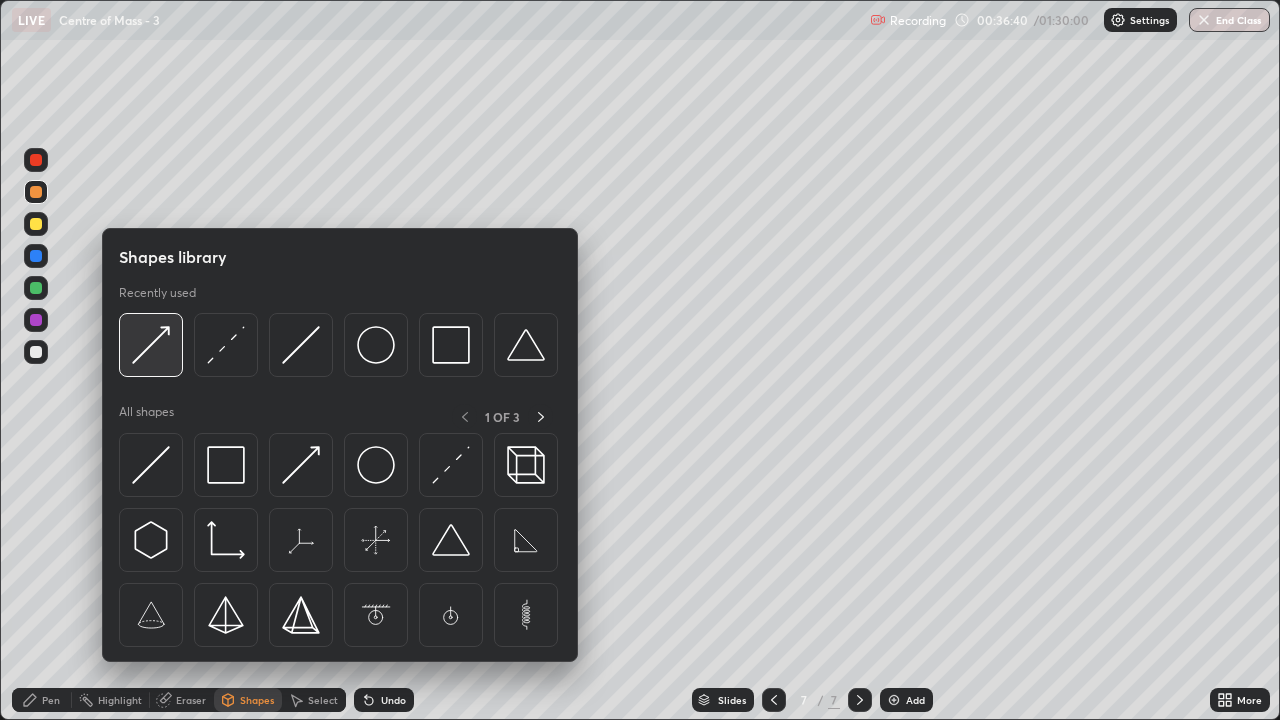 click at bounding box center (151, 345) 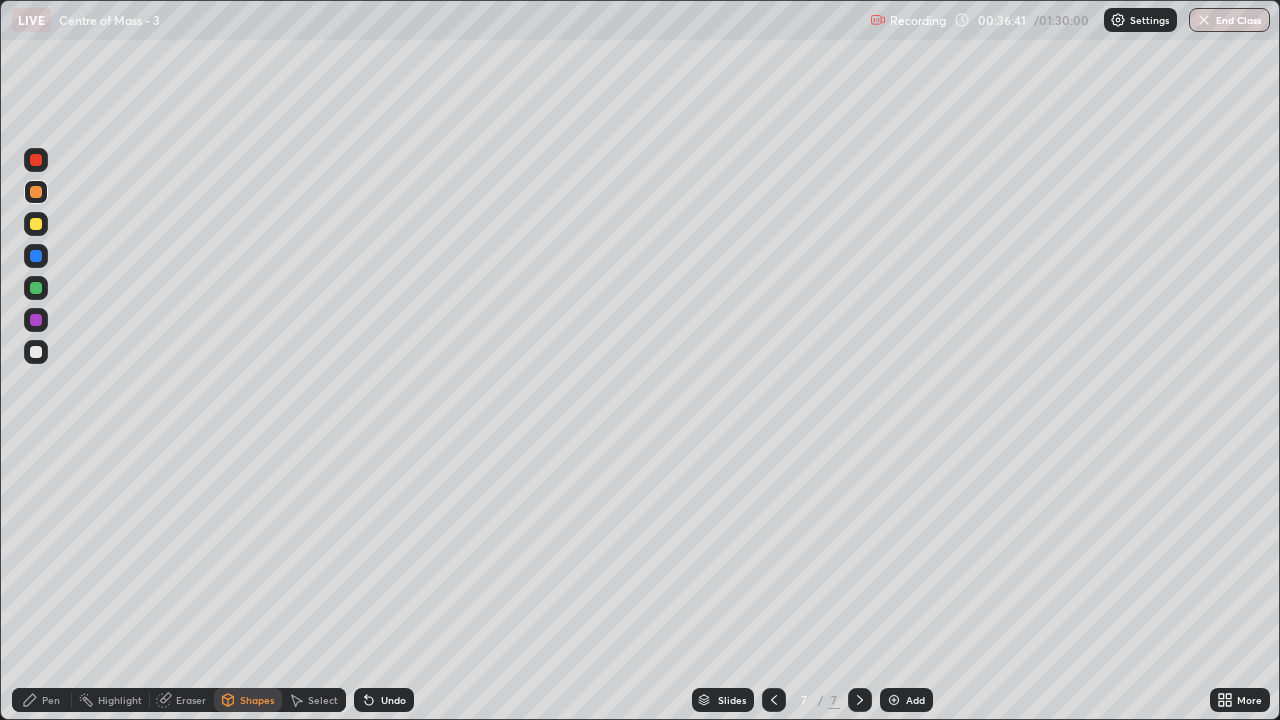 click at bounding box center [36, 288] 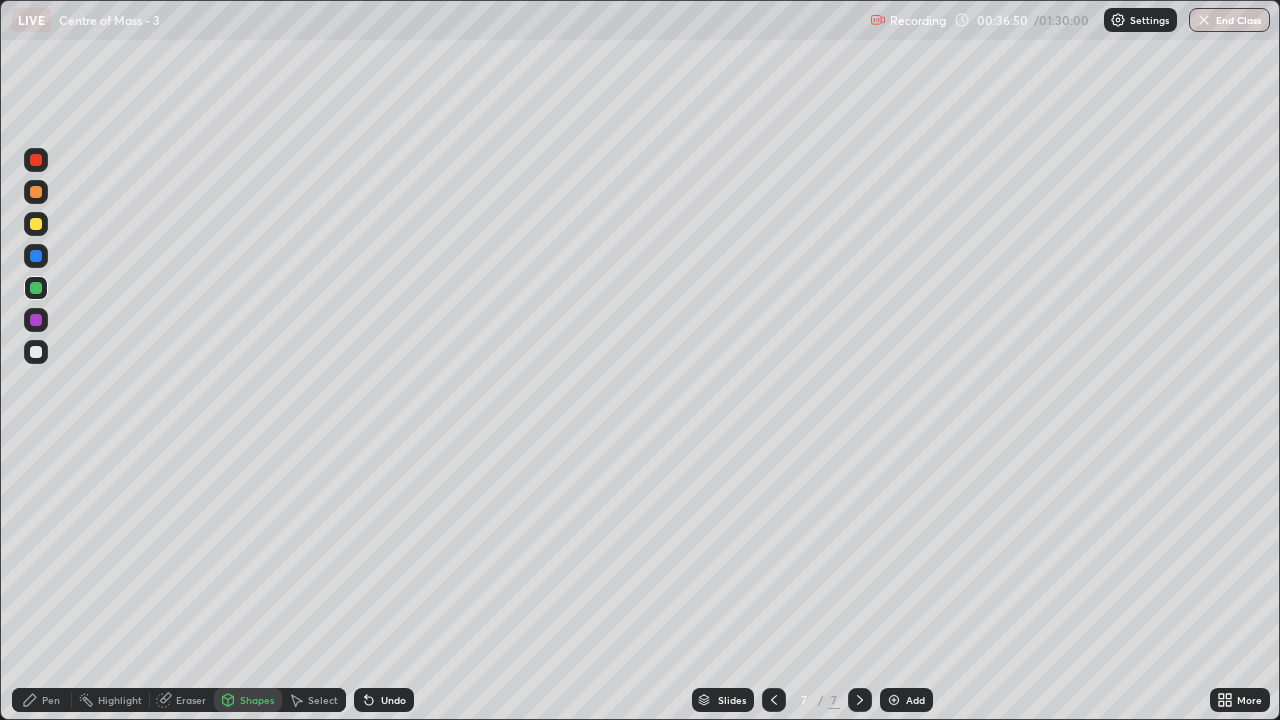 click on "Undo" at bounding box center (393, 700) 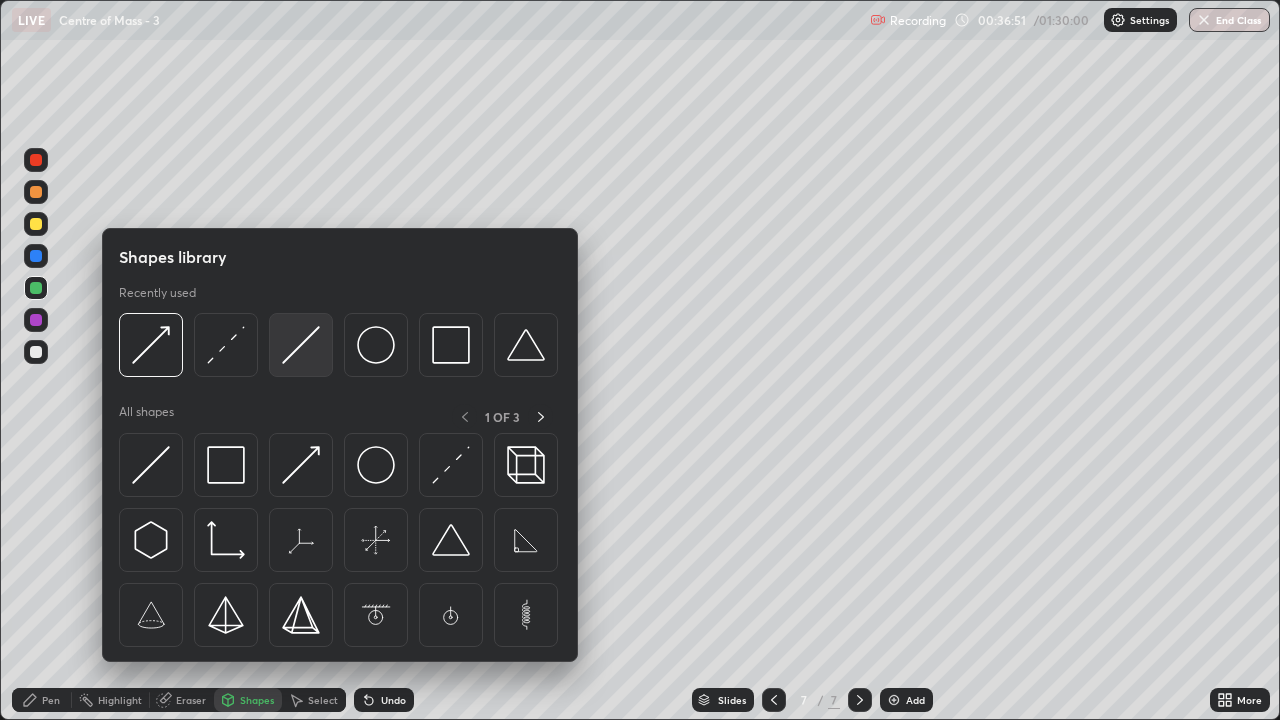 click at bounding box center [301, 345] 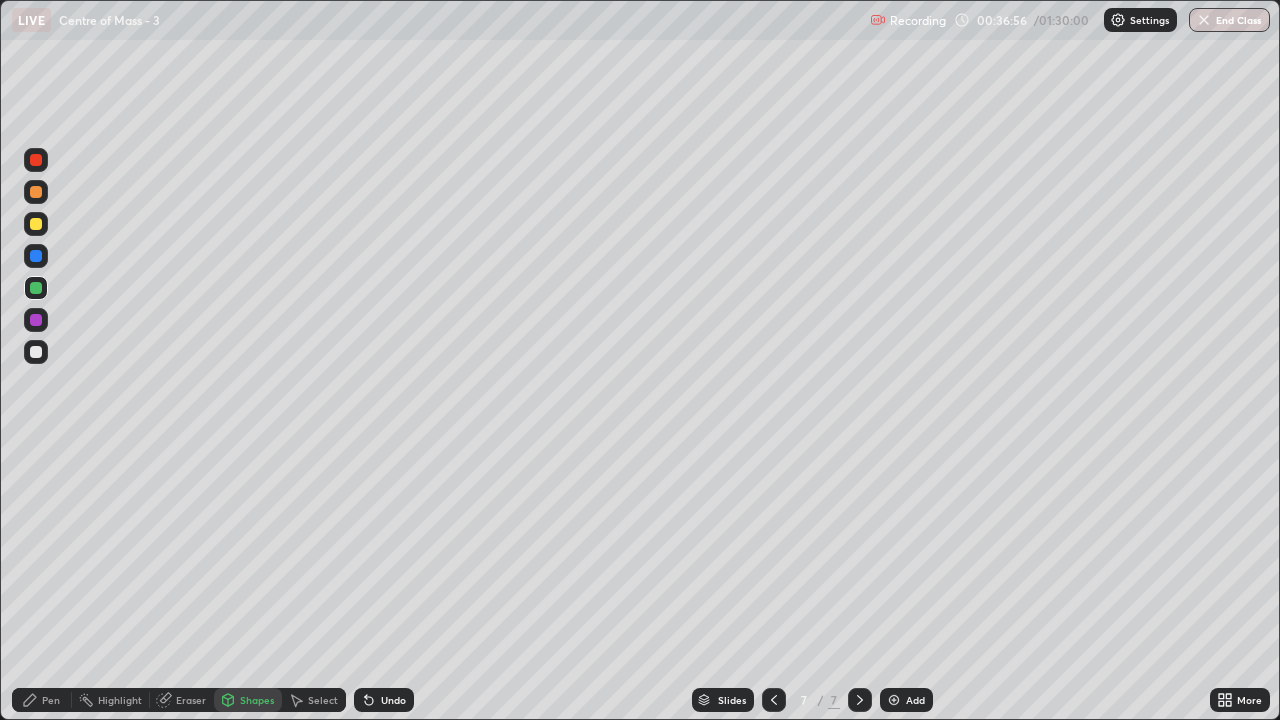click on "Pen" at bounding box center (51, 700) 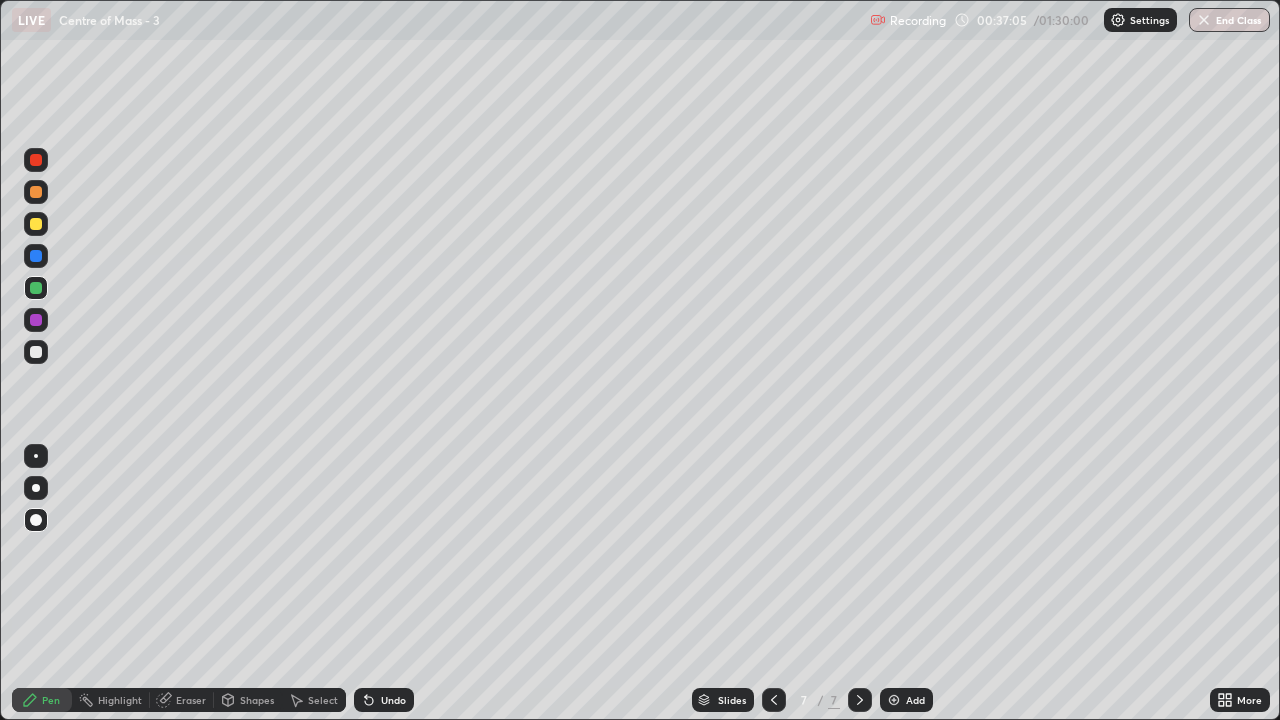 click on "Shapes" at bounding box center (257, 700) 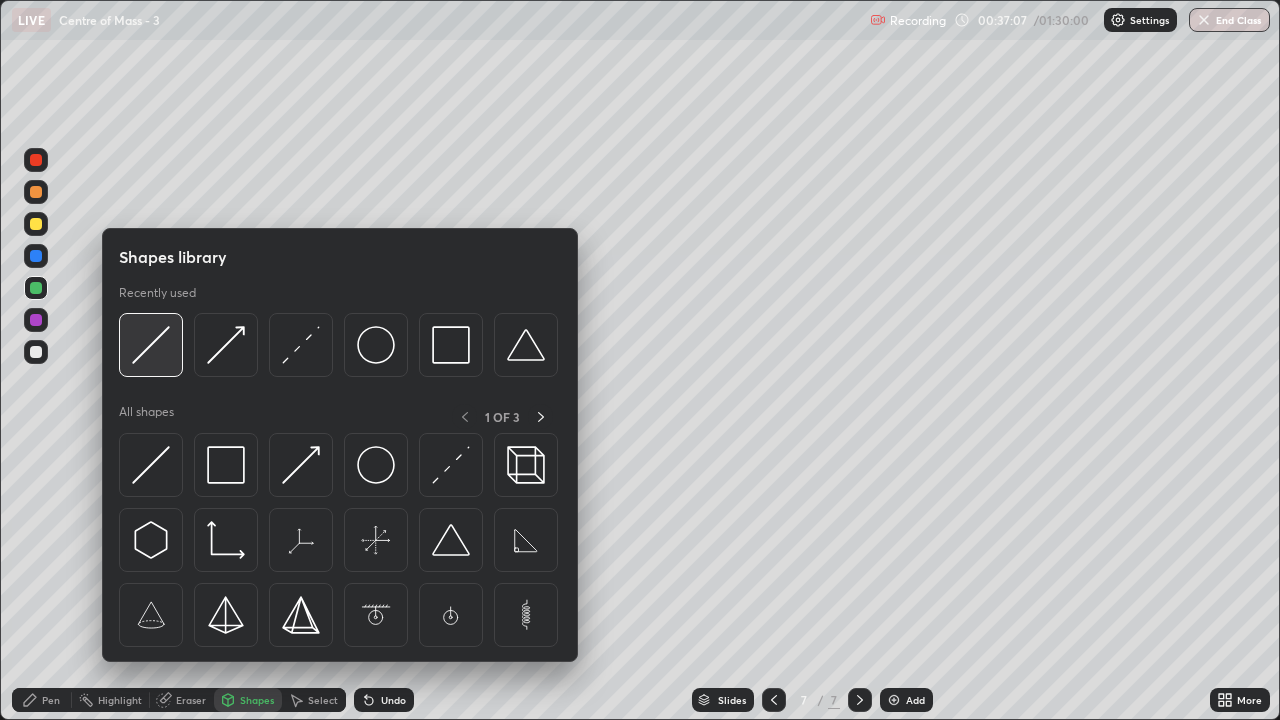 click at bounding box center [151, 345] 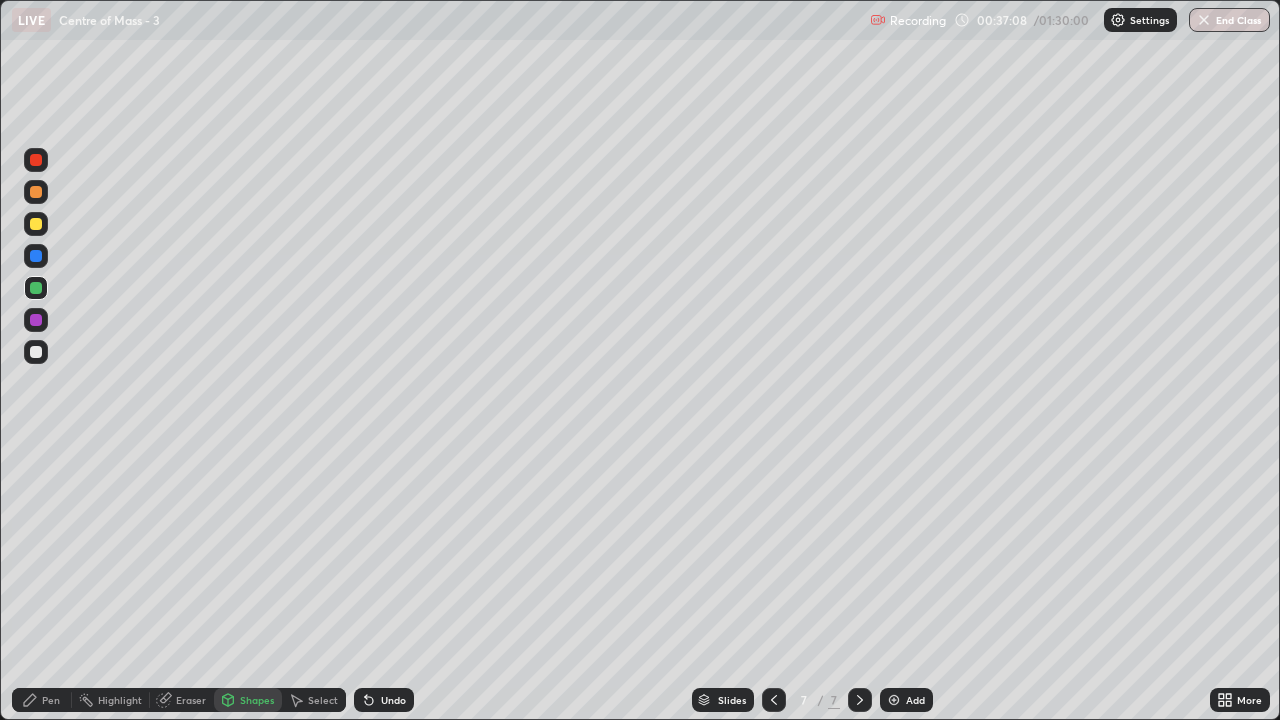 click at bounding box center (36, 192) 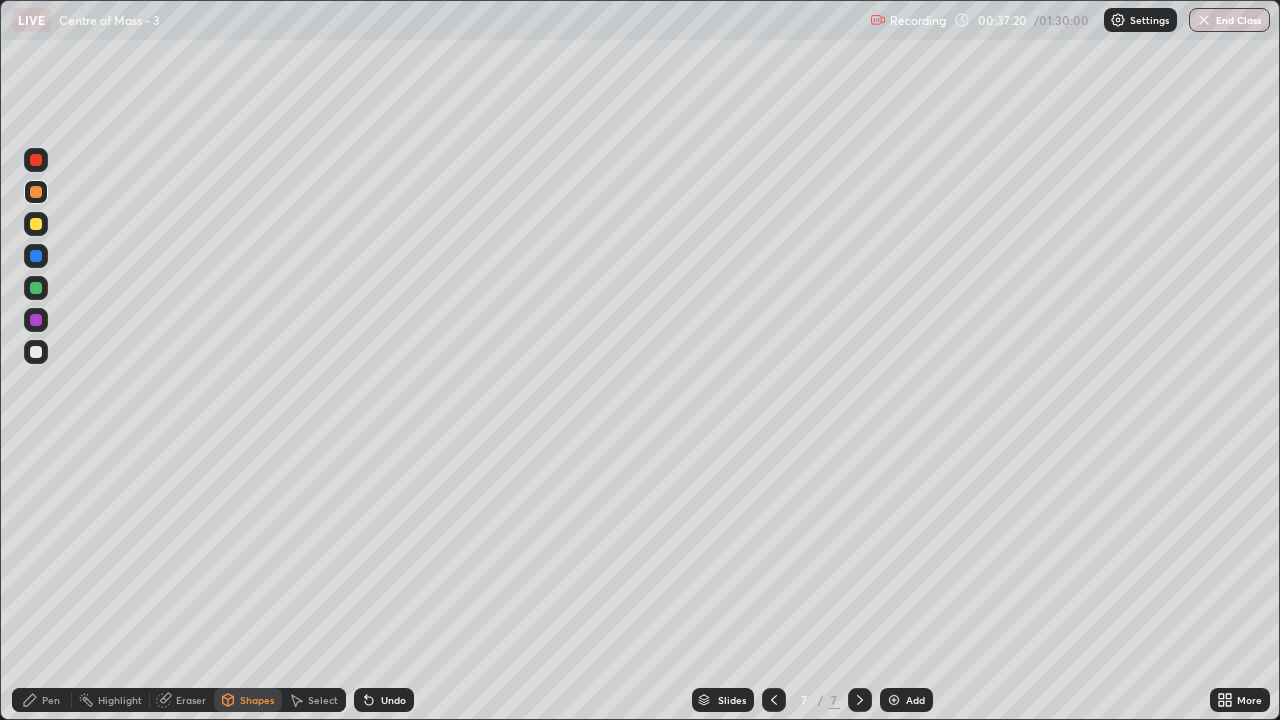 click at bounding box center [36, 352] 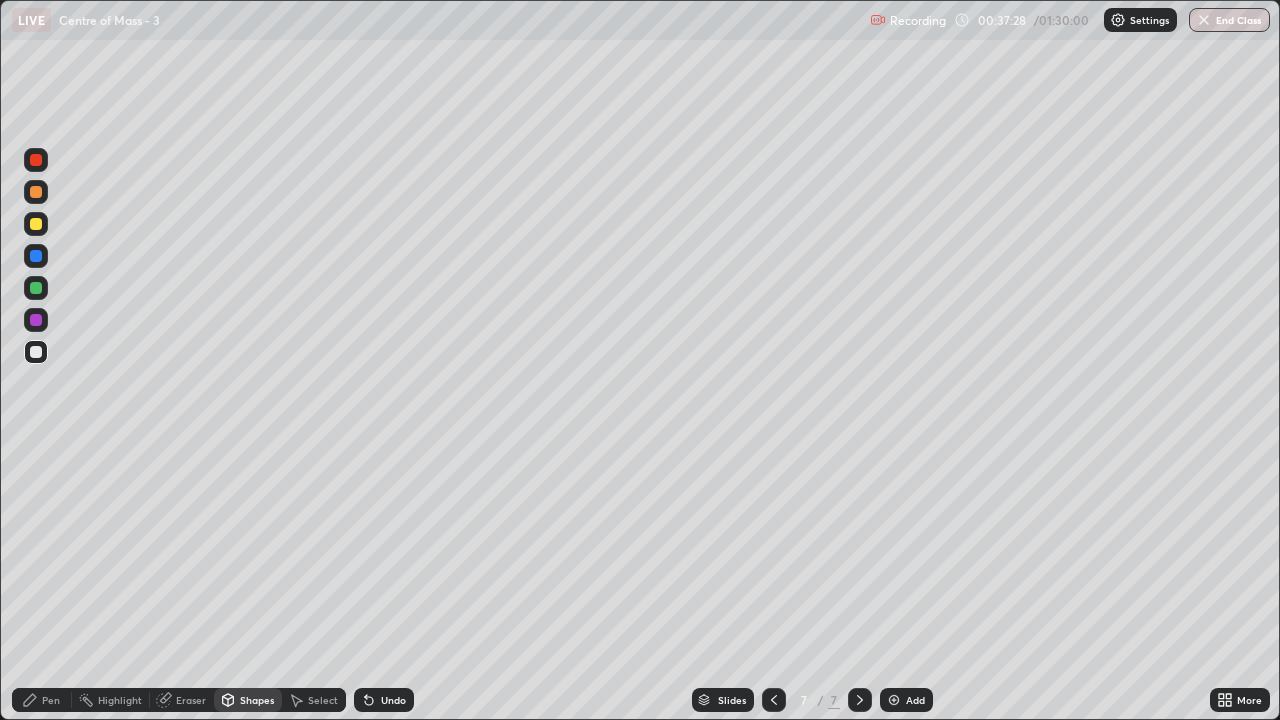 click on "Pen" at bounding box center [51, 700] 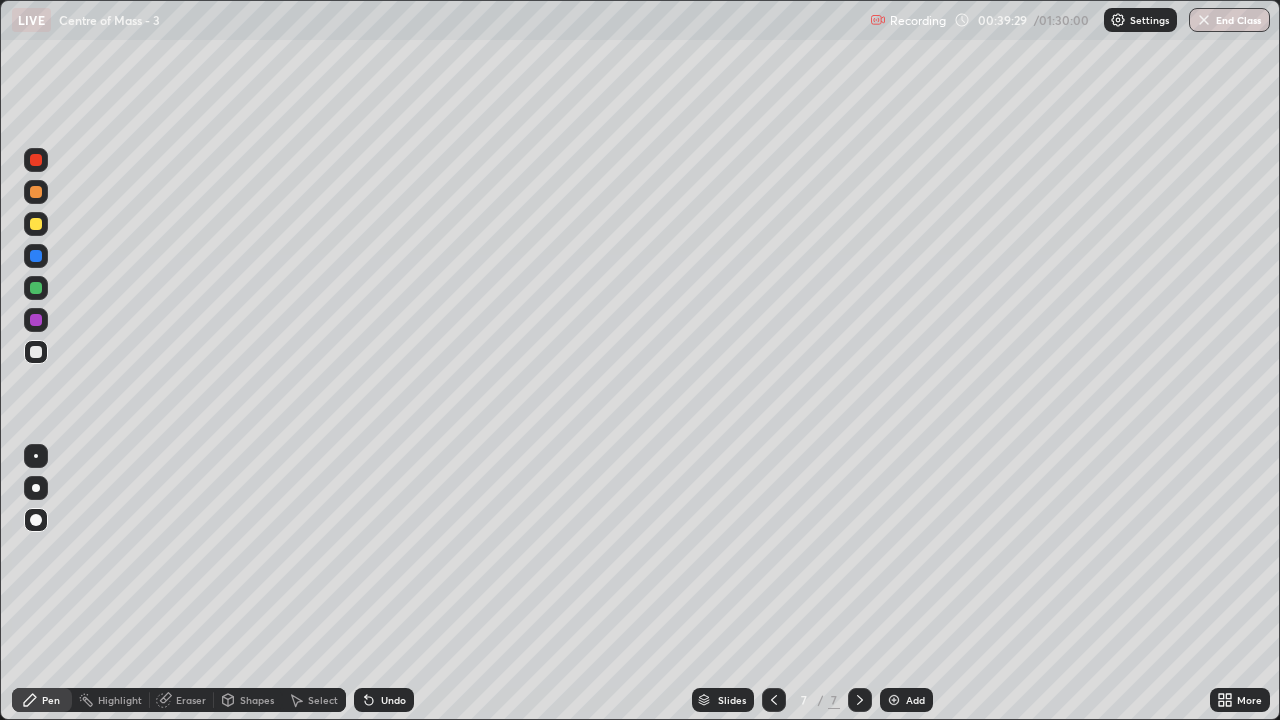click at bounding box center [36, 256] 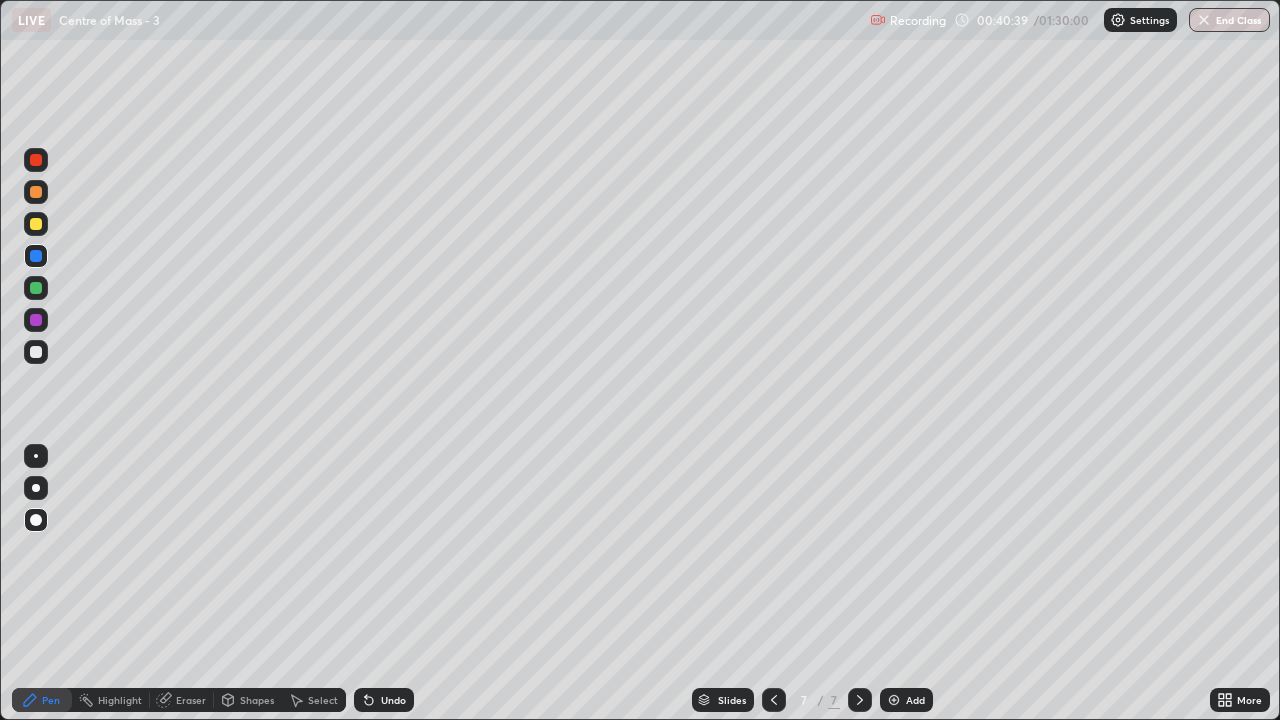click at bounding box center [36, 224] 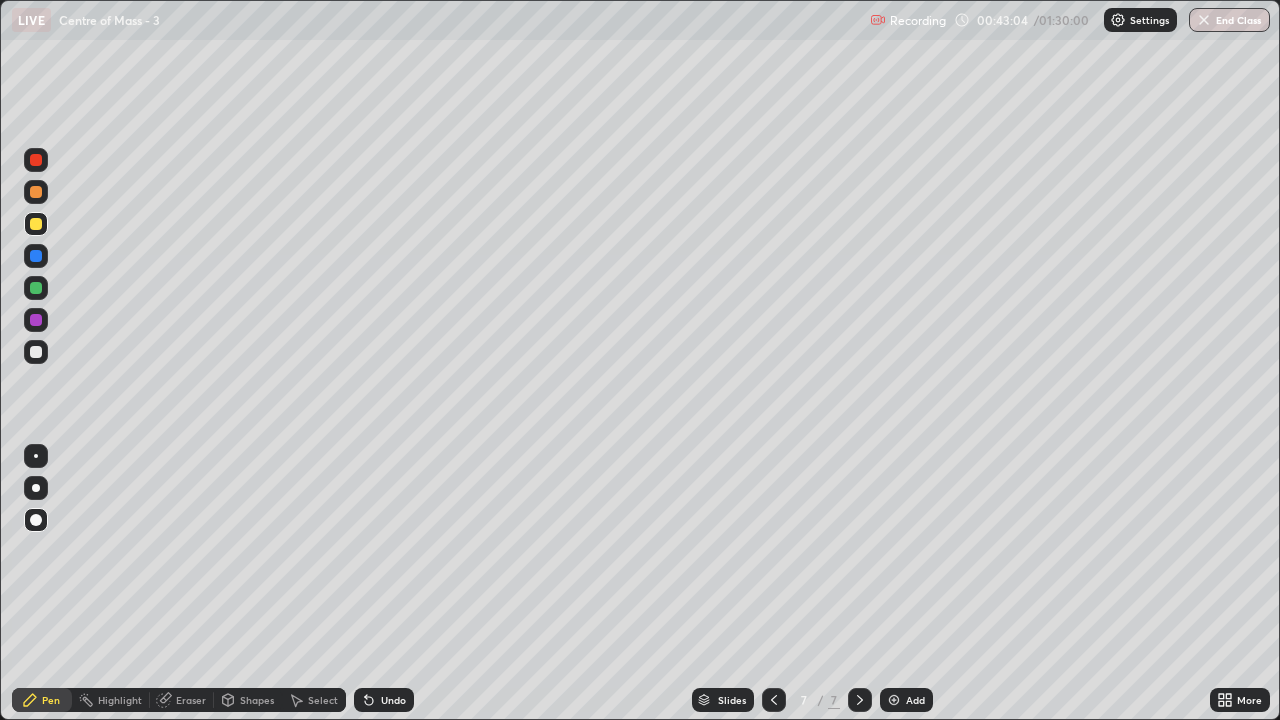 click at bounding box center [894, 700] 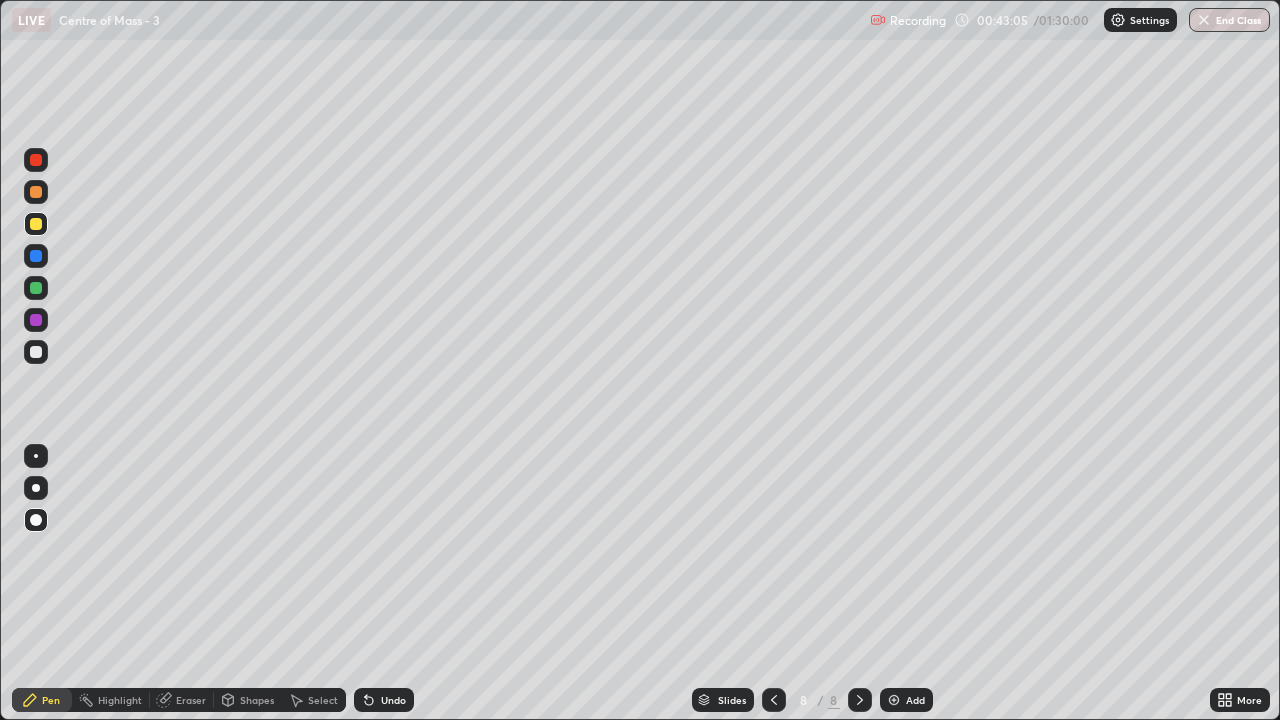 click on "Shapes" at bounding box center [257, 700] 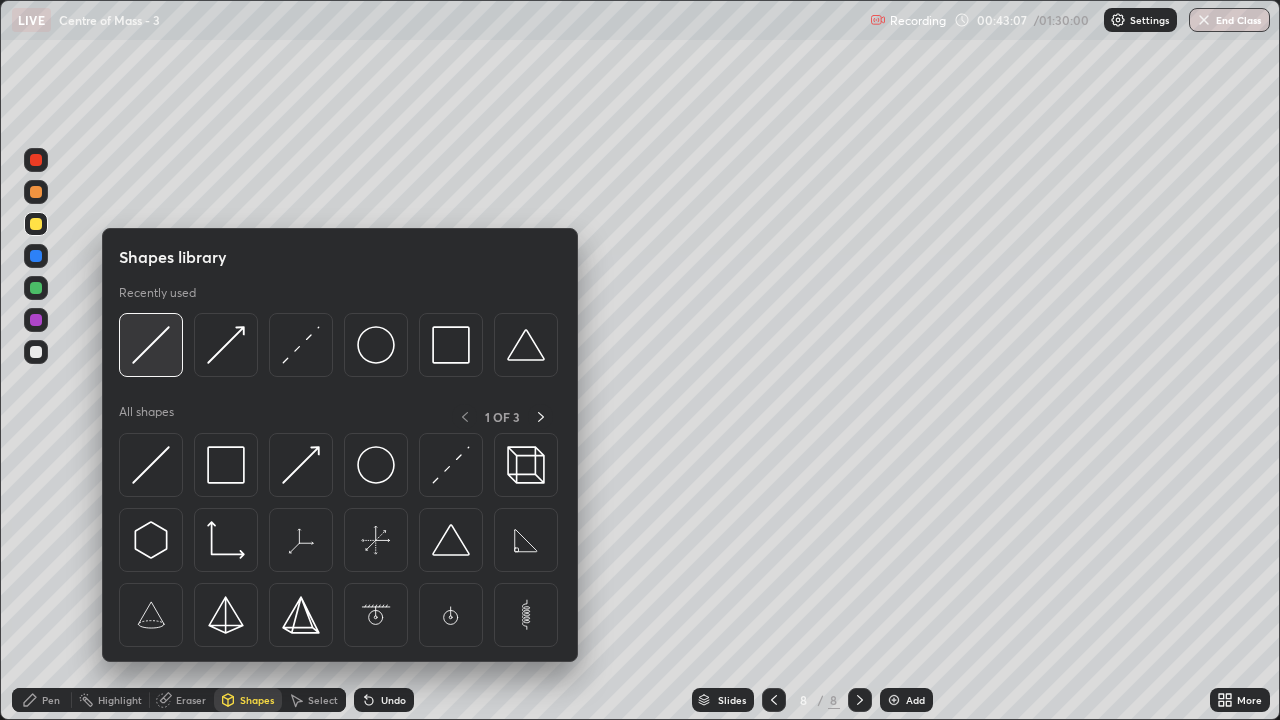 click at bounding box center [151, 345] 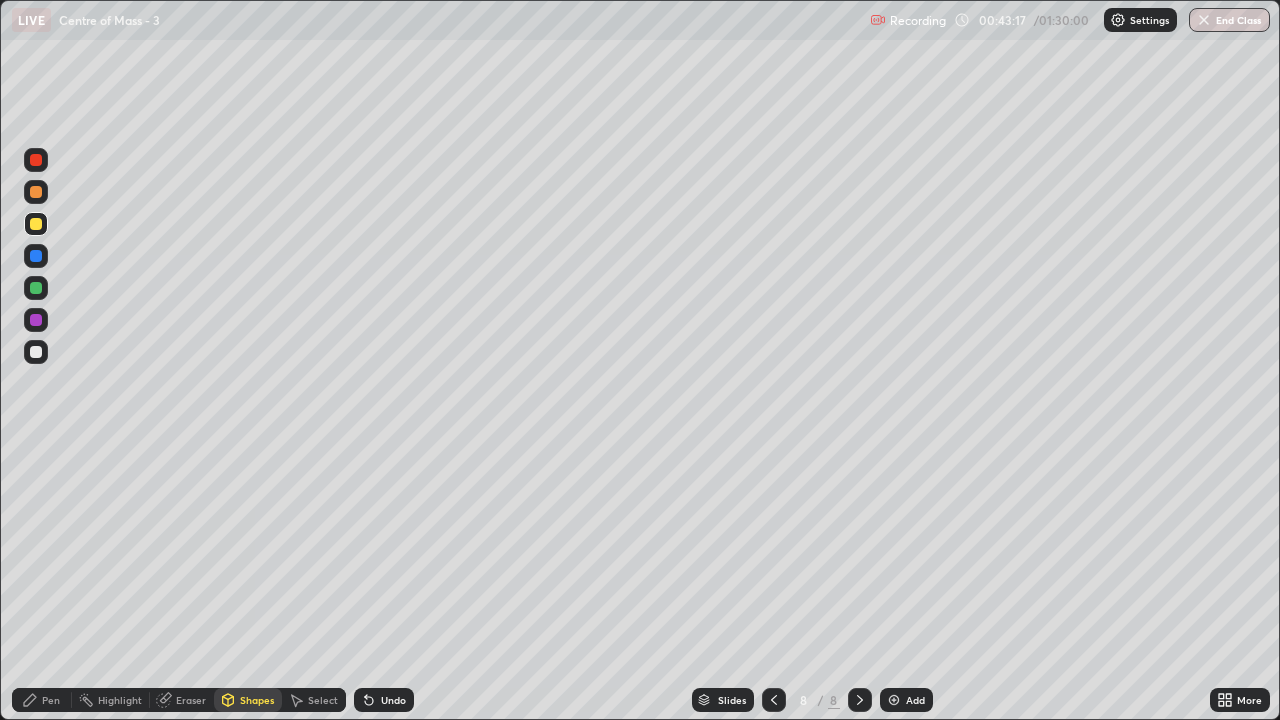 click on "Pen" at bounding box center [51, 700] 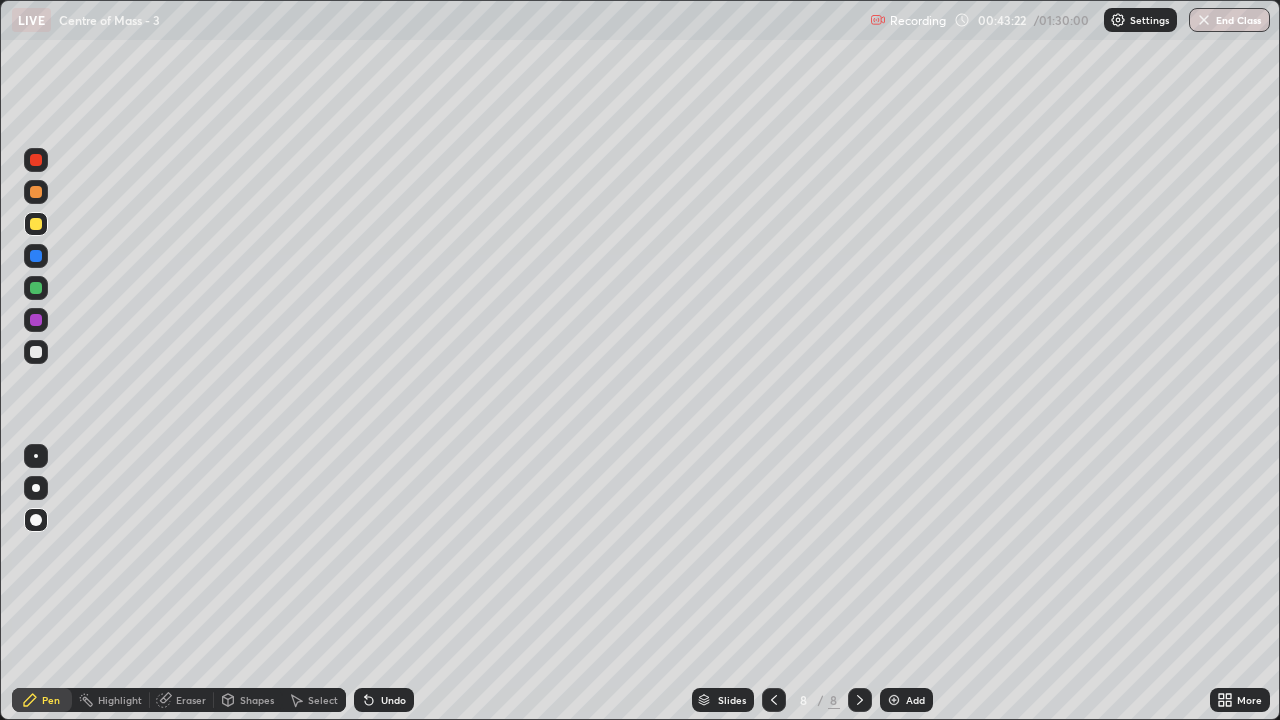 click at bounding box center [36, 192] 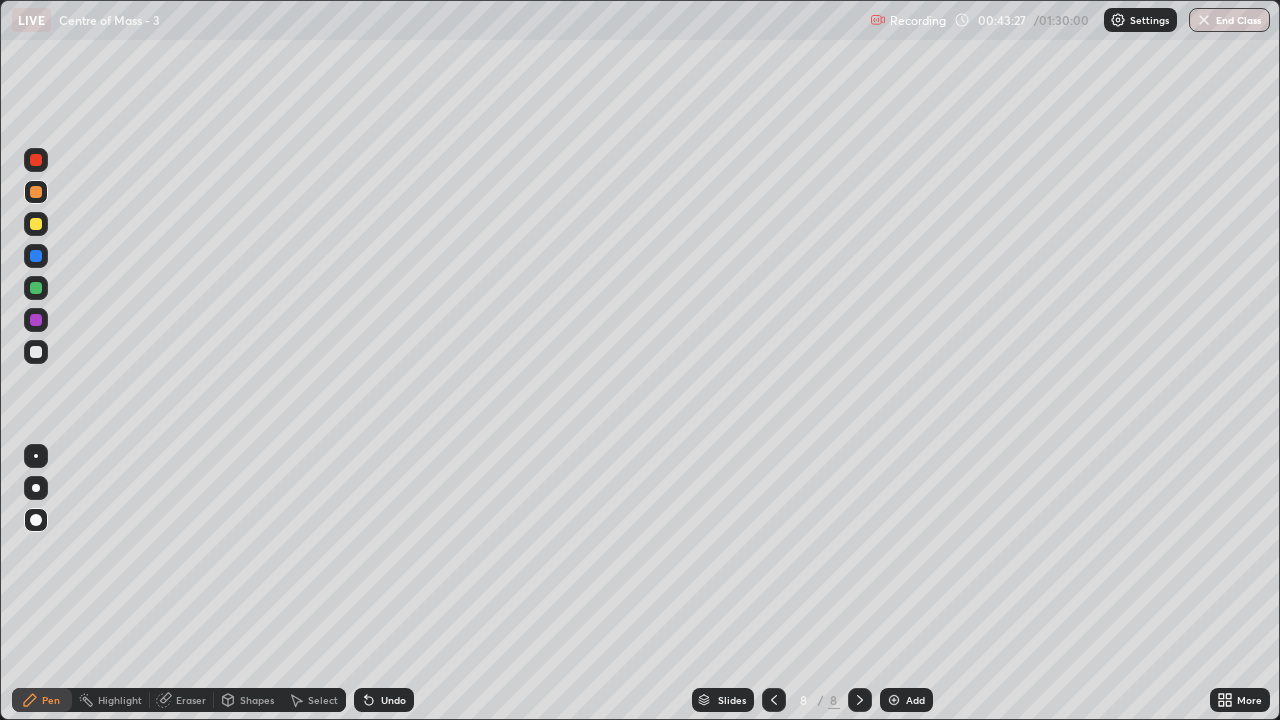 click on "Shapes" at bounding box center (257, 700) 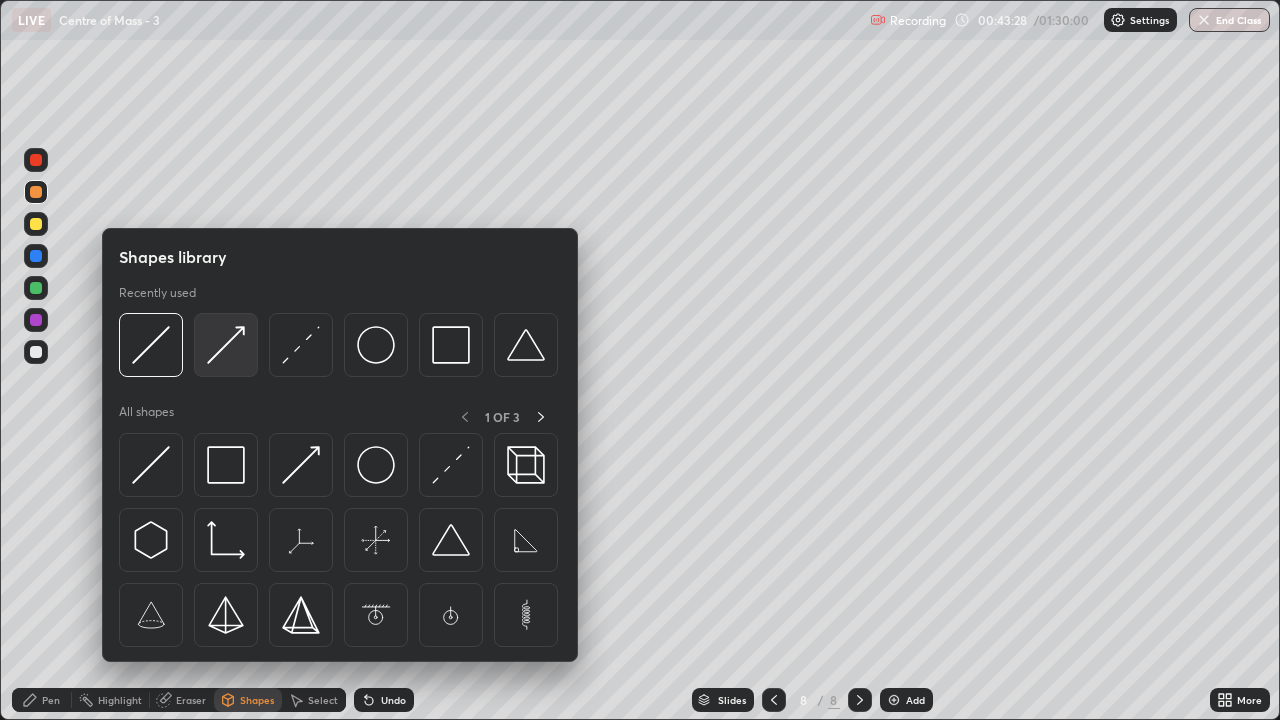 click at bounding box center [226, 345] 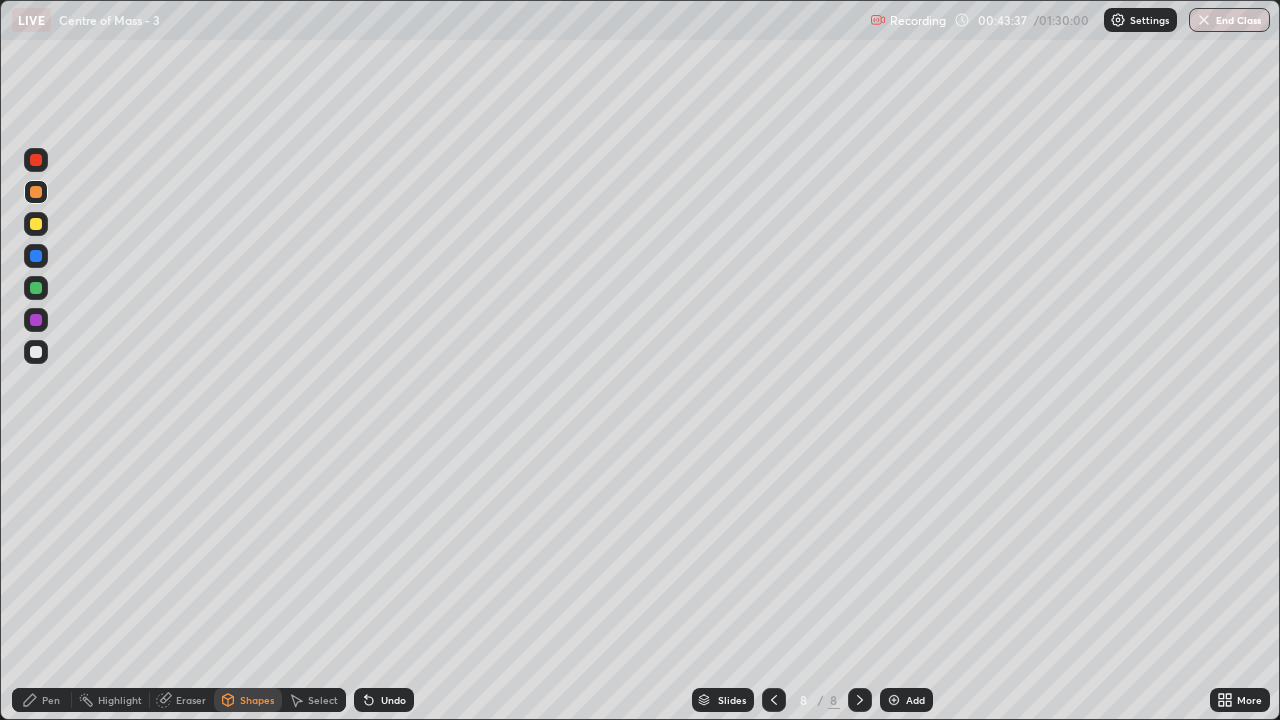 click on "Shapes" at bounding box center (248, 700) 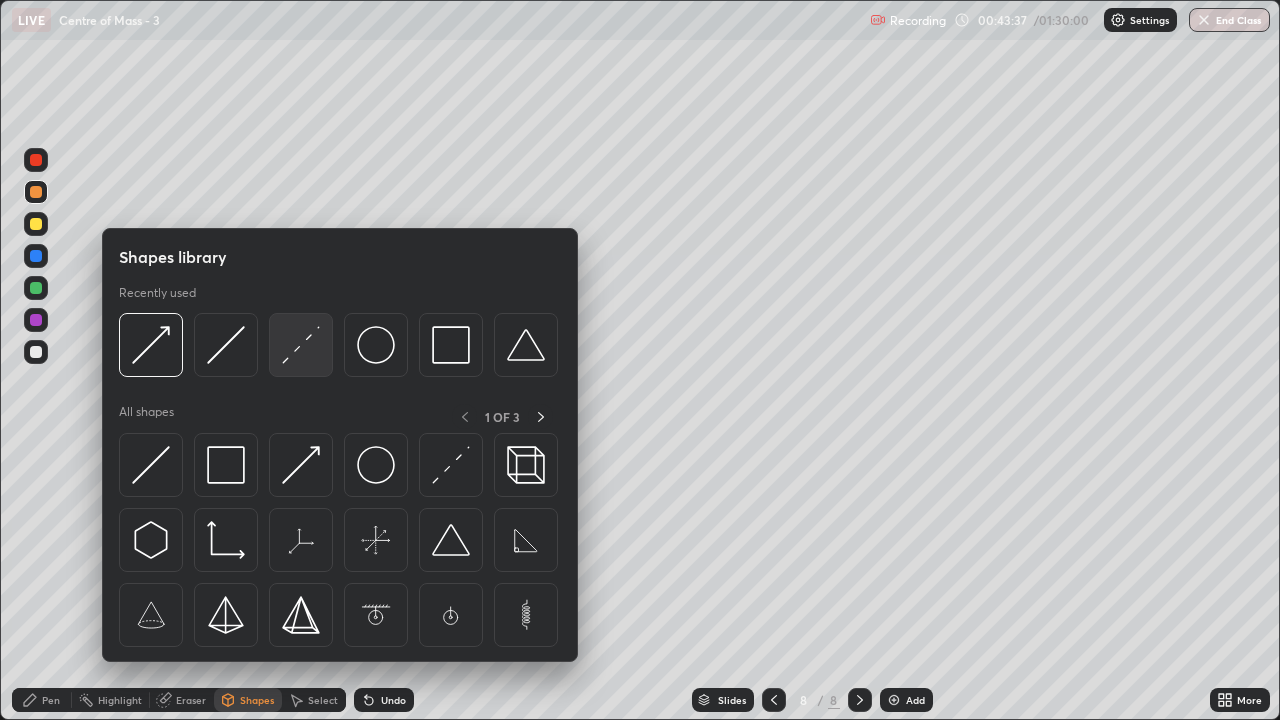 click at bounding box center [301, 345] 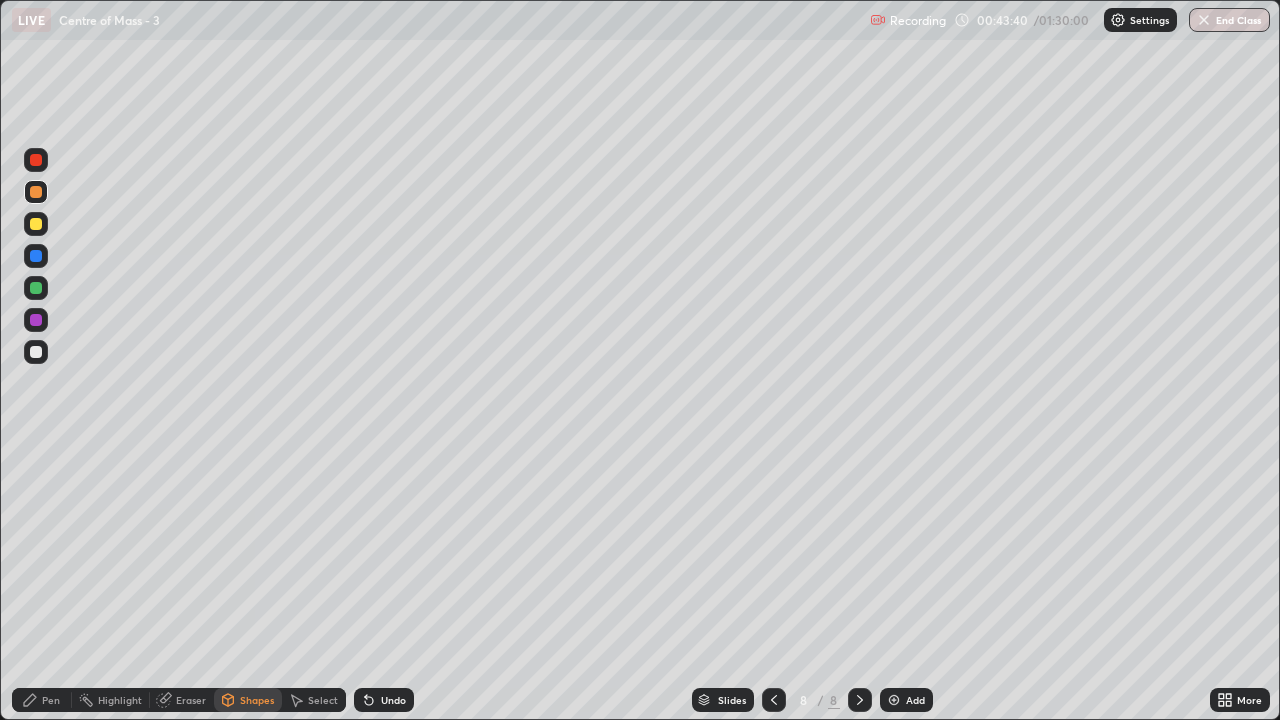 click on "Undo" at bounding box center [393, 700] 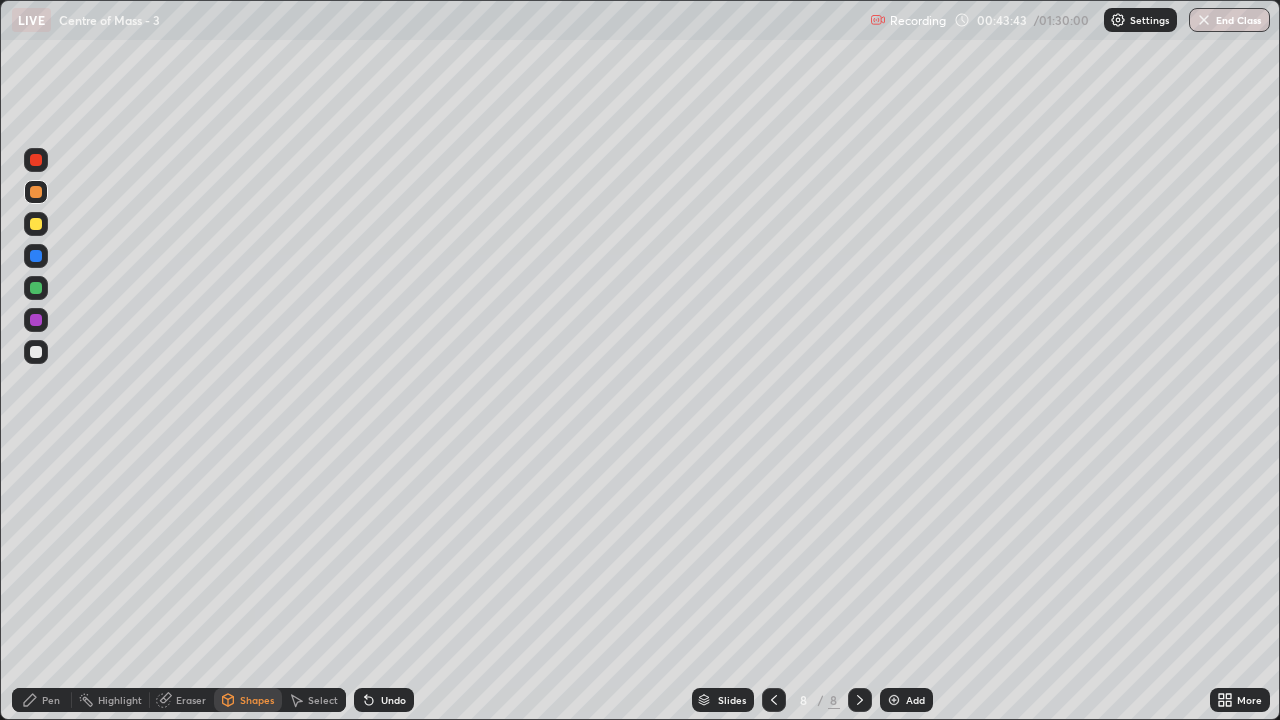 click on "Pen" at bounding box center (51, 700) 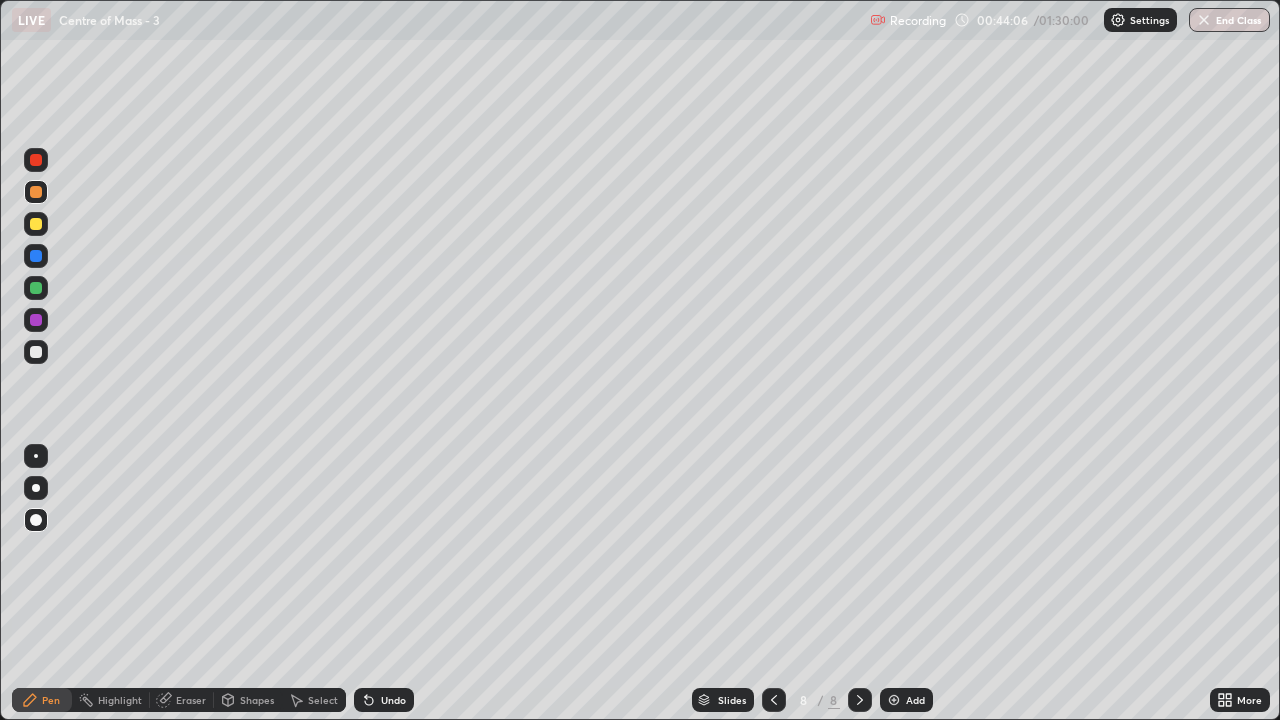 click 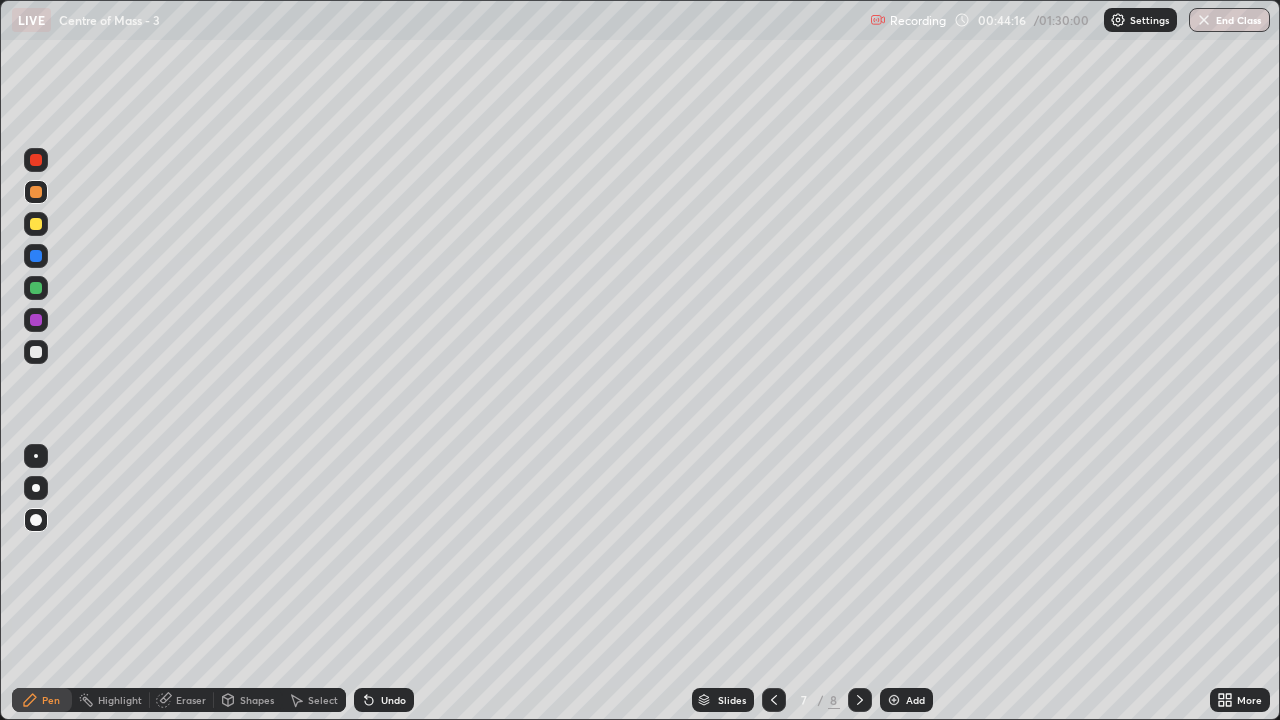 click at bounding box center (860, 700) 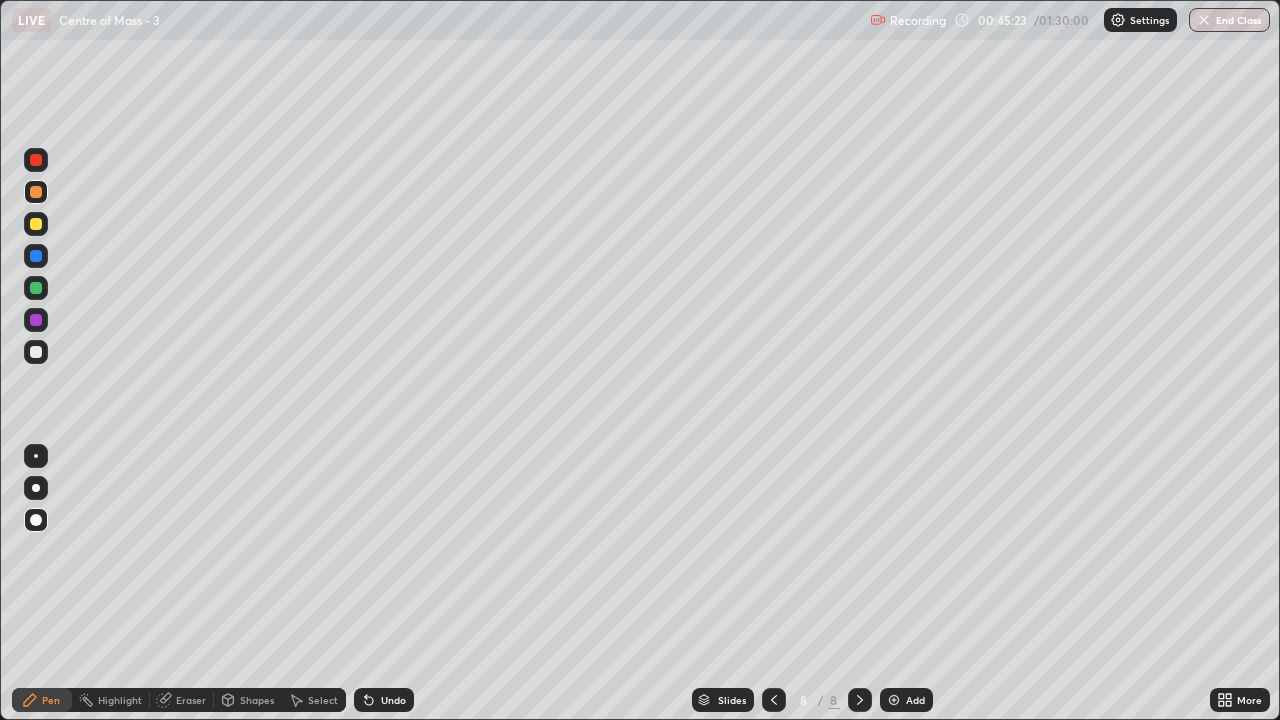 click 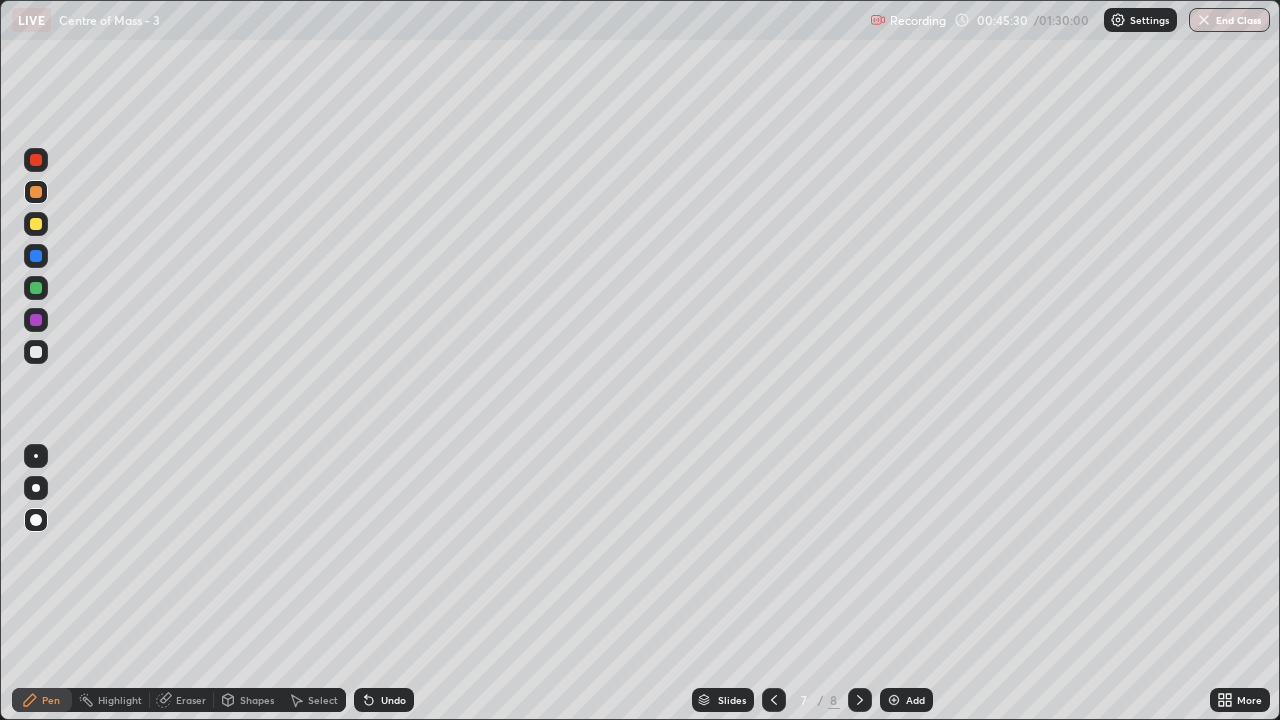 click at bounding box center (894, 700) 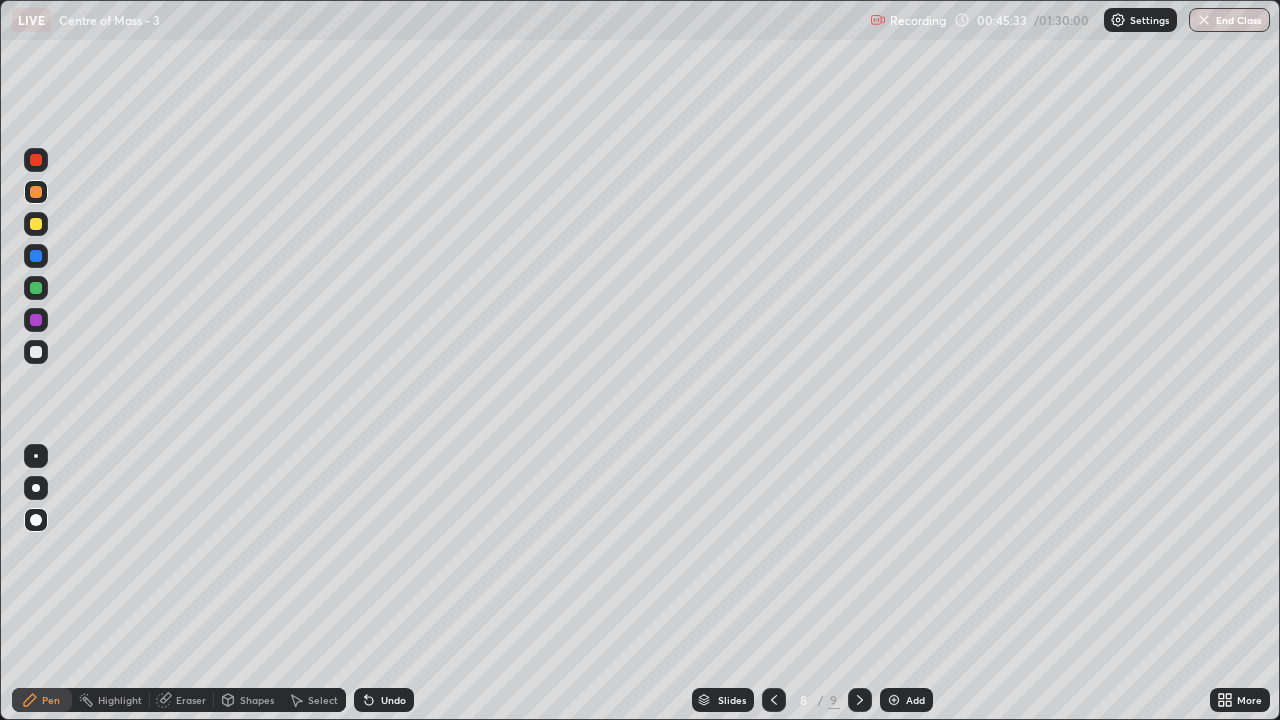 click 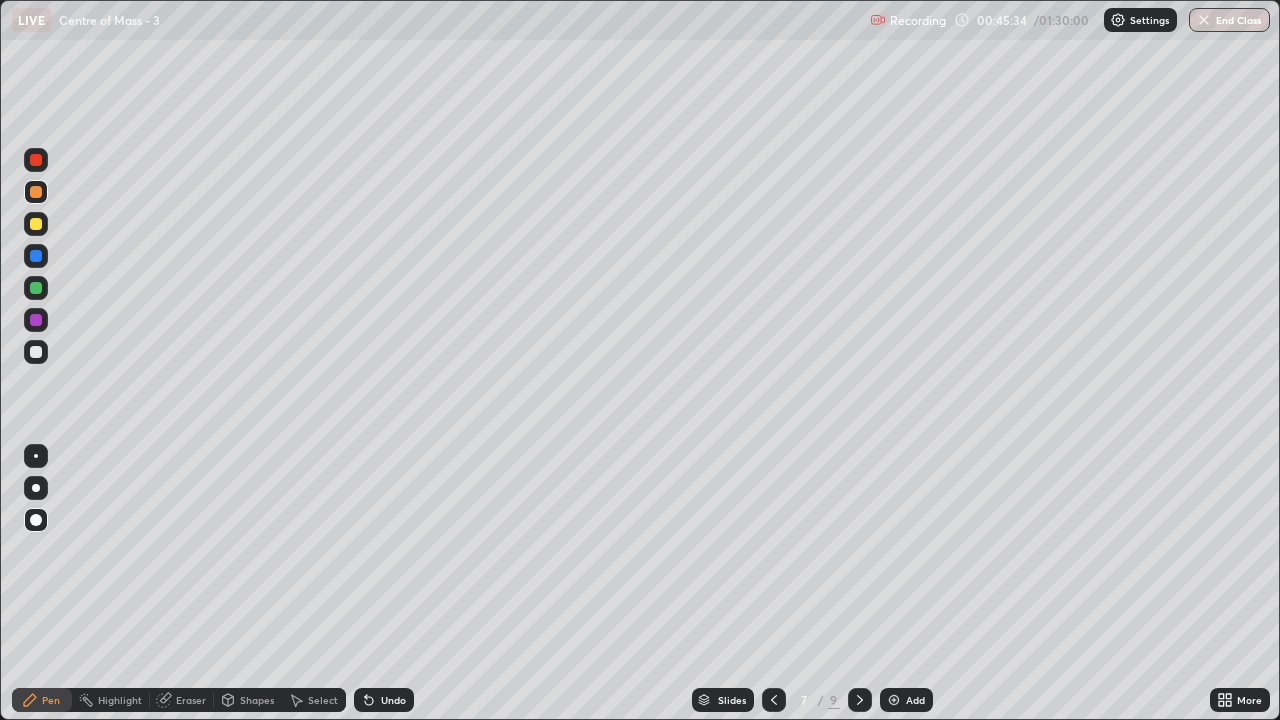 click 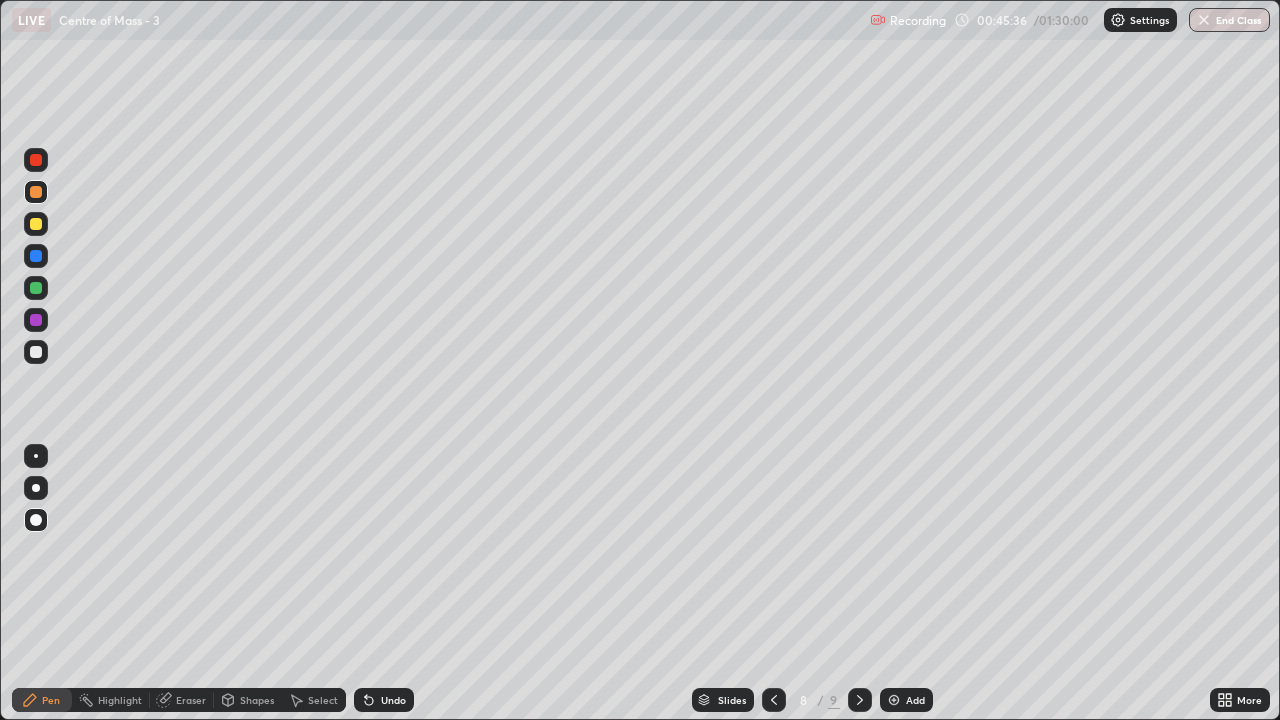 click at bounding box center (36, 224) 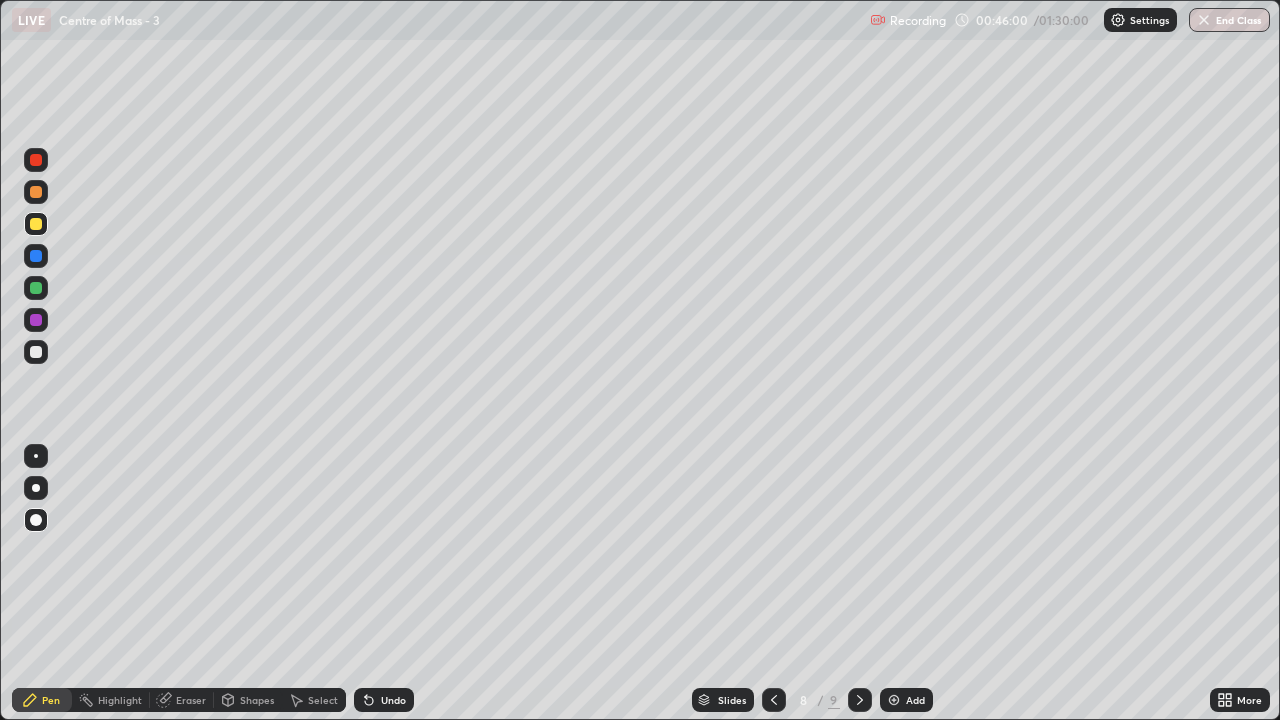 click on "Shapes" at bounding box center [257, 700] 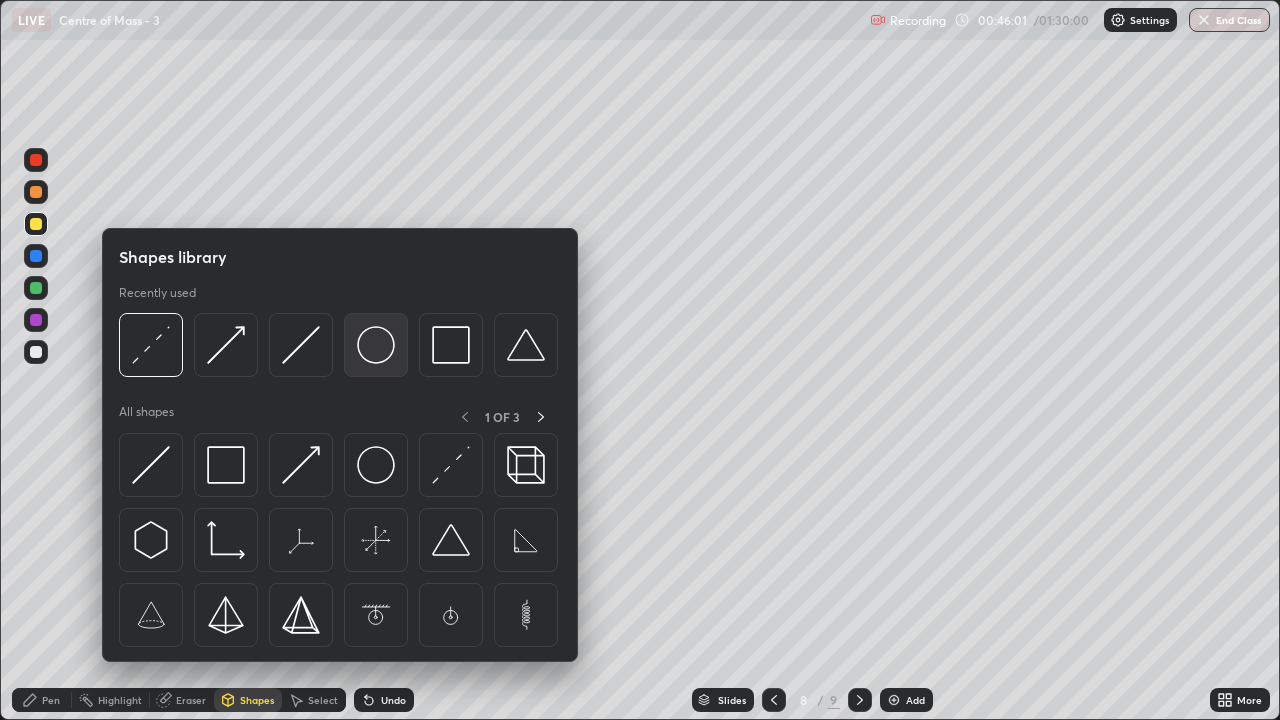click at bounding box center [376, 345] 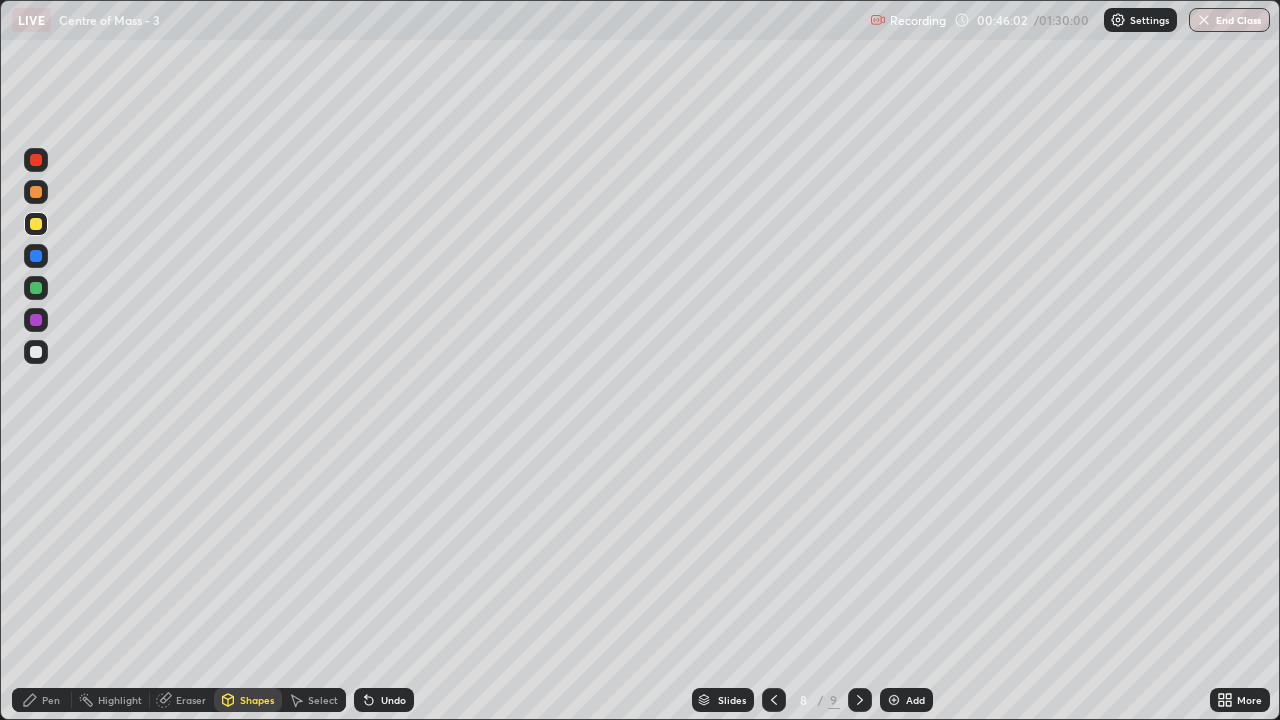 click at bounding box center (36, 288) 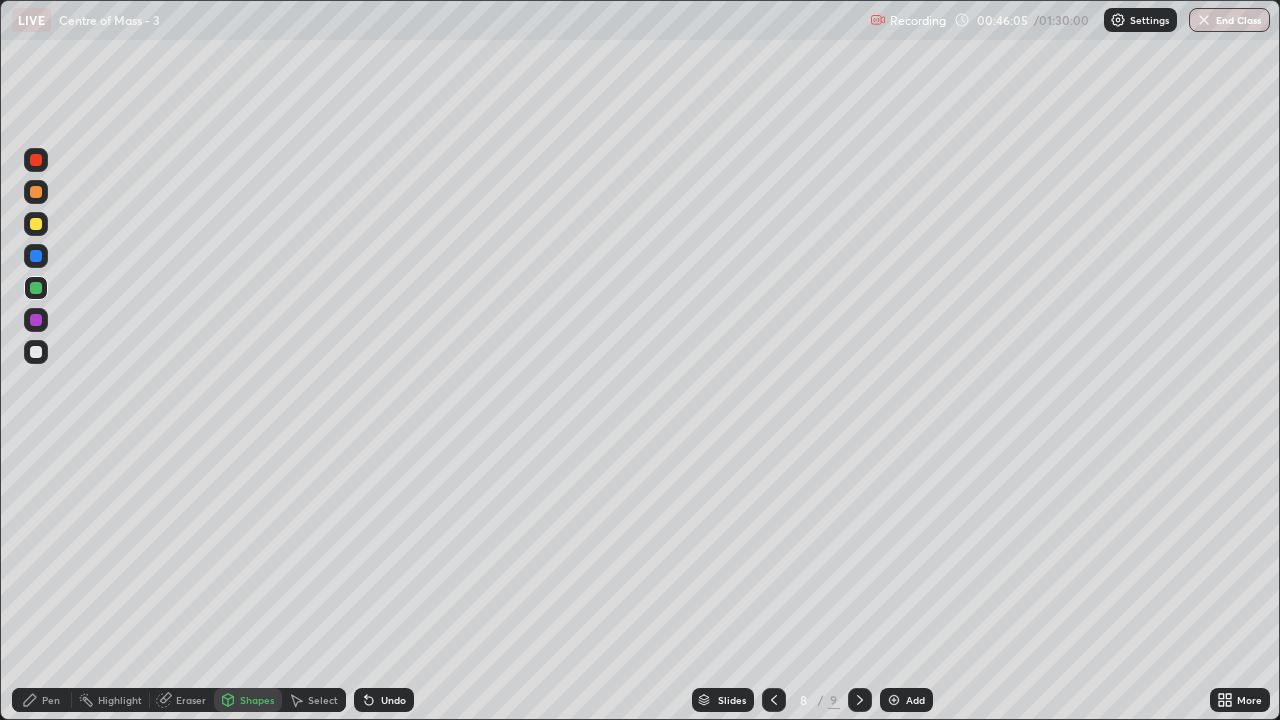 click on "Shapes" at bounding box center (248, 700) 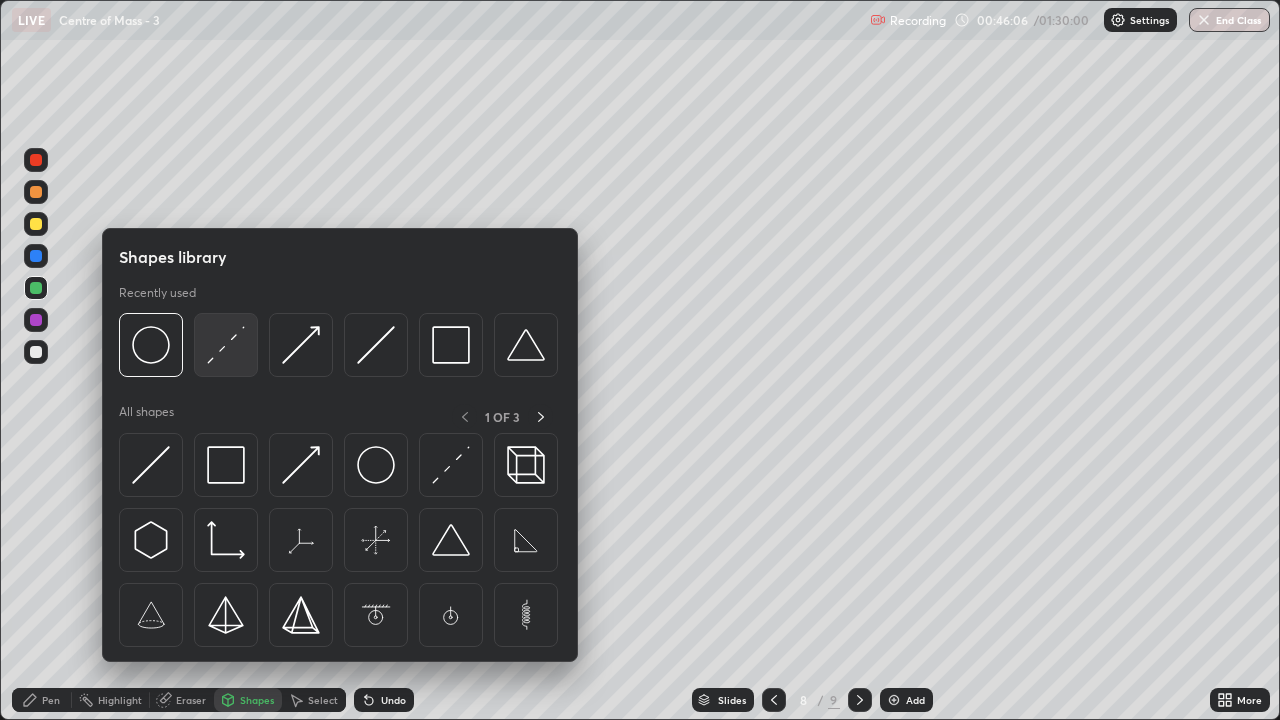 click at bounding box center [226, 345] 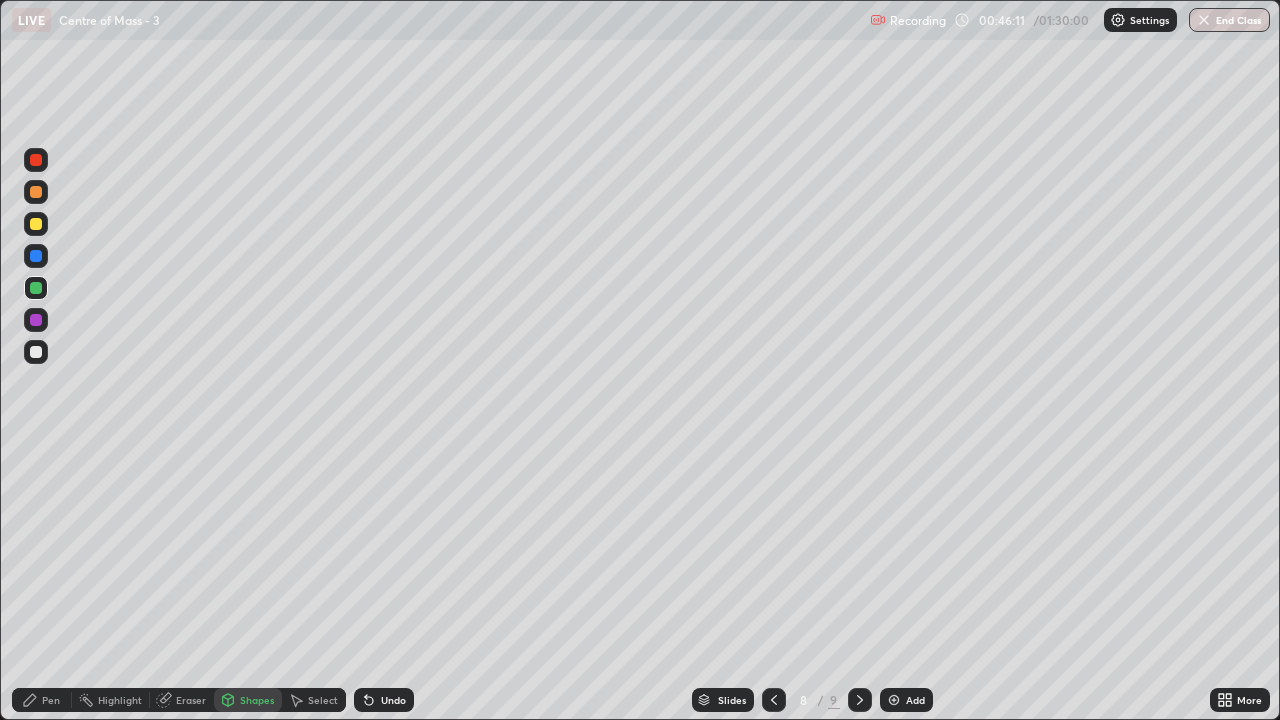 click on "Eraser" at bounding box center [191, 700] 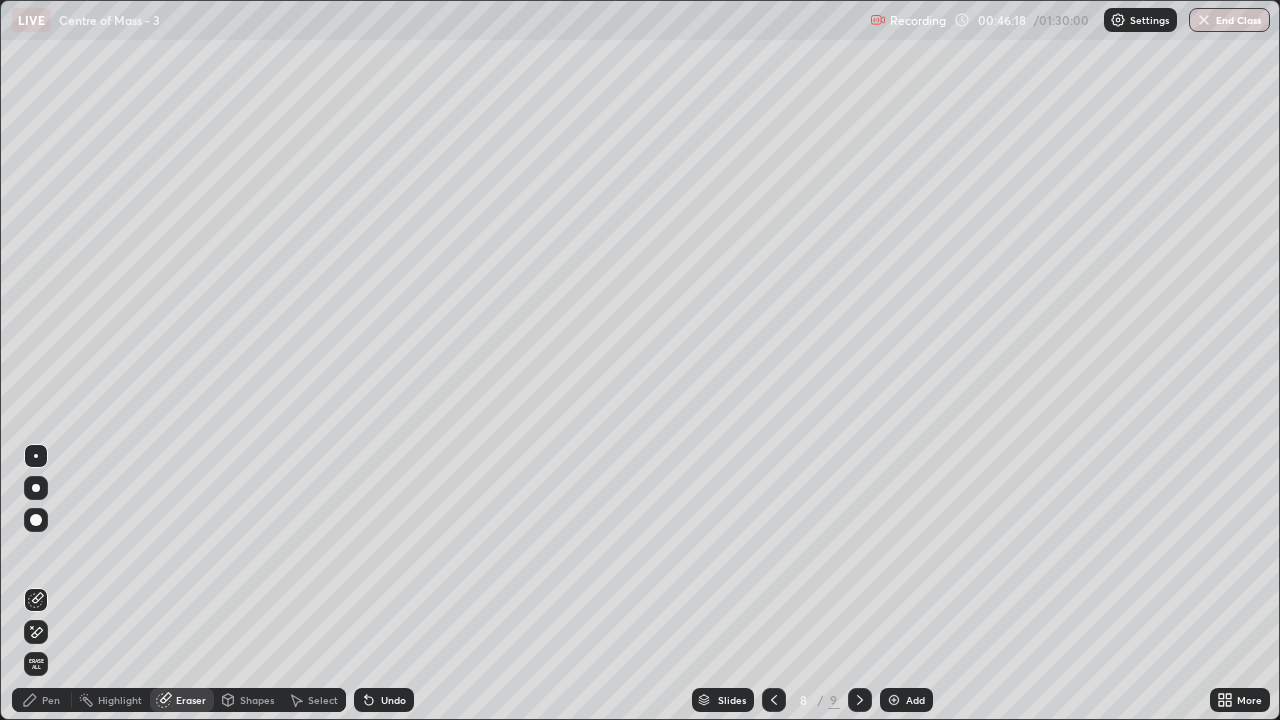 click on "Pen" at bounding box center (51, 700) 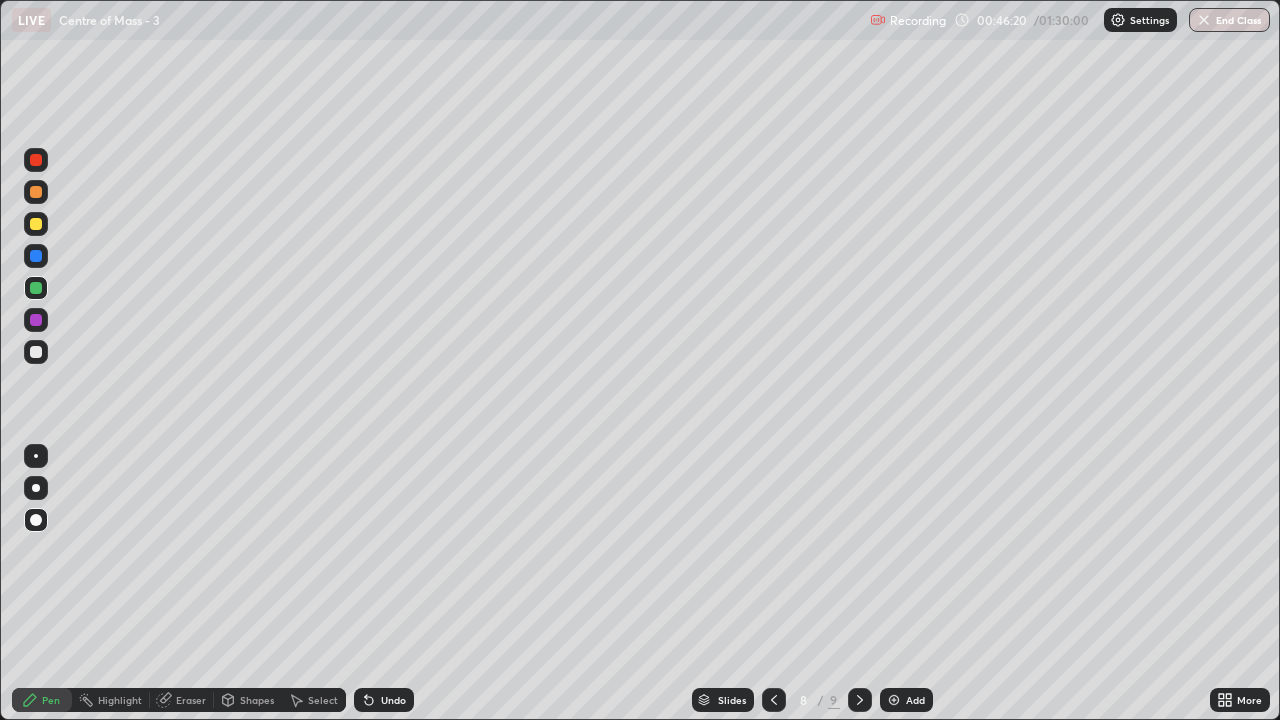 click at bounding box center [36, 352] 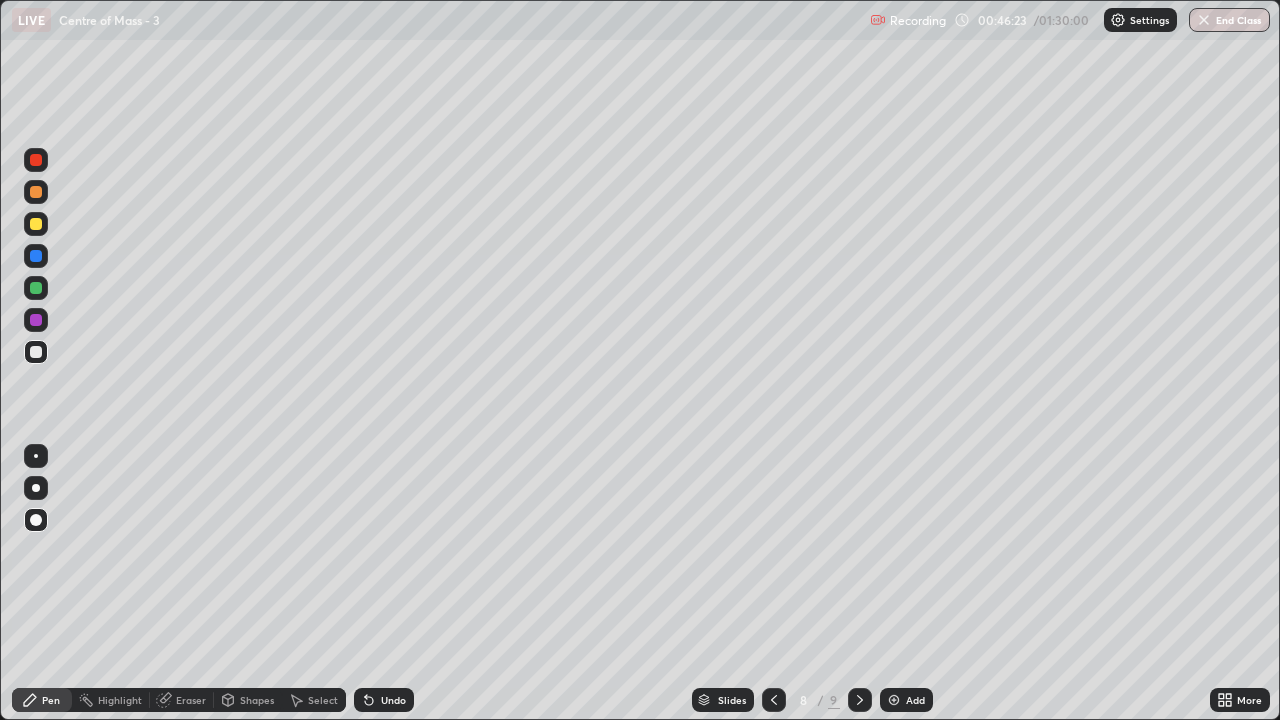 click on "Shapes" at bounding box center [257, 700] 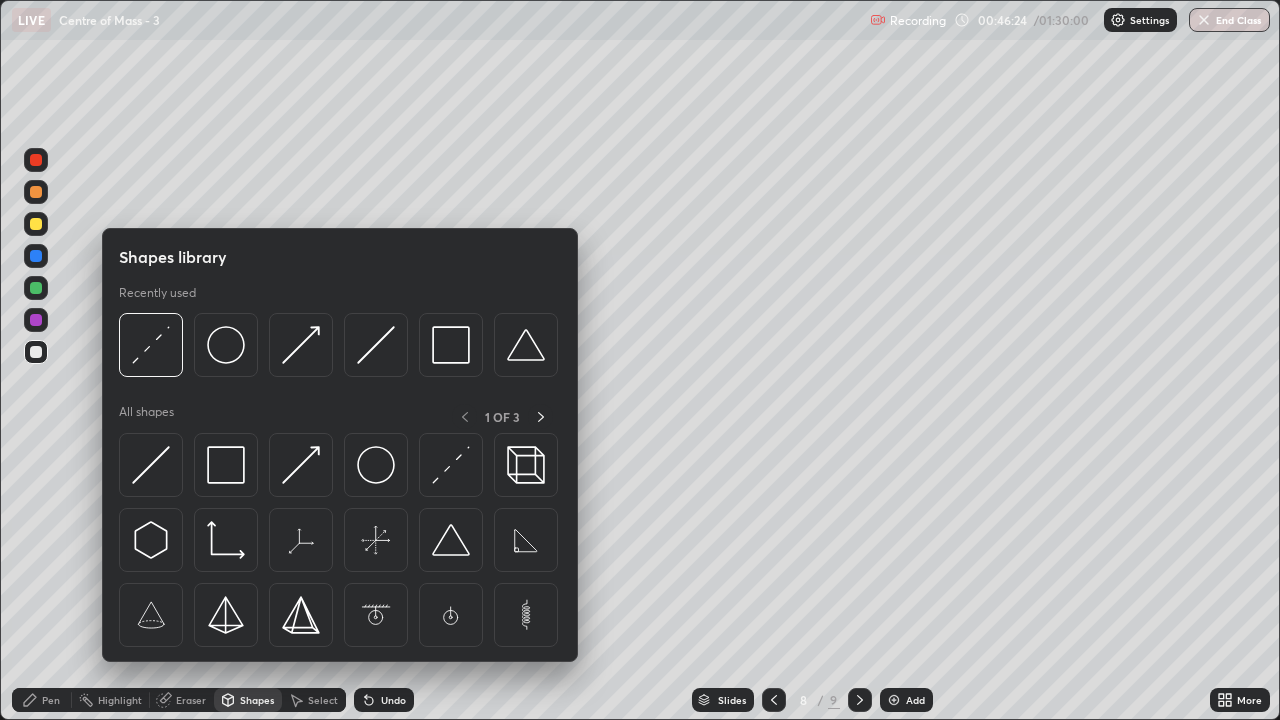 click at bounding box center (151, 345) 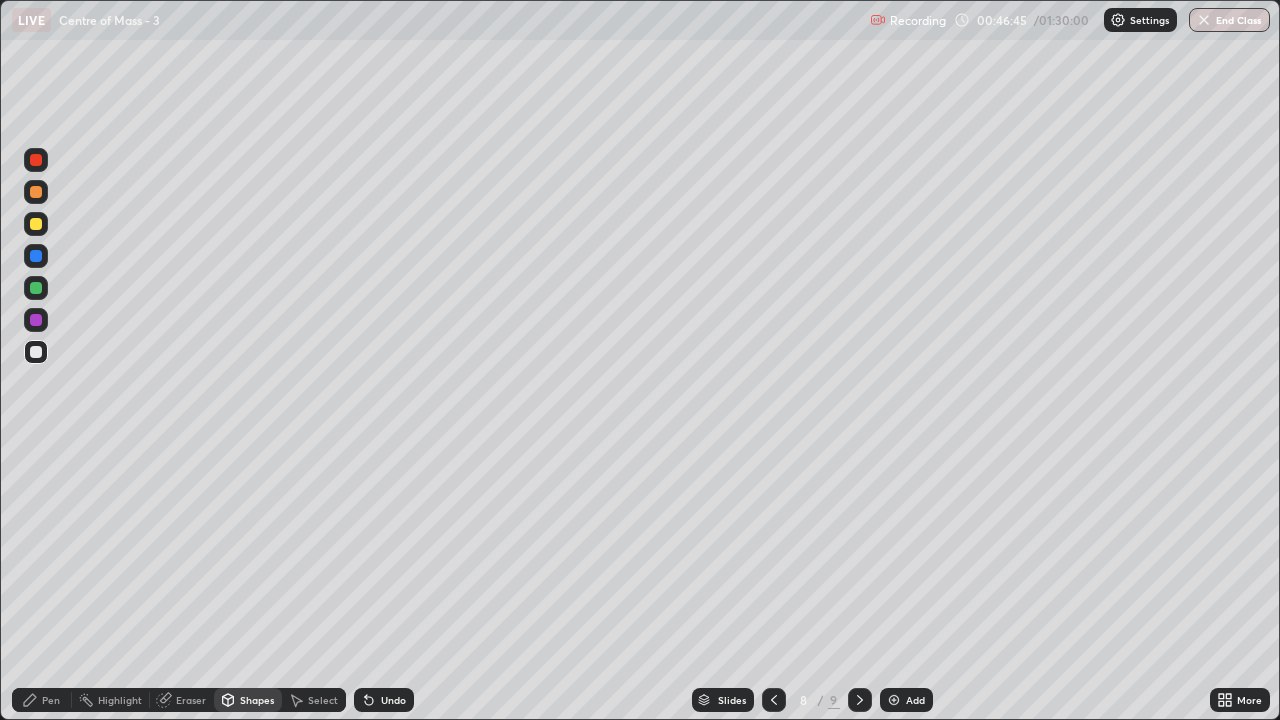 click at bounding box center (36, 192) 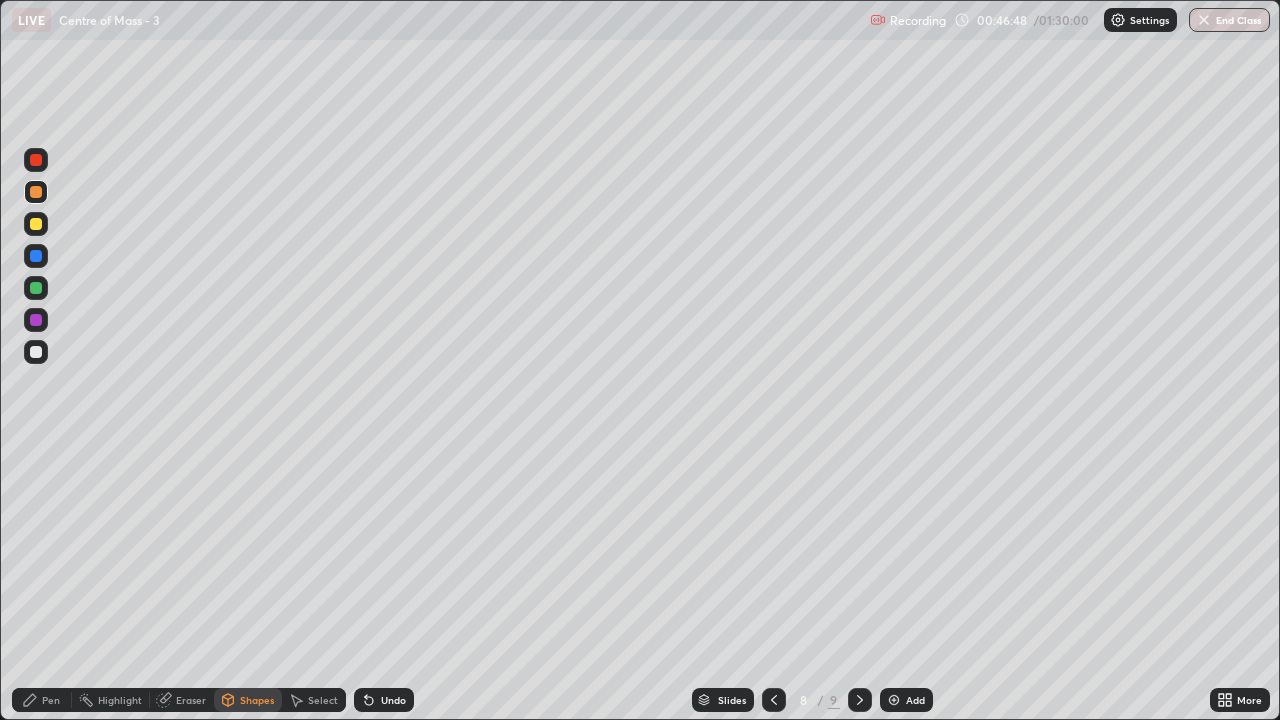click on "Pen" at bounding box center (51, 700) 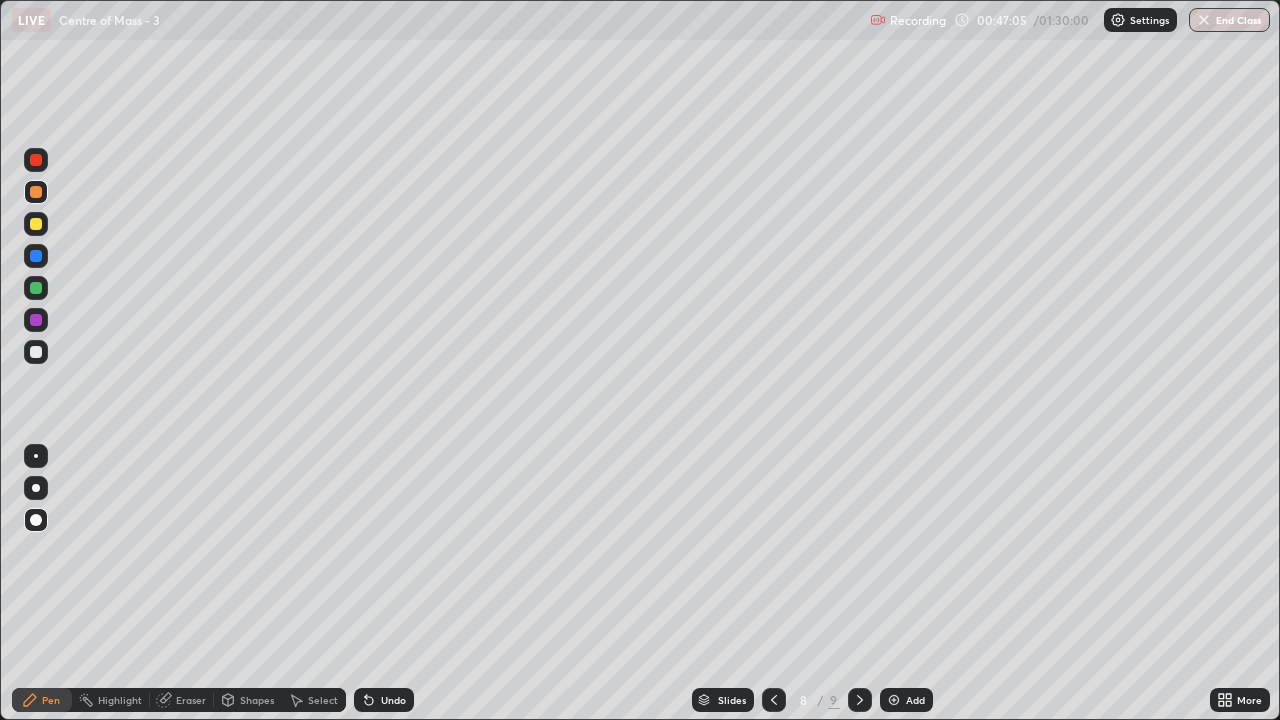 click at bounding box center (36, 352) 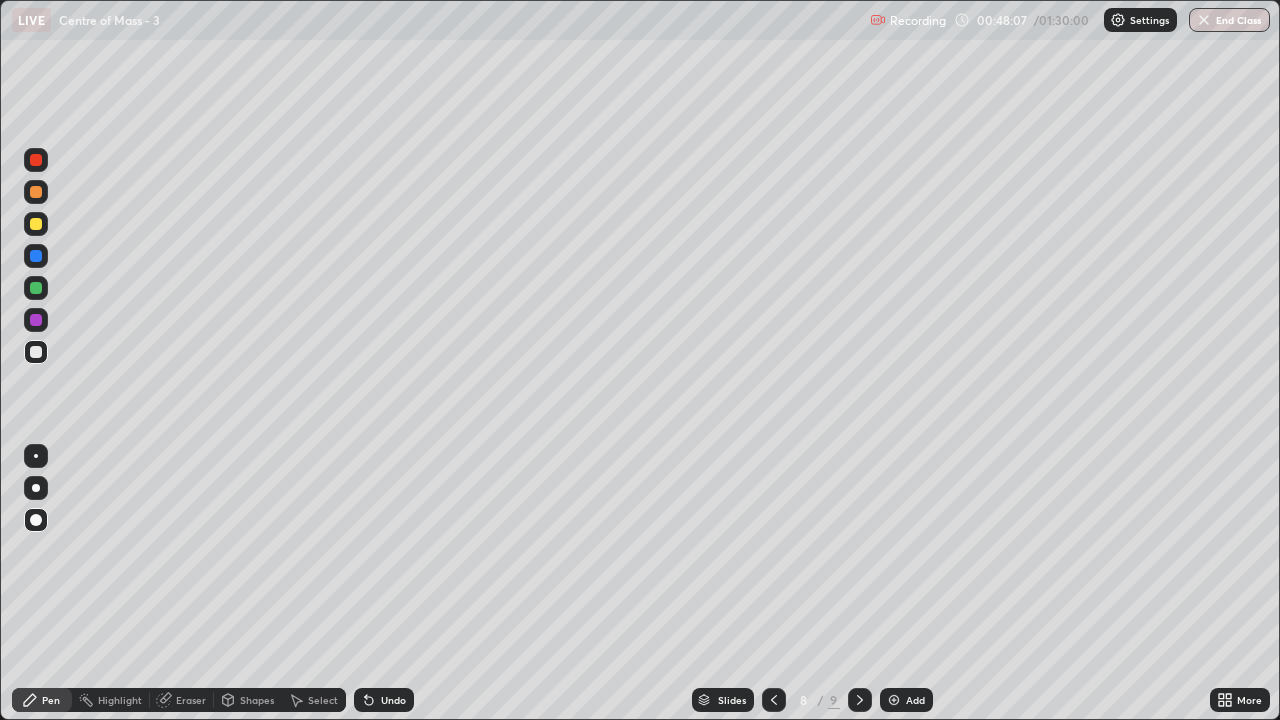 click at bounding box center (36, 224) 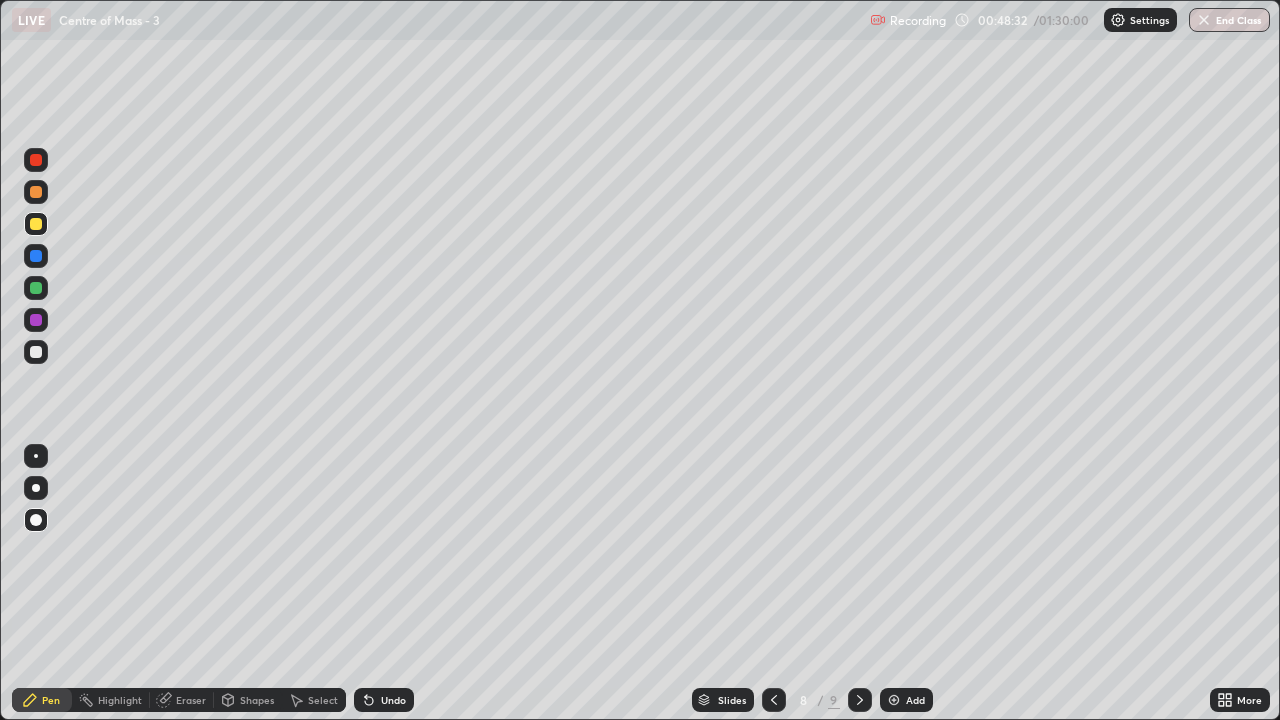 click on "Shapes" at bounding box center (257, 700) 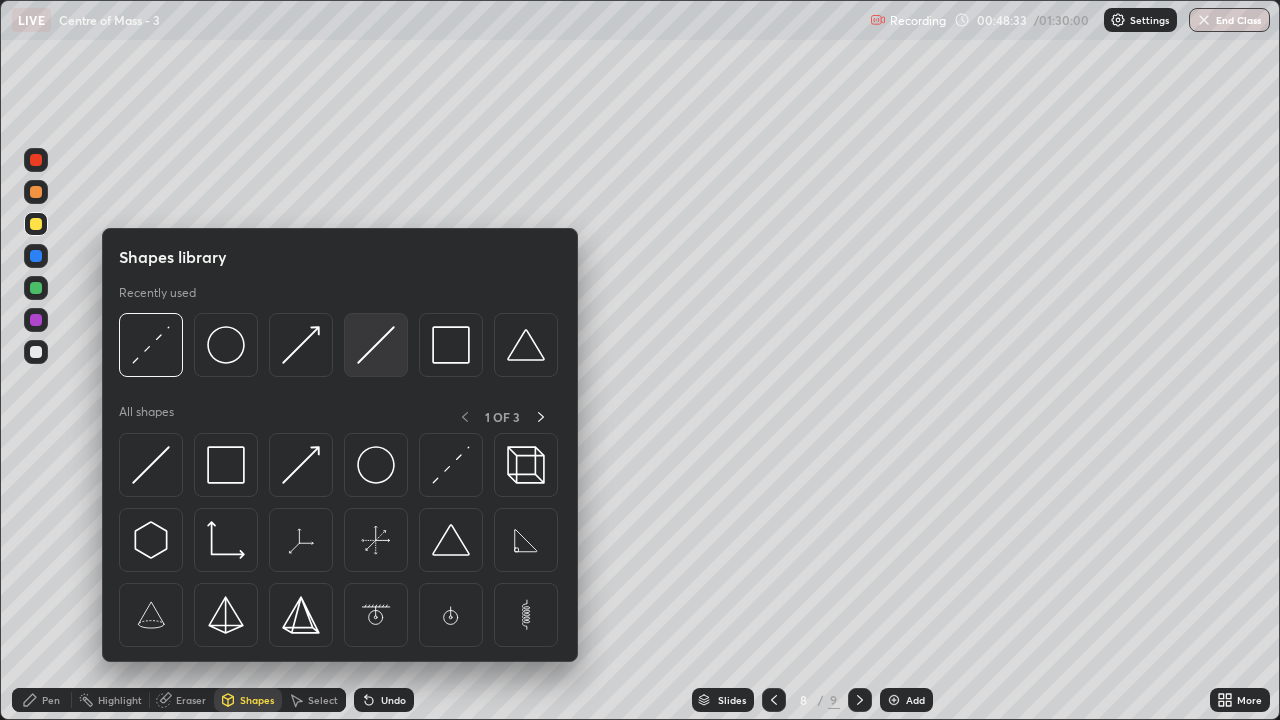 click at bounding box center [376, 345] 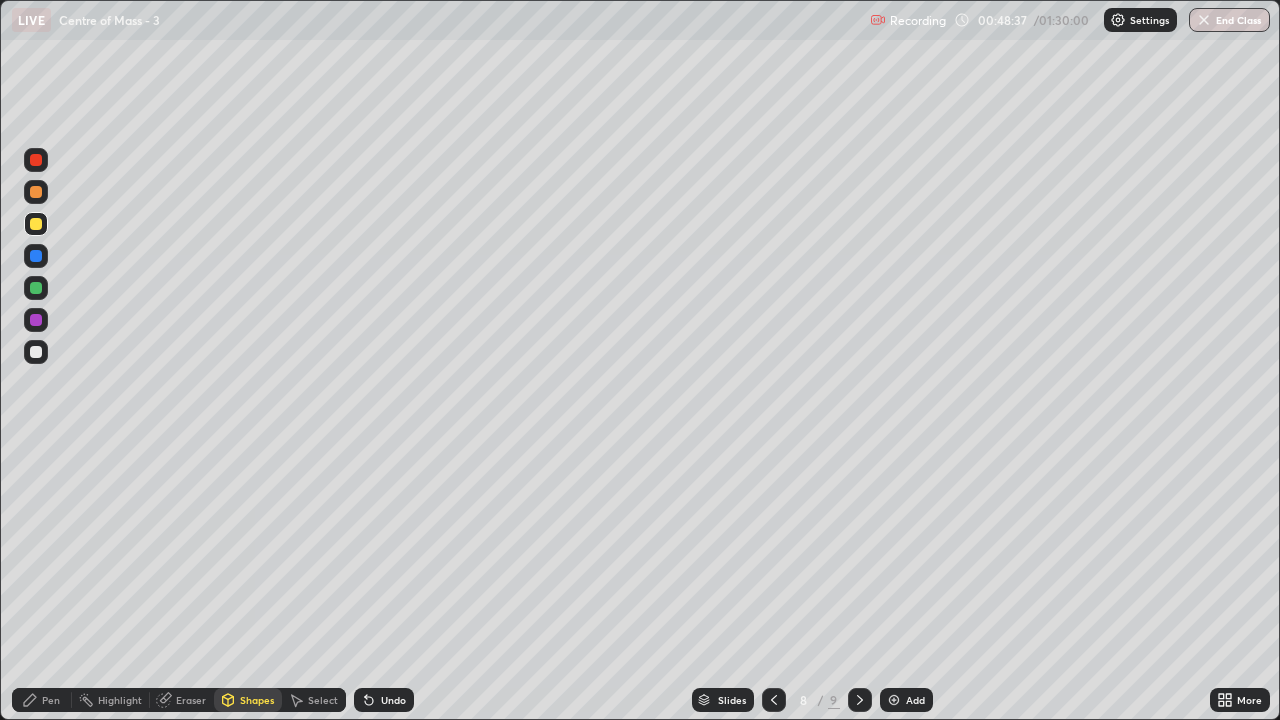 click on "Pen" at bounding box center [51, 700] 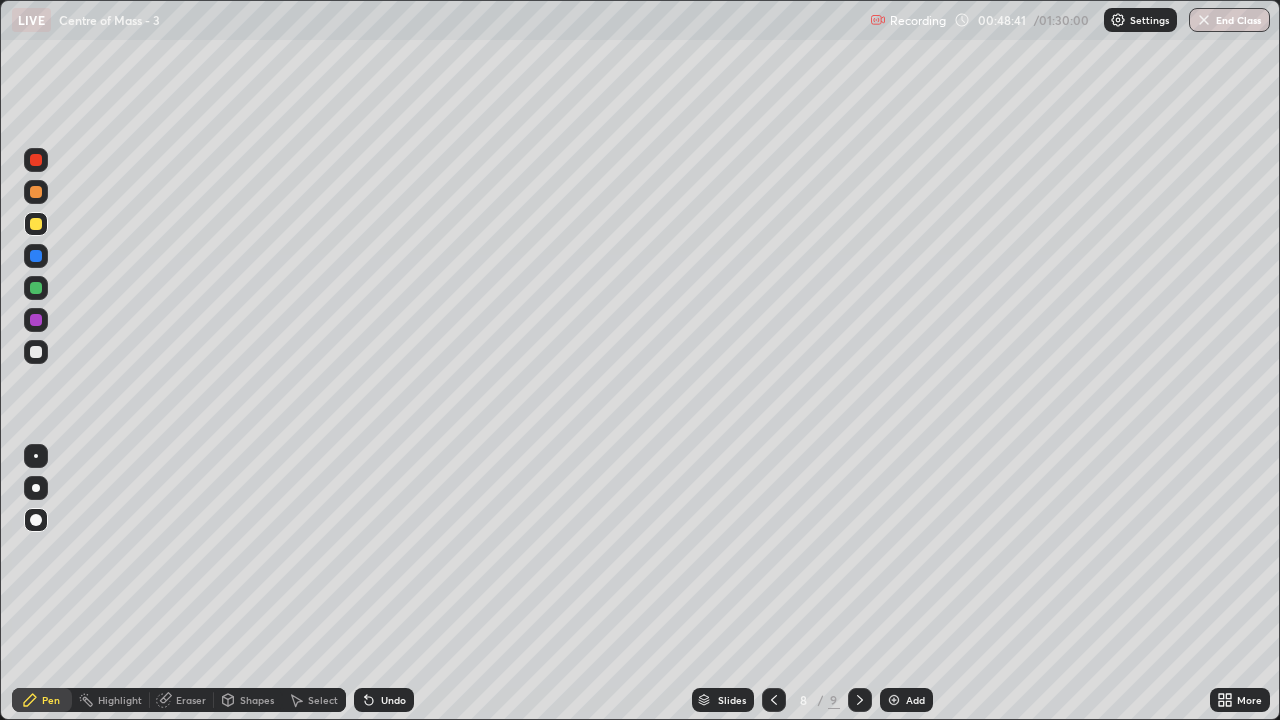 click on "Shapes" at bounding box center (257, 700) 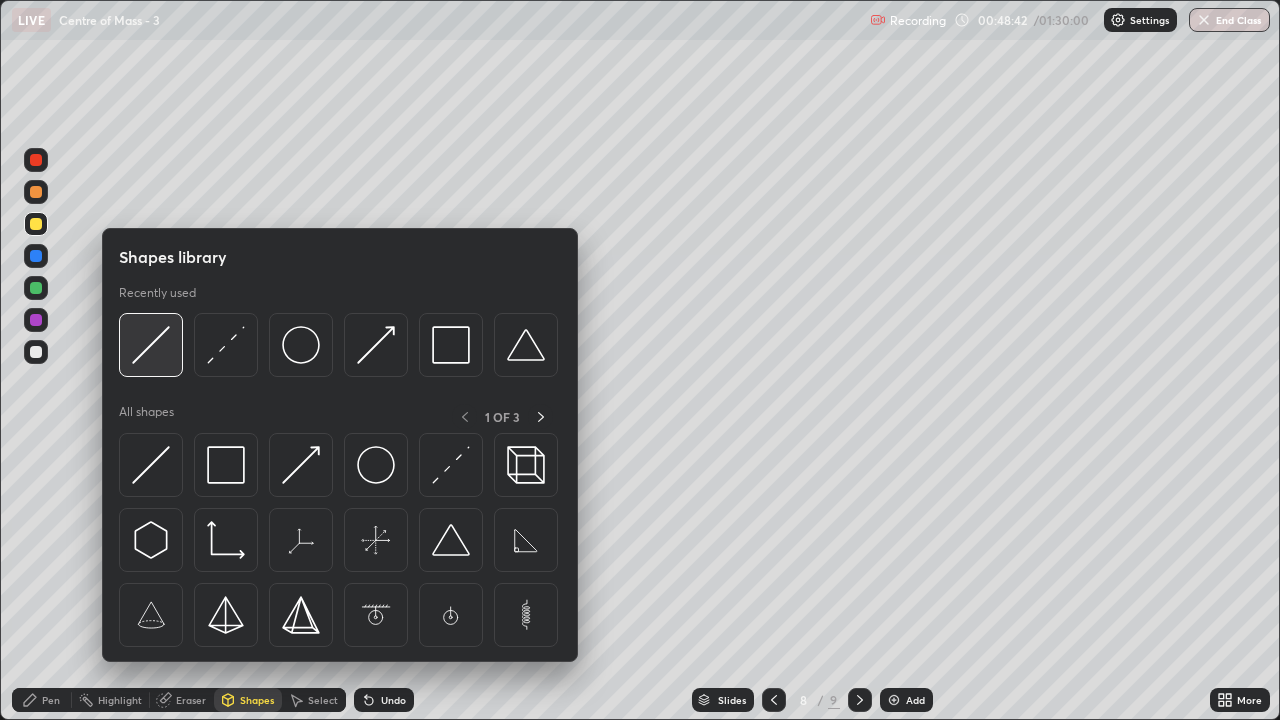 click at bounding box center (151, 345) 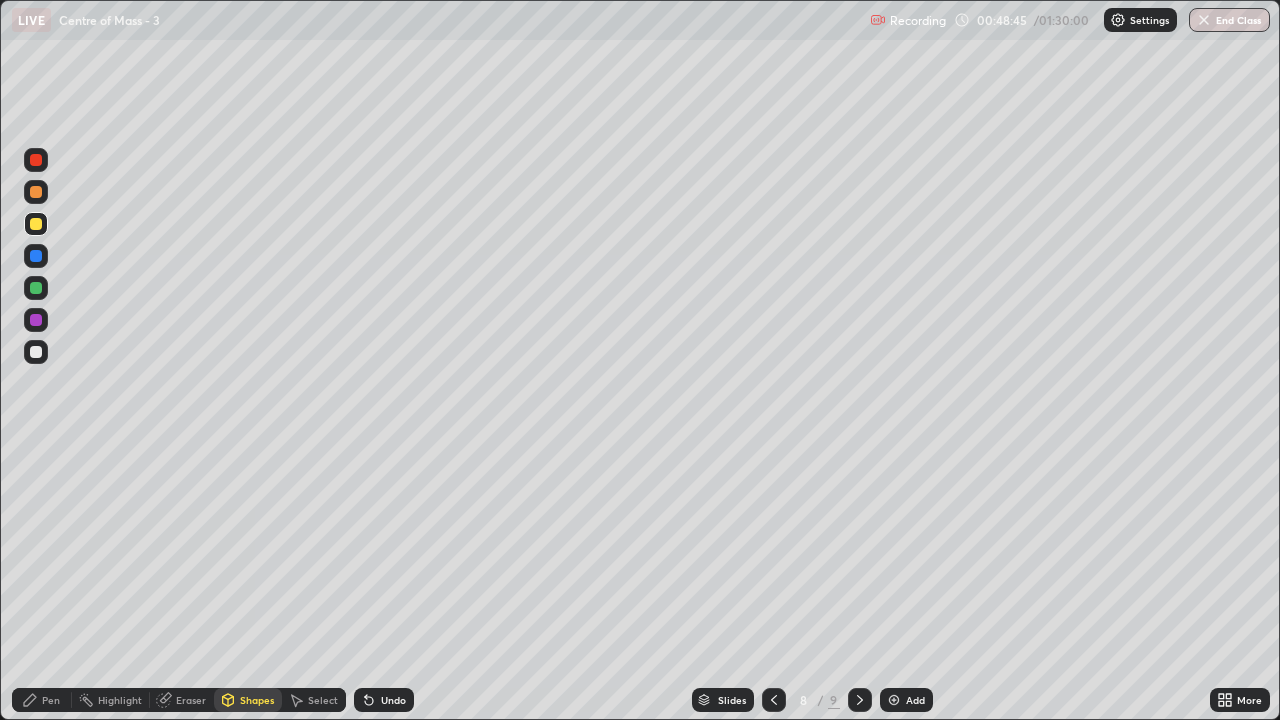 click on "Pen" at bounding box center [51, 700] 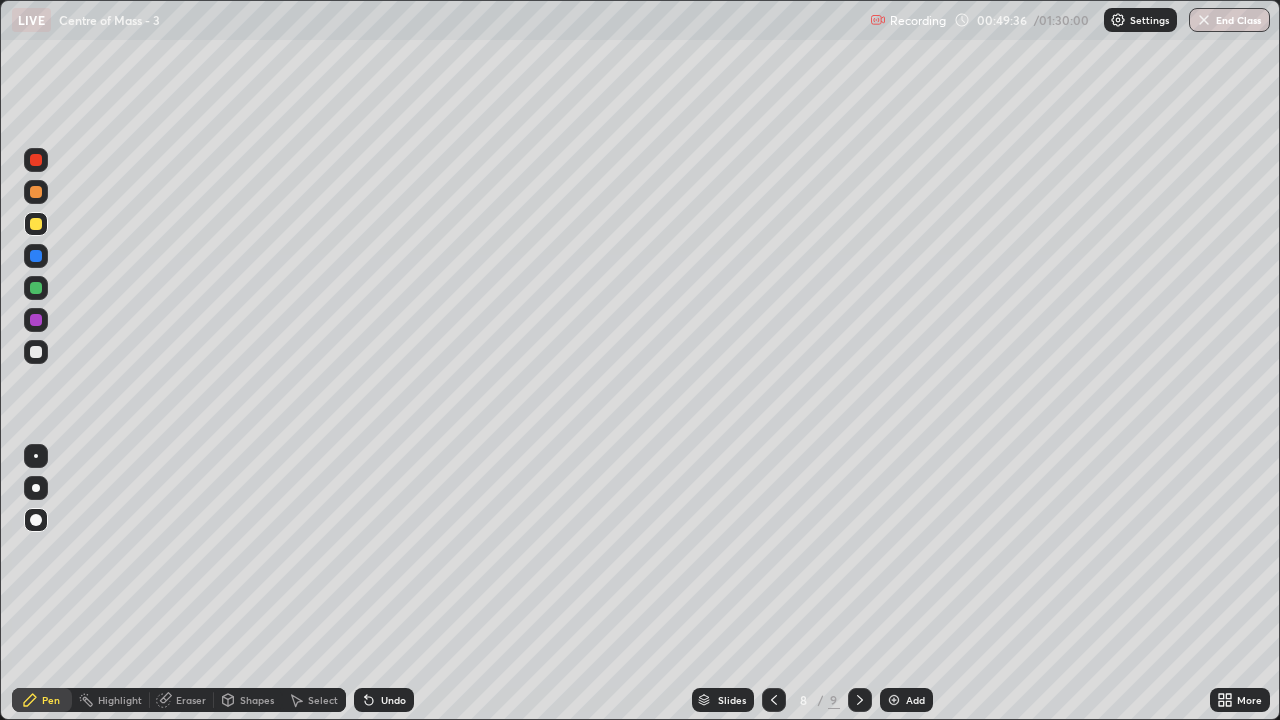 click on "Shapes" at bounding box center (257, 700) 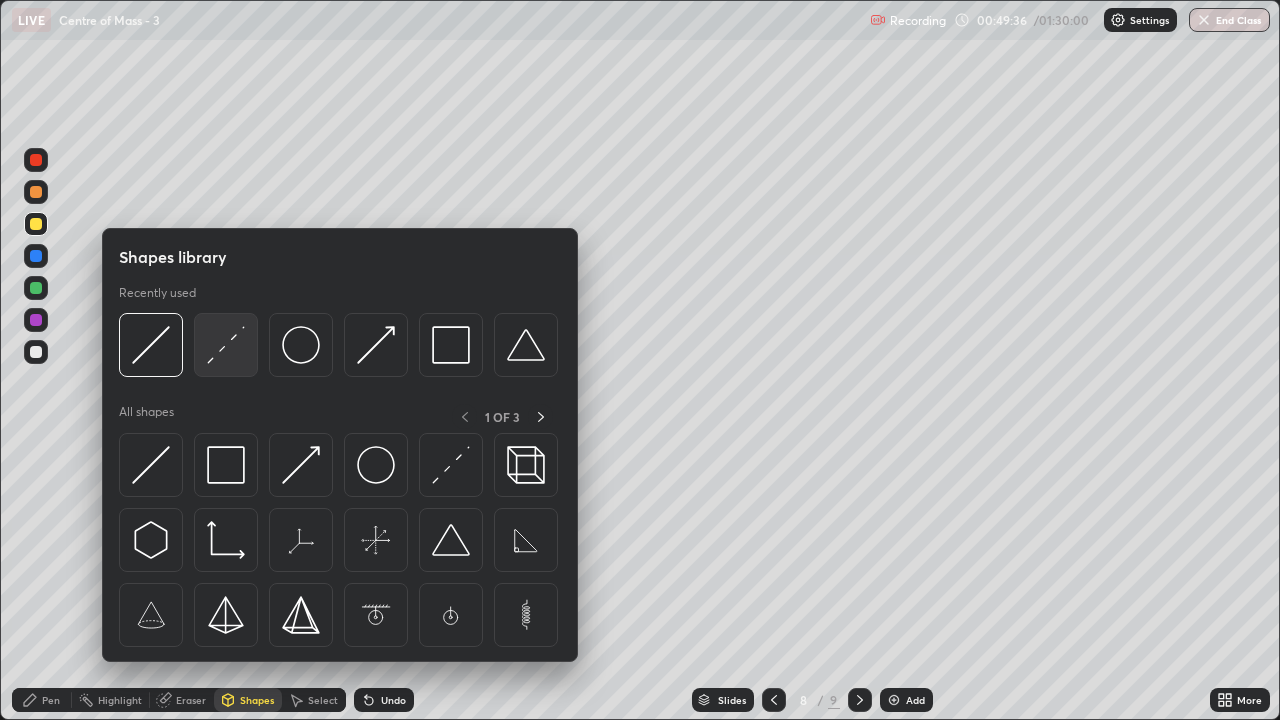 click at bounding box center (226, 345) 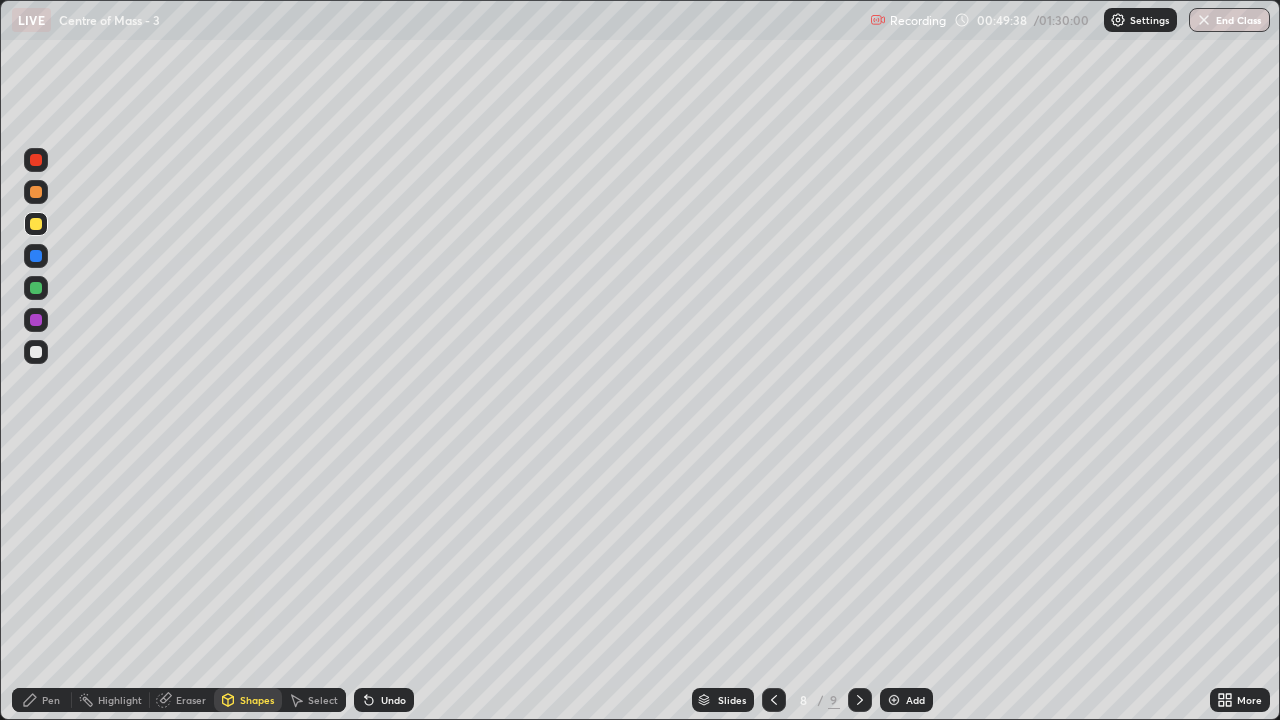 click at bounding box center [36, 192] 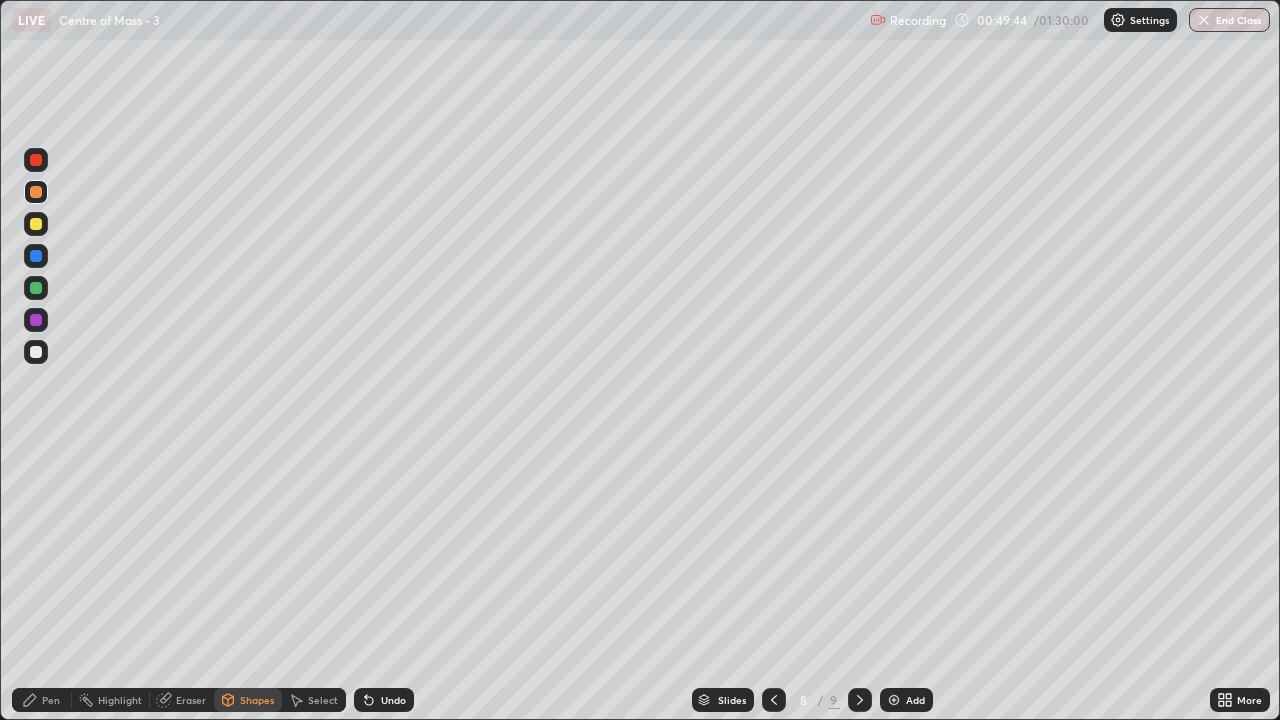 click on "Pen" at bounding box center (51, 700) 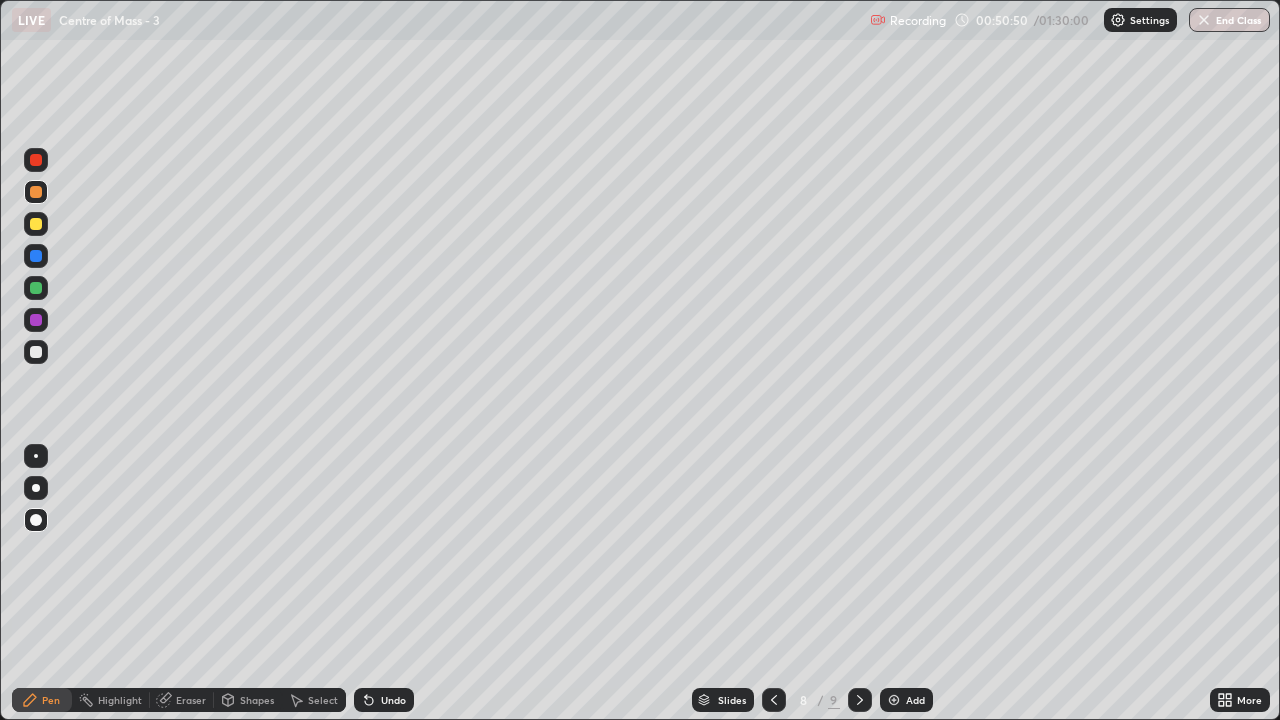 click at bounding box center (36, 352) 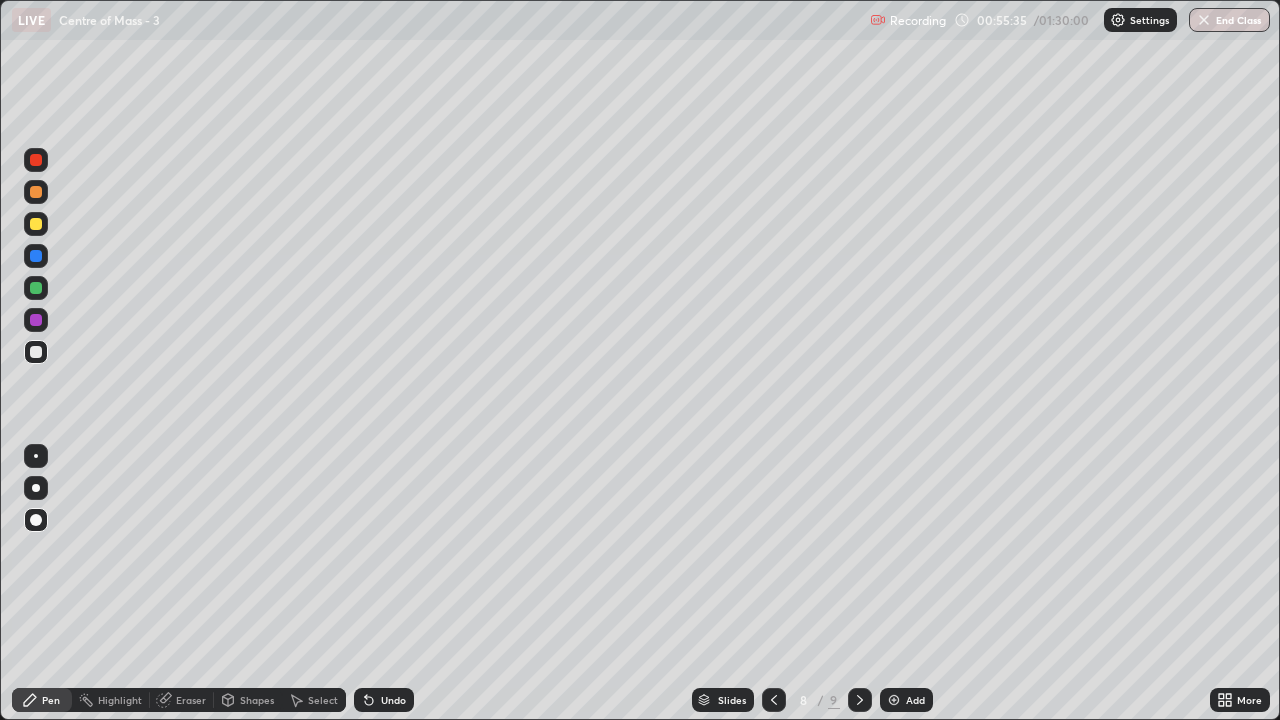 click at bounding box center (894, 700) 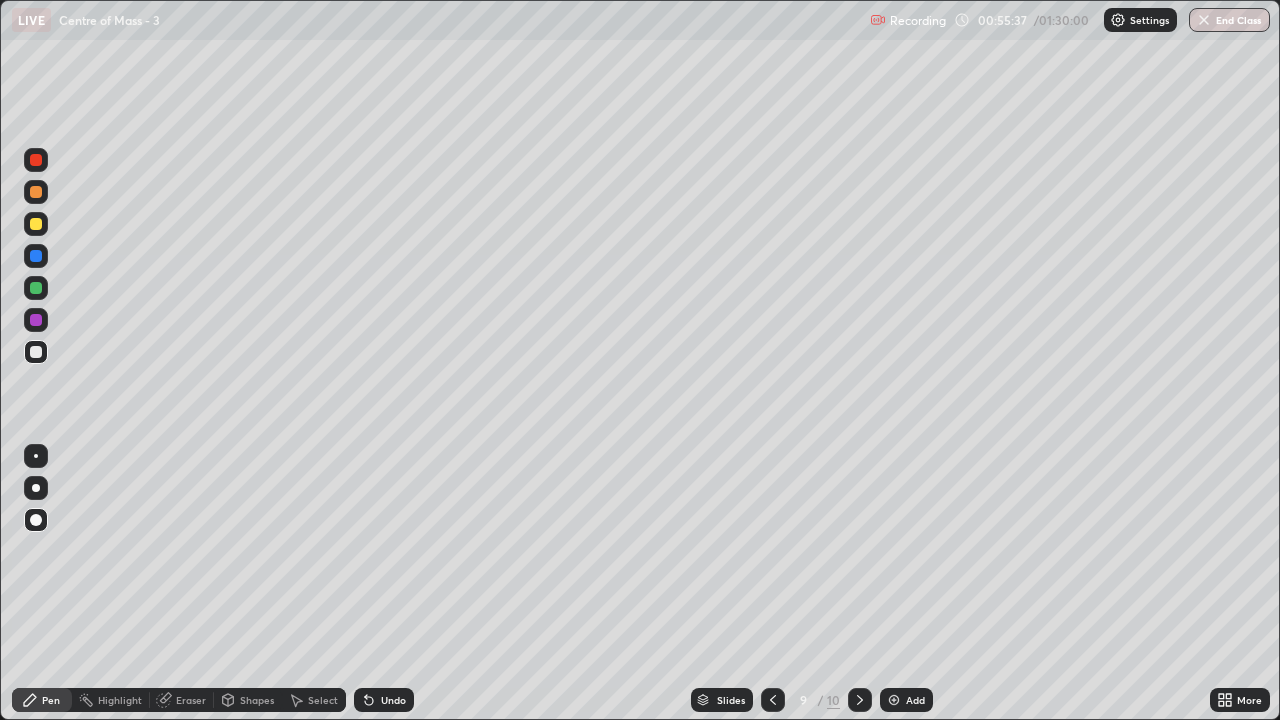 click 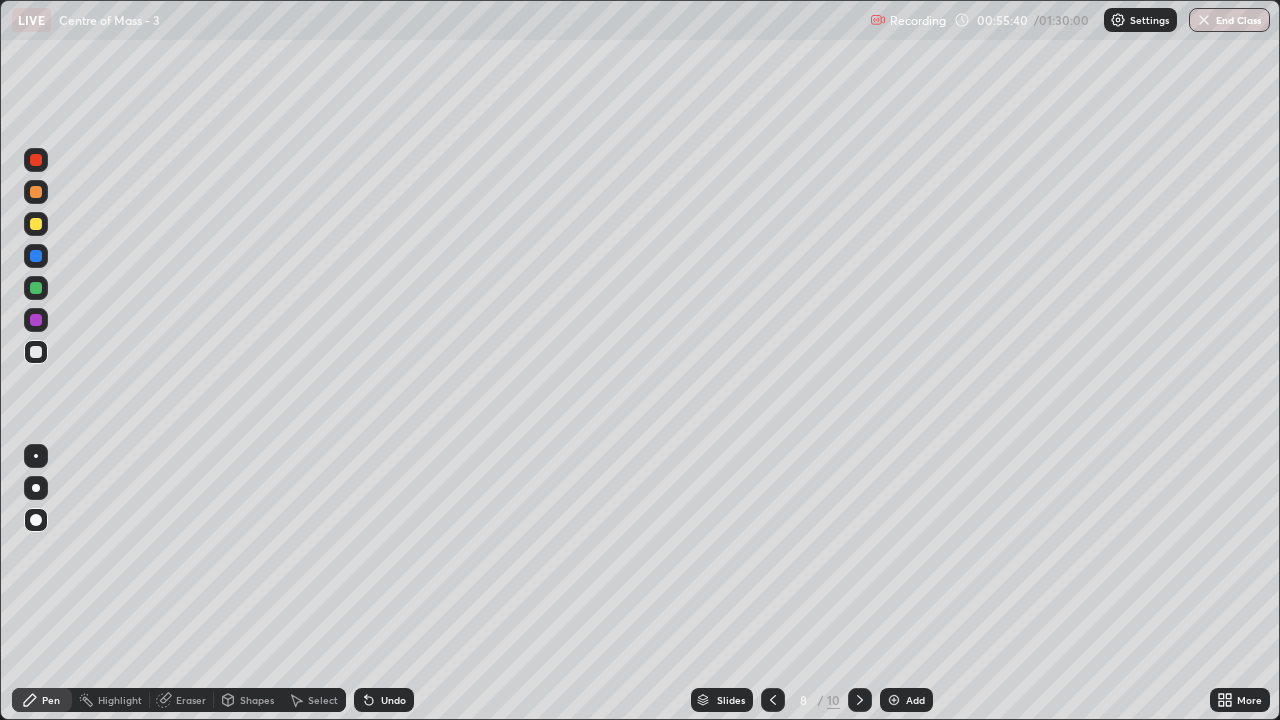 click 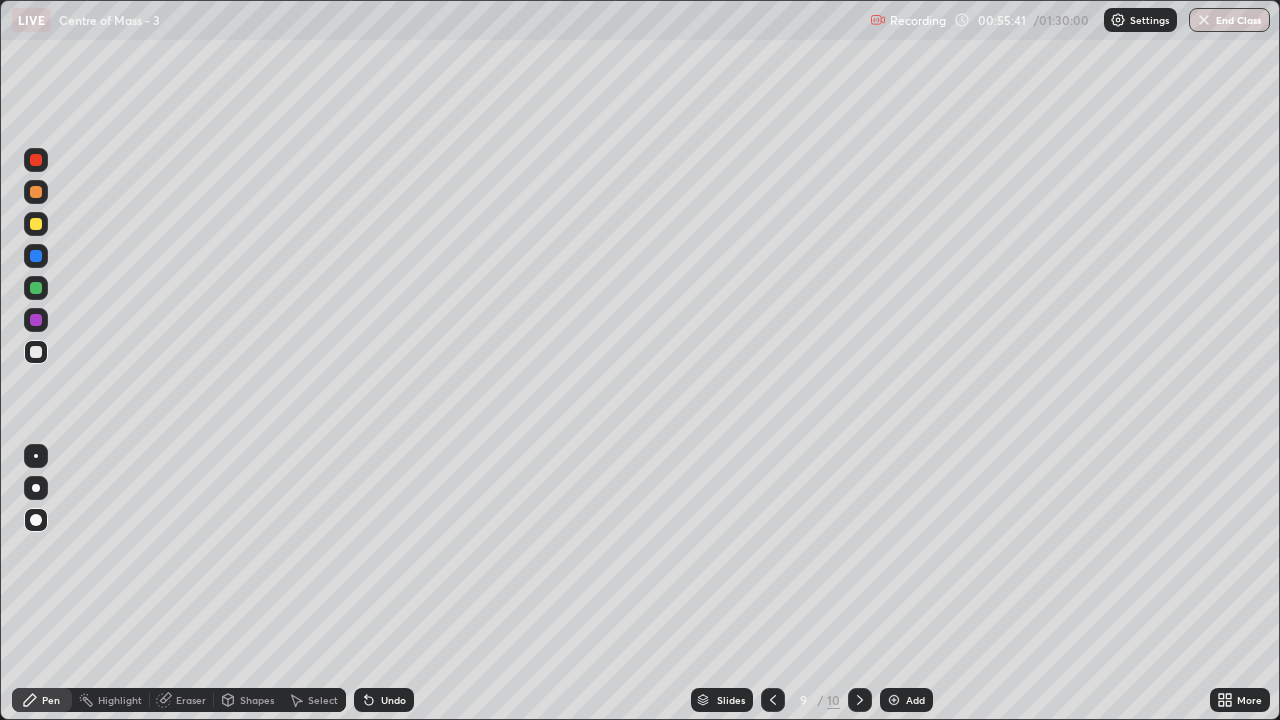 click on "Shapes" at bounding box center (257, 700) 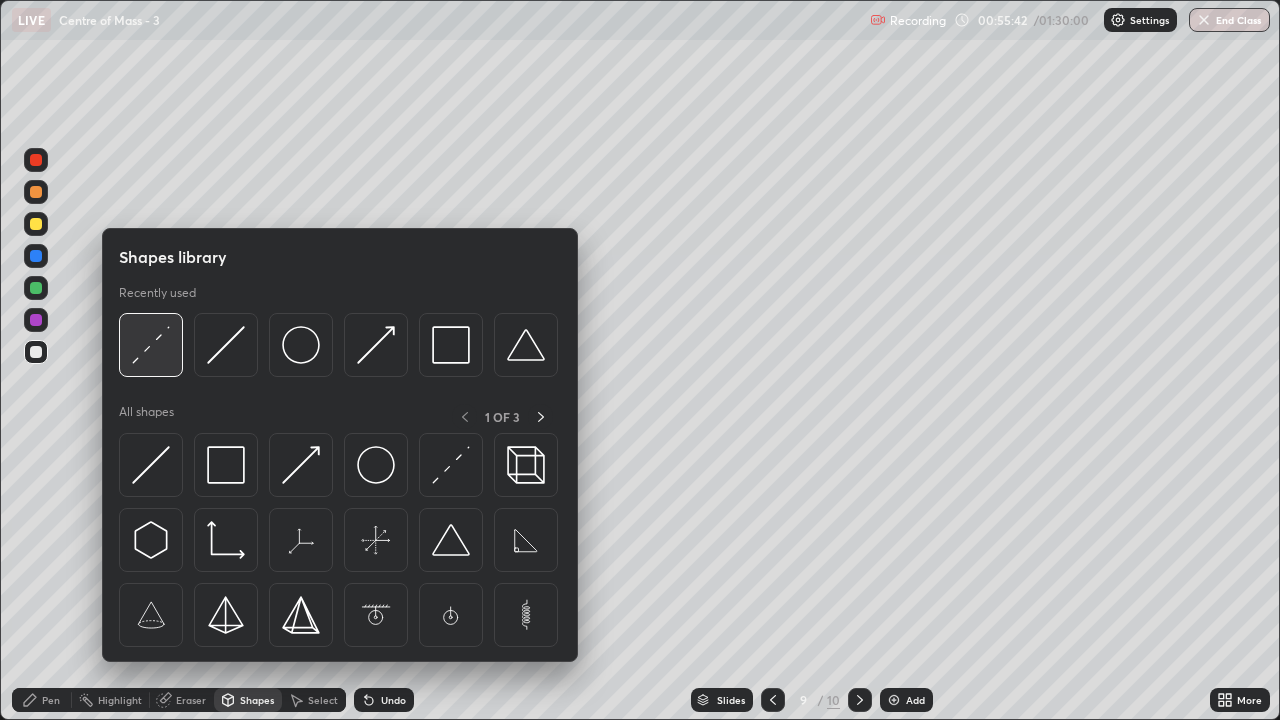 click at bounding box center [151, 345] 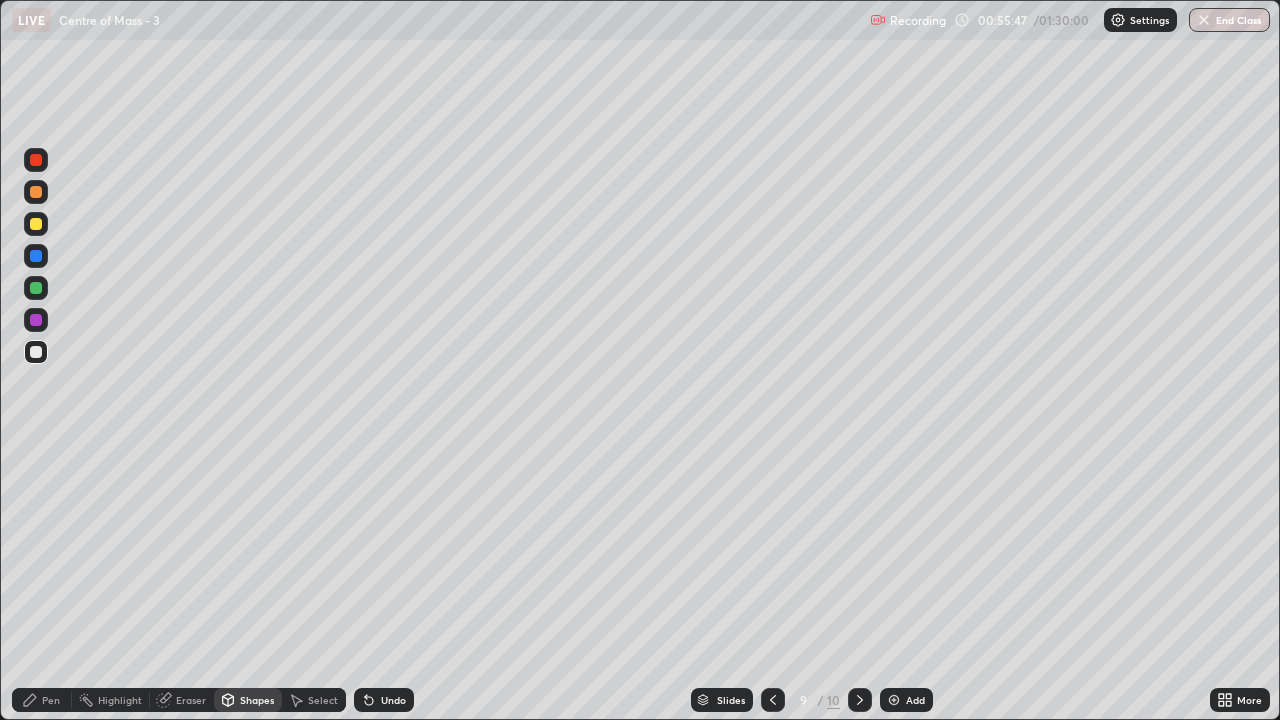 click at bounding box center (36, 224) 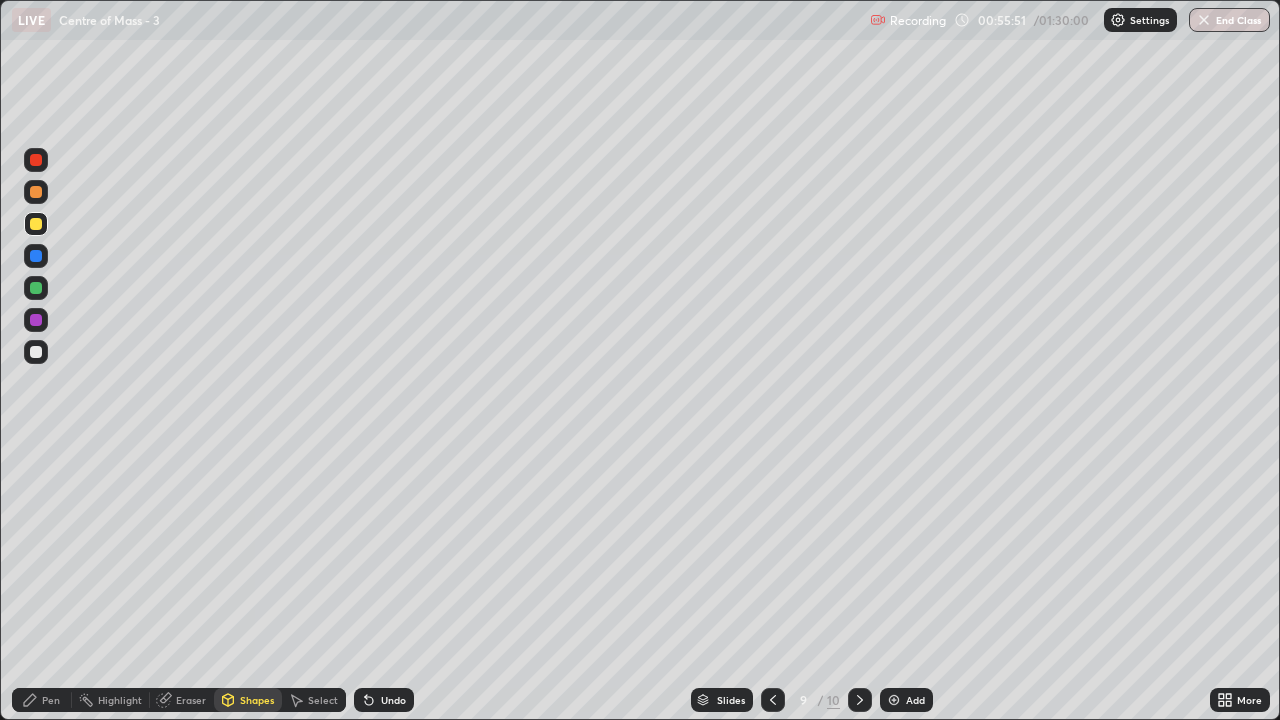 click on "Pen" at bounding box center [51, 700] 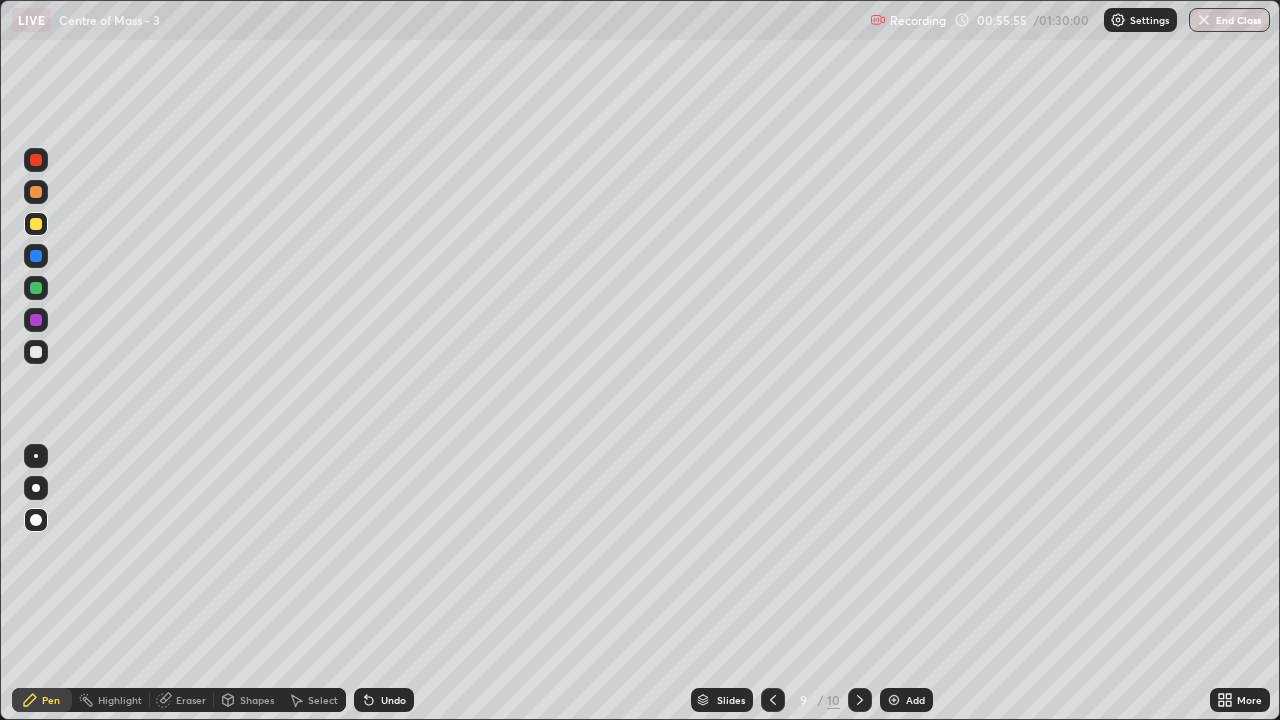click at bounding box center [36, 320] 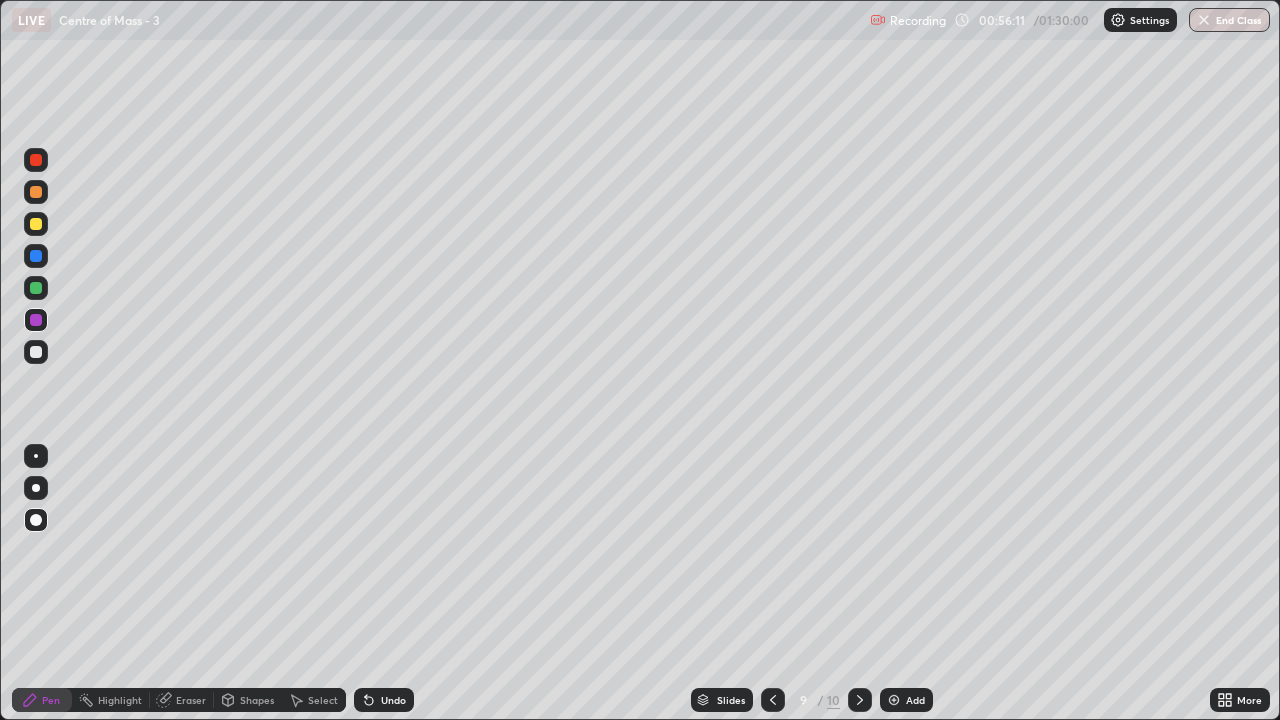 click at bounding box center (36, 288) 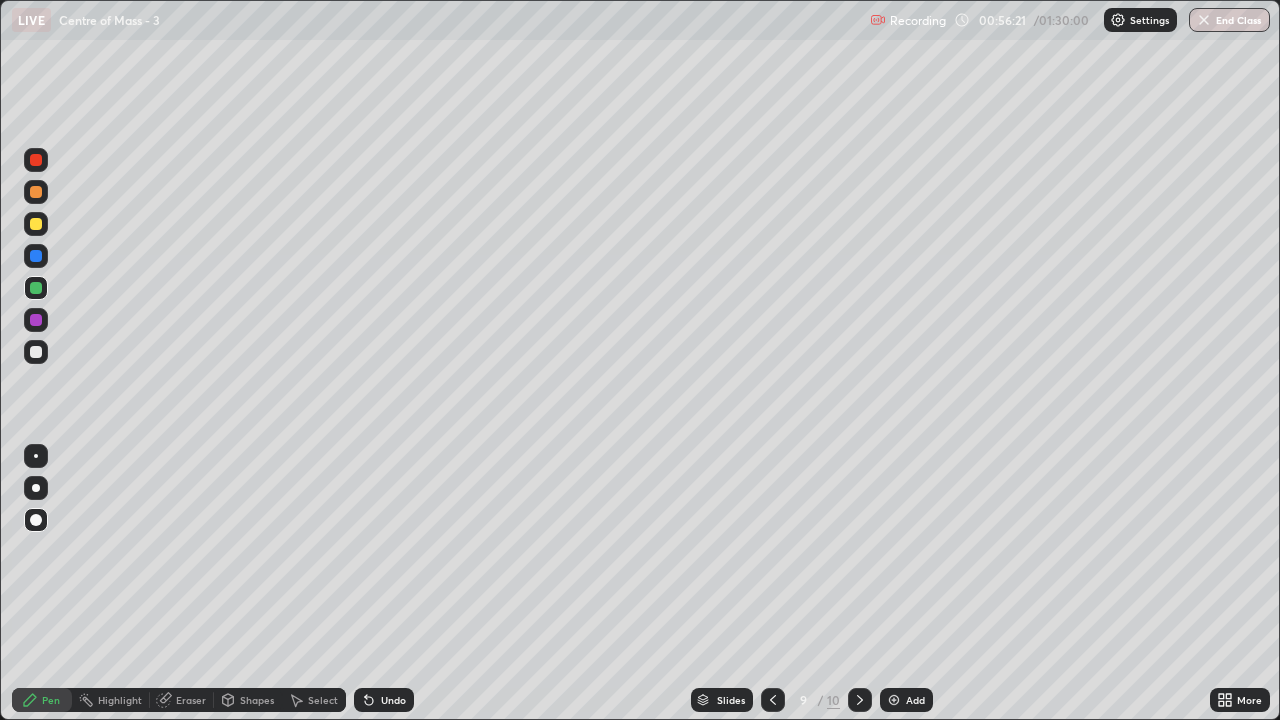 click at bounding box center (36, 192) 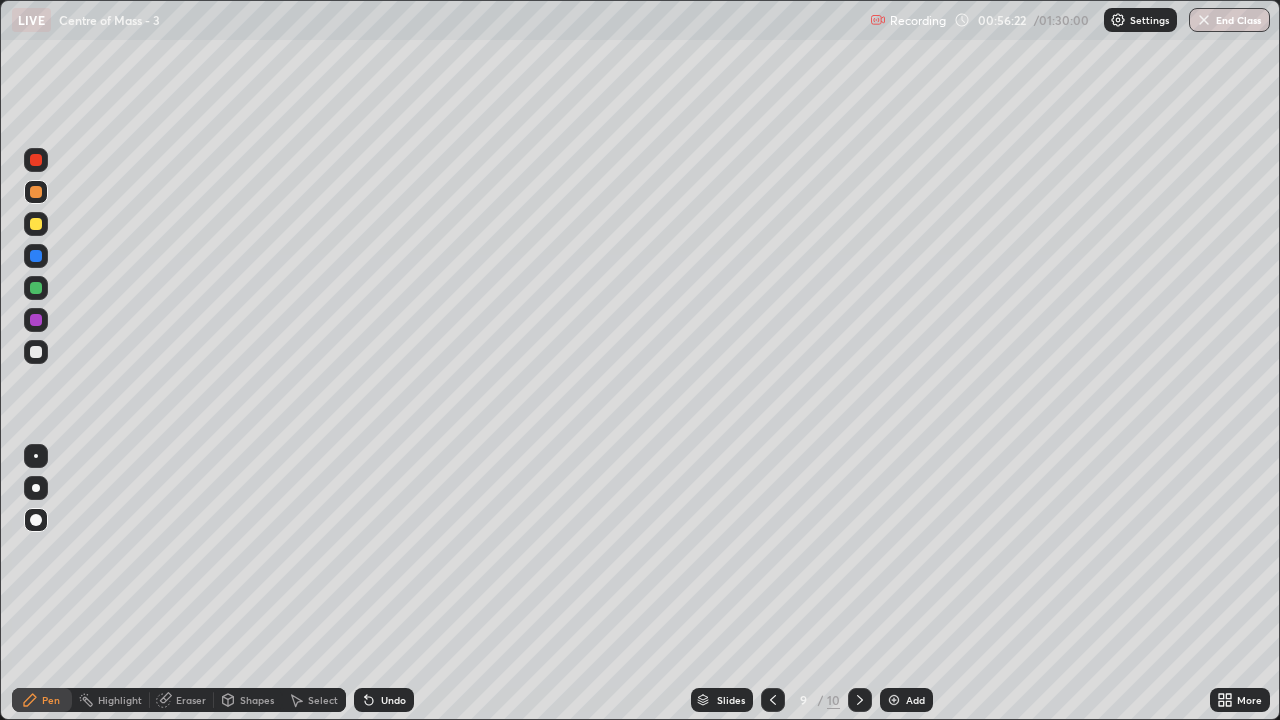 click on "Shapes" at bounding box center [257, 700] 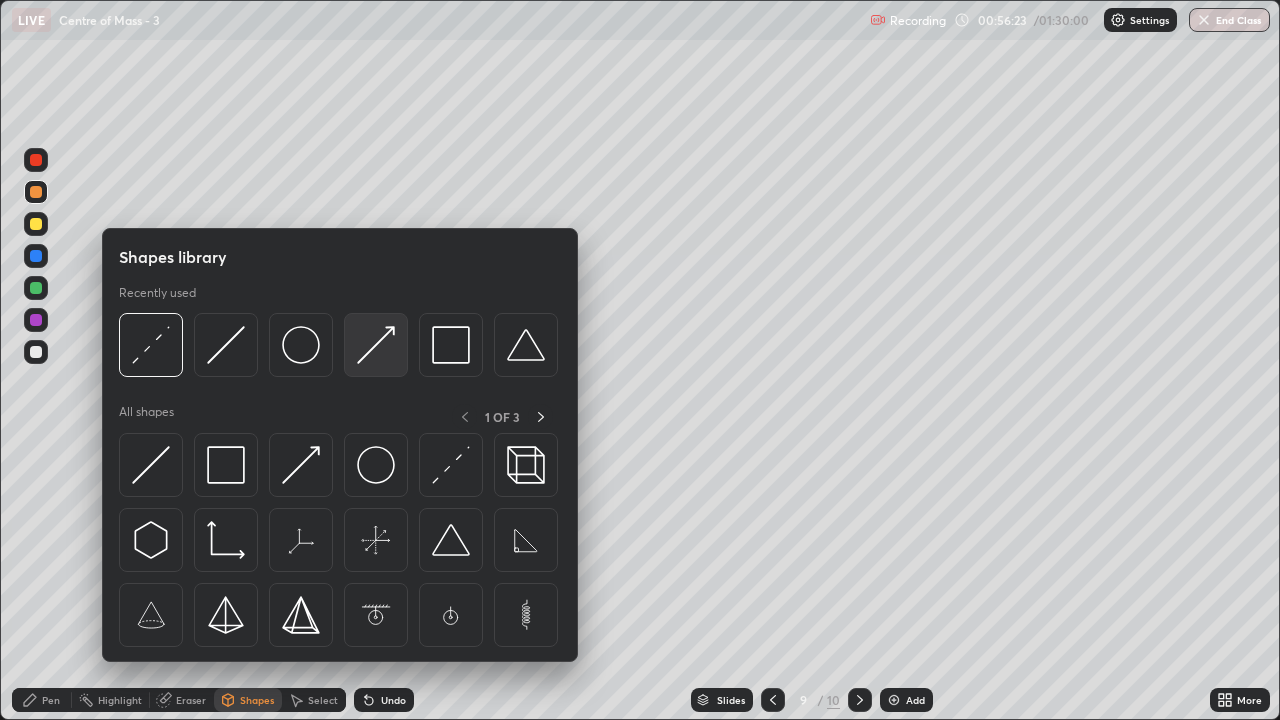 click at bounding box center (376, 345) 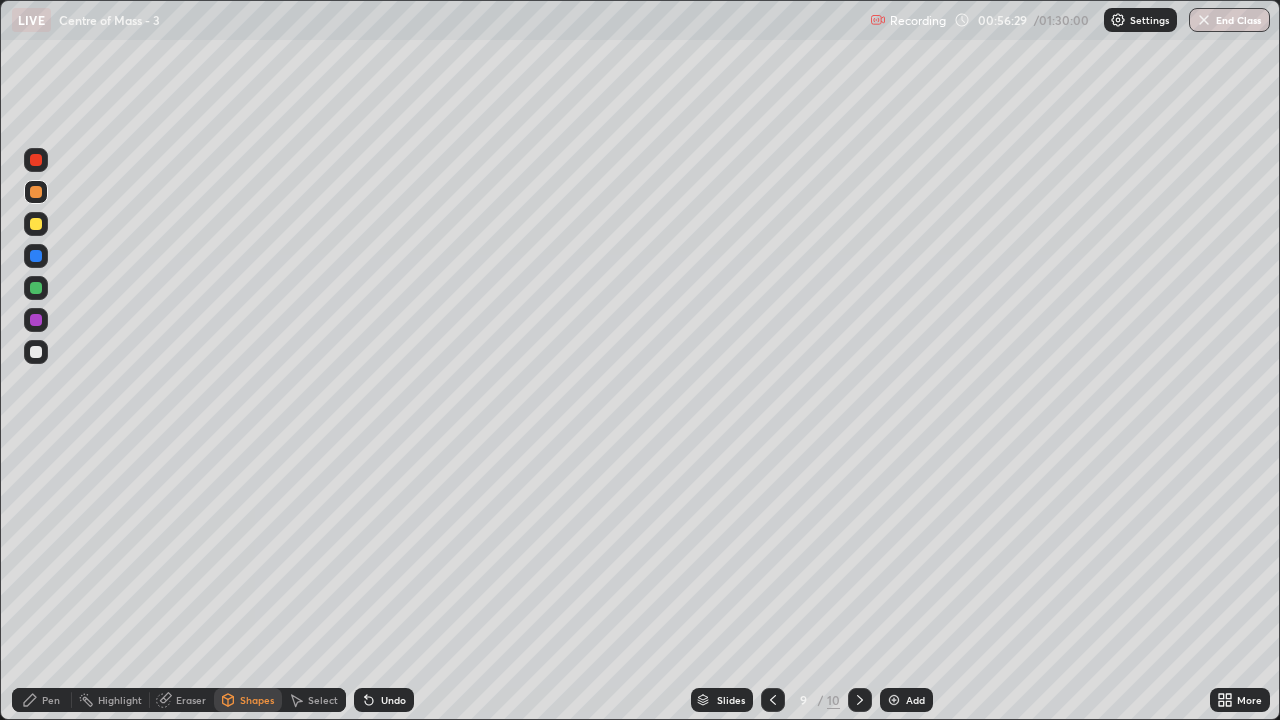 click on "Pen" at bounding box center [51, 700] 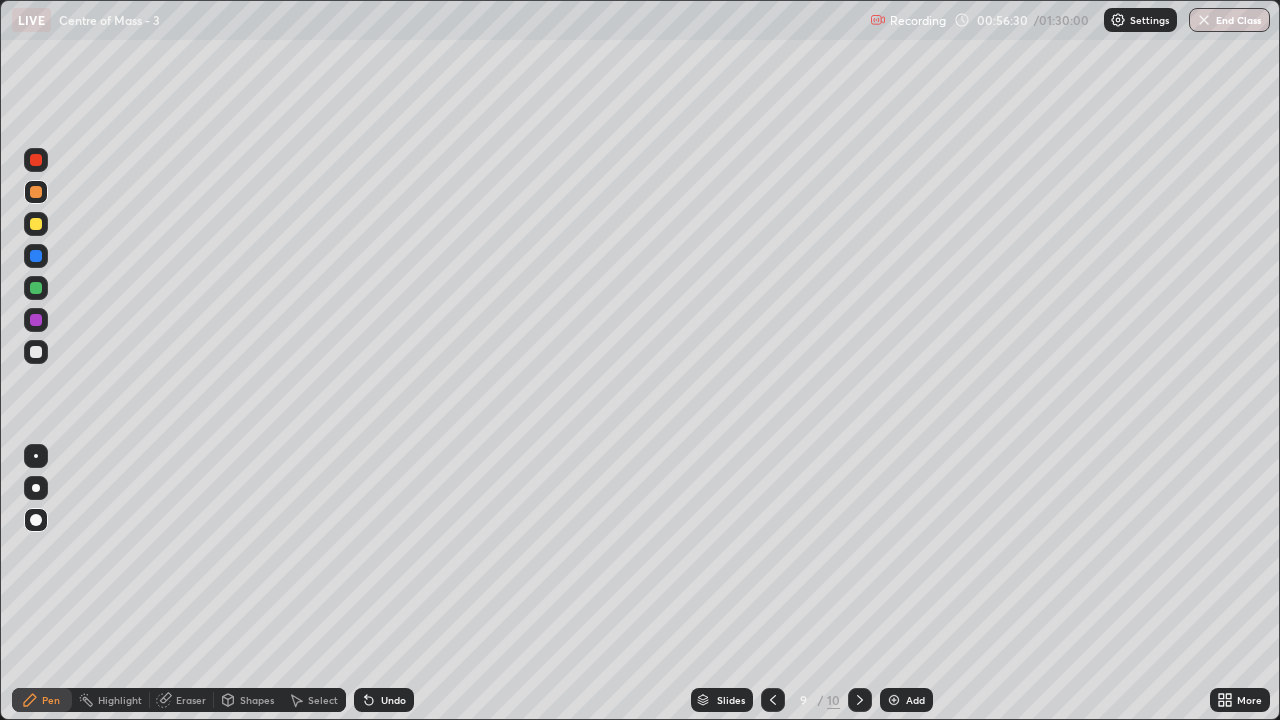 click at bounding box center (36, 352) 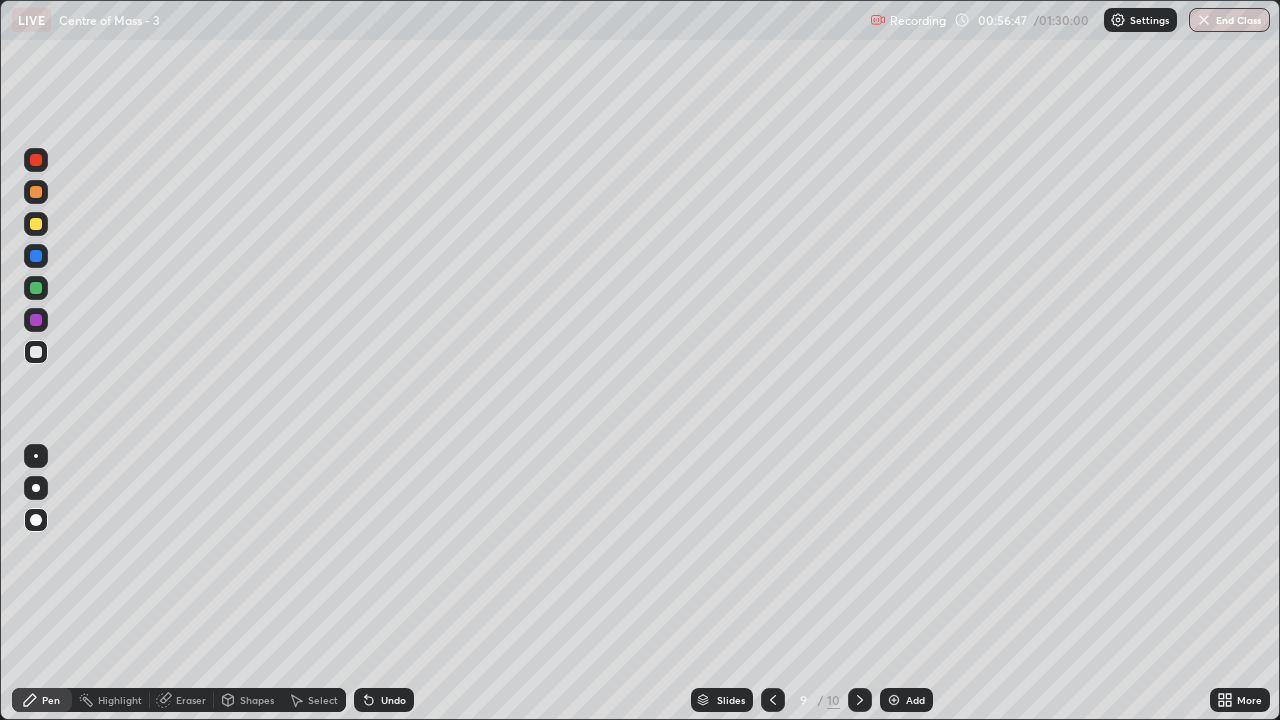 click at bounding box center [36, 224] 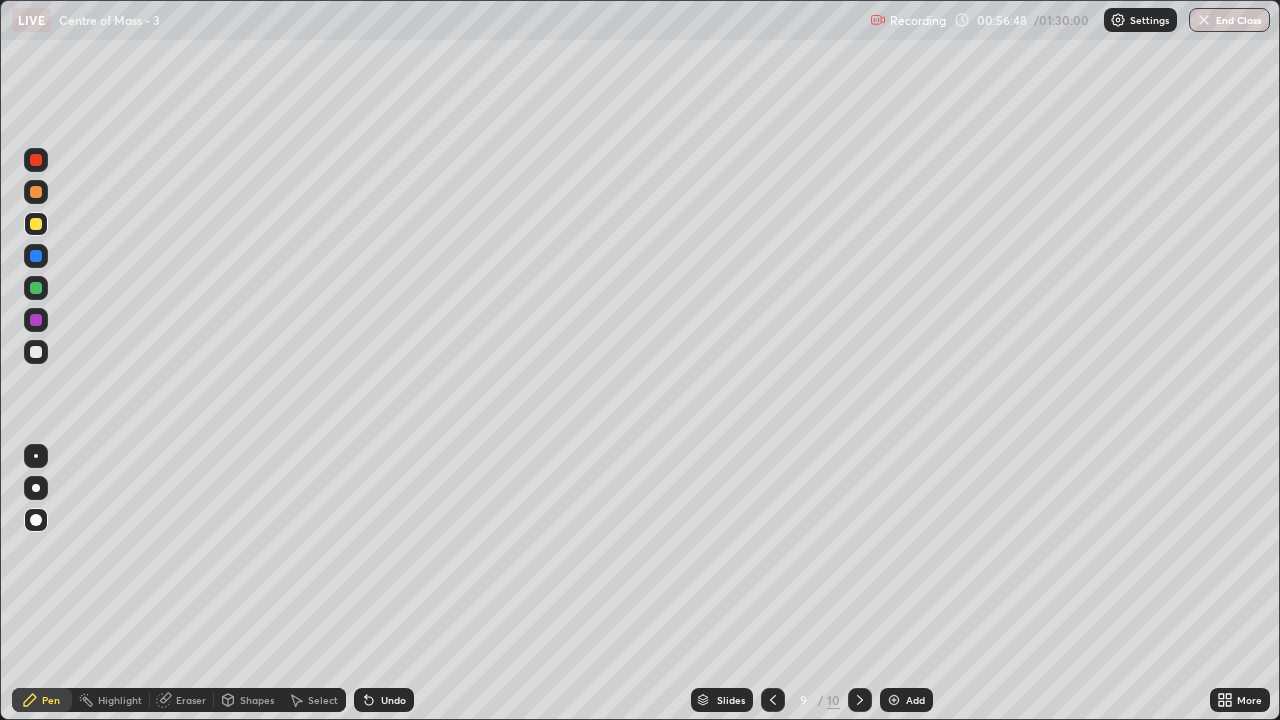 click on "Shapes" at bounding box center [248, 700] 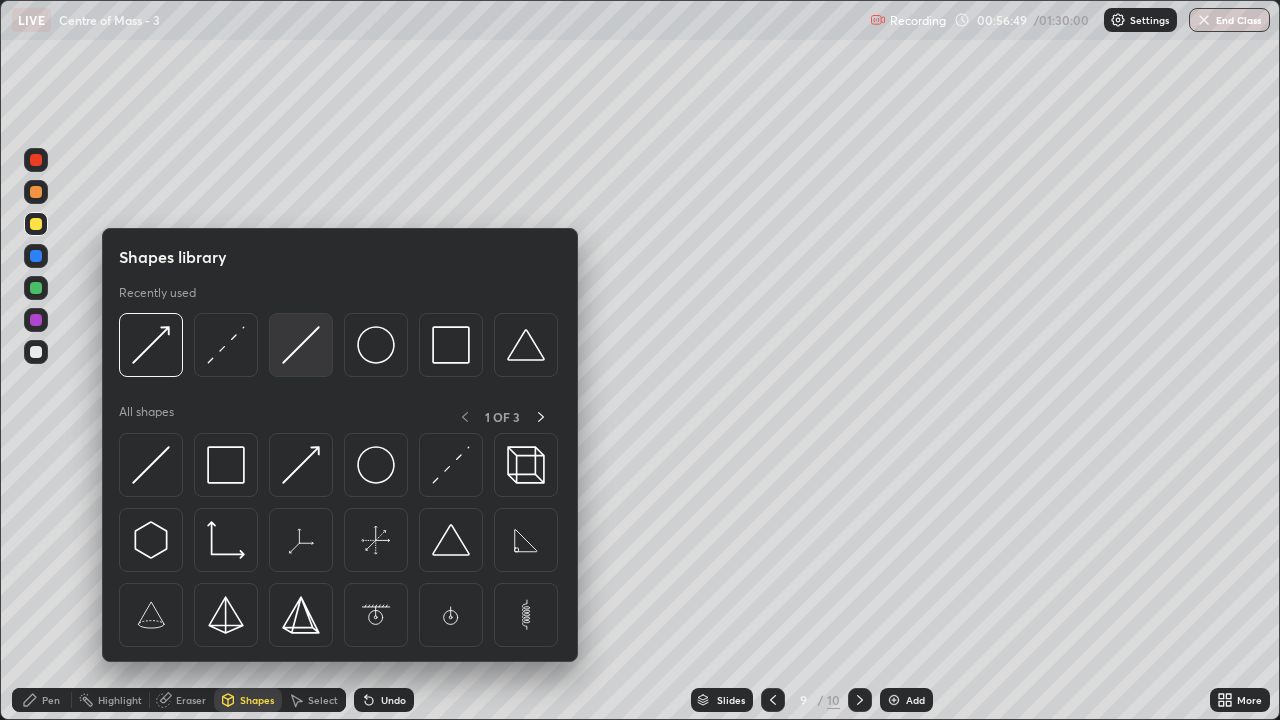 click at bounding box center [301, 345] 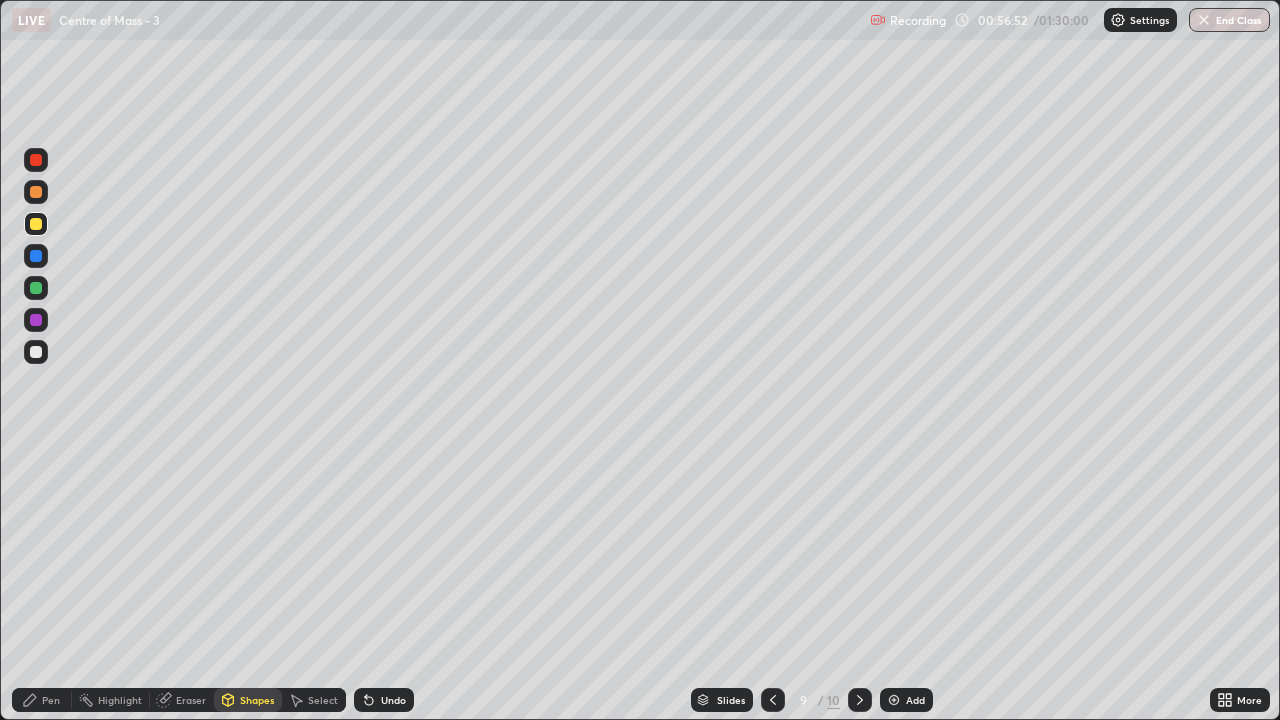 click on "Pen" at bounding box center (51, 700) 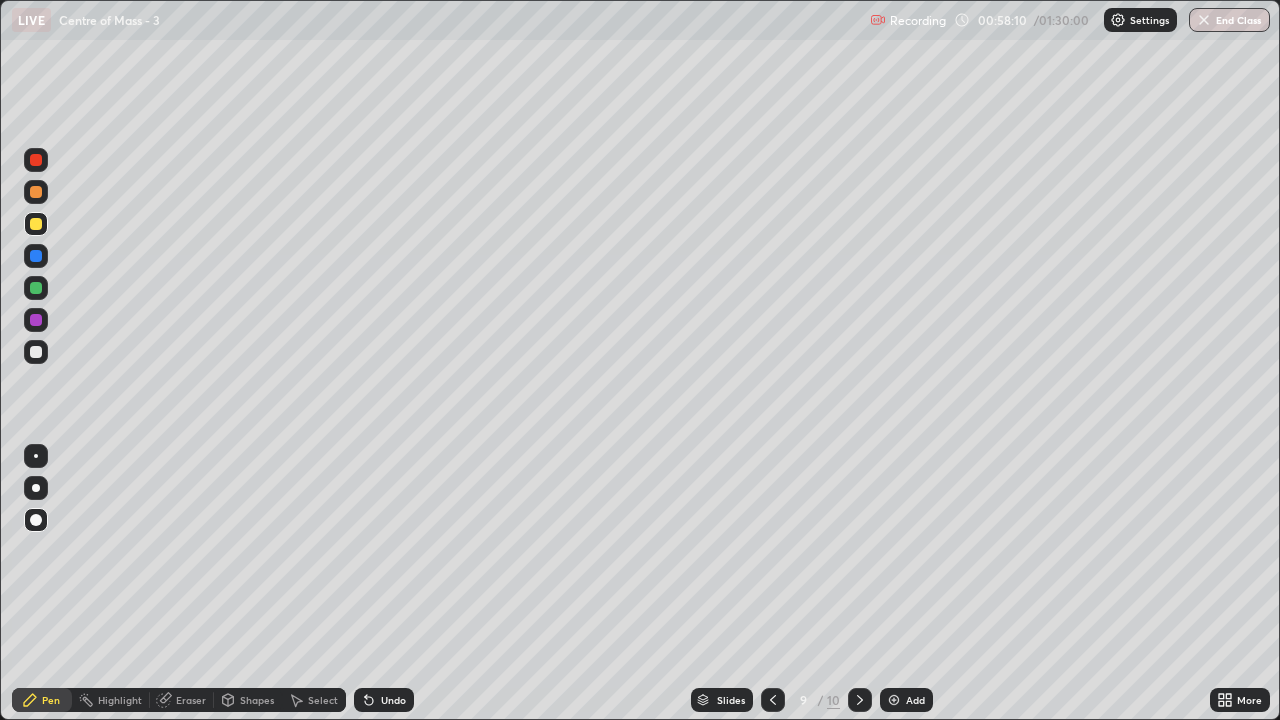 click 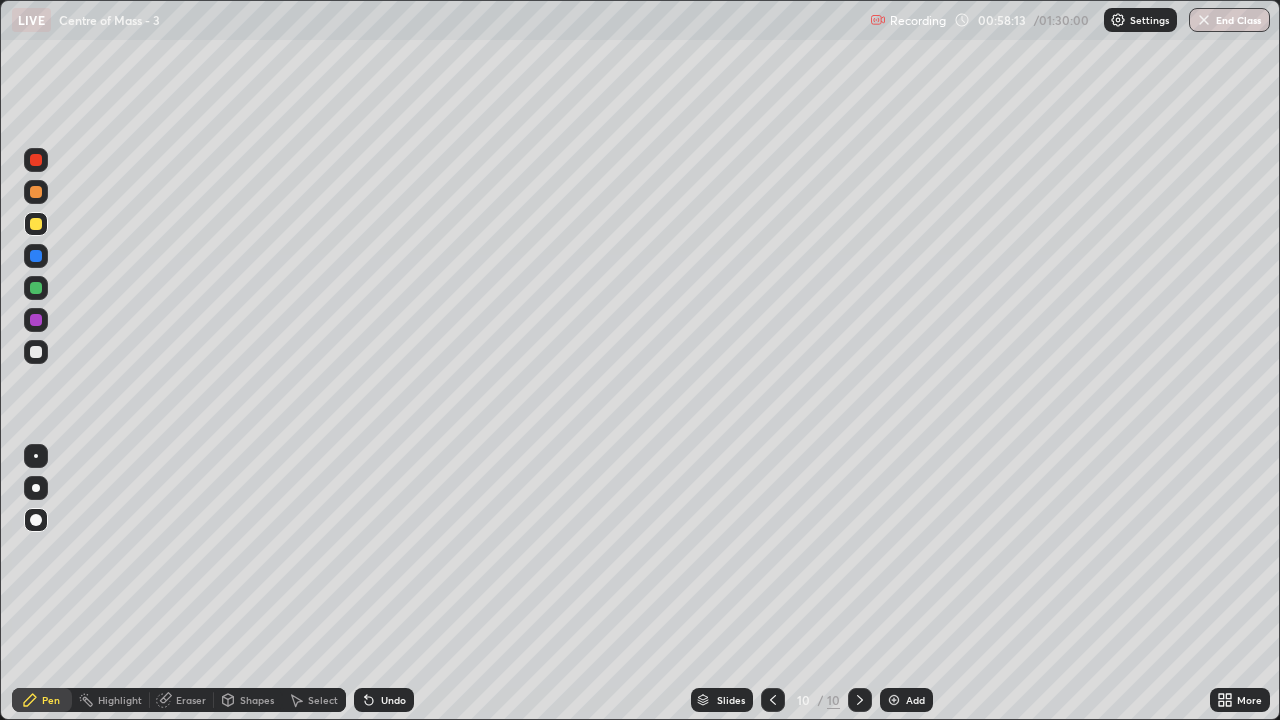 click 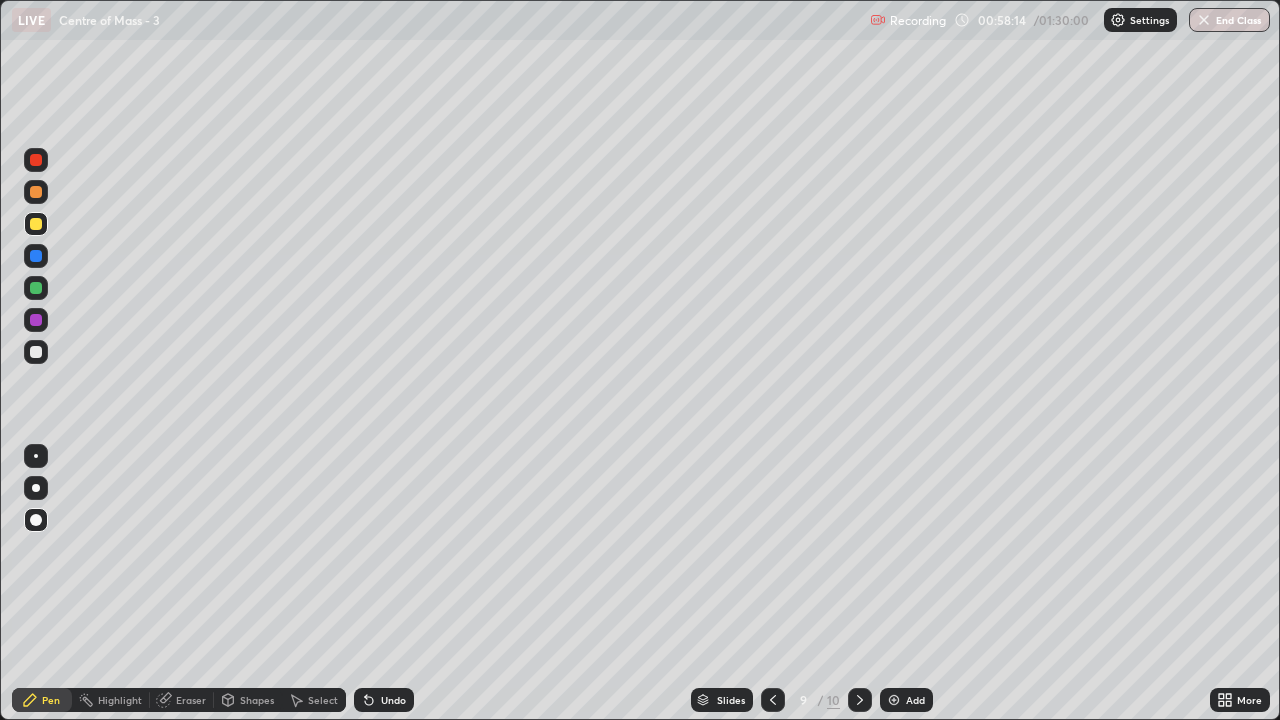 click 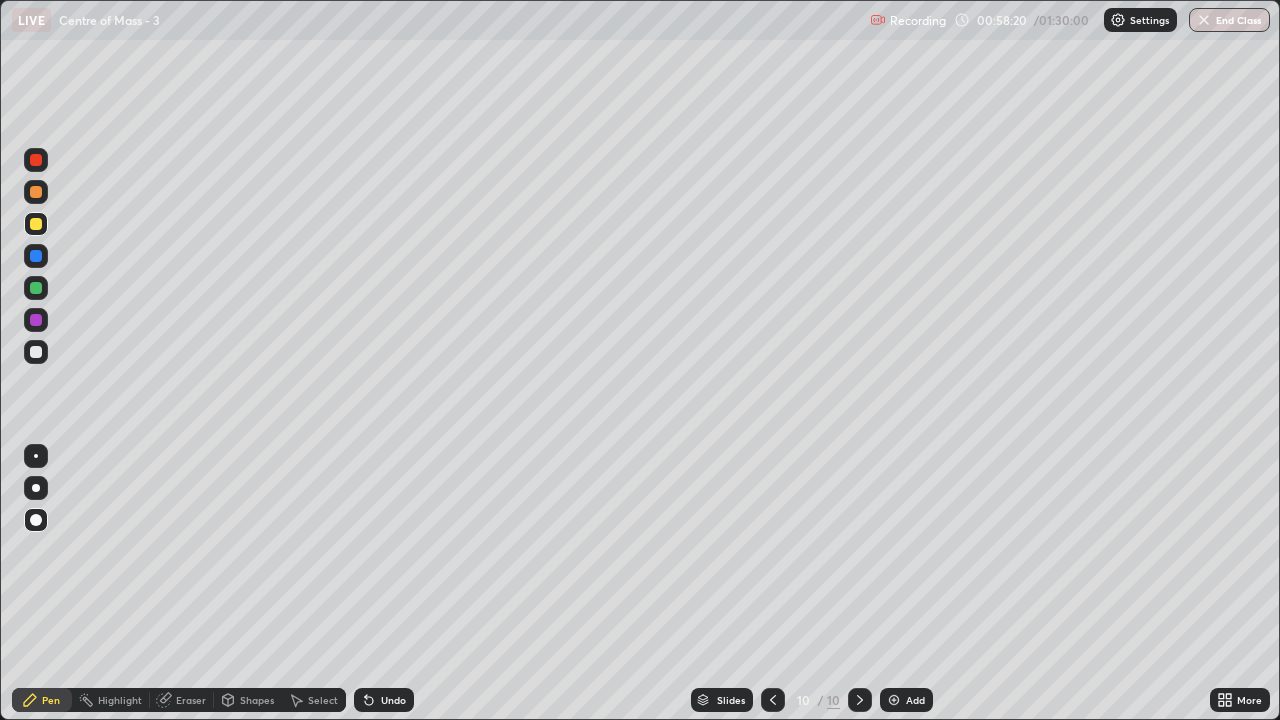 click 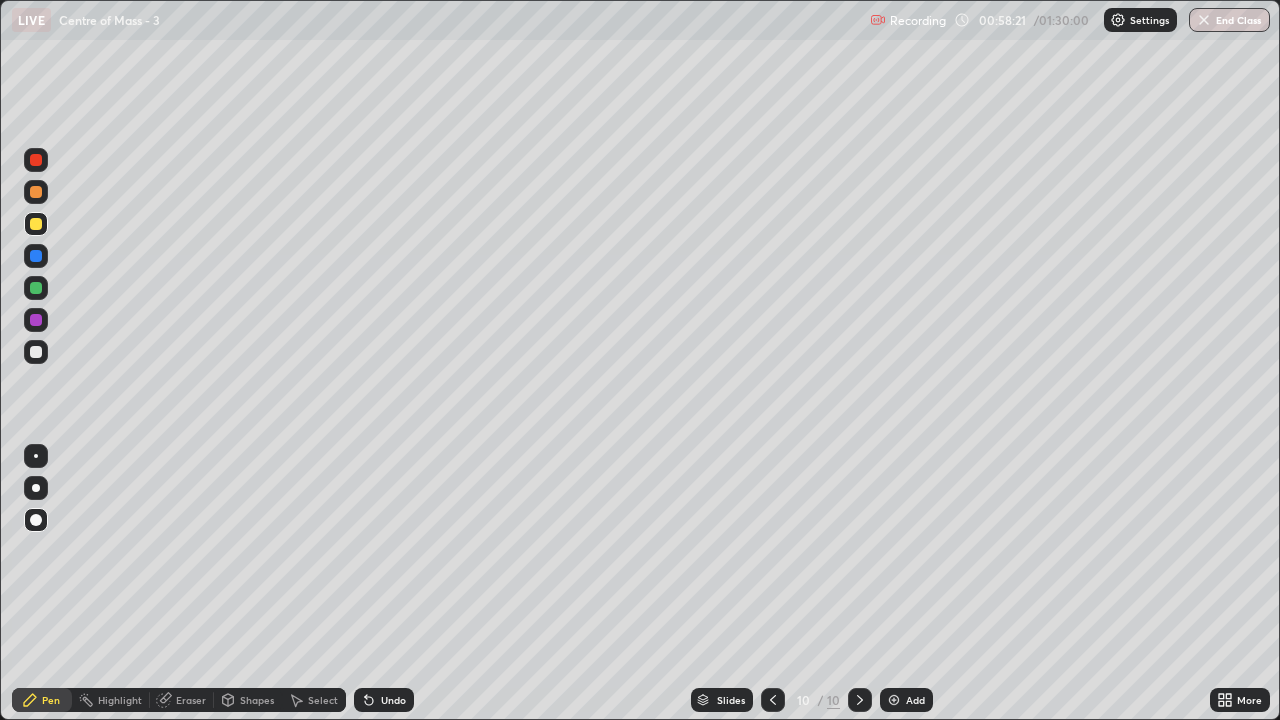 click at bounding box center [894, 700] 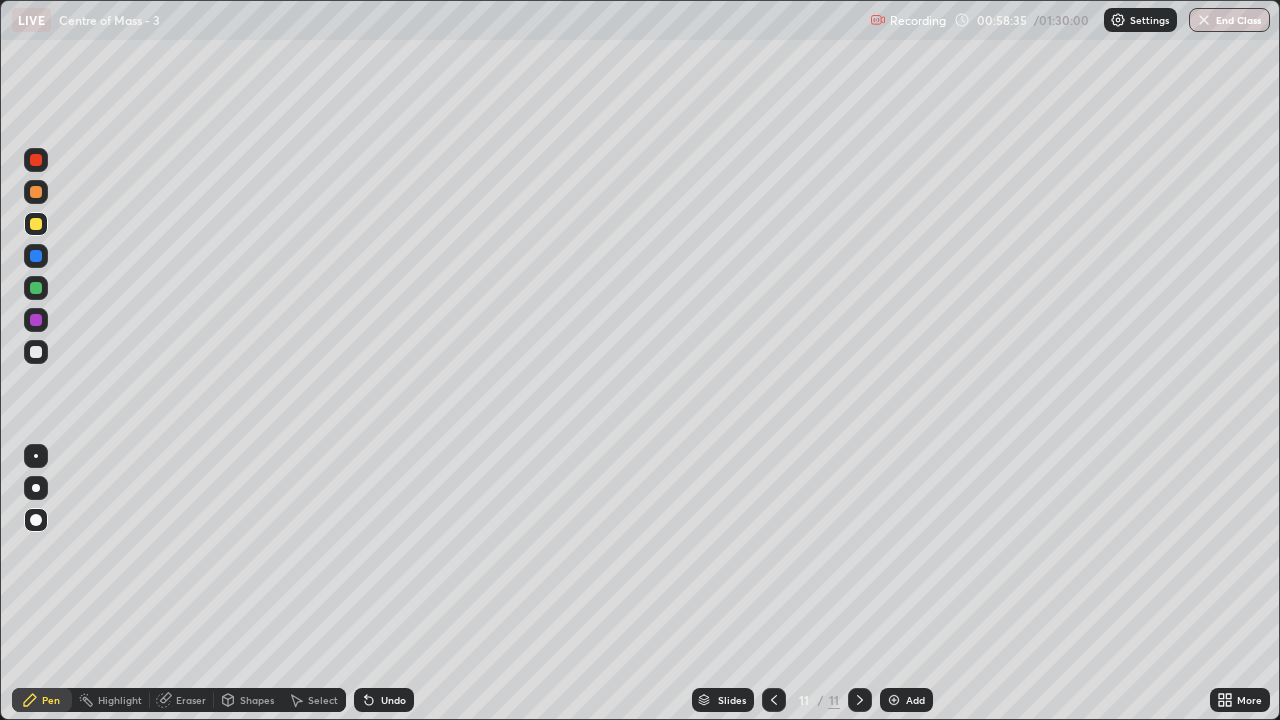 click on "Shapes" at bounding box center (248, 700) 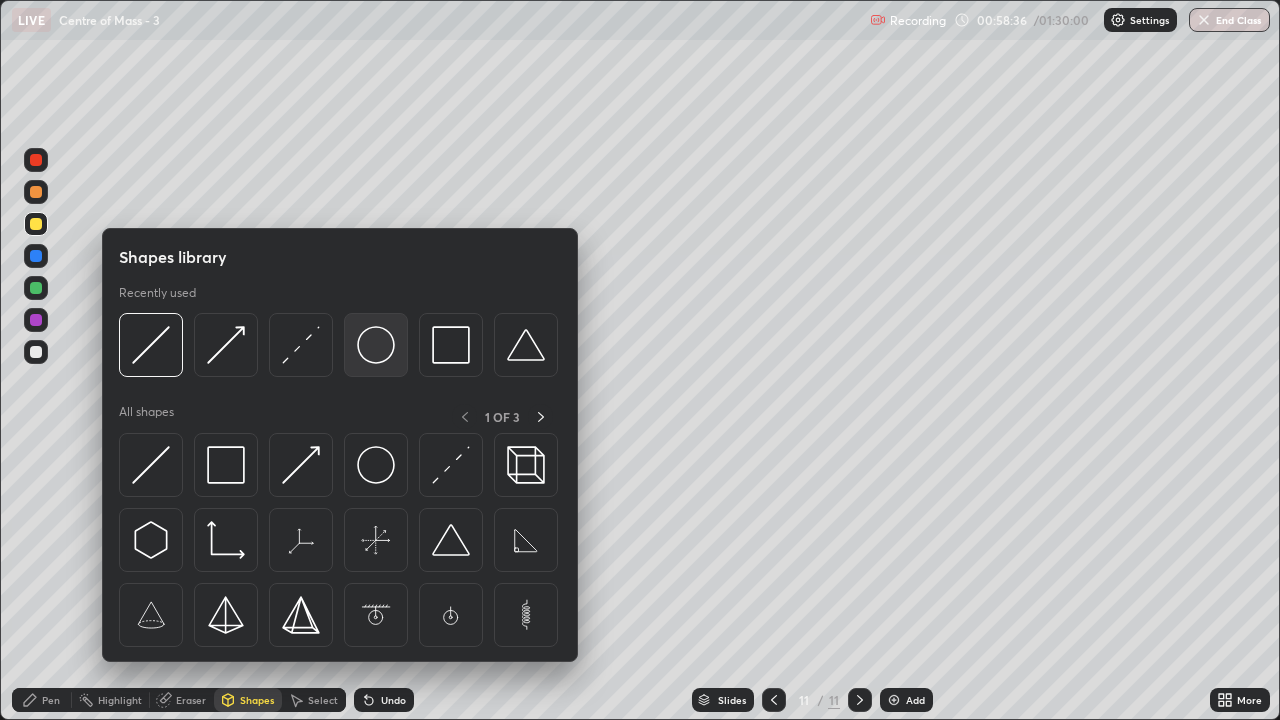 click at bounding box center [376, 345] 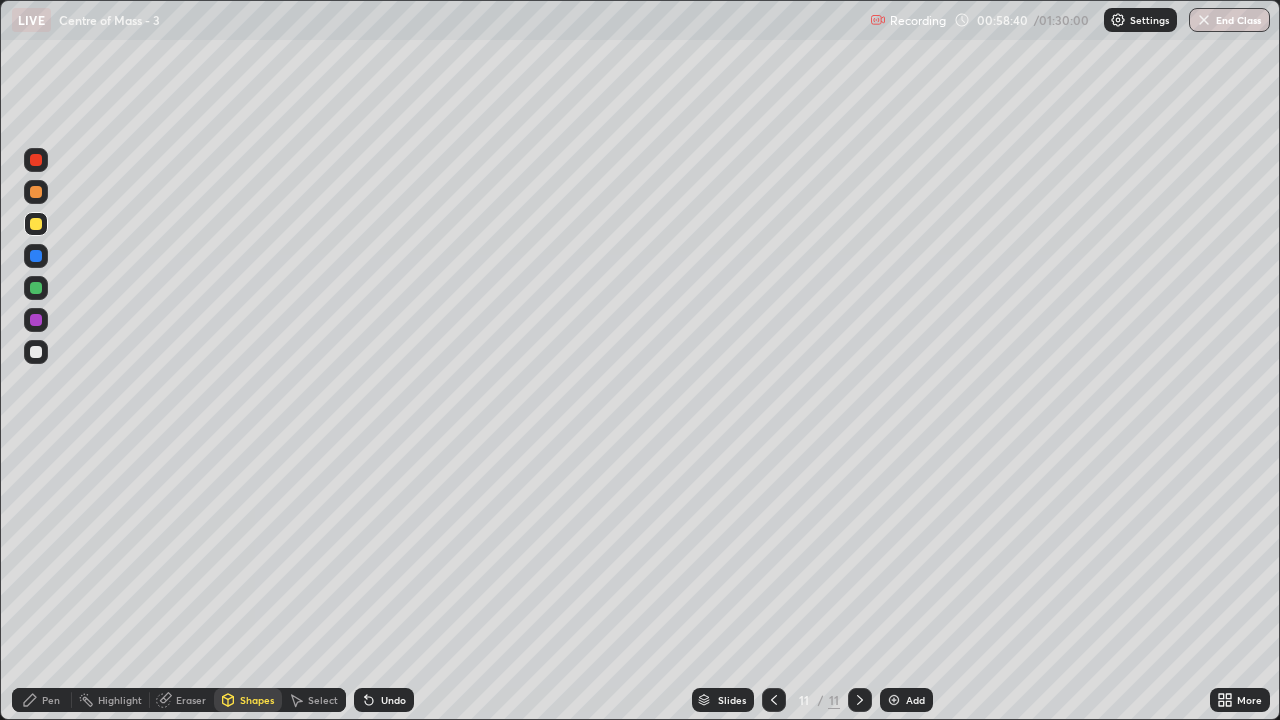 click on "Shapes" at bounding box center [257, 700] 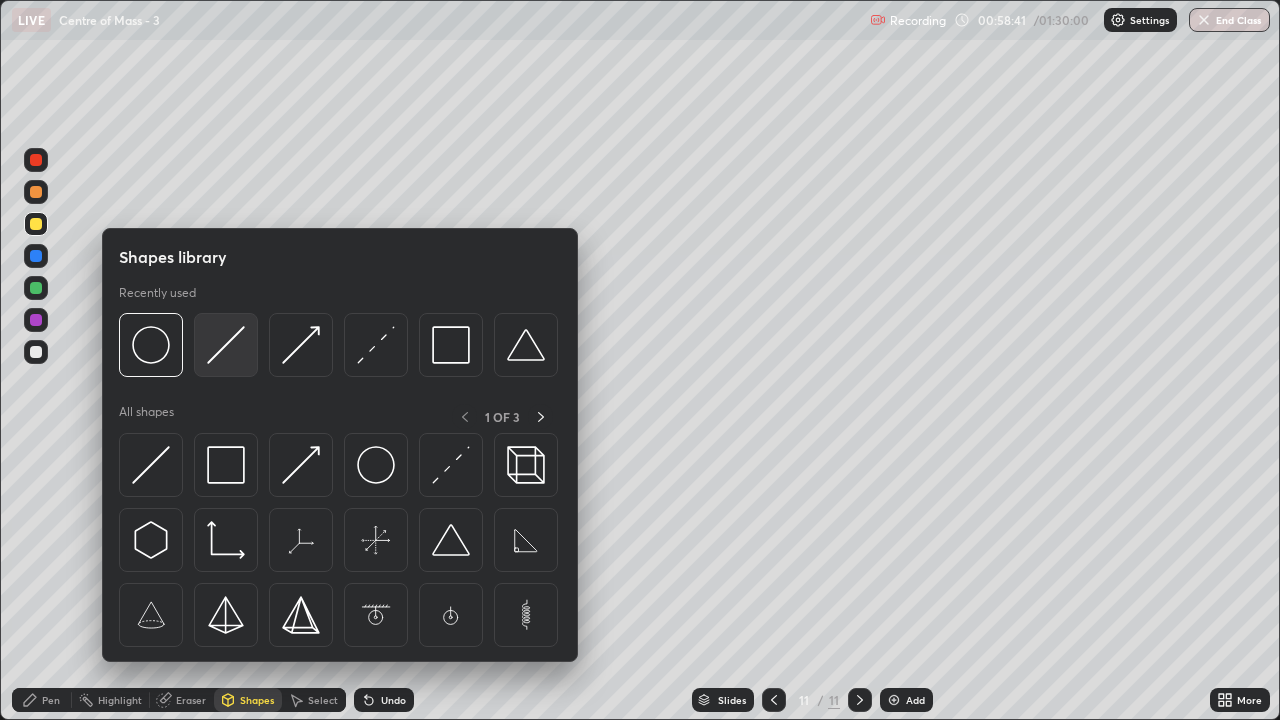 click at bounding box center (226, 345) 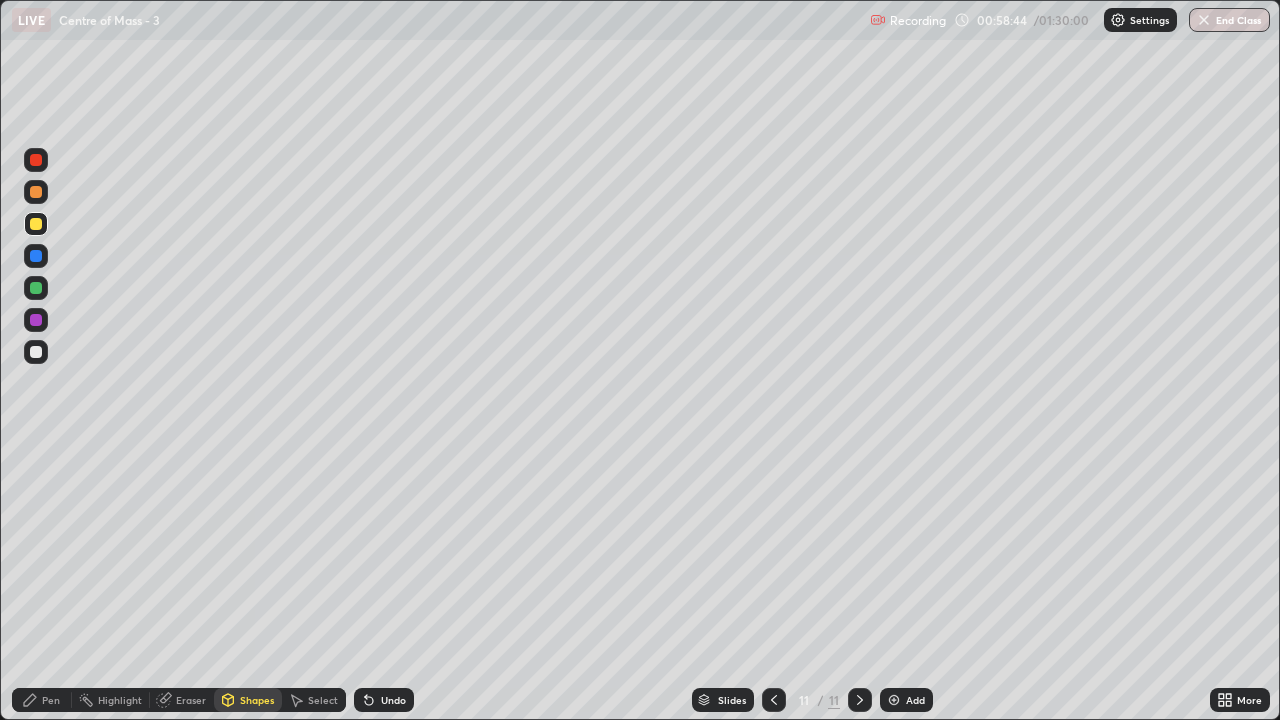 click on "Eraser" at bounding box center (191, 700) 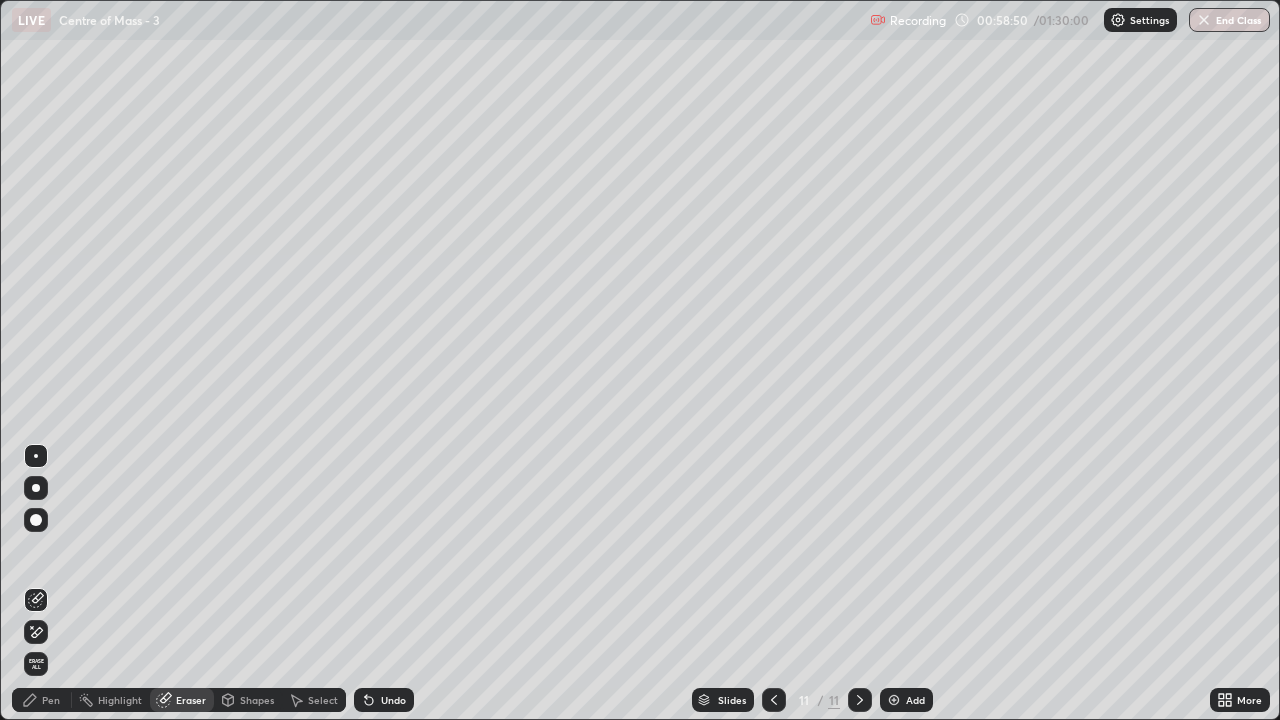click on "Shapes" at bounding box center (257, 700) 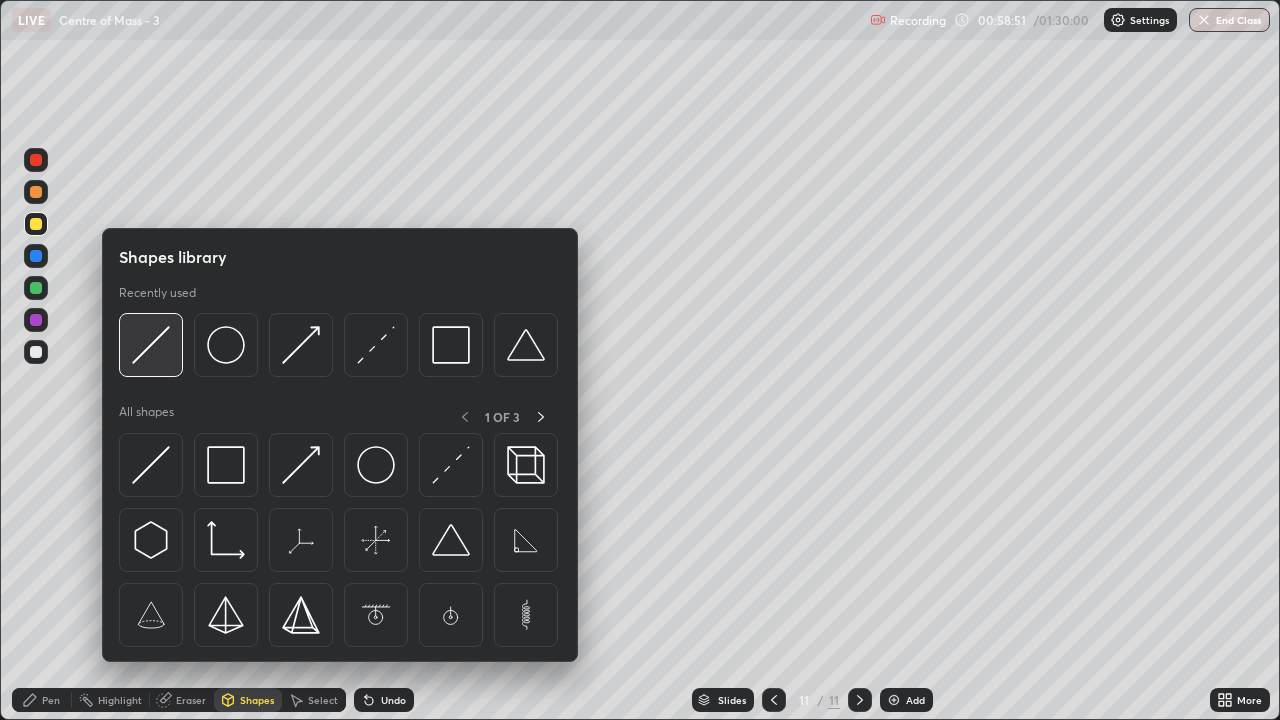 click at bounding box center (151, 345) 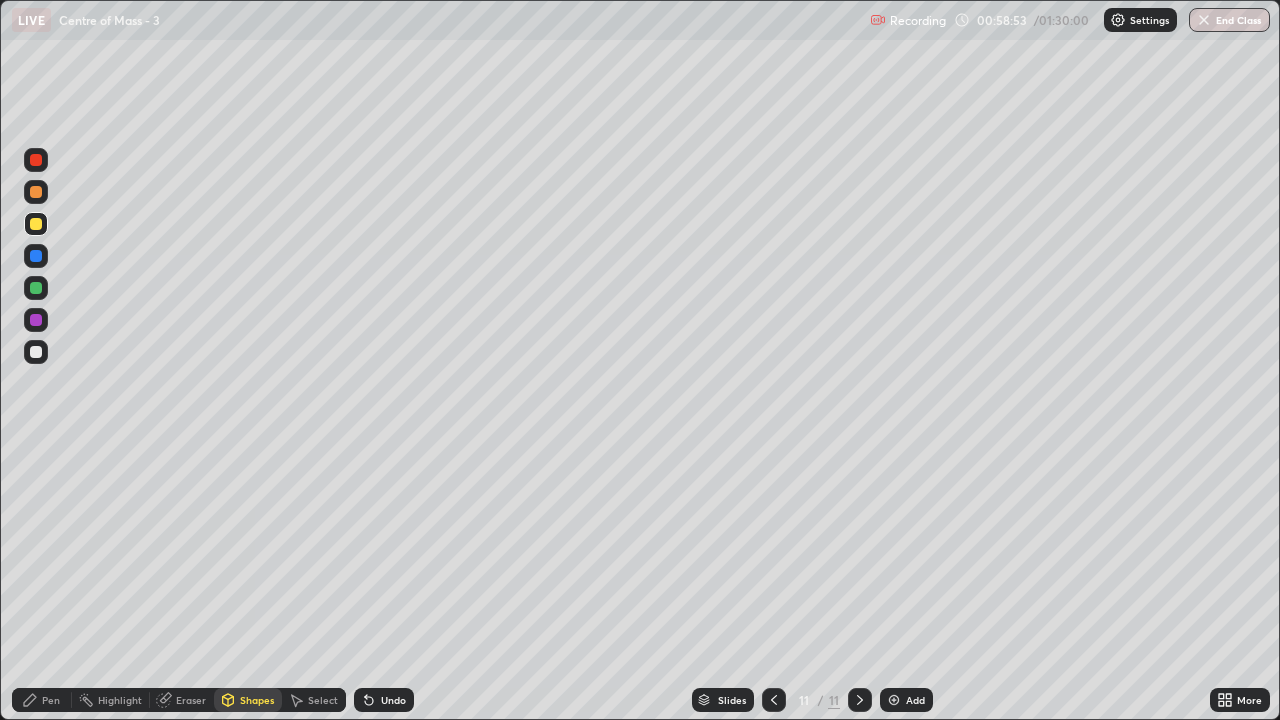 click at bounding box center [36, 288] 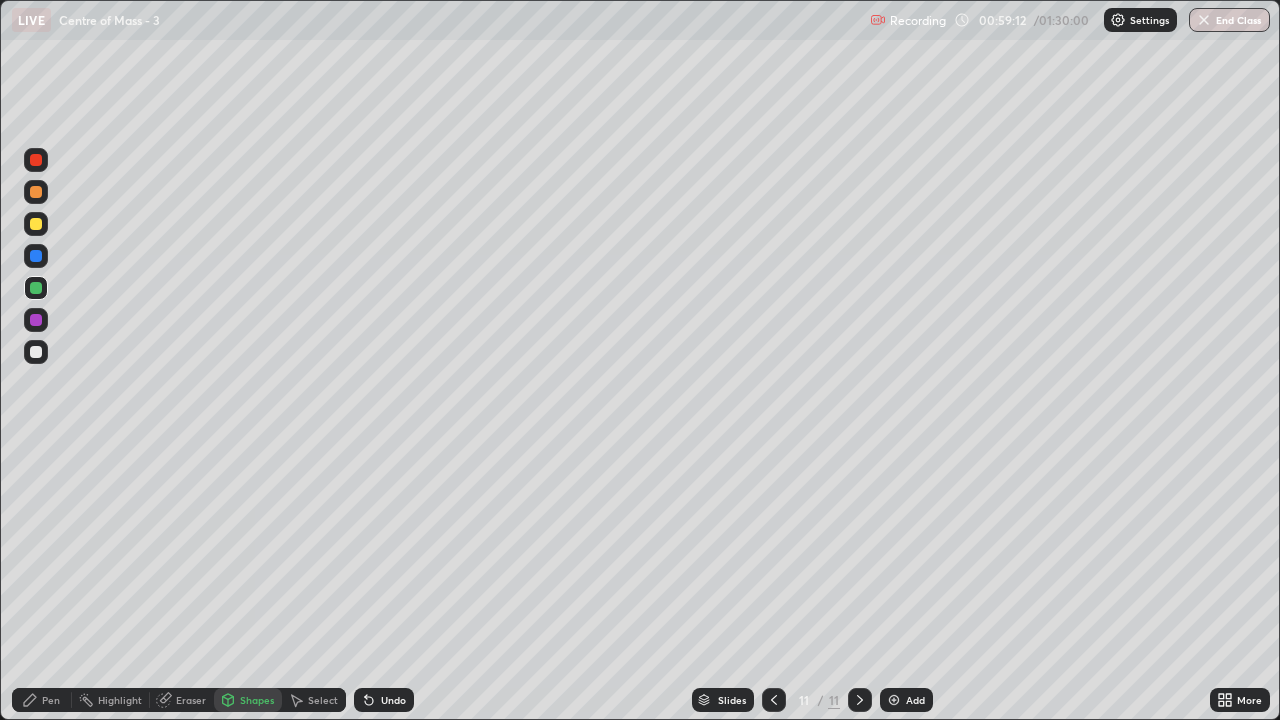 click on "Shapes" at bounding box center (257, 700) 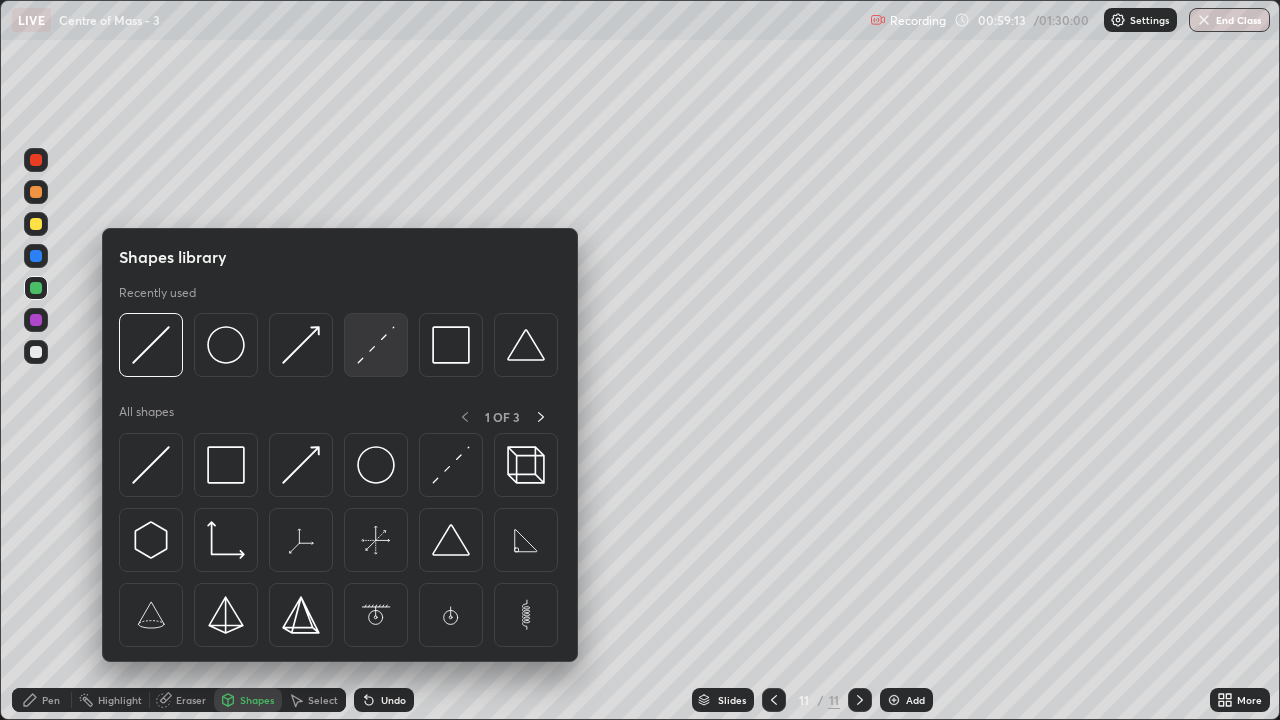 click at bounding box center [376, 345] 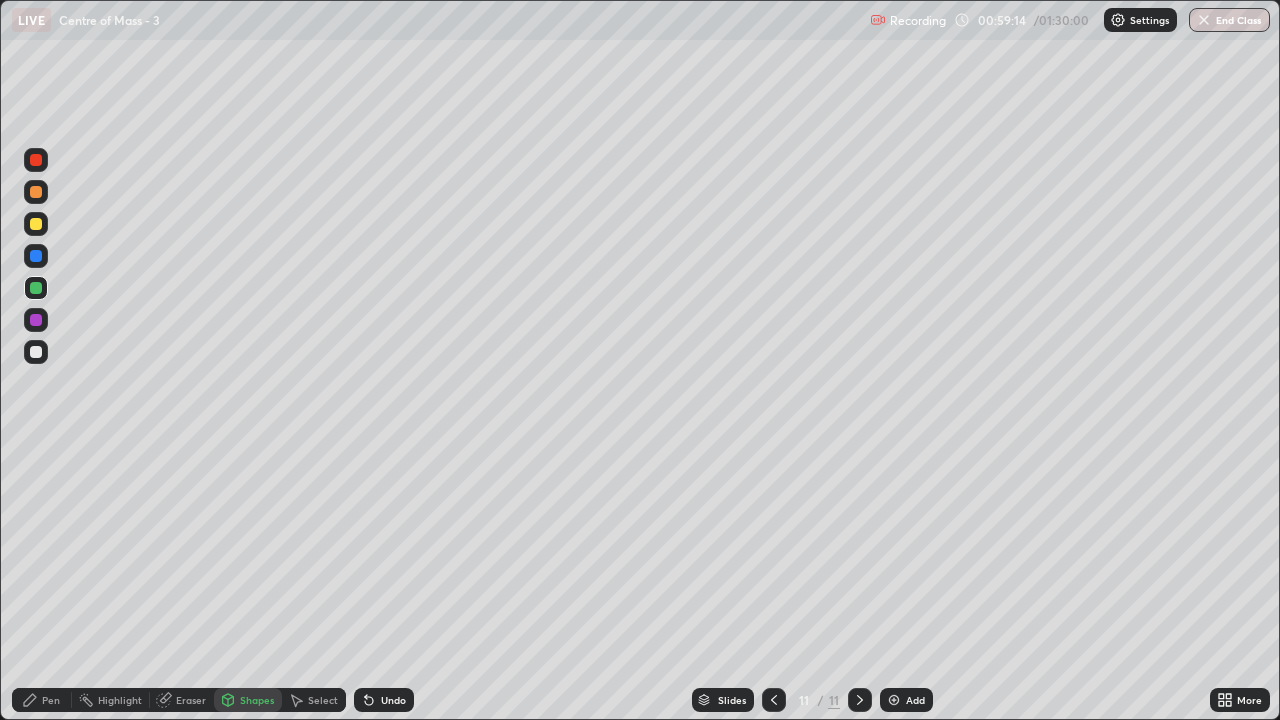 click at bounding box center (36, 256) 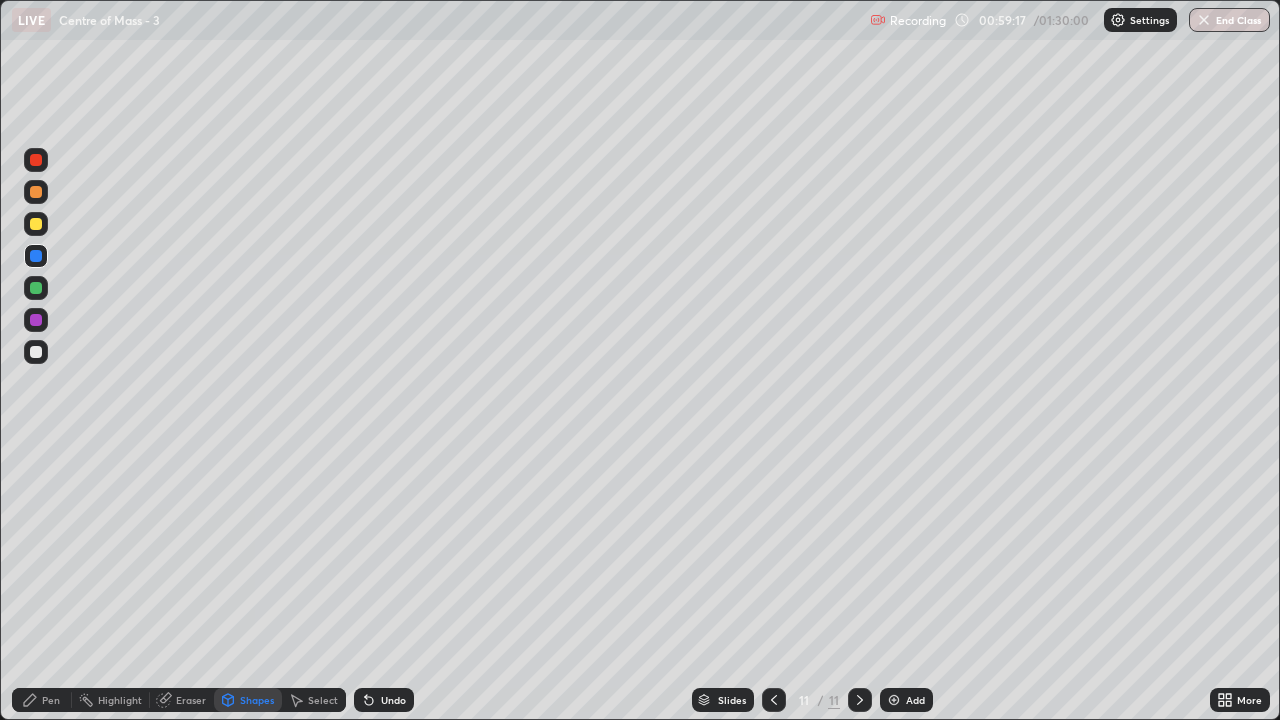 click on "Pen" at bounding box center [51, 700] 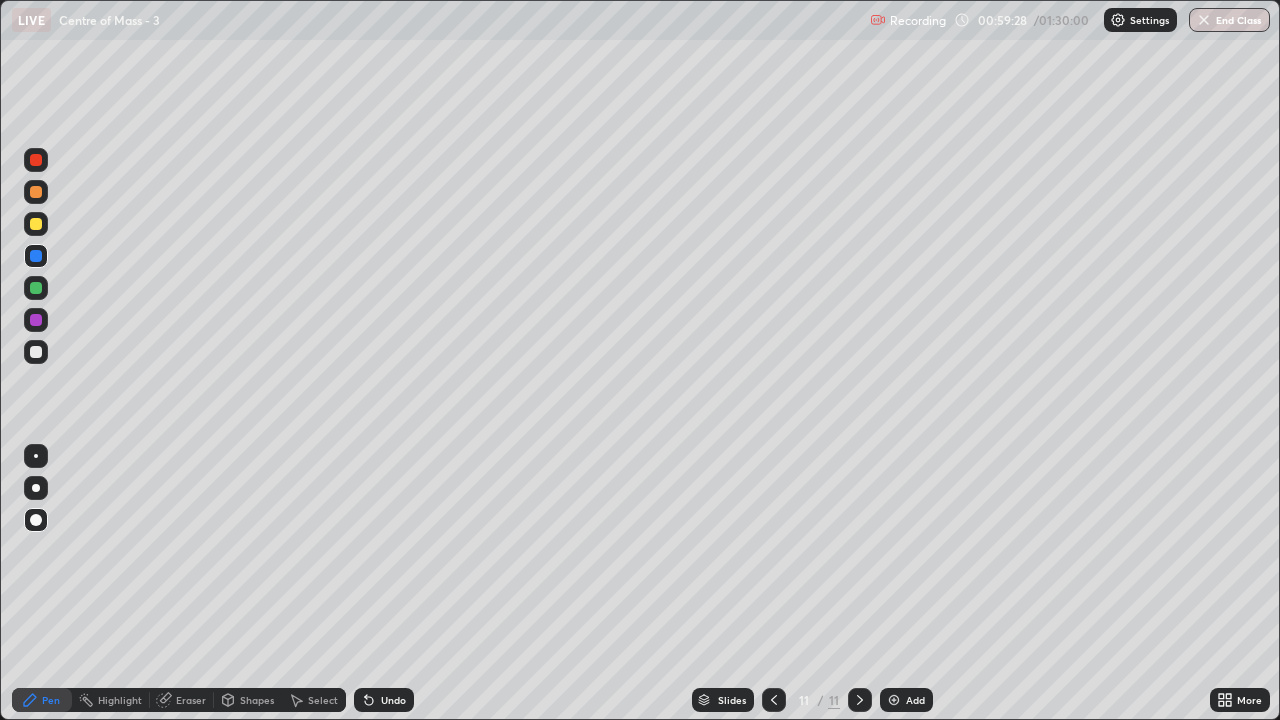 click at bounding box center (36, 192) 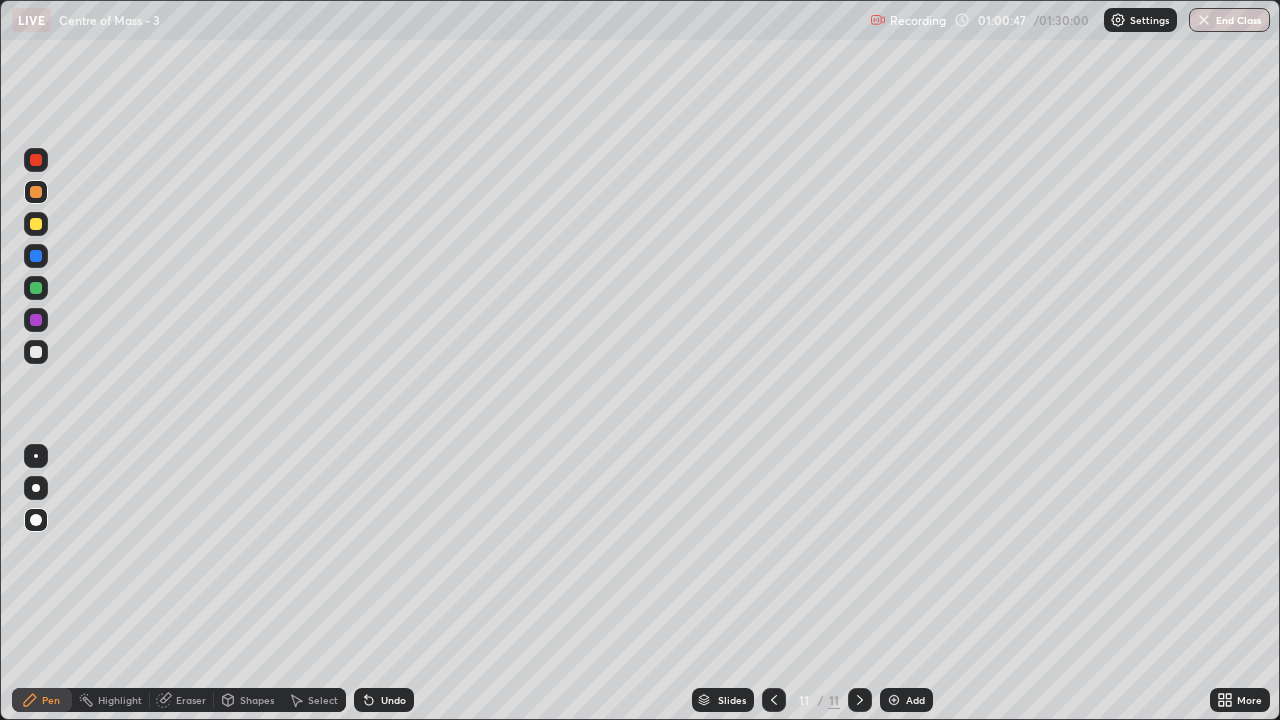 click on "Shapes" at bounding box center (257, 700) 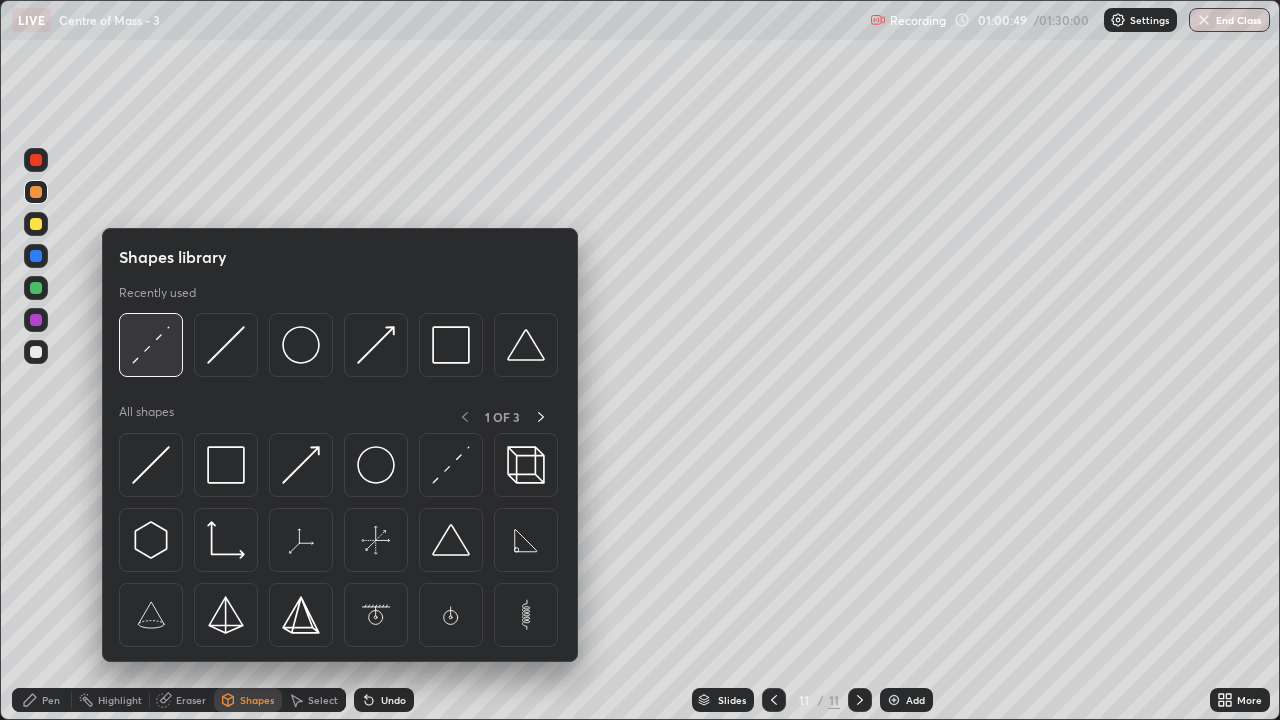 click at bounding box center [151, 345] 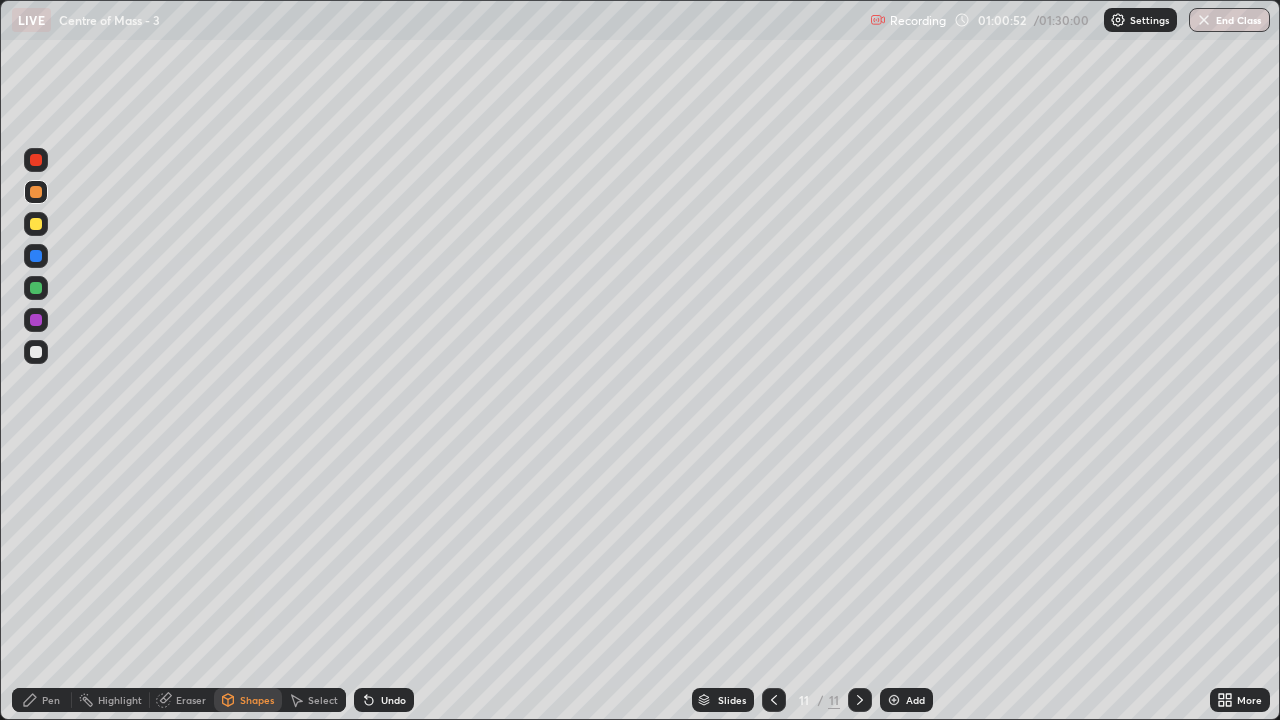 click on "Pen" at bounding box center (51, 700) 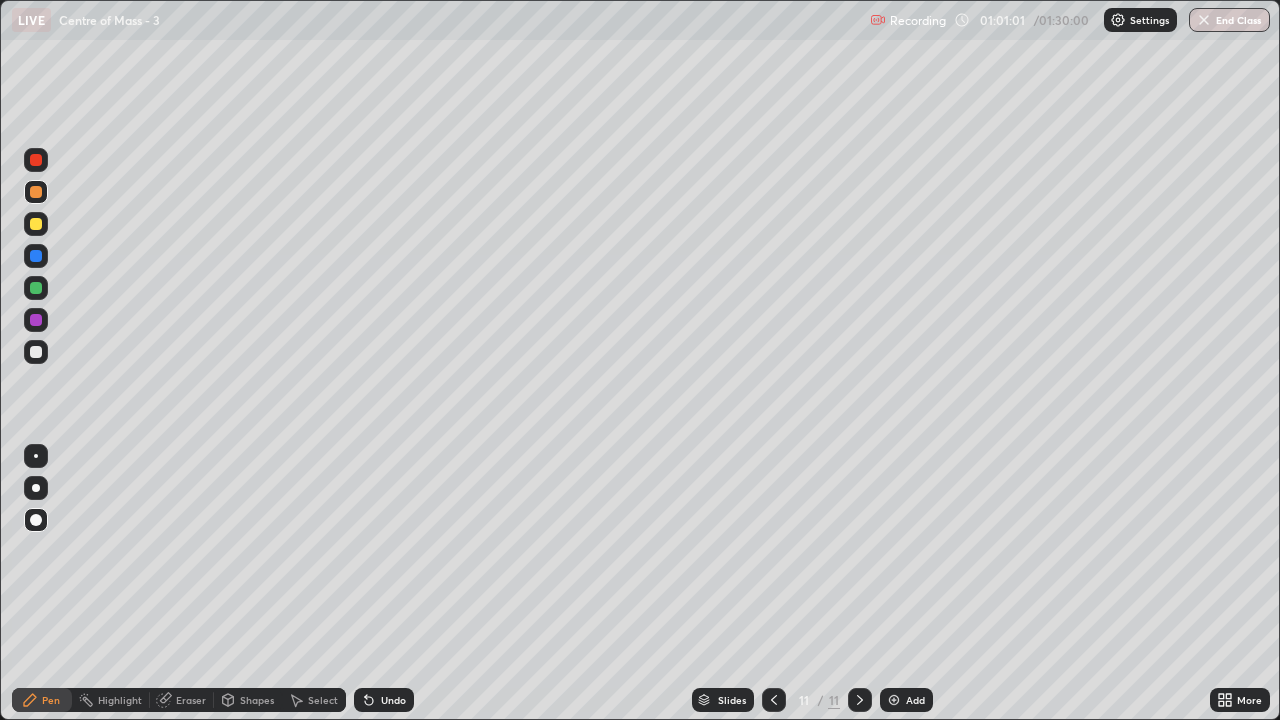 click on "Shapes" at bounding box center [257, 700] 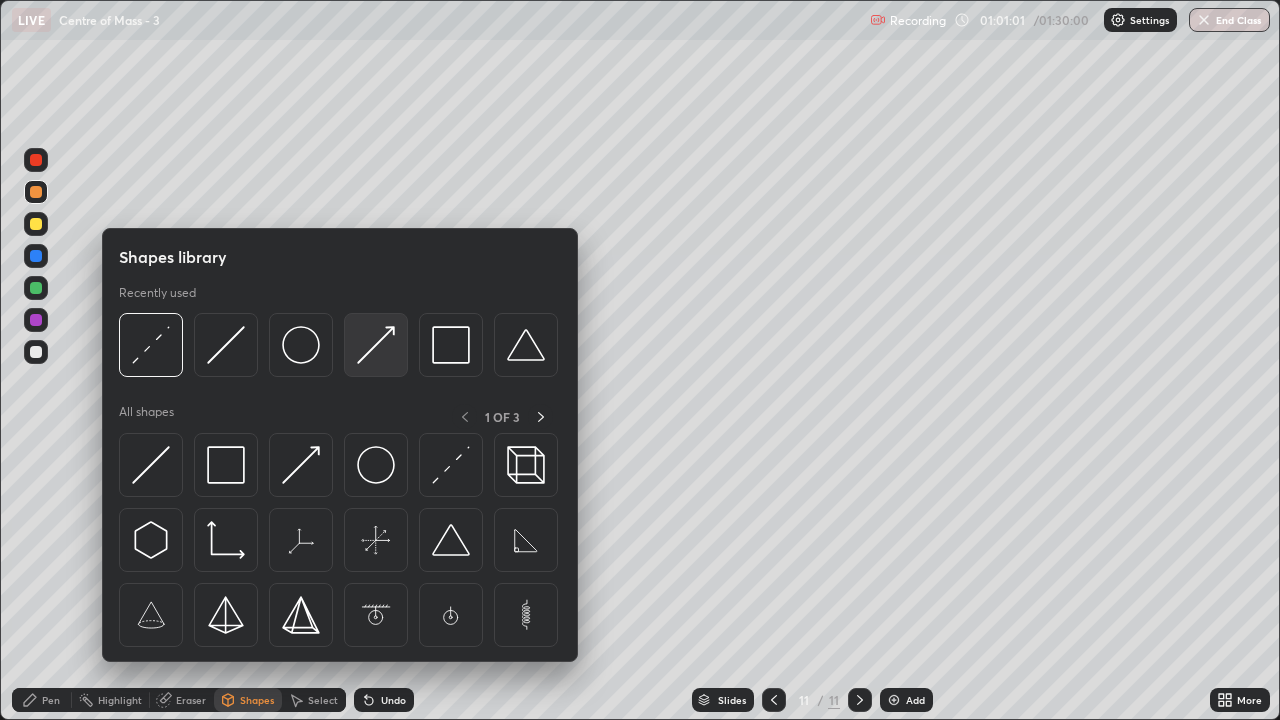 click at bounding box center [376, 345] 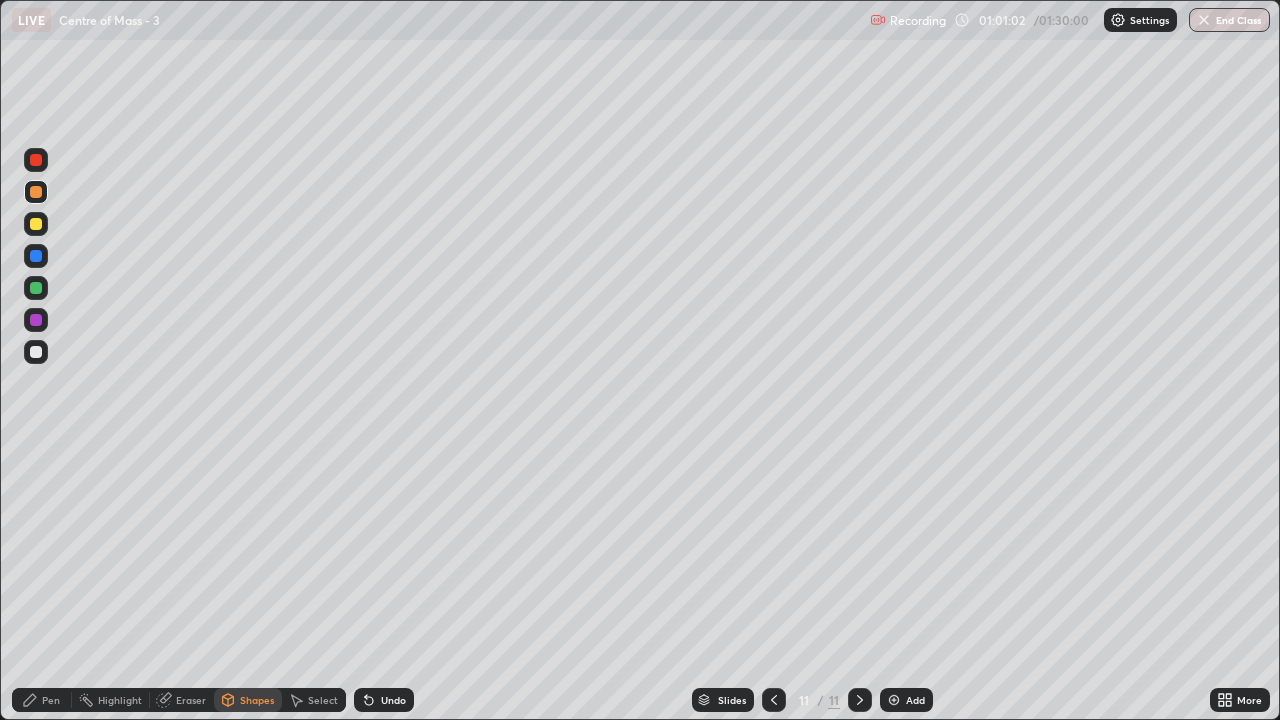 click at bounding box center (36, 352) 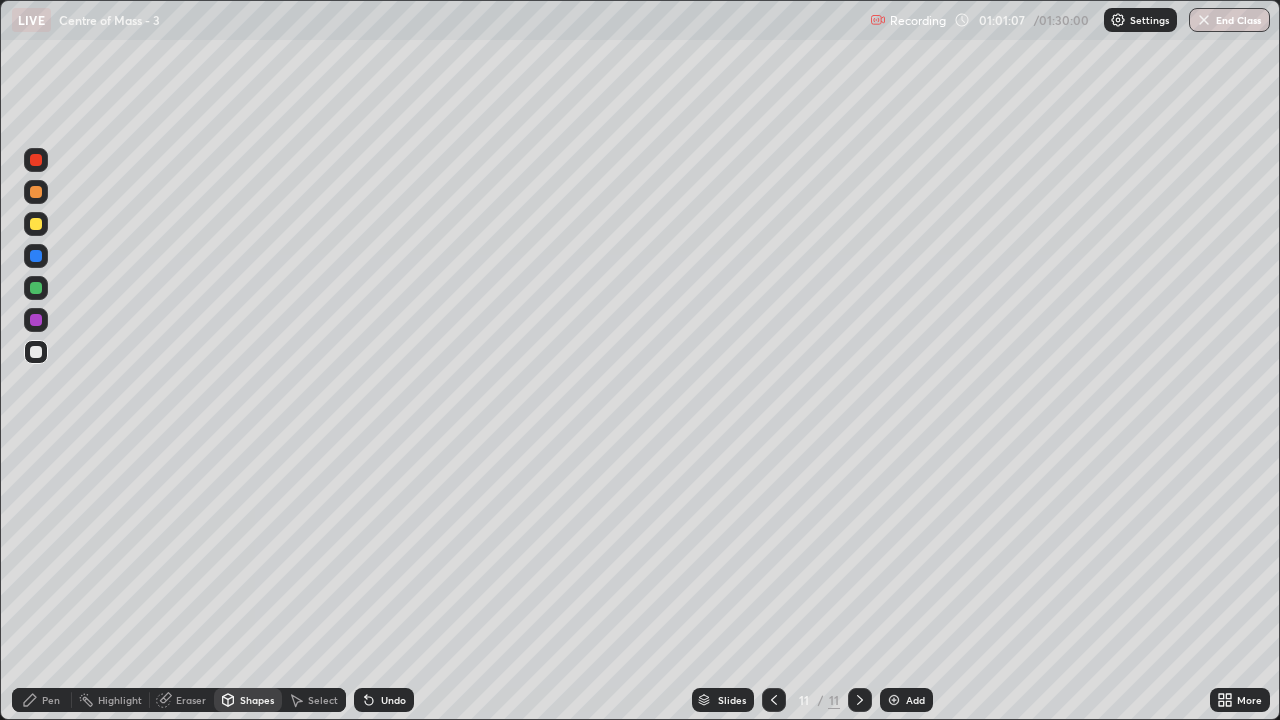 click on "Pen" at bounding box center (51, 700) 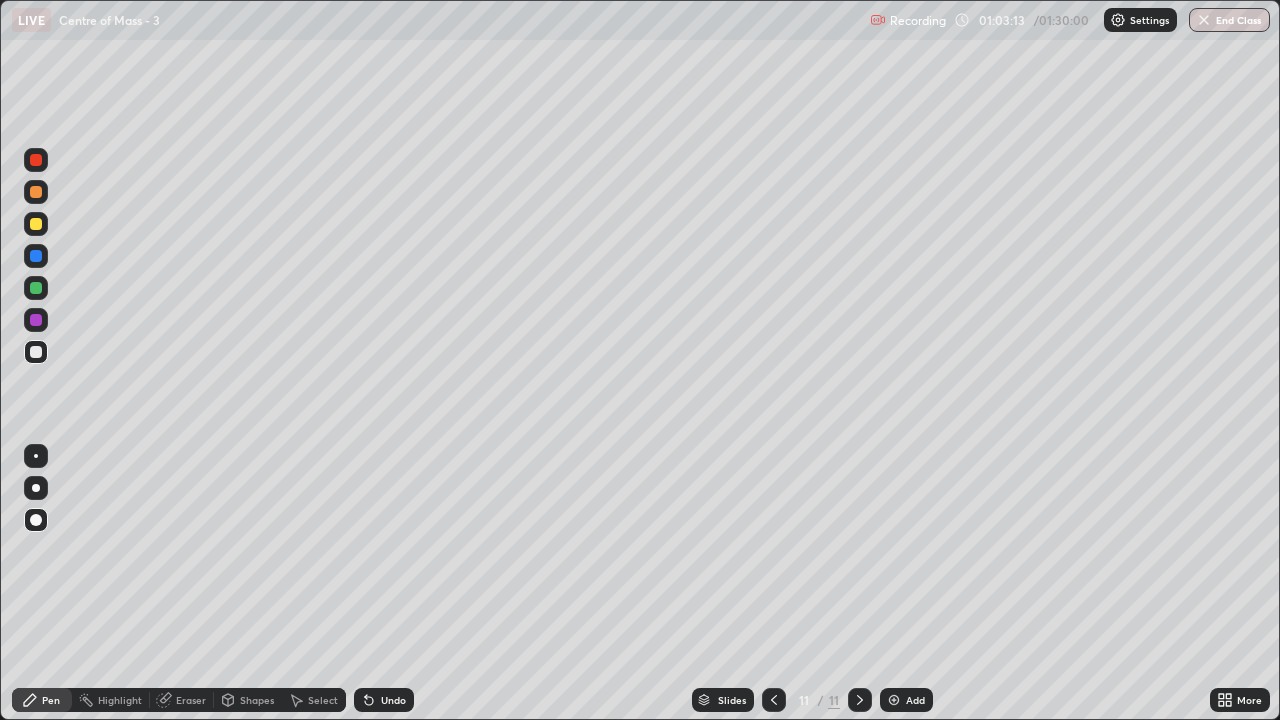click on "Eraser" at bounding box center (191, 700) 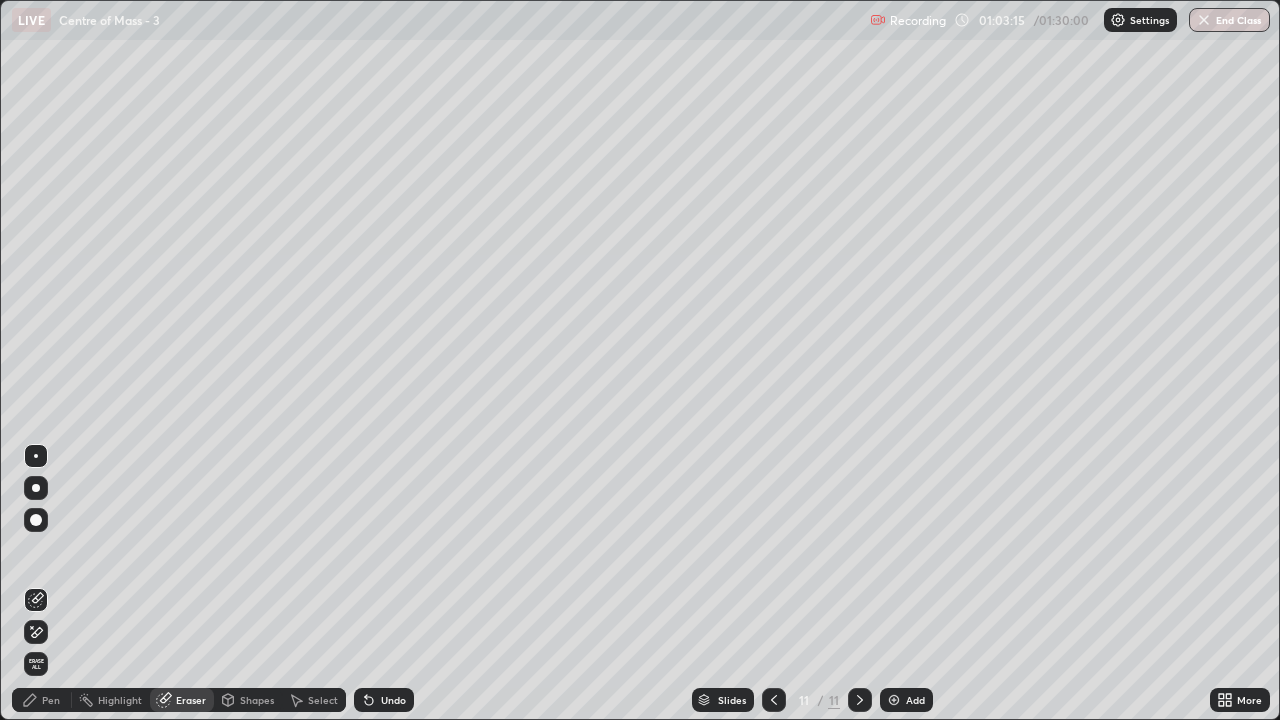 click on "Shapes" at bounding box center (257, 700) 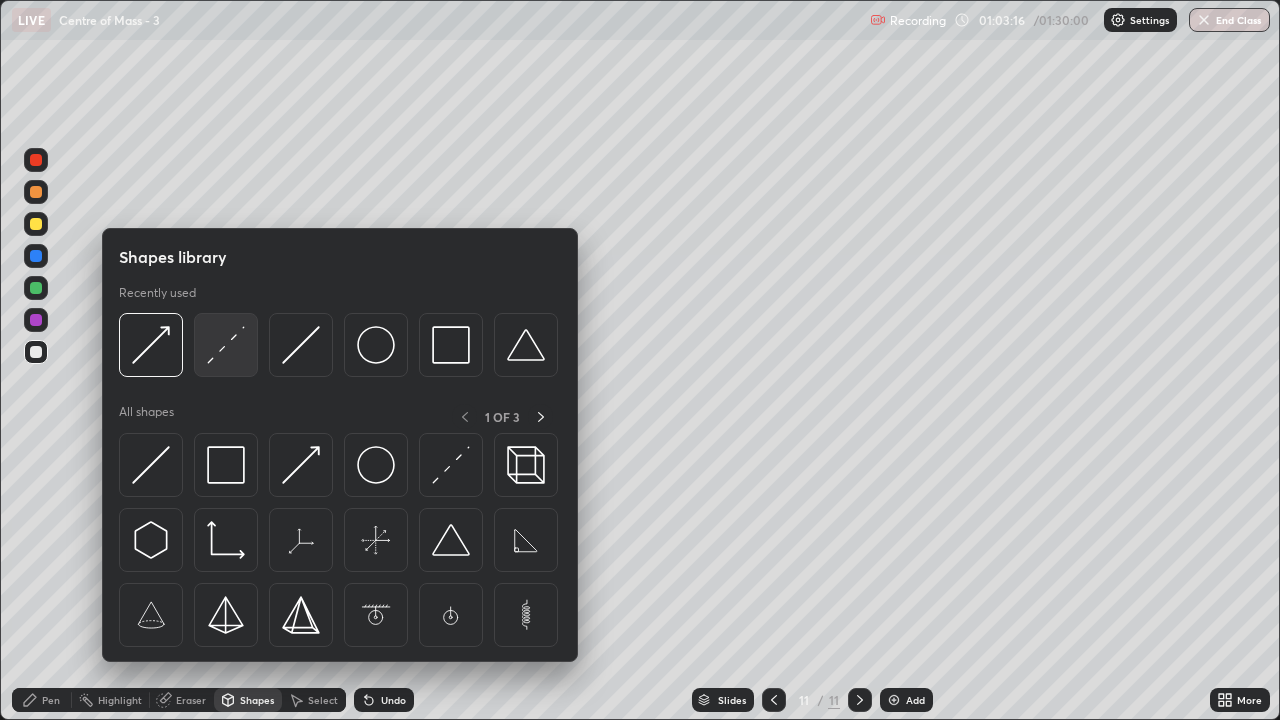 click at bounding box center [226, 345] 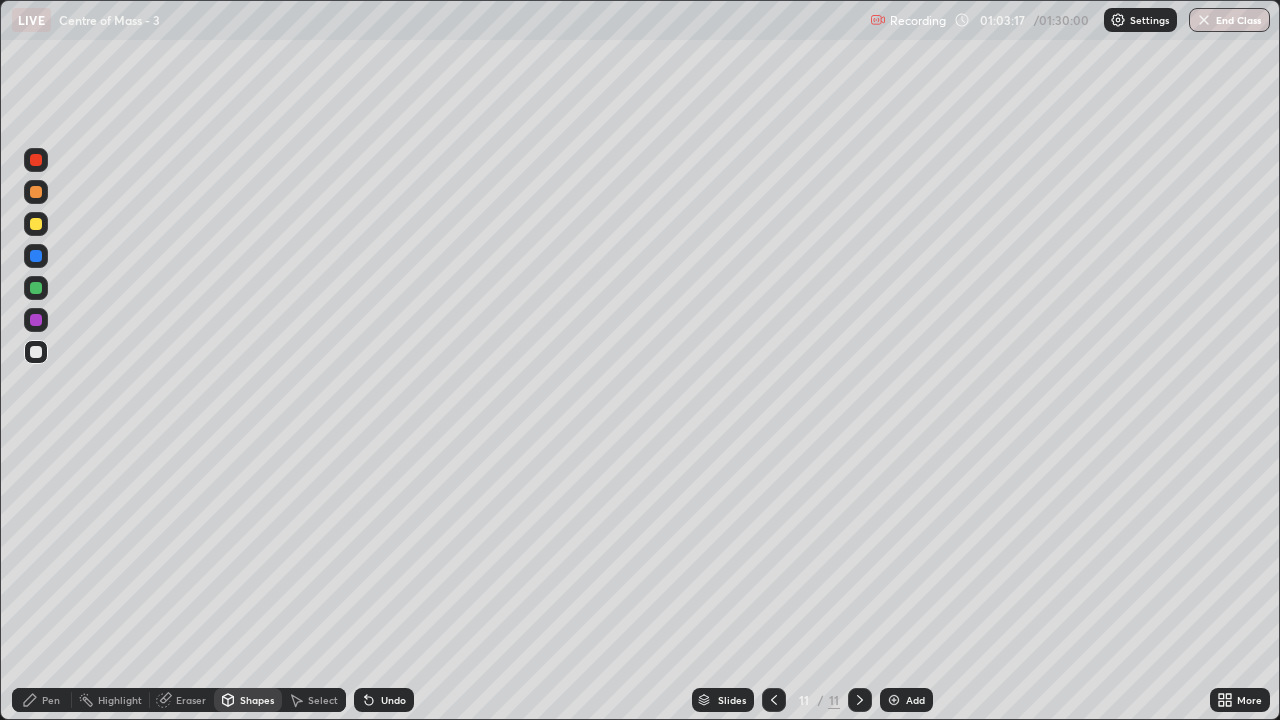 click at bounding box center (36, 192) 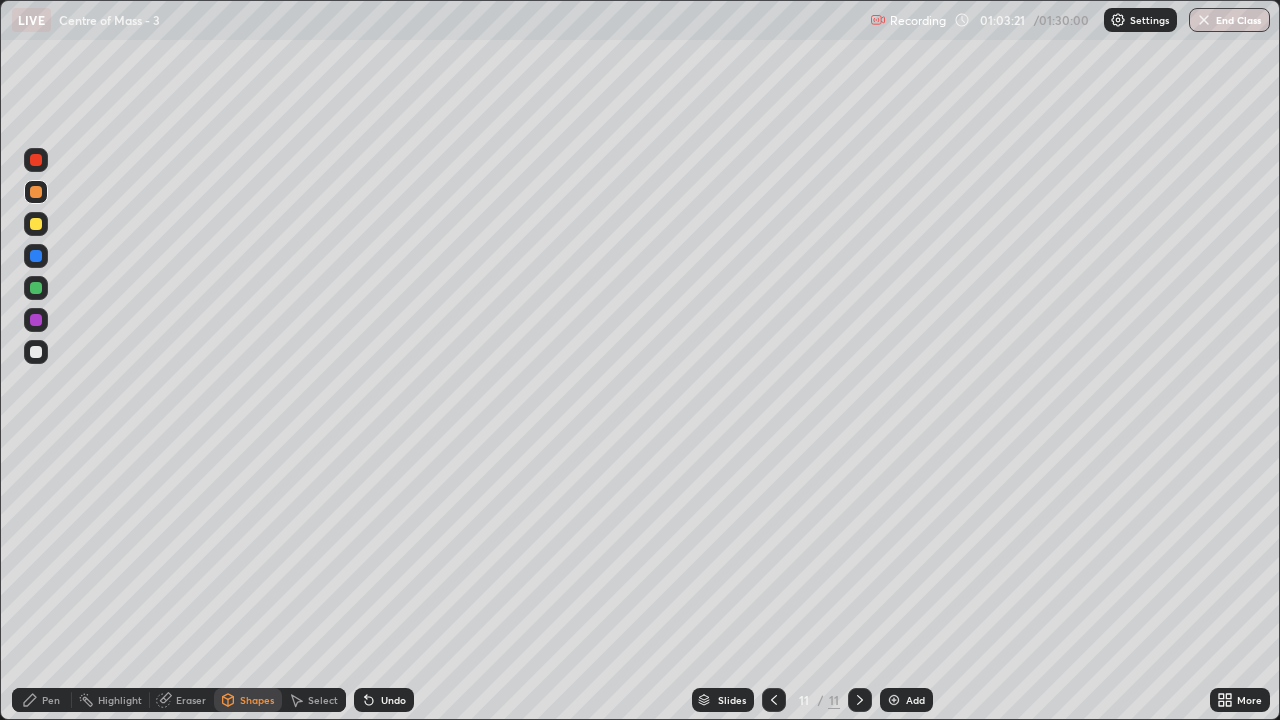 click on "Pen" at bounding box center (51, 700) 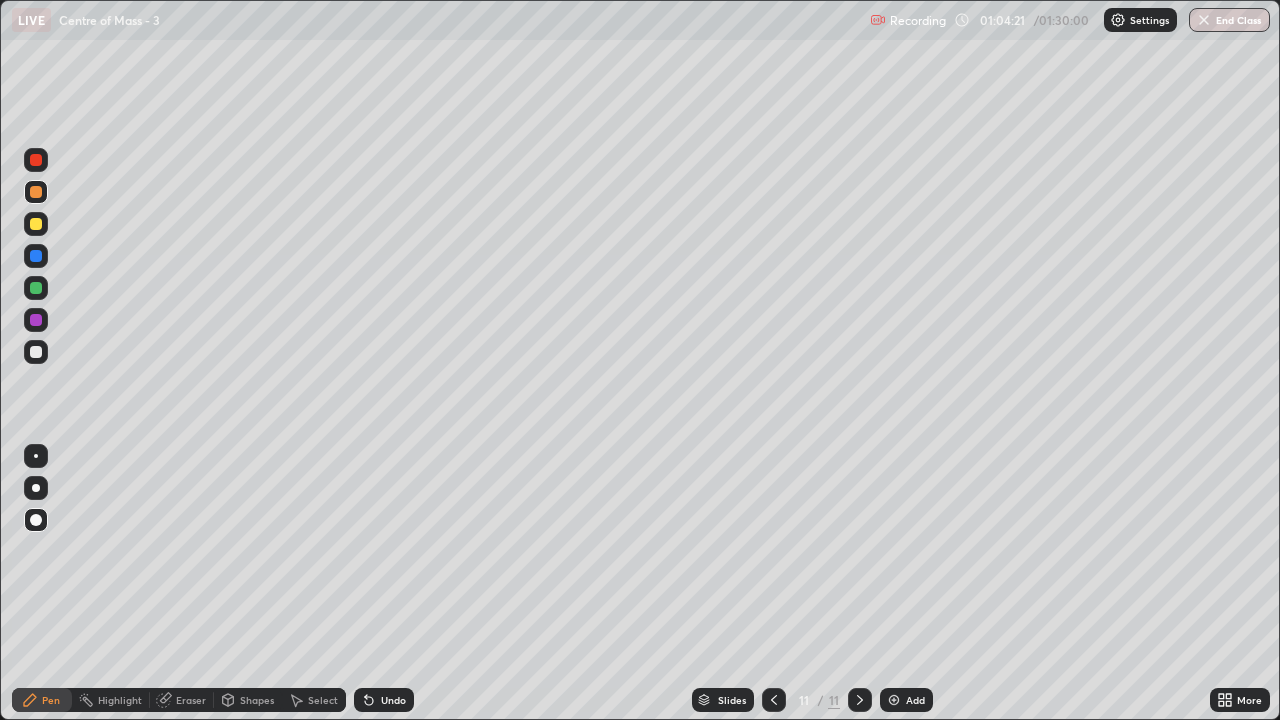 click at bounding box center (36, 352) 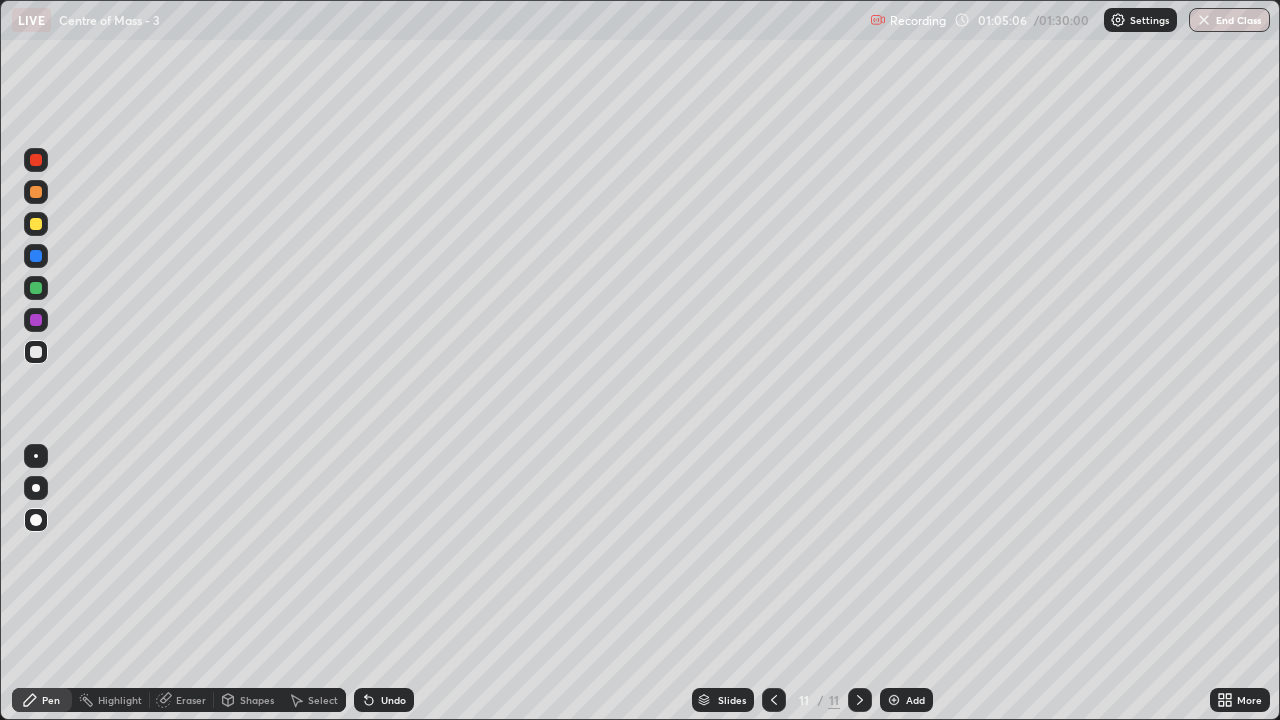 click on "Slides 11 / 11 Add" at bounding box center [812, 700] 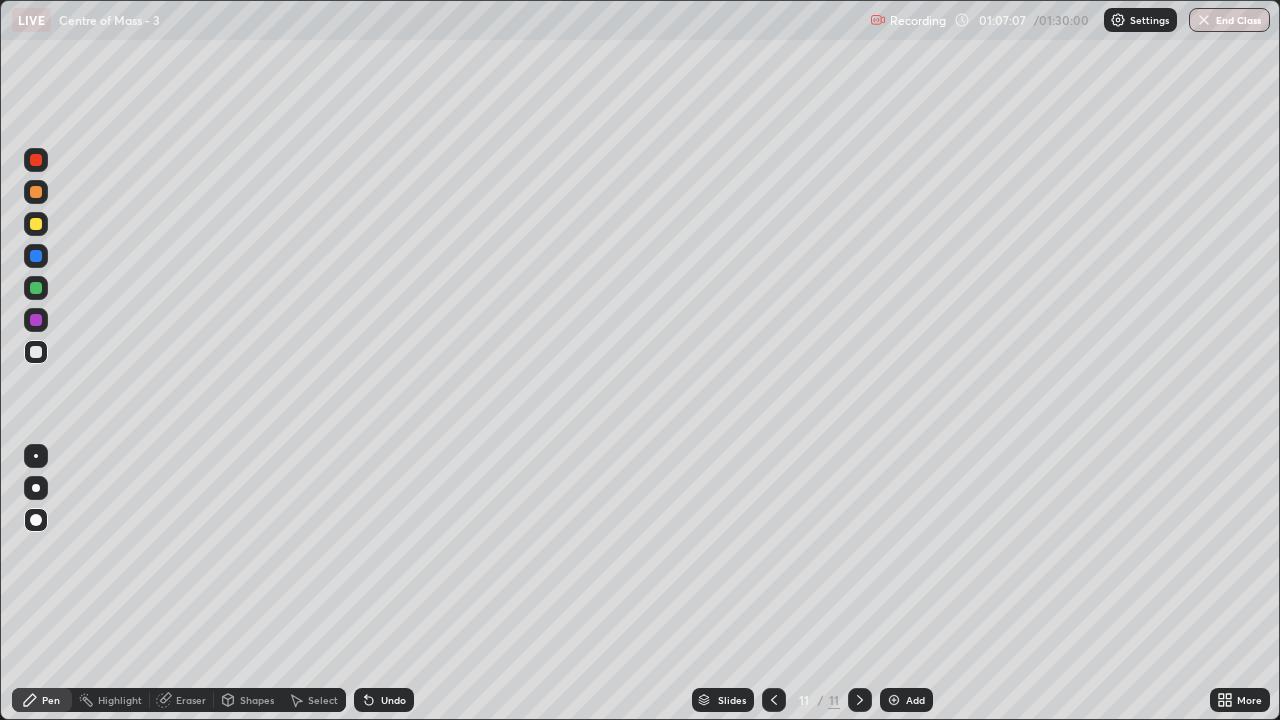 click on "Add" at bounding box center (906, 700) 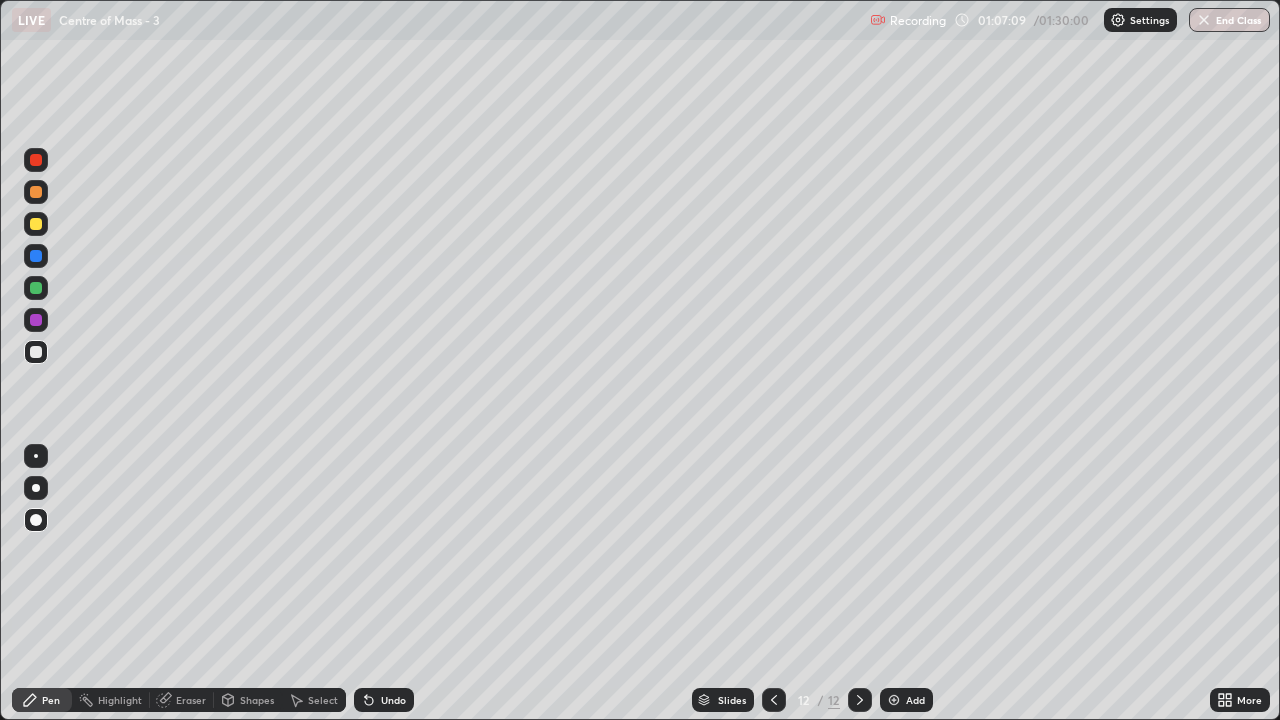 click on "Shapes" at bounding box center [257, 700] 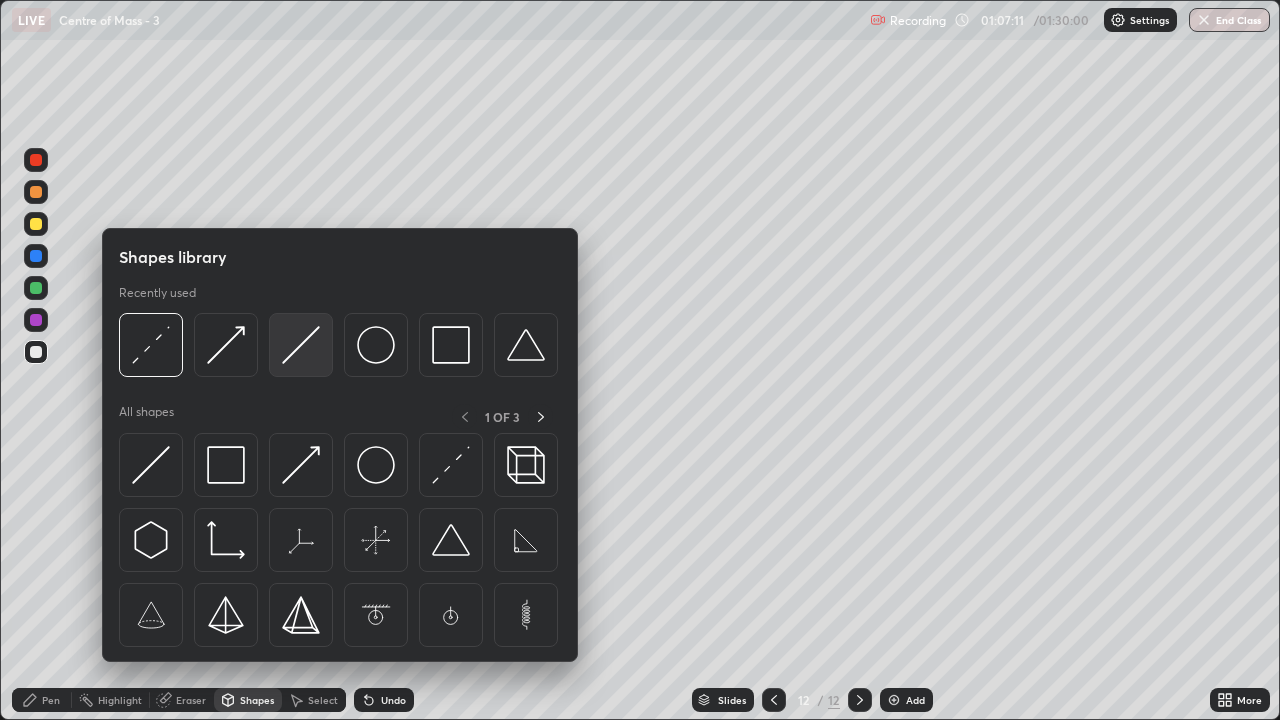 click at bounding box center [301, 345] 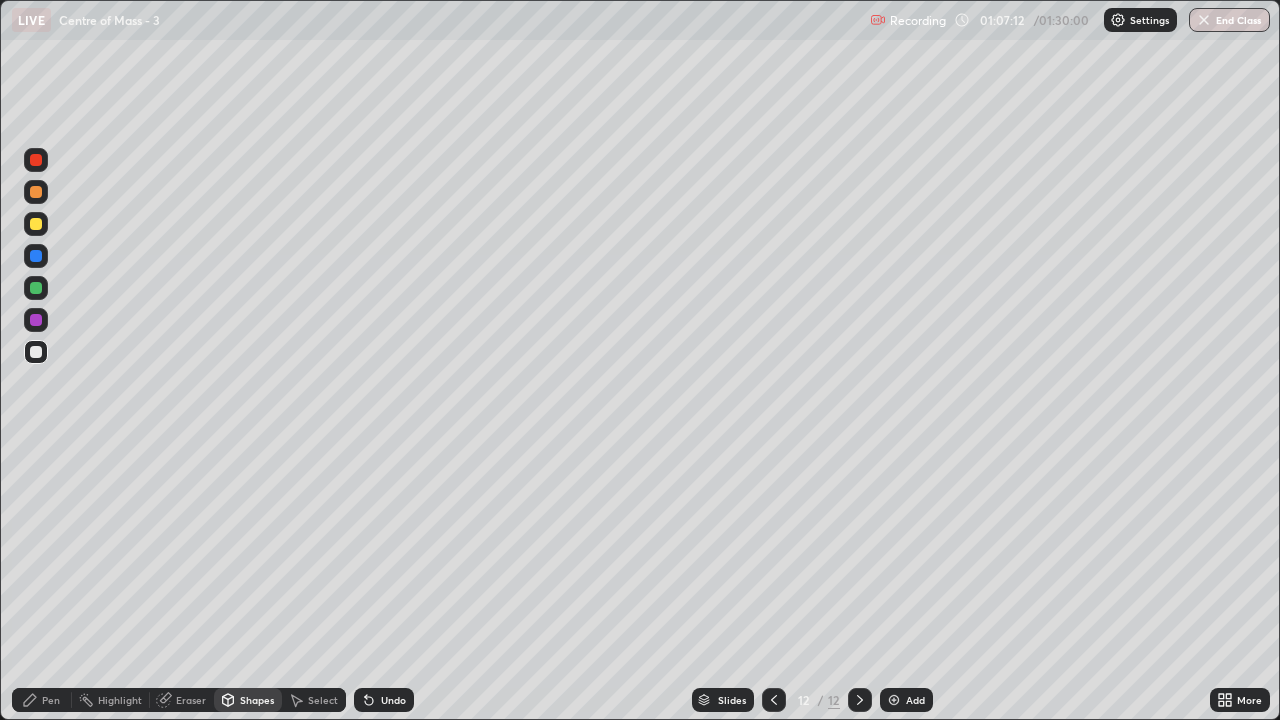 click at bounding box center (36, 224) 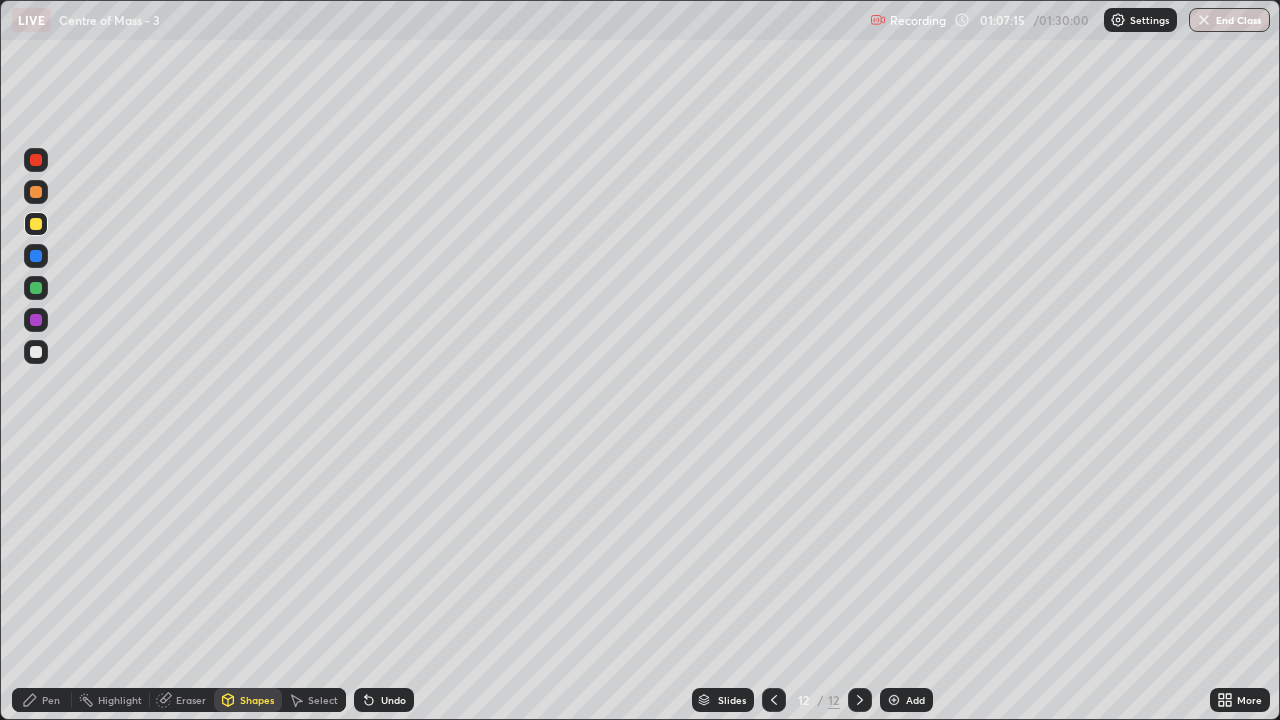 click on "Shapes" at bounding box center [257, 700] 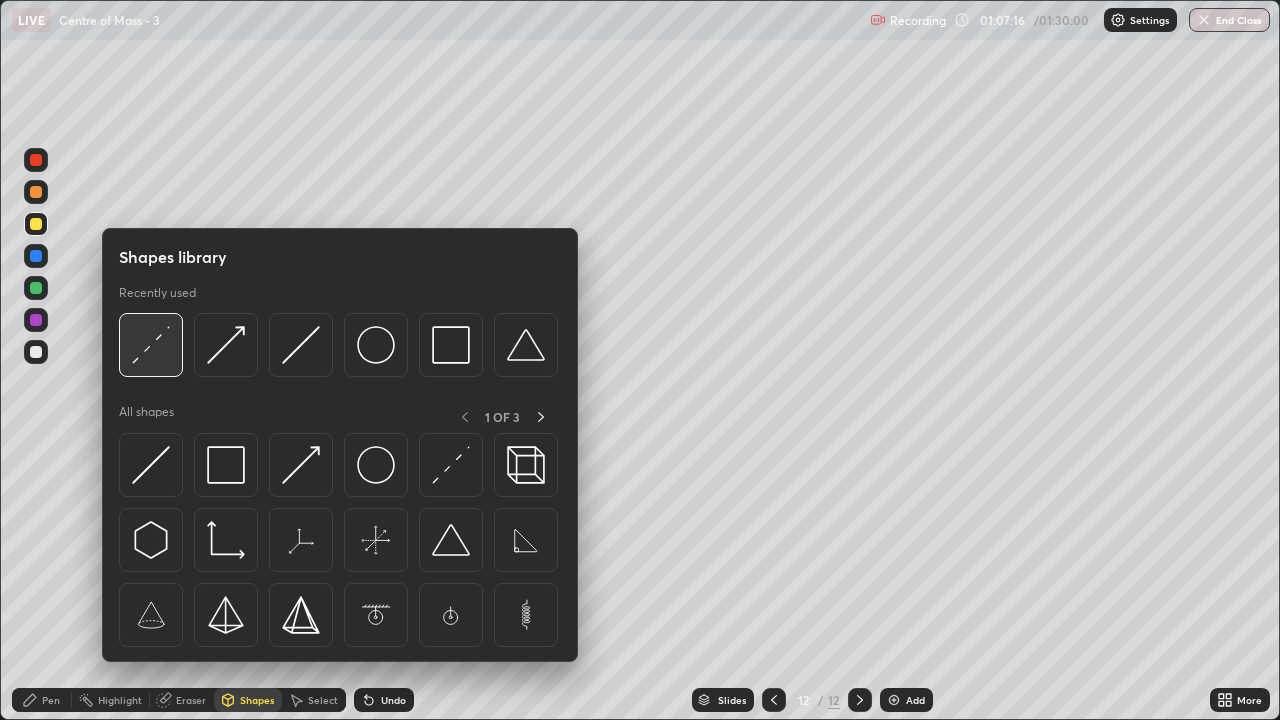 click at bounding box center [151, 345] 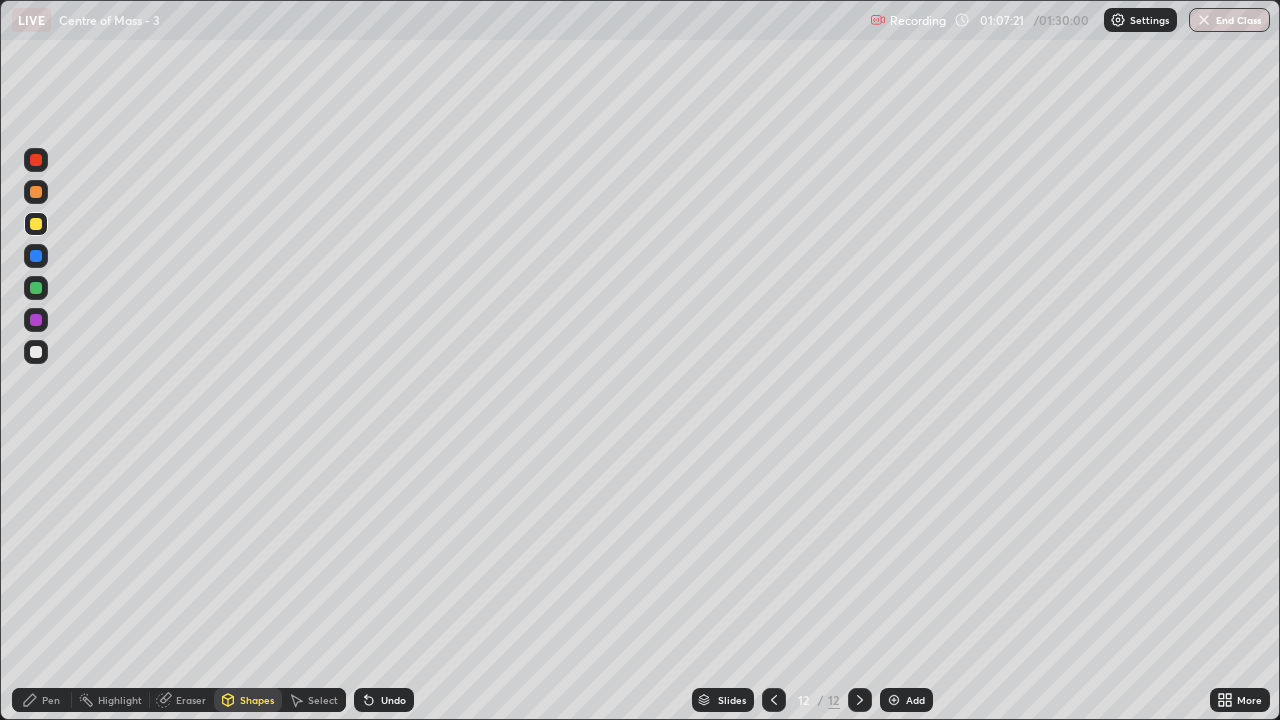 click at bounding box center (36, 288) 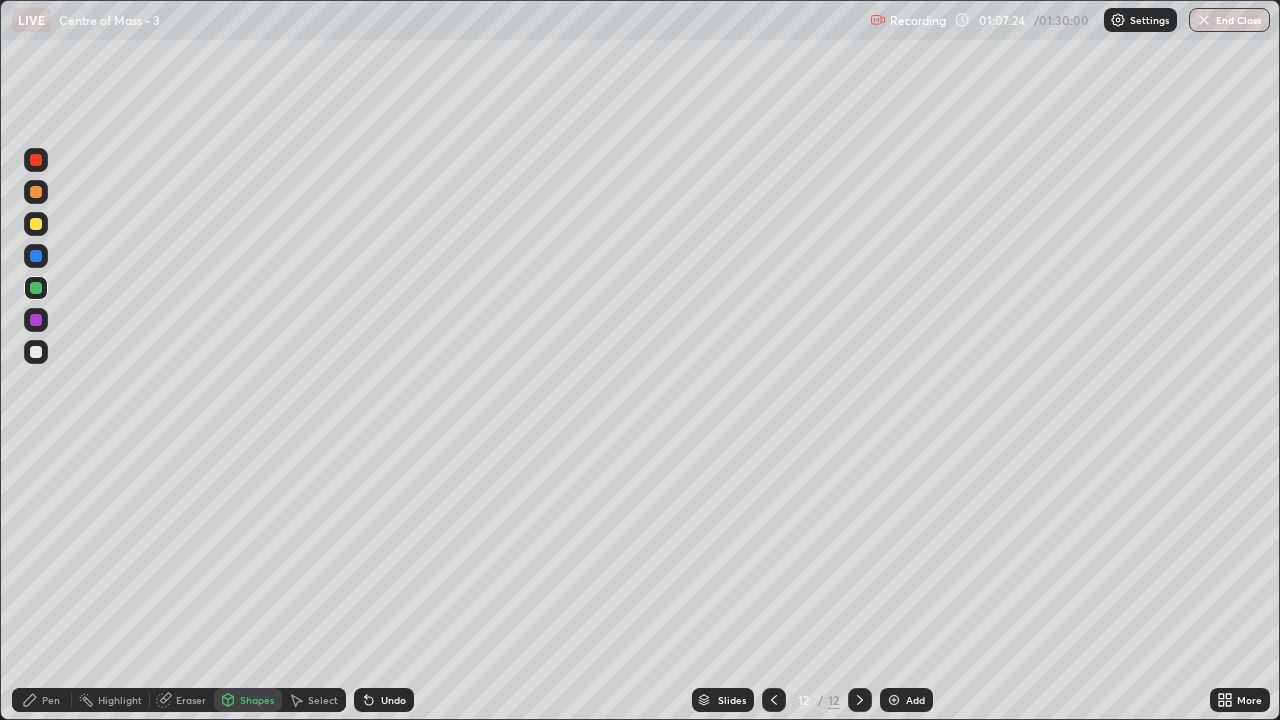 click on "Pen" at bounding box center [51, 700] 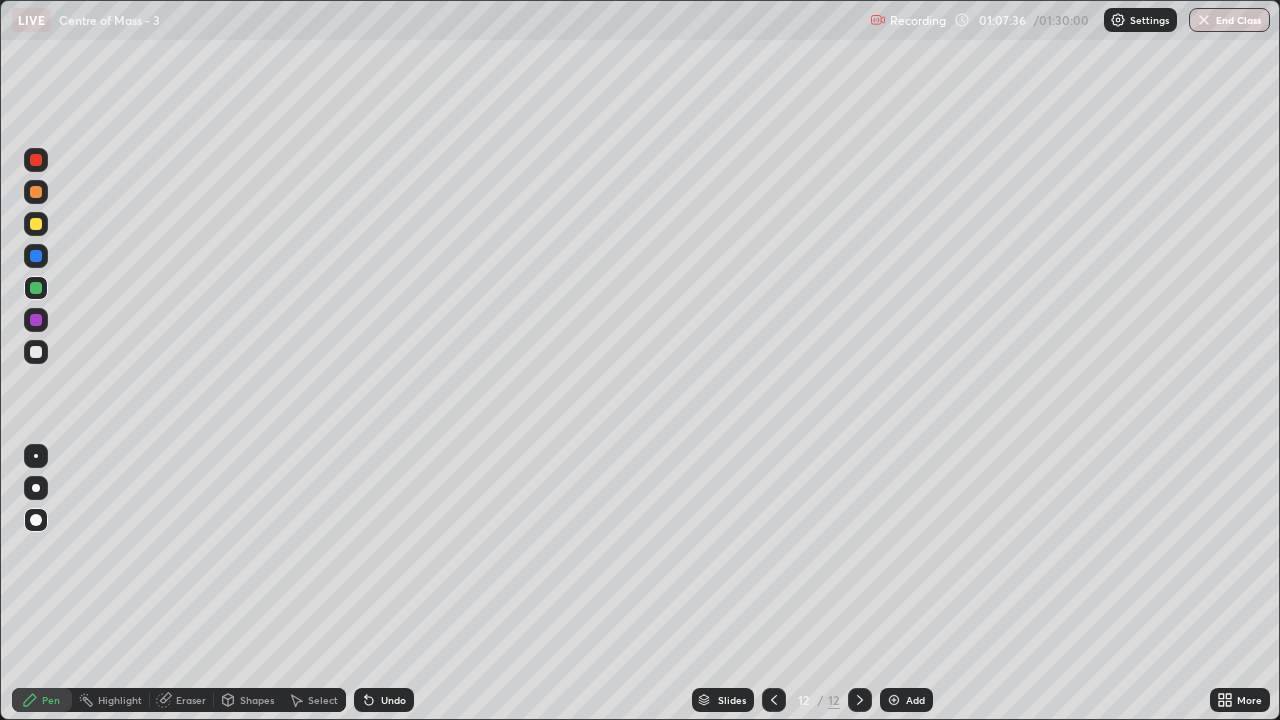 click on "Shapes" at bounding box center [257, 700] 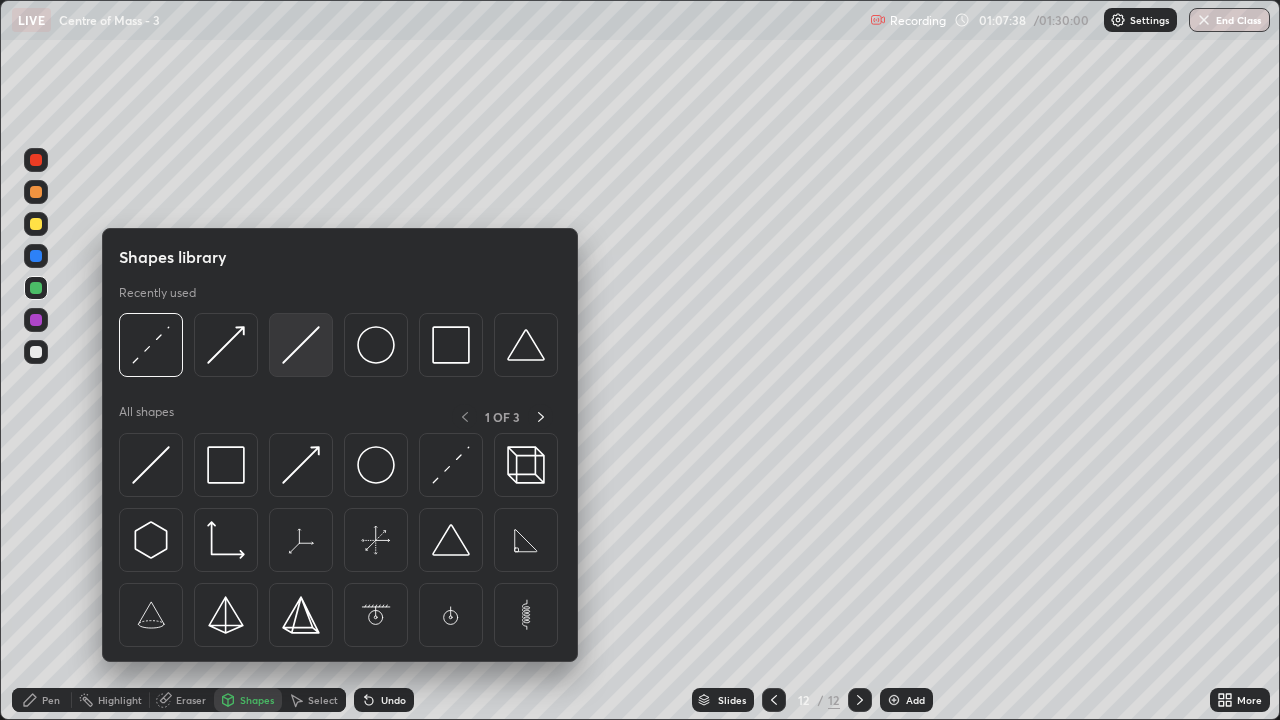 click at bounding box center [301, 345] 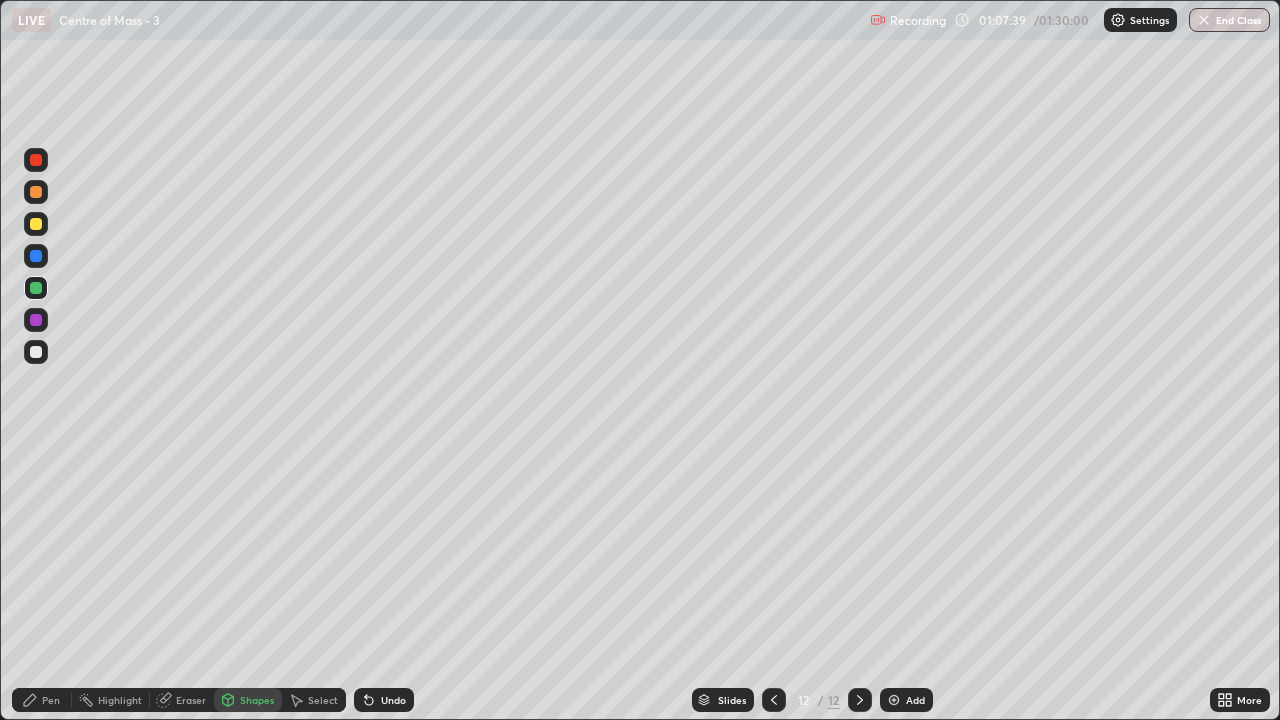 click at bounding box center (36, 192) 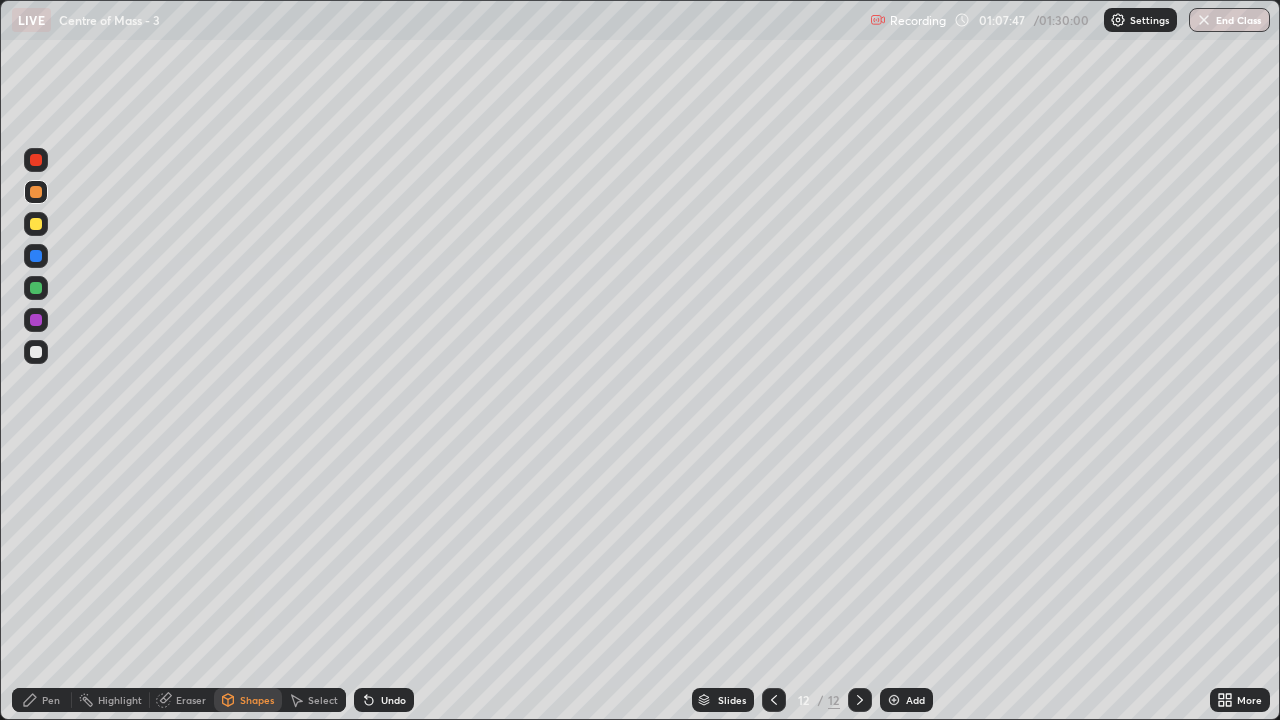 click on "Pen" at bounding box center [51, 700] 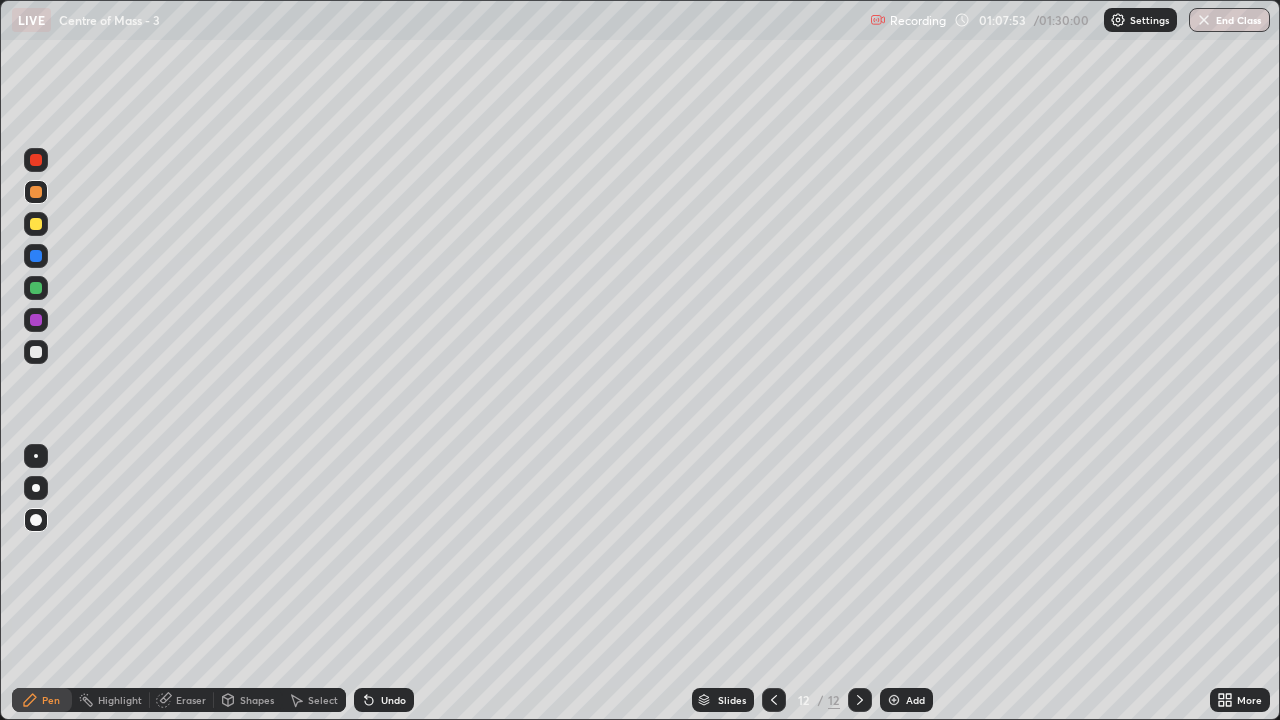 click on "Shapes" at bounding box center [257, 700] 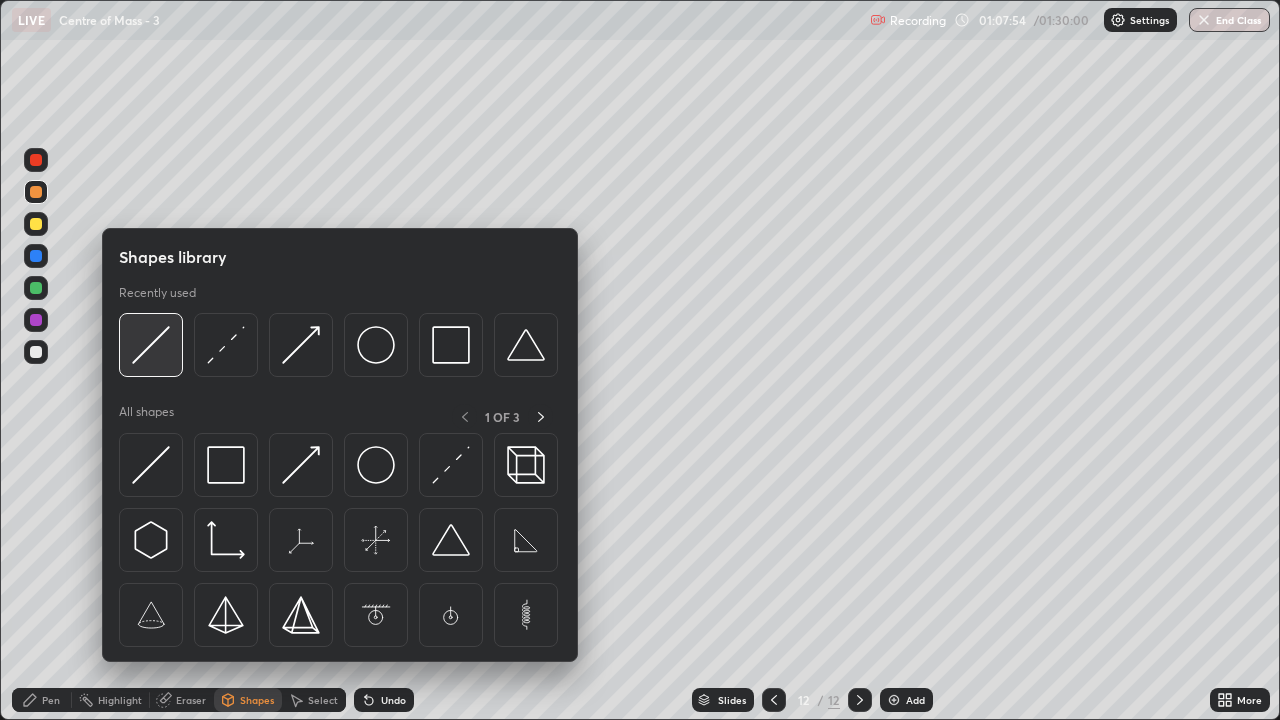 click at bounding box center (151, 345) 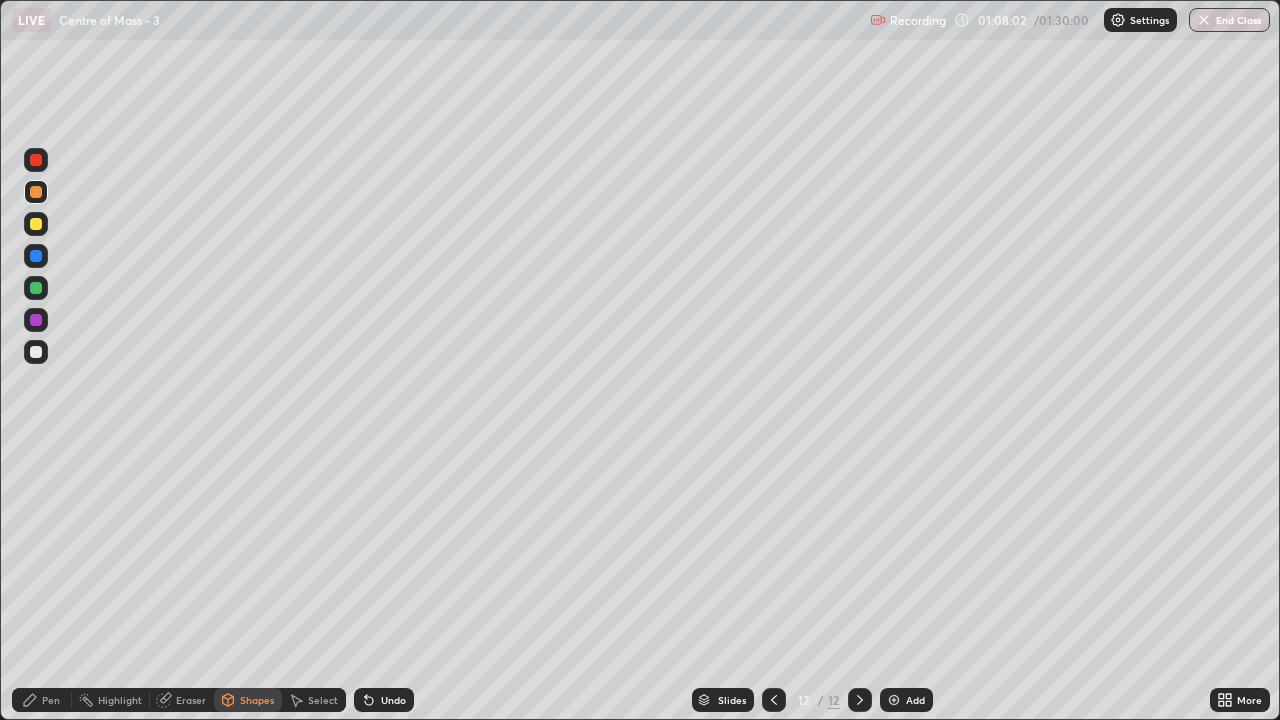 click on "Pen" at bounding box center [51, 700] 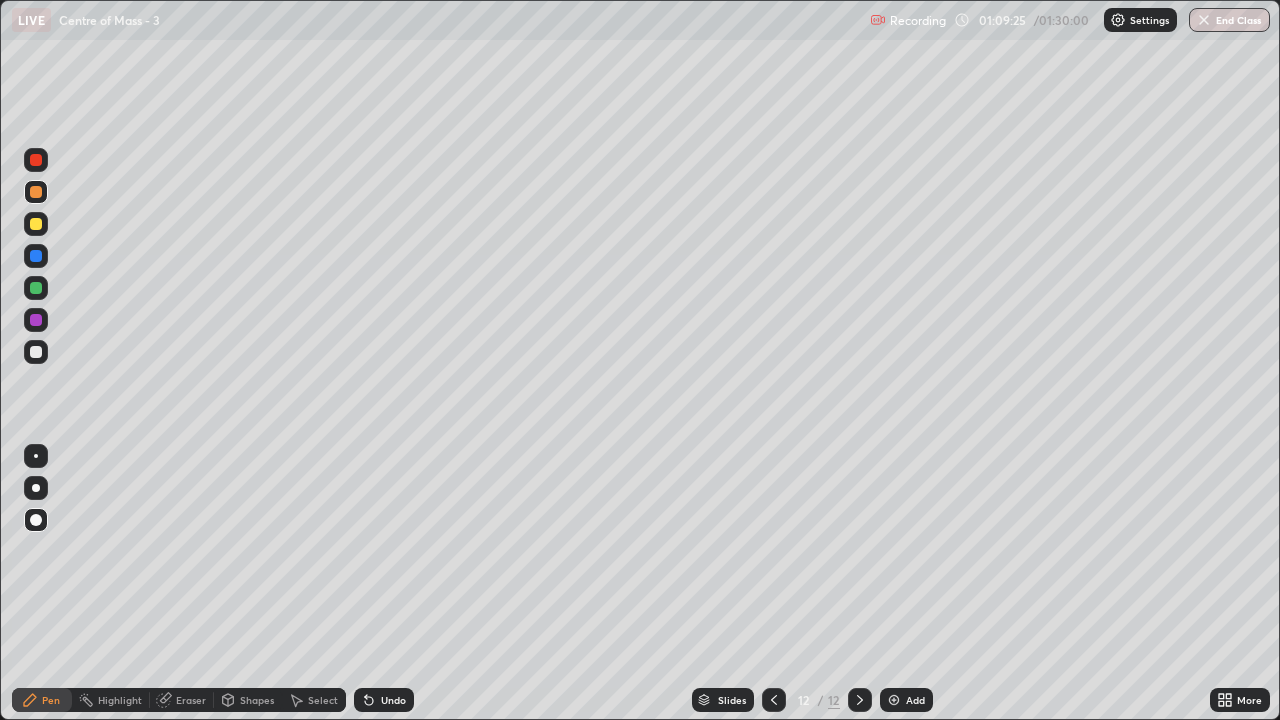 click on "Shapes" at bounding box center (257, 700) 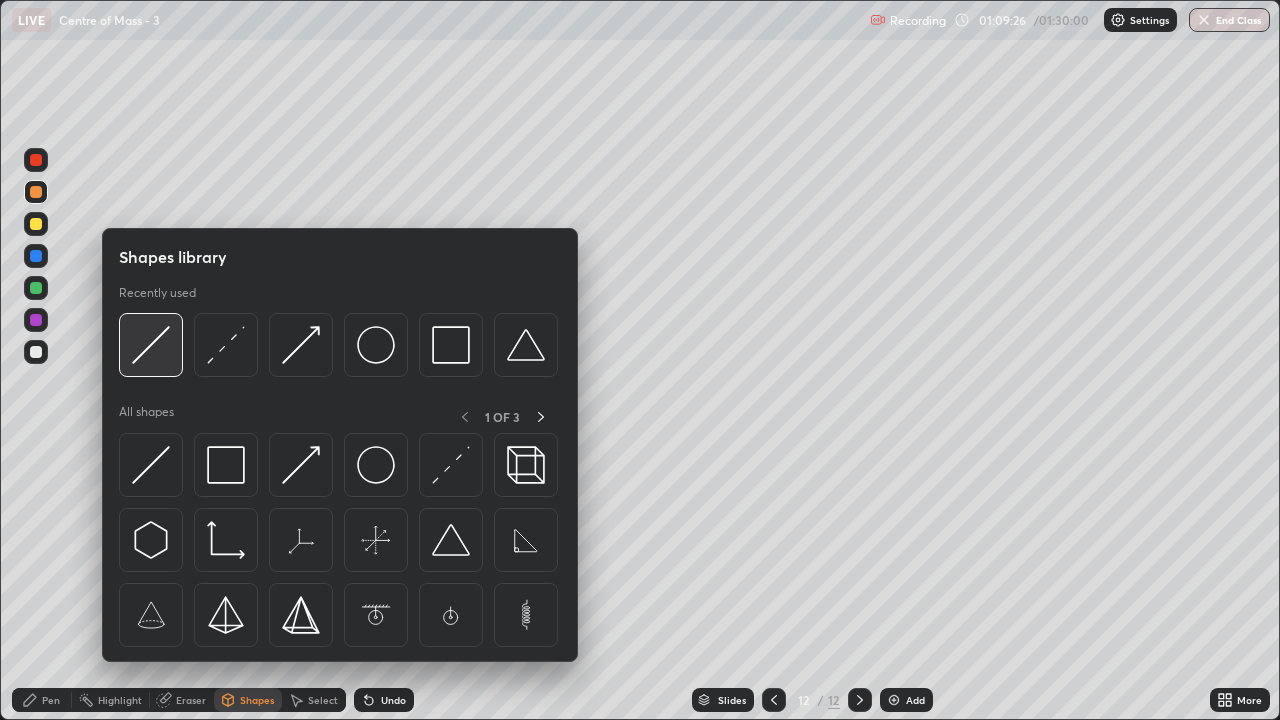 click at bounding box center [151, 345] 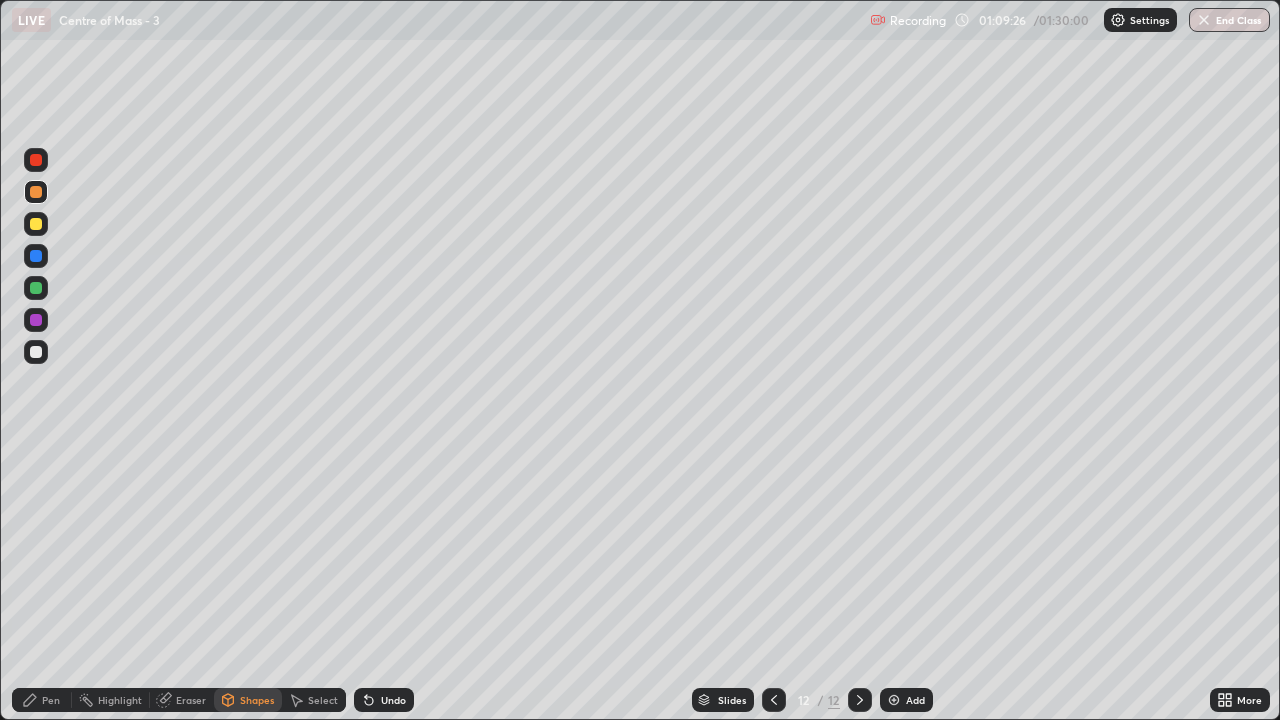 click at bounding box center [36, 288] 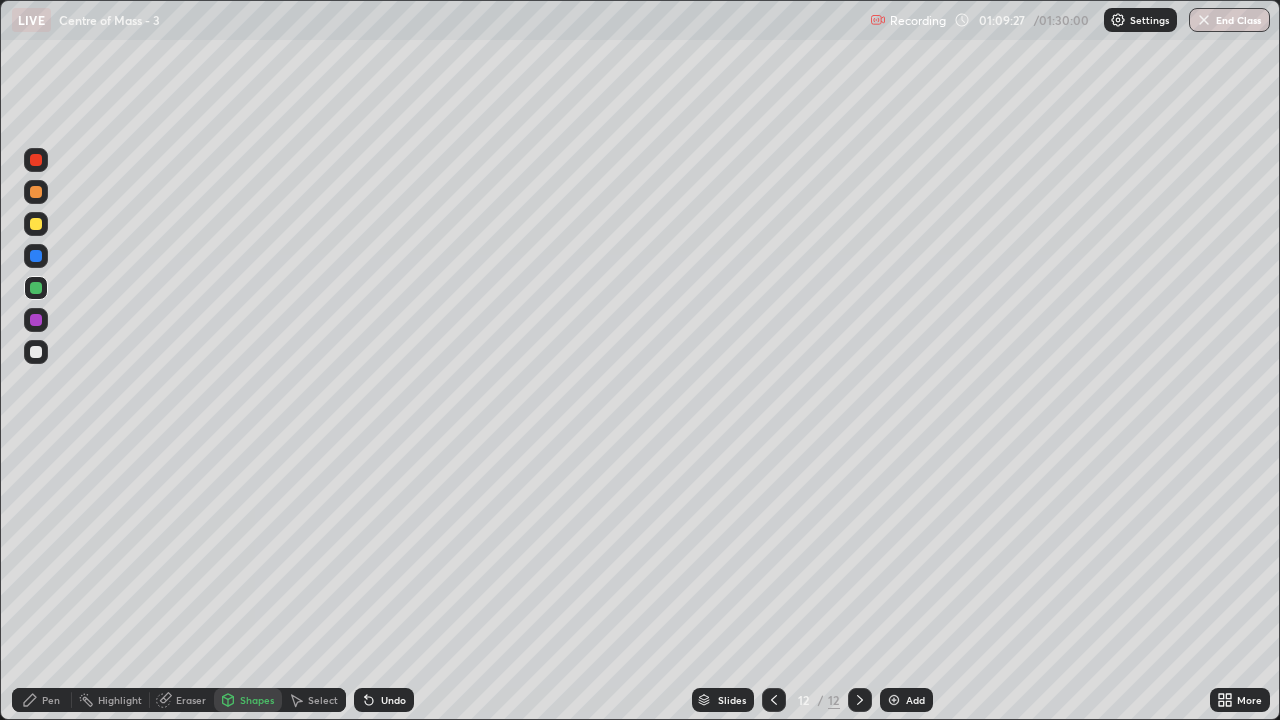 click at bounding box center (36, 192) 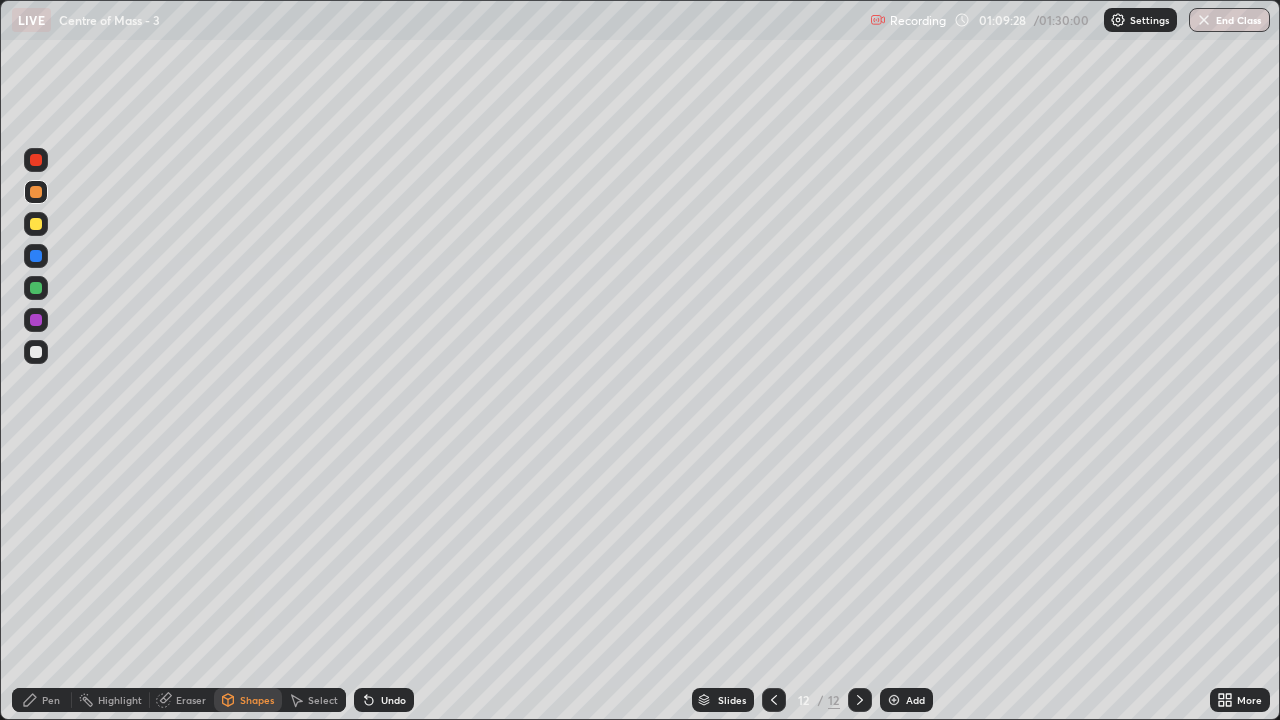 click at bounding box center (36, 224) 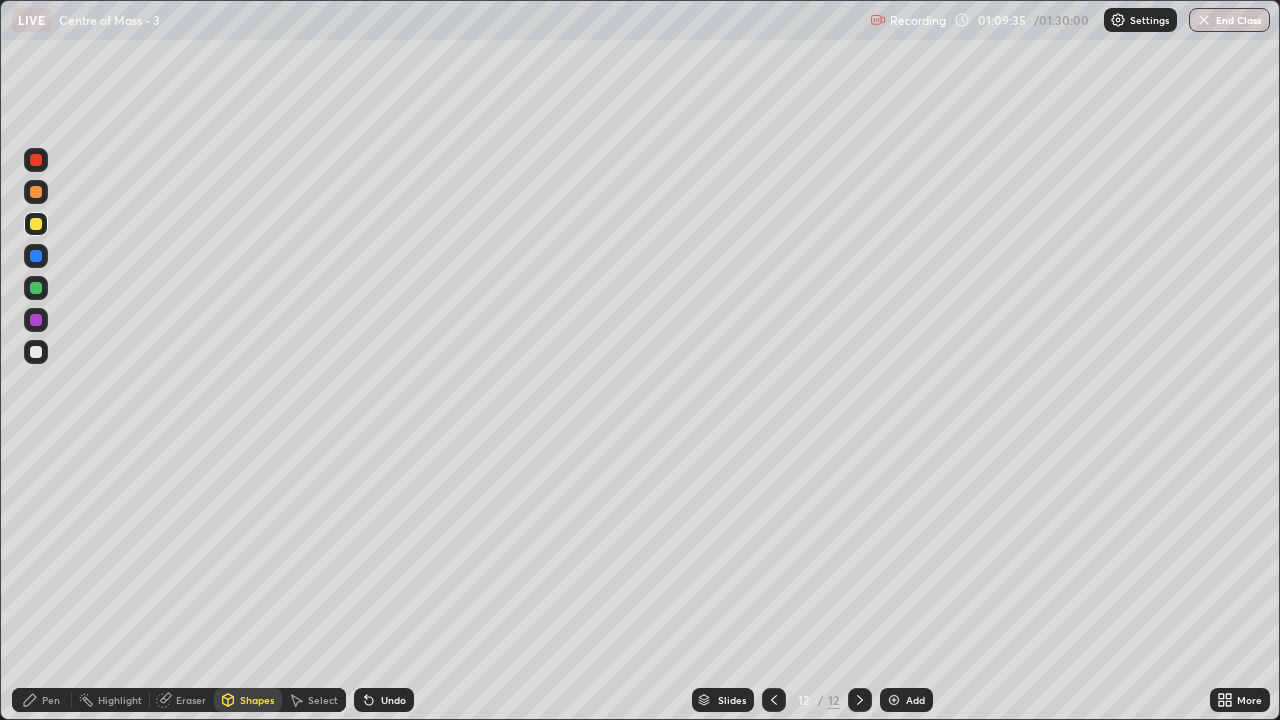 click on "Pen" at bounding box center [51, 700] 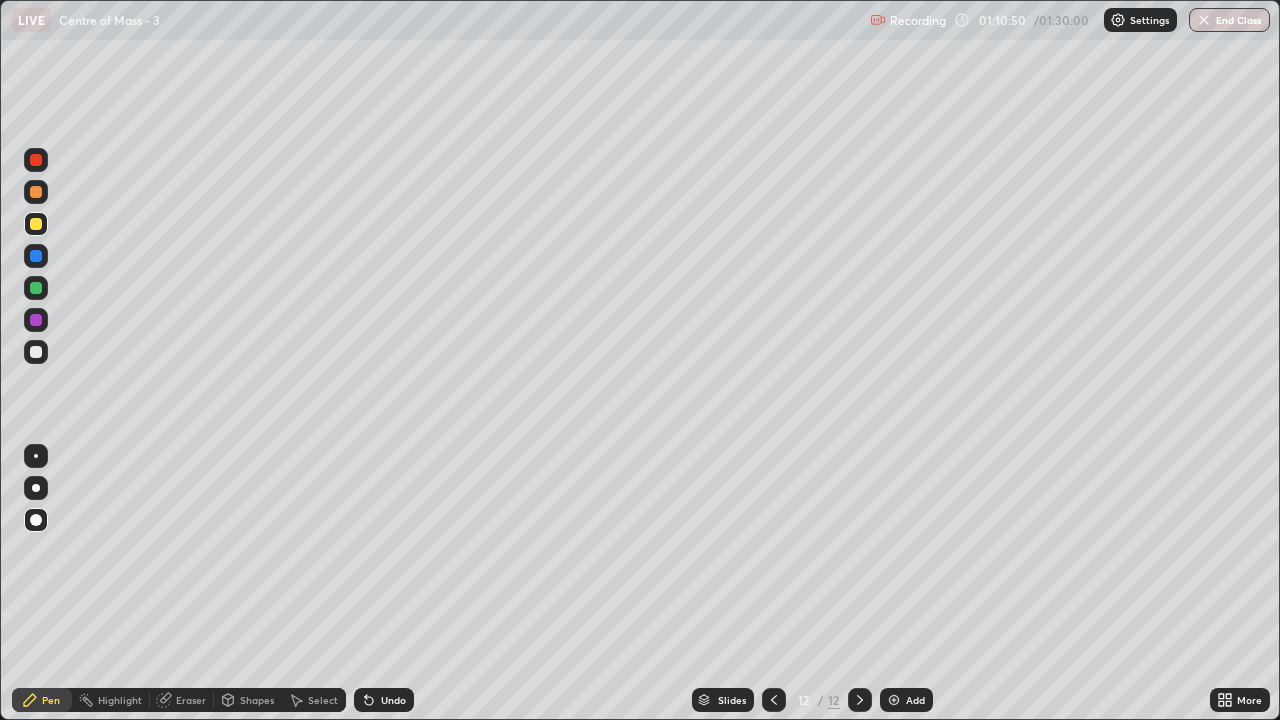 click at bounding box center [36, 352] 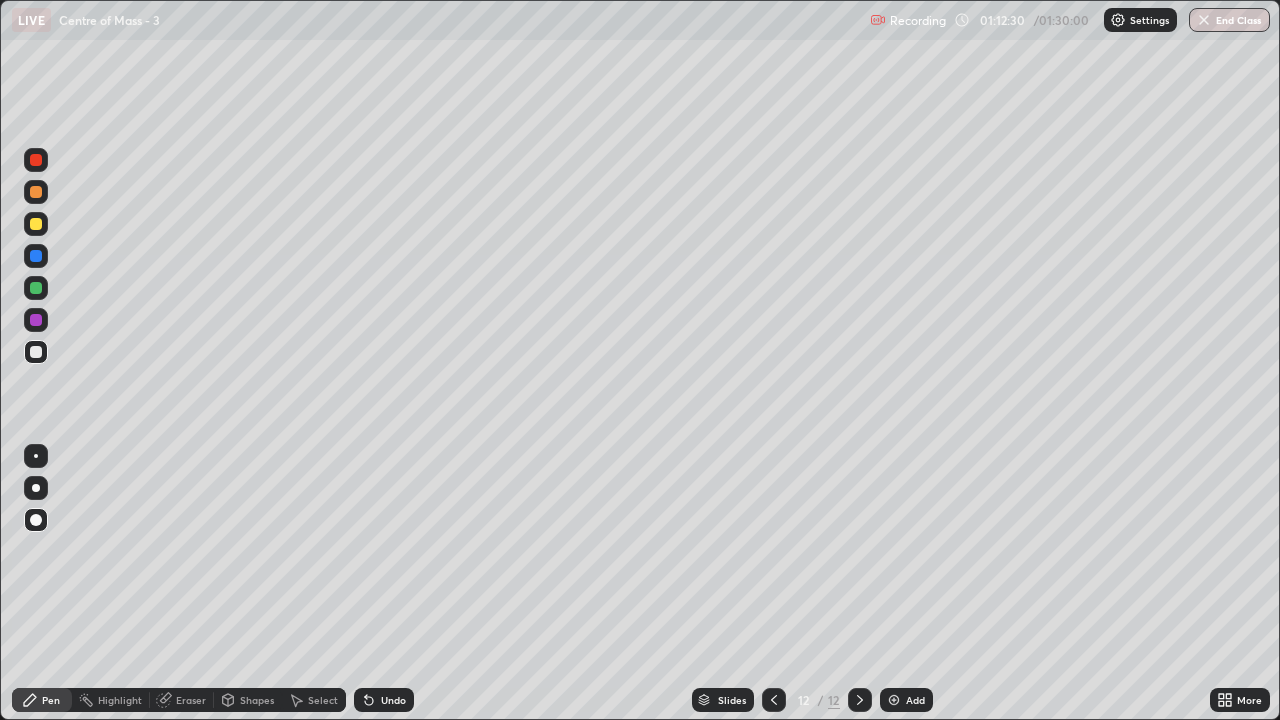 click at bounding box center (36, 288) 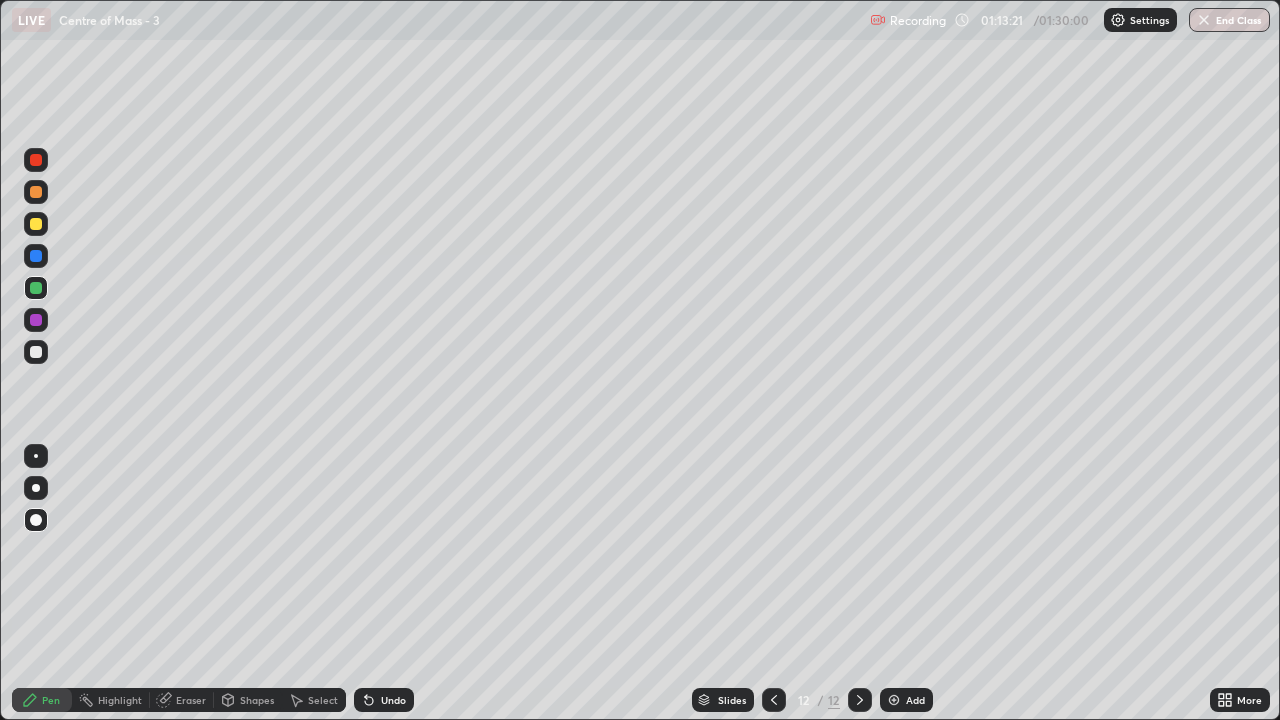 click on "Eraser" at bounding box center (191, 700) 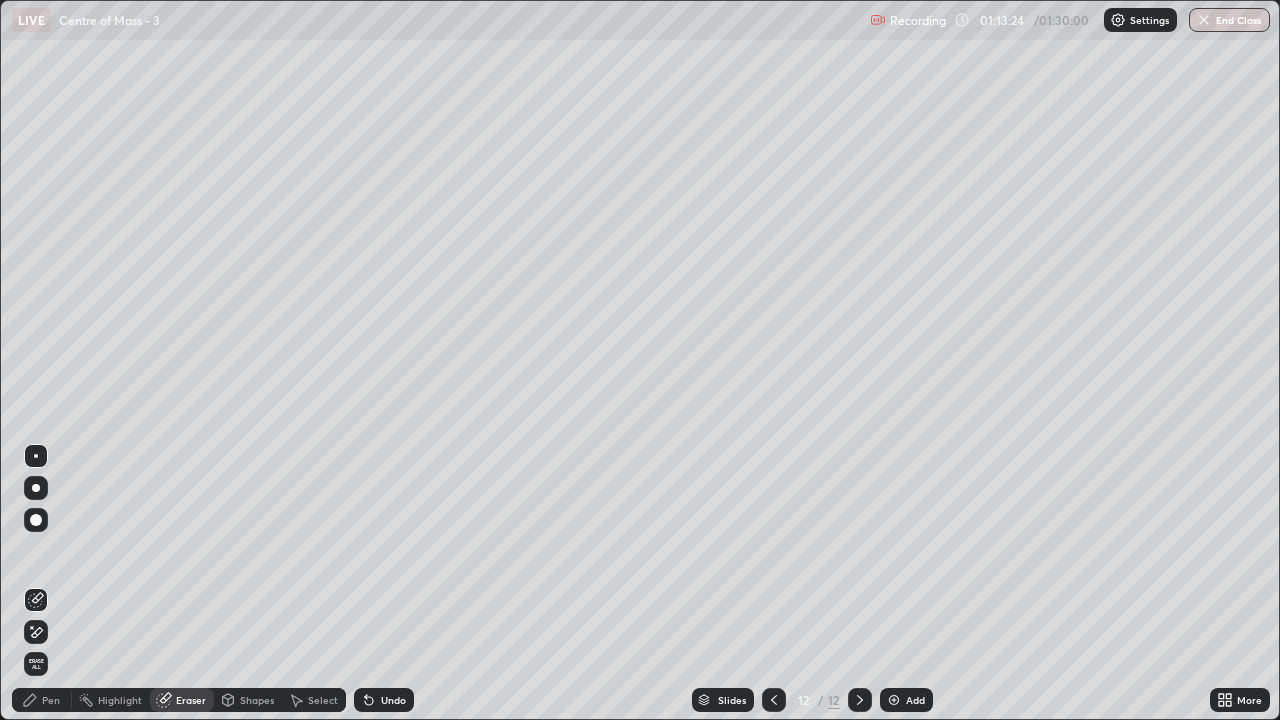 click on "Pen" at bounding box center (51, 700) 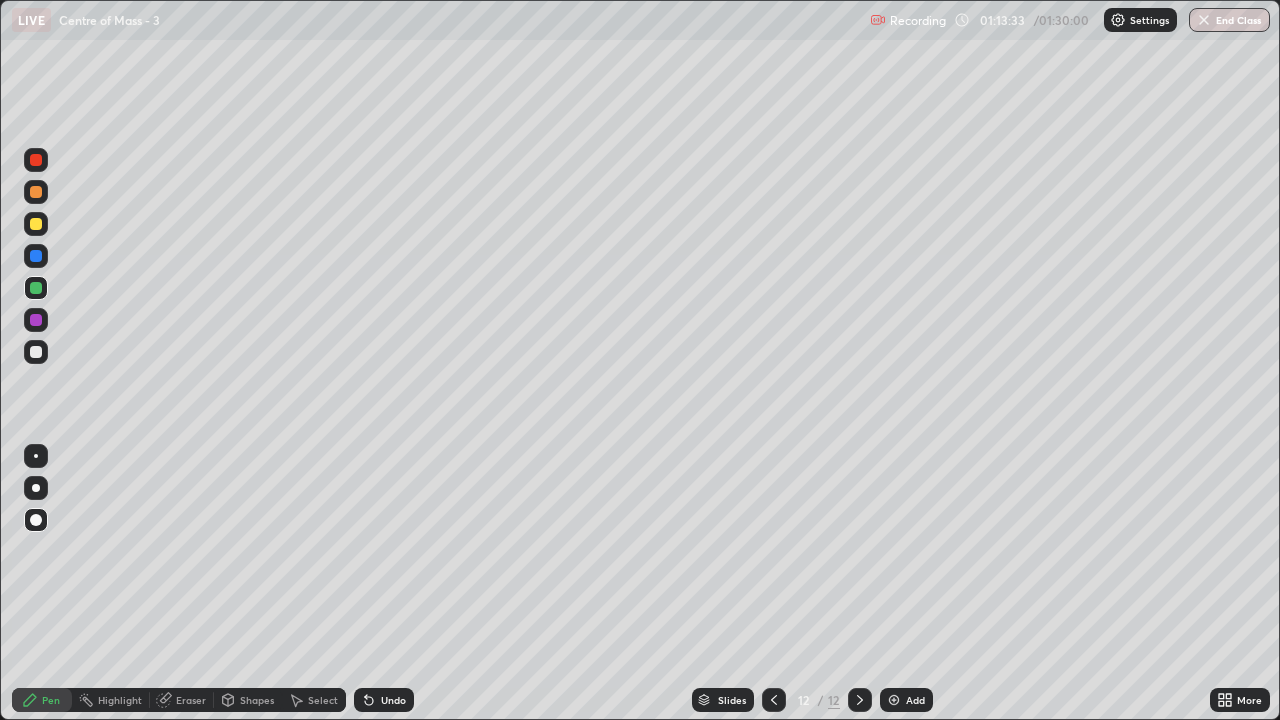 click at bounding box center [36, 352] 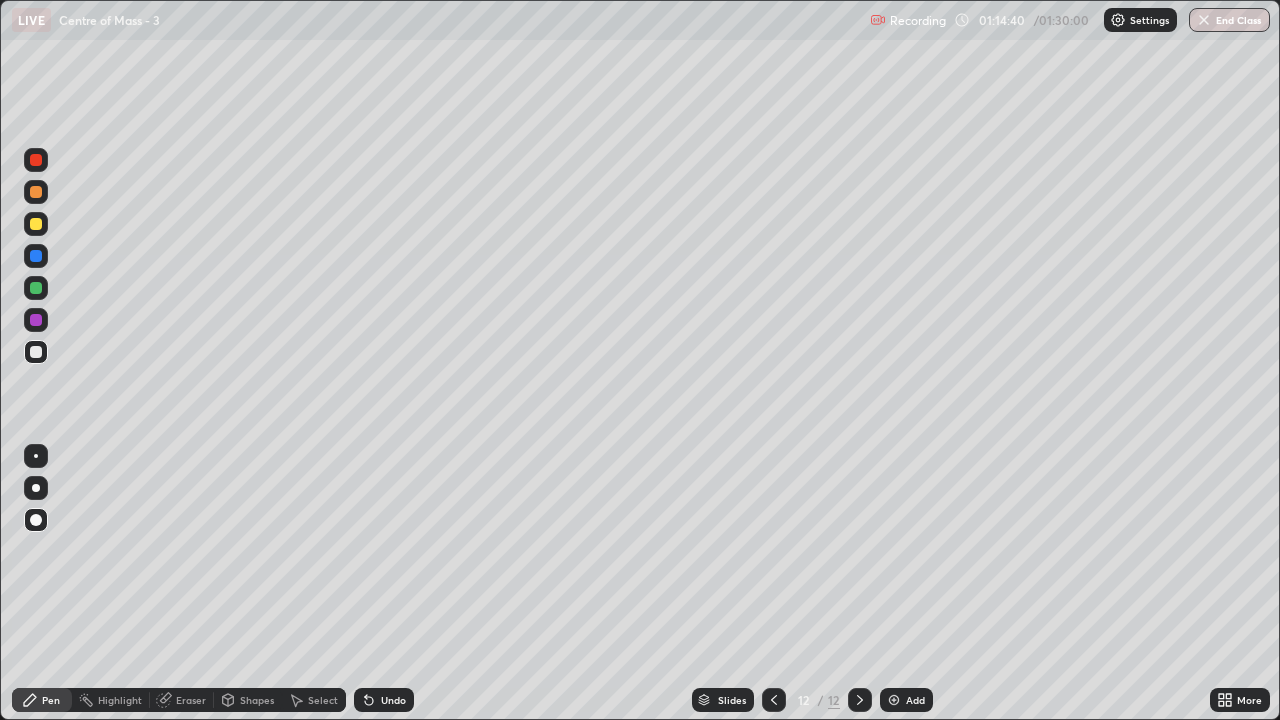 click at bounding box center [894, 700] 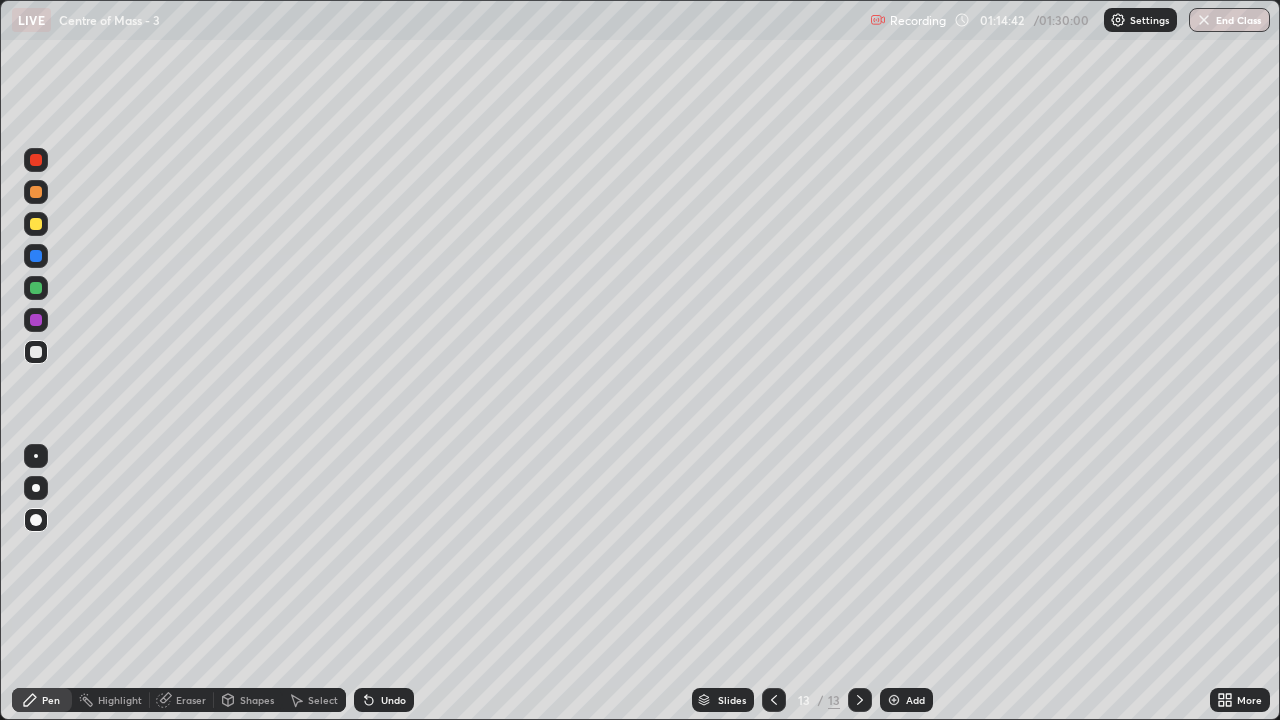 click on "Shapes" at bounding box center (257, 700) 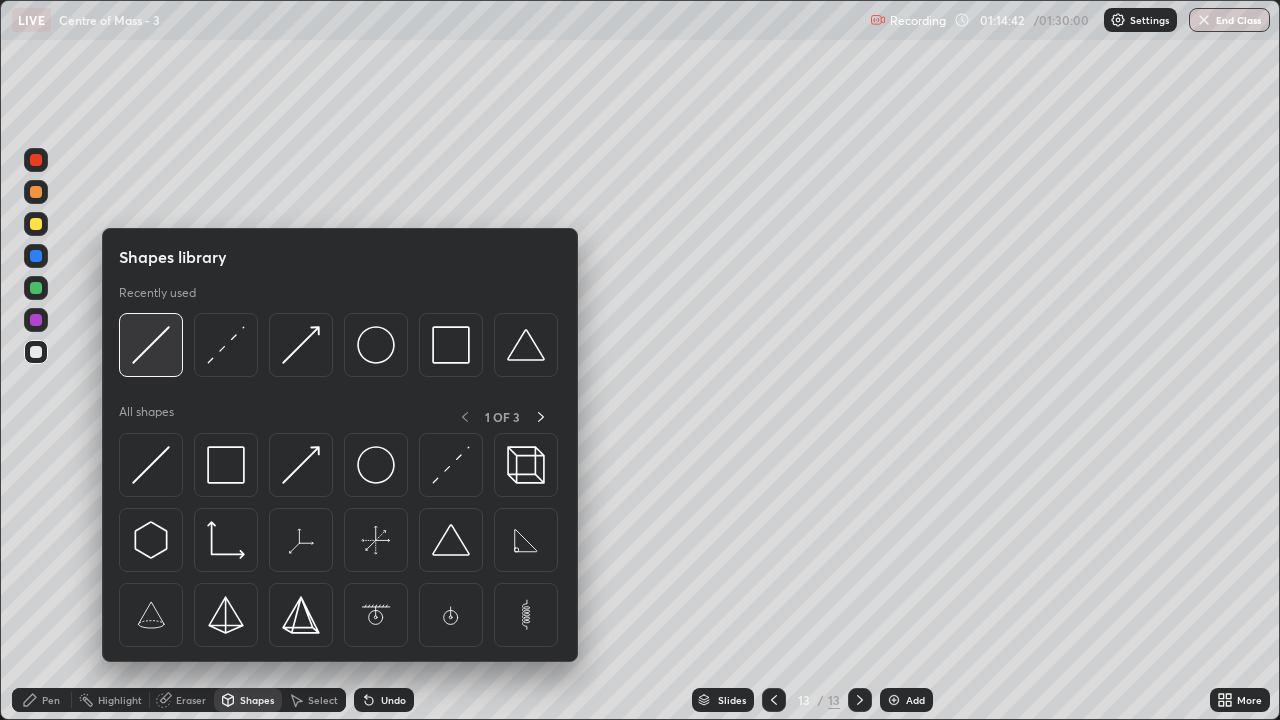 click at bounding box center (151, 345) 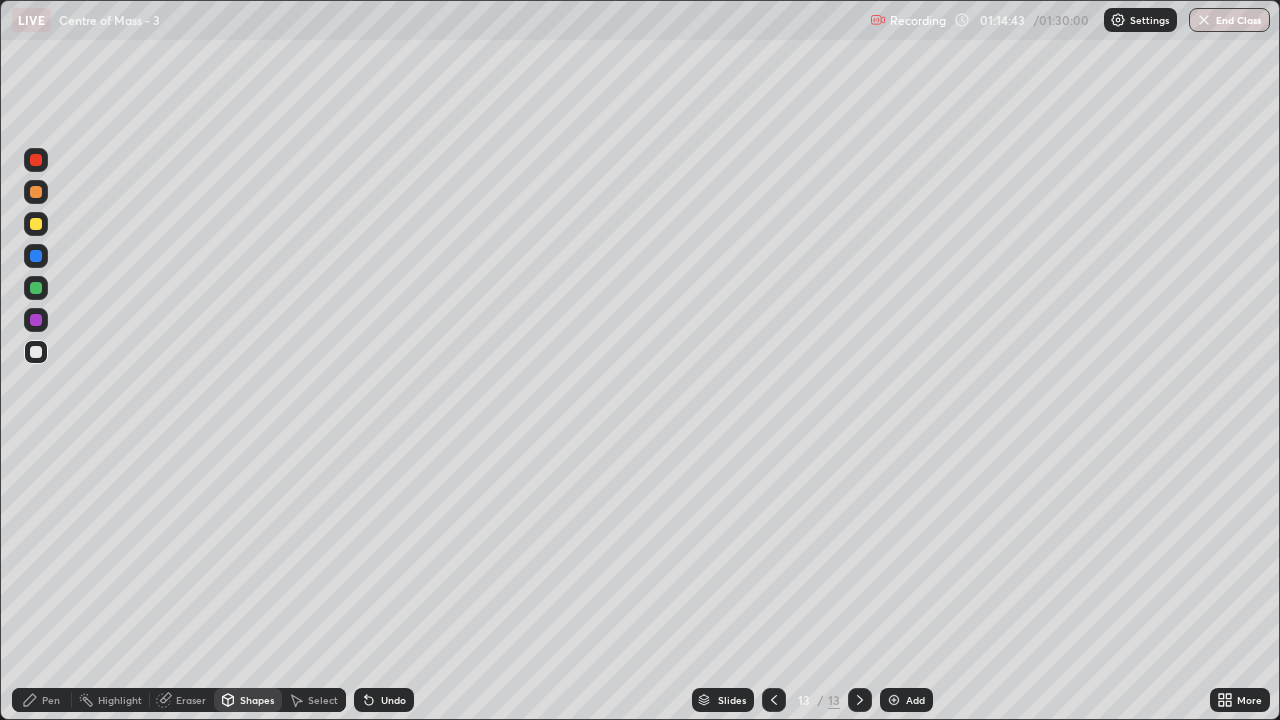 click at bounding box center [36, 224] 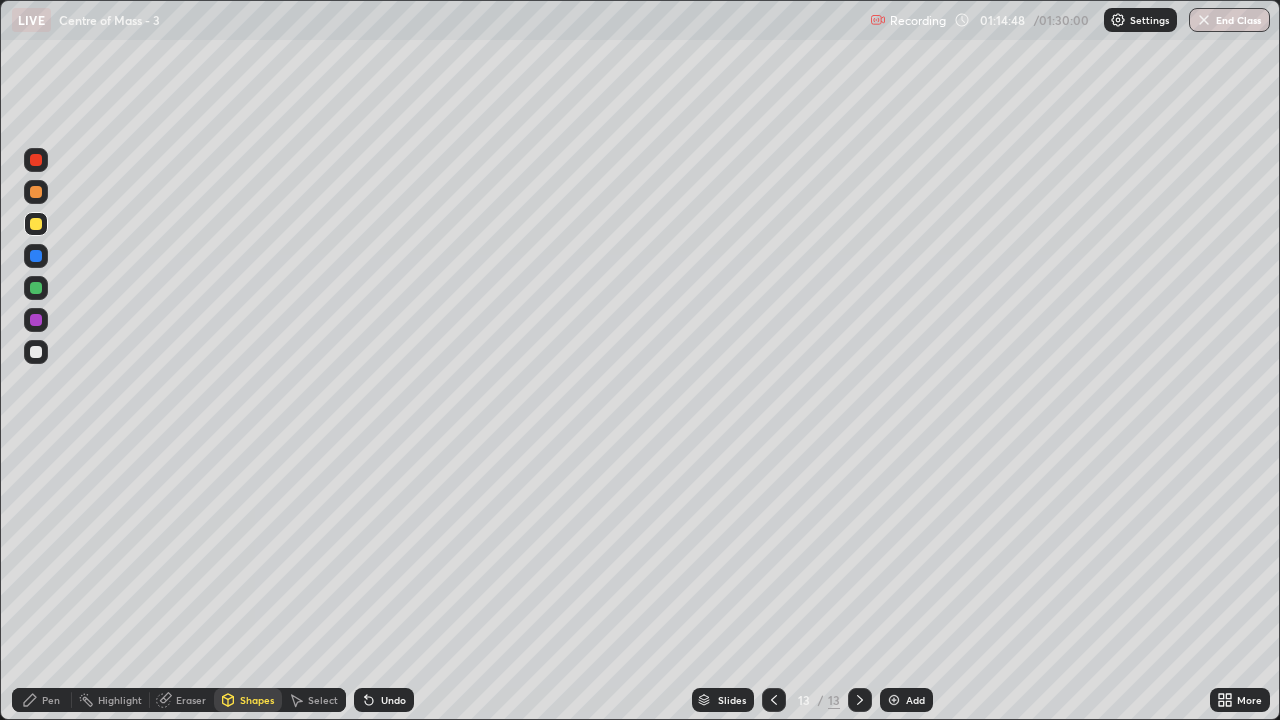 click on "Pen" at bounding box center [51, 700] 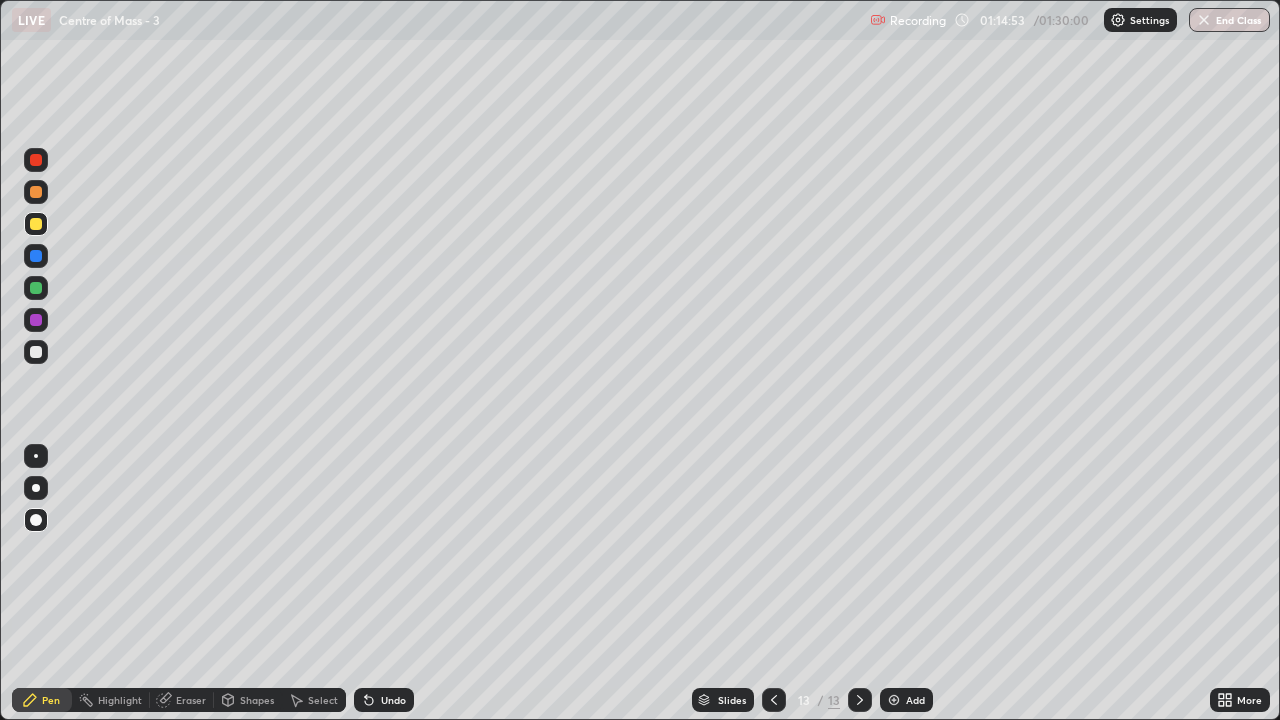 click on "Shapes" at bounding box center (257, 700) 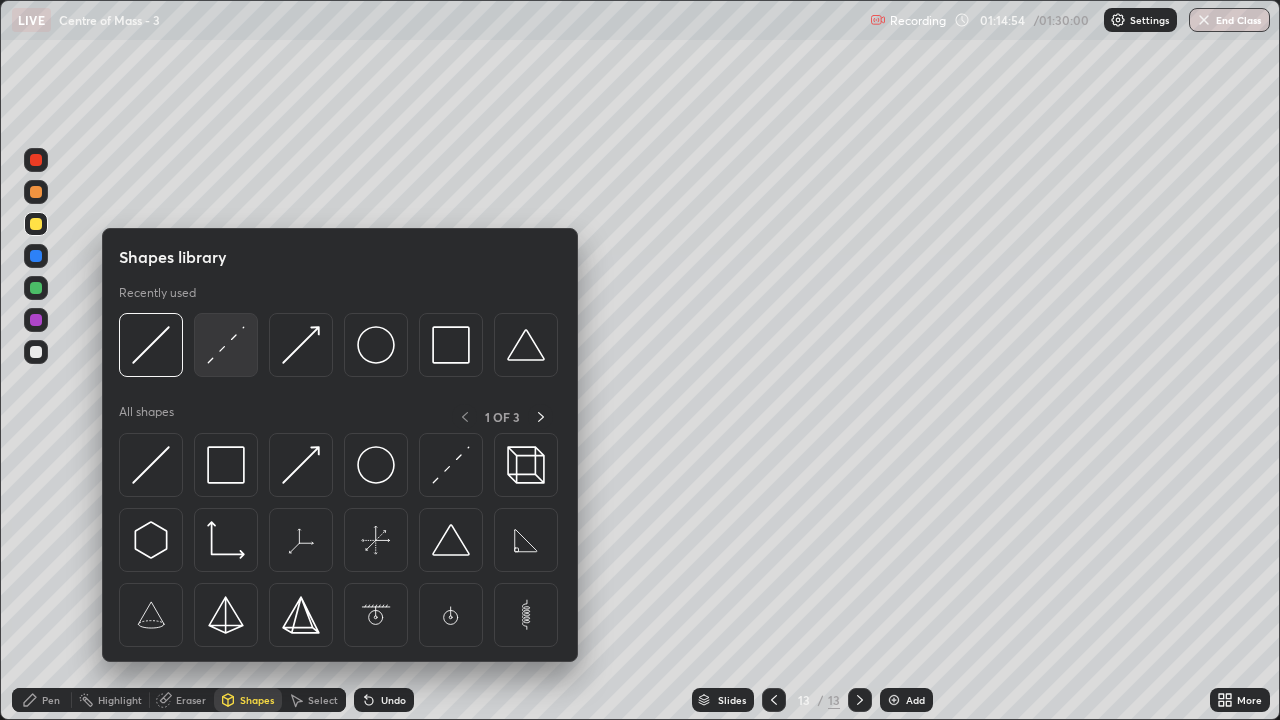 click at bounding box center [226, 345] 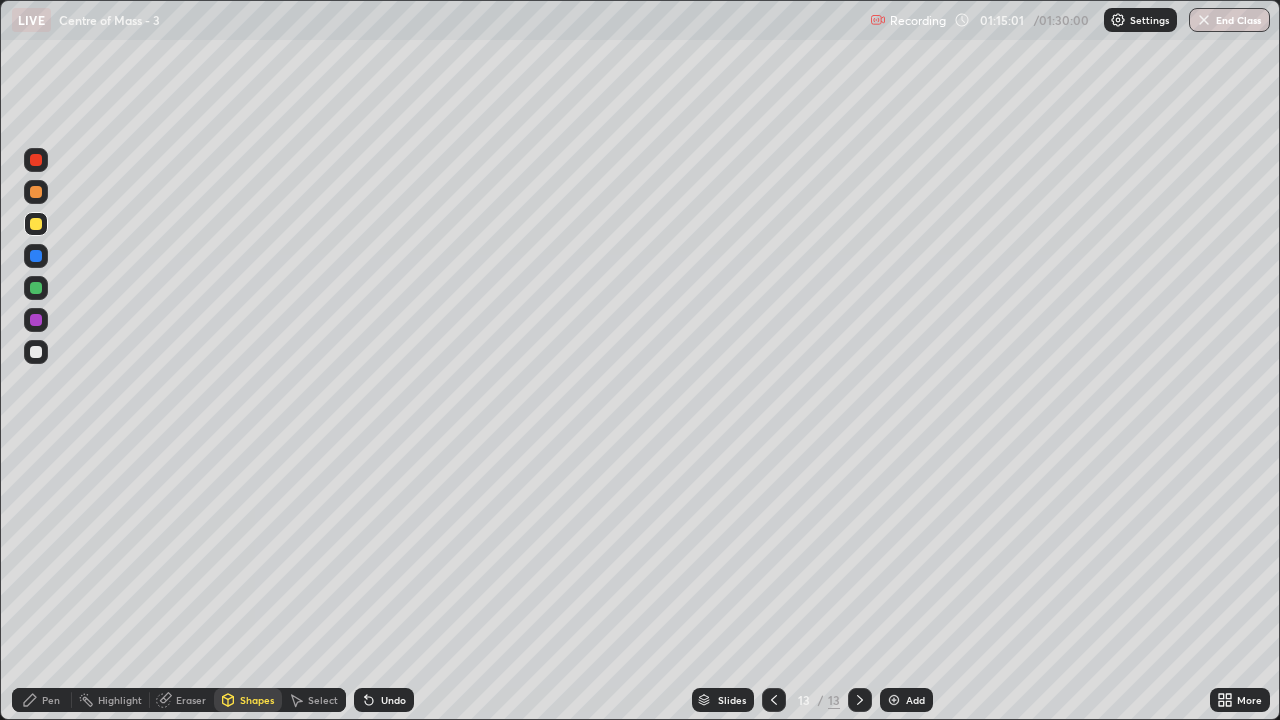 click on "Shapes" at bounding box center [257, 700] 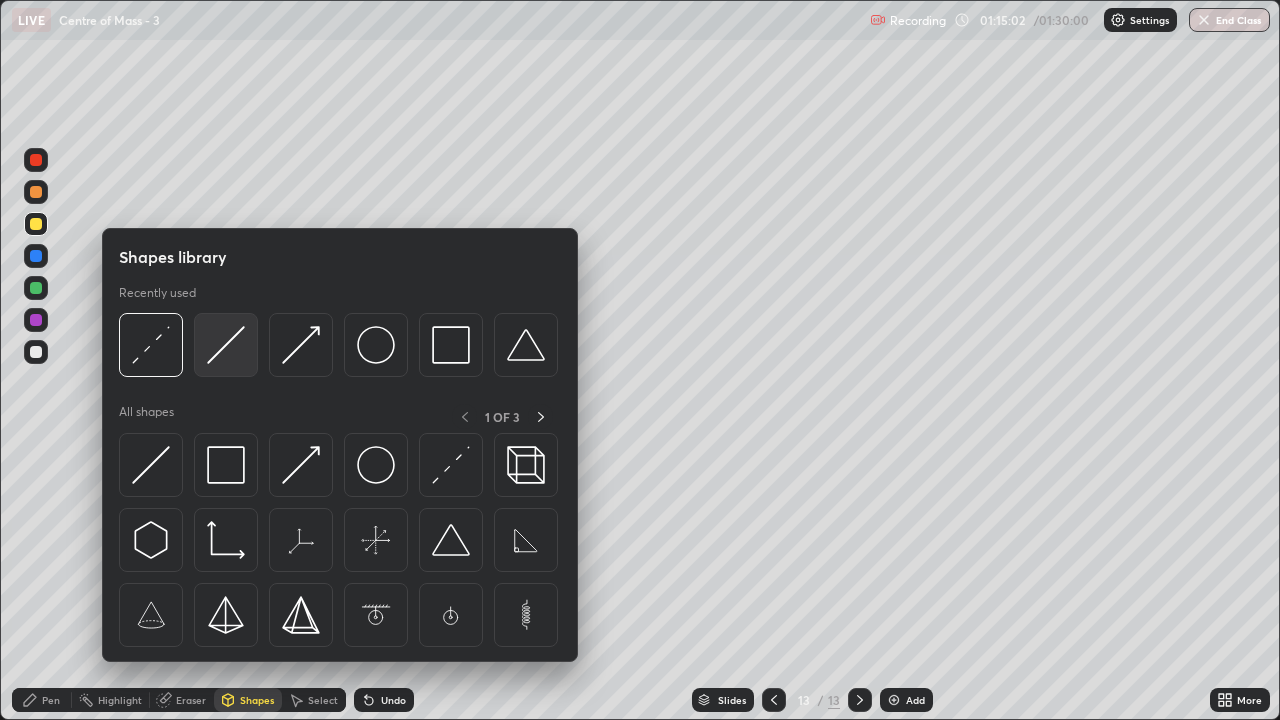 click at bounding box center (226, 345) 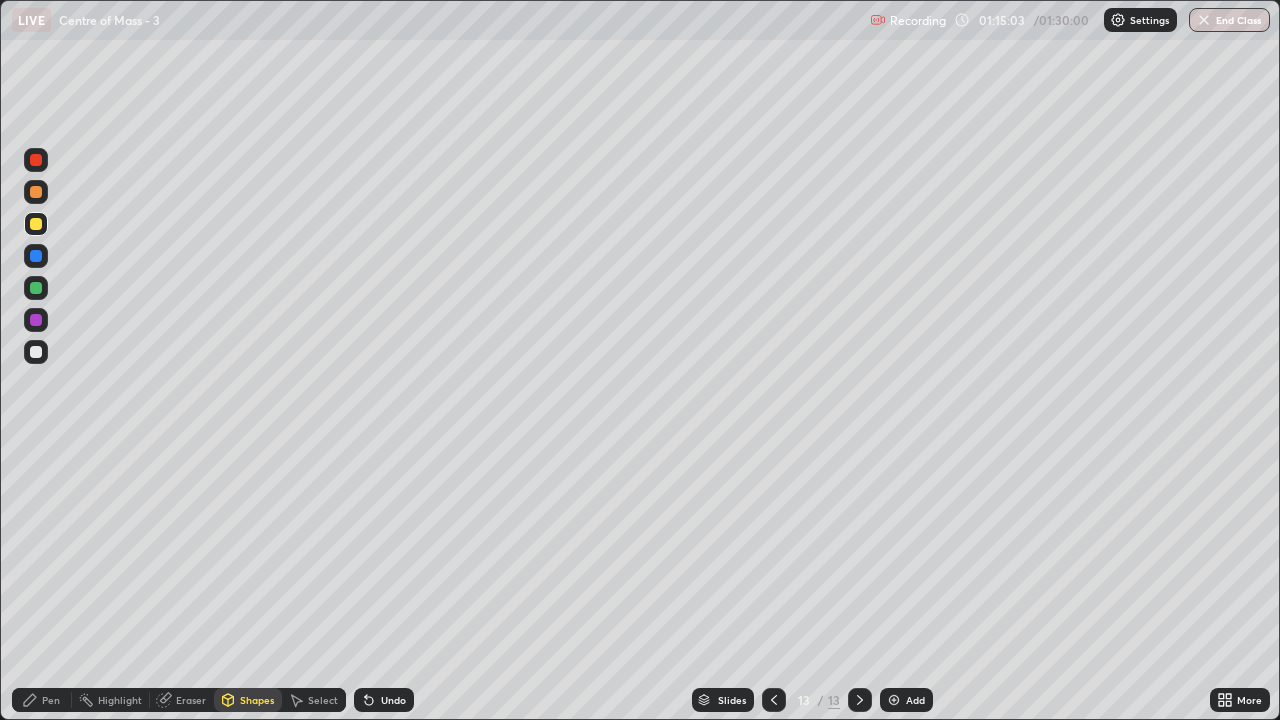 click at bounding box center [36, 192] 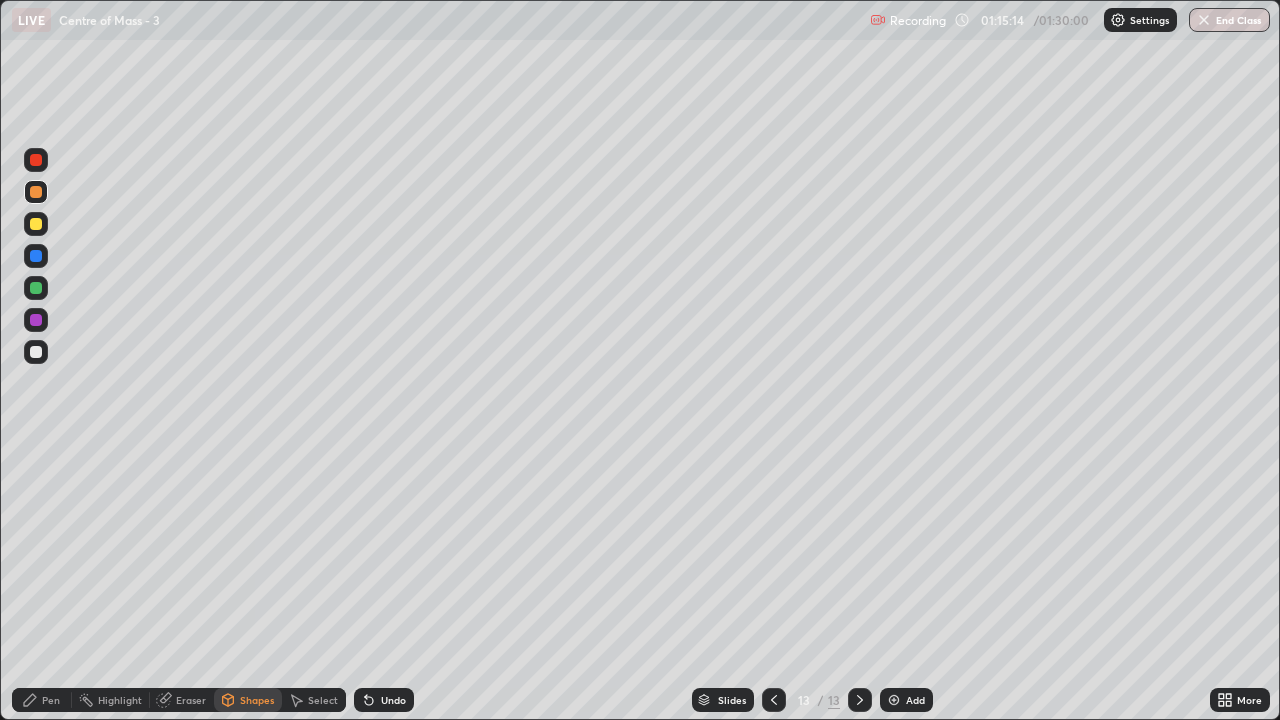 click on "Shapes" at bounding box center [257, 700] 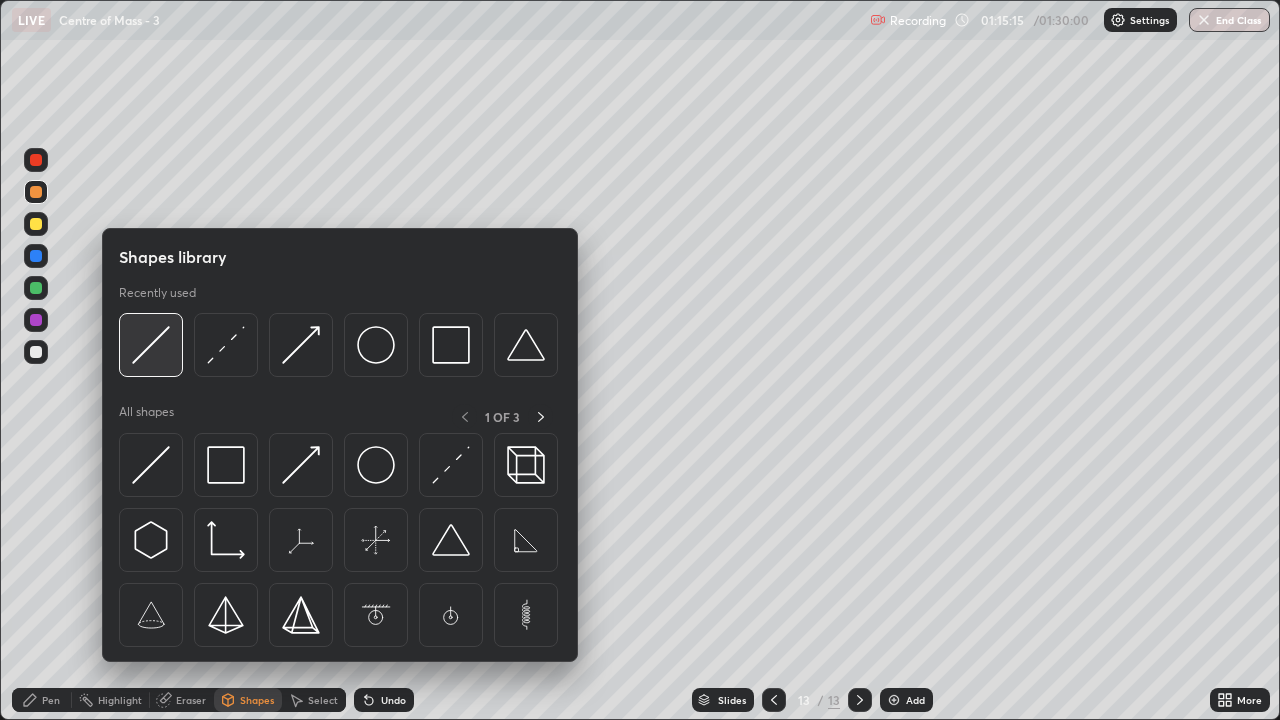 click at bounding box center (151, 345) 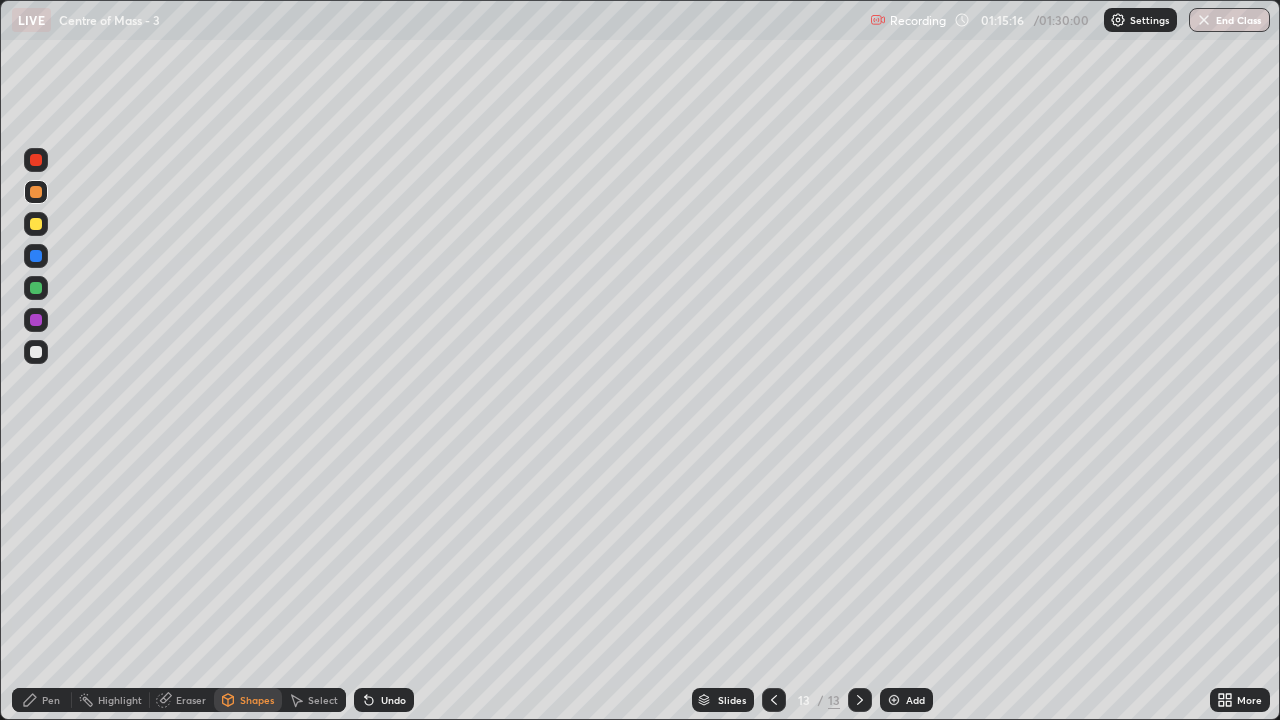 click at bounding box center [36, 224] 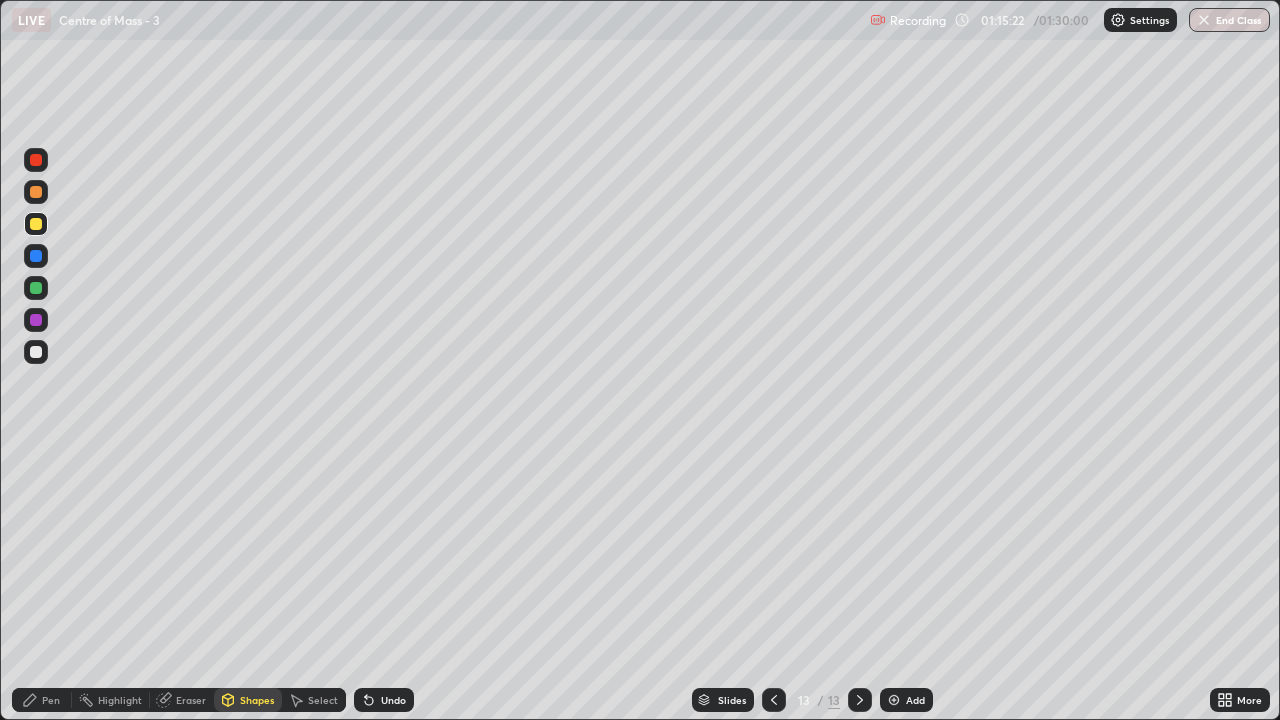 click on "Pen" at bounding box center (51, 700) 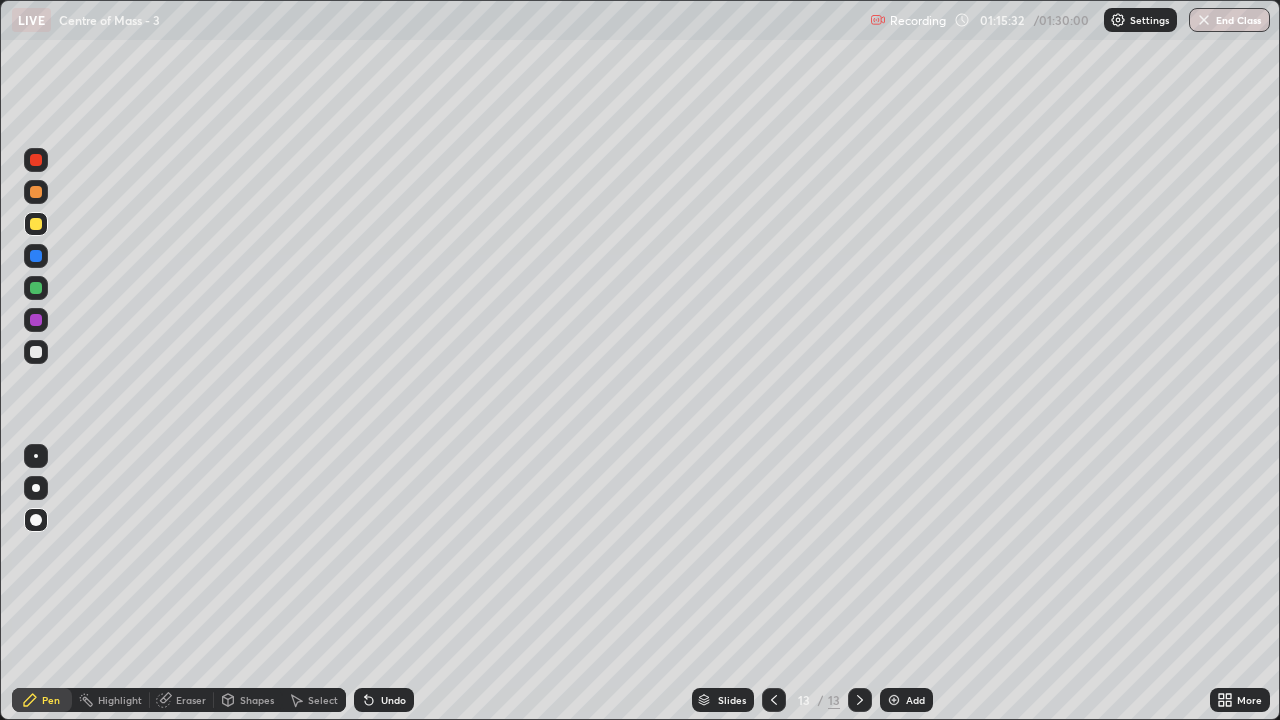 click on "Shapes" at bounding box center (257, 700) 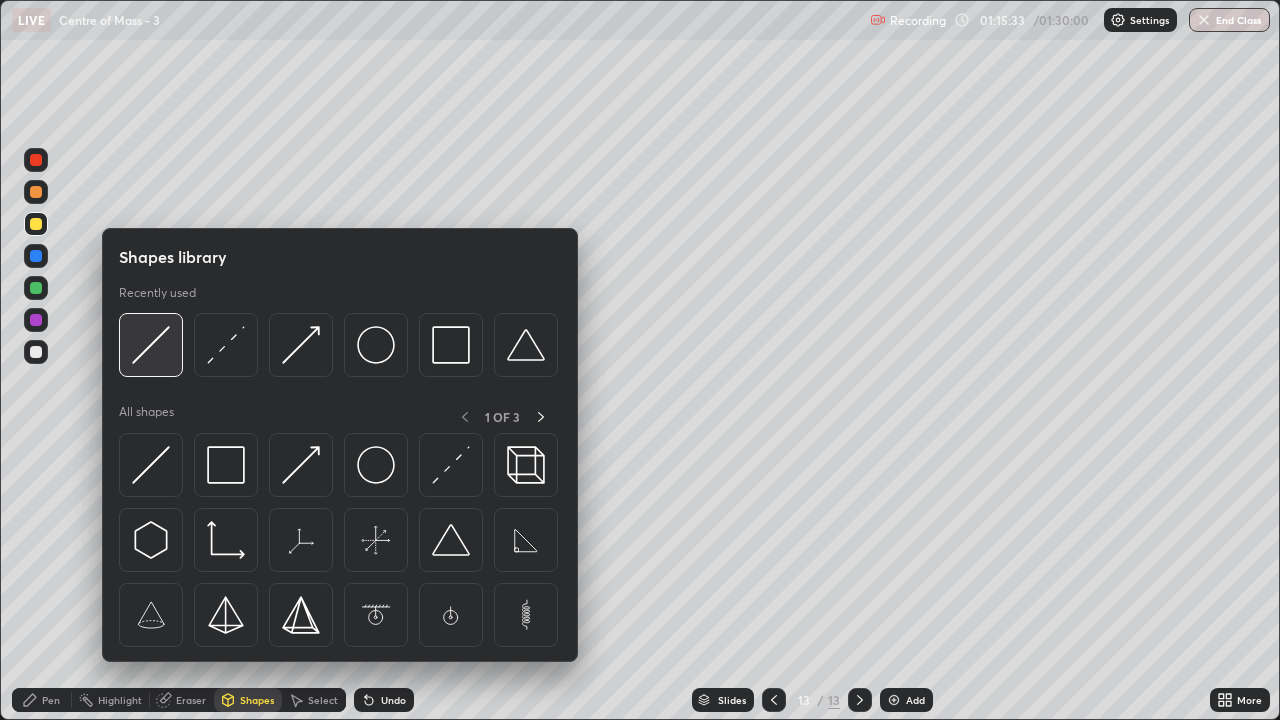 click at bounding box center (151, 345) 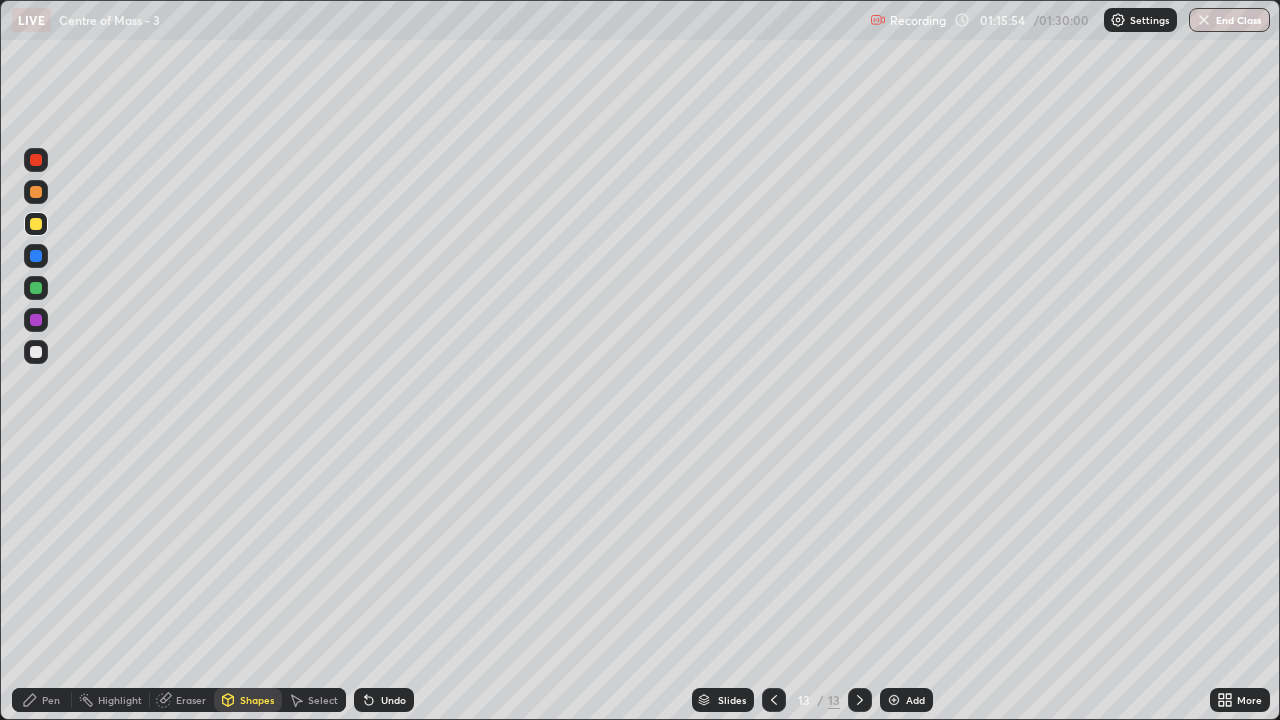 click at bounding box center [36, 288] 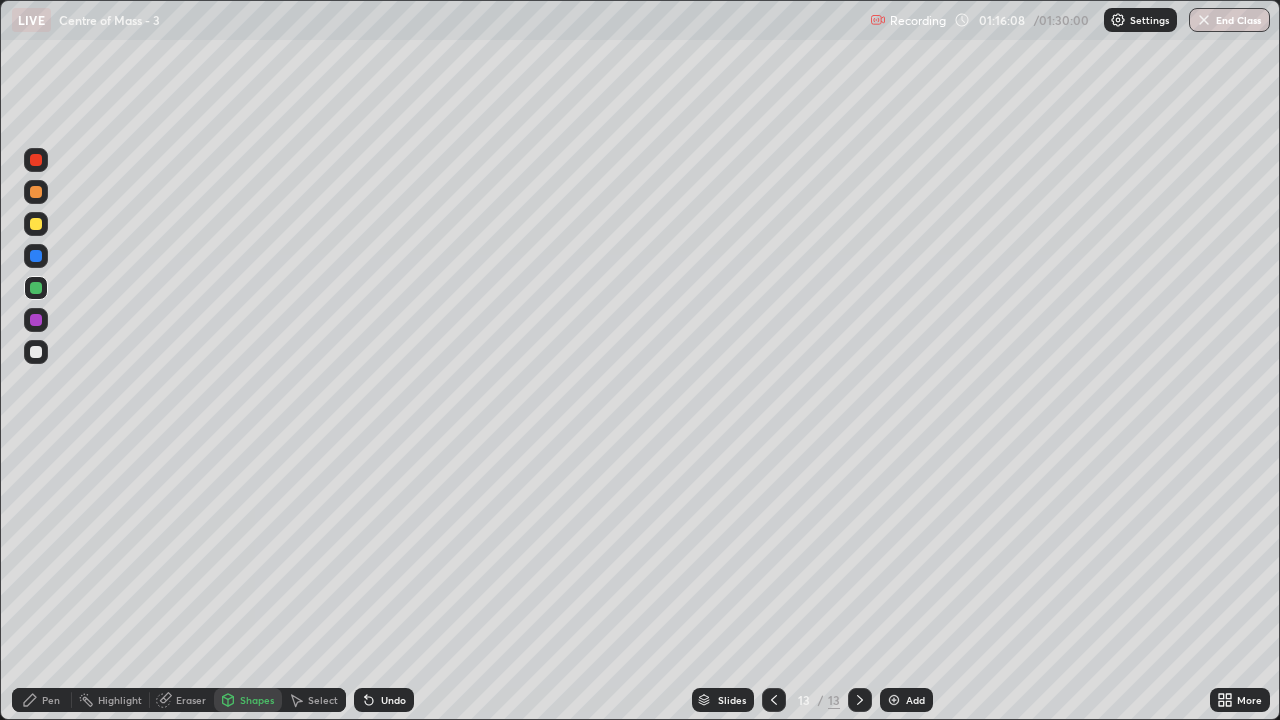 click on "Pen" at bounding box center [51, 700] 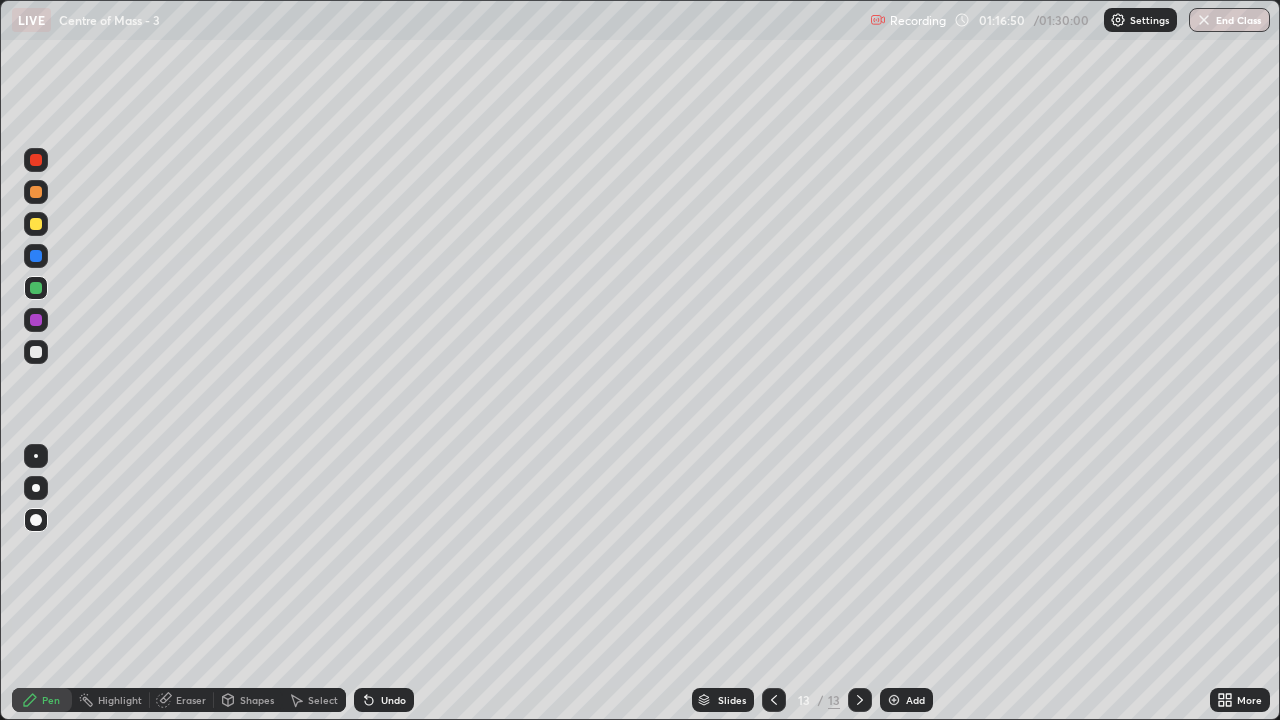 click on "Shapes" at bounding box center [257, 700] 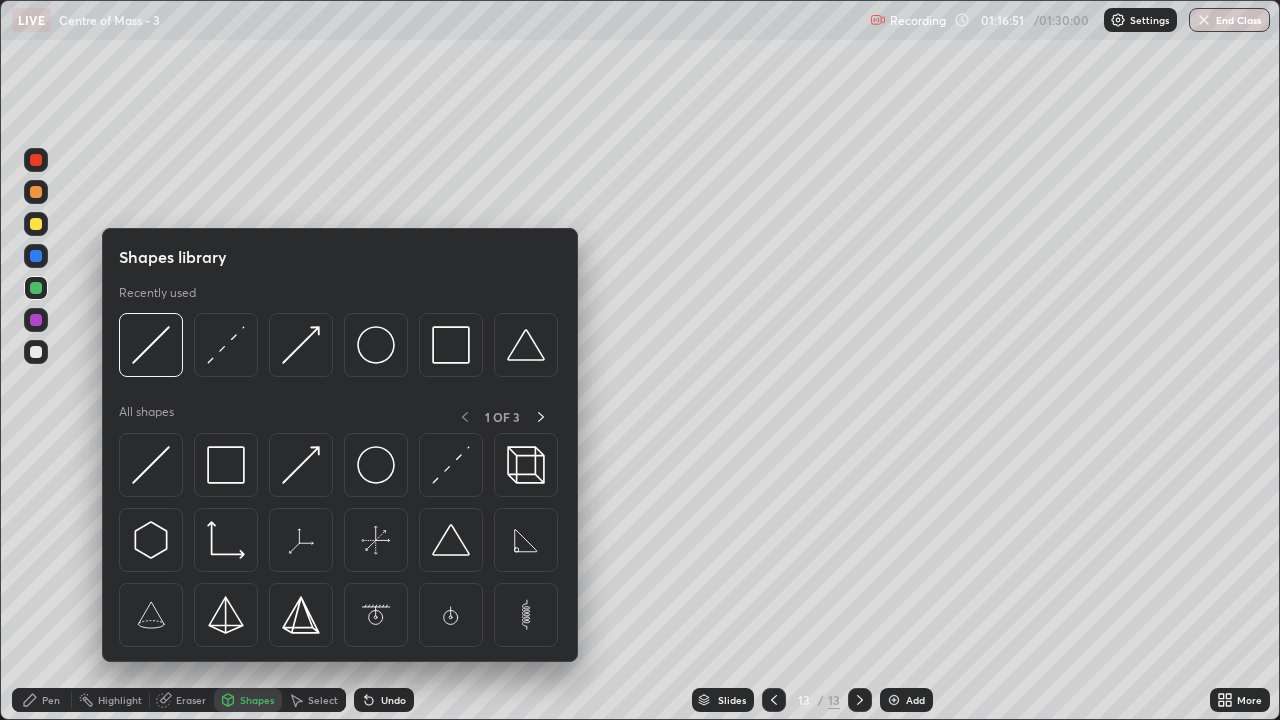 click at bounding box center (226, 345) 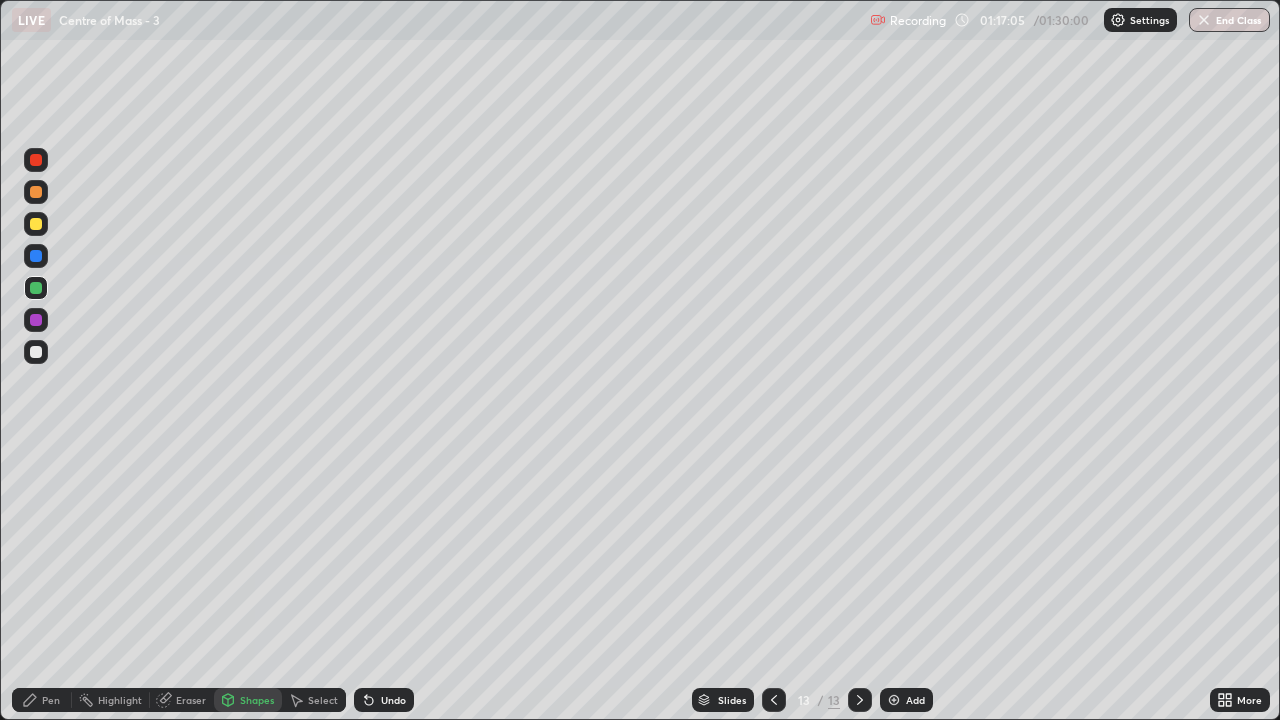 click at bounding box center [36, 160] 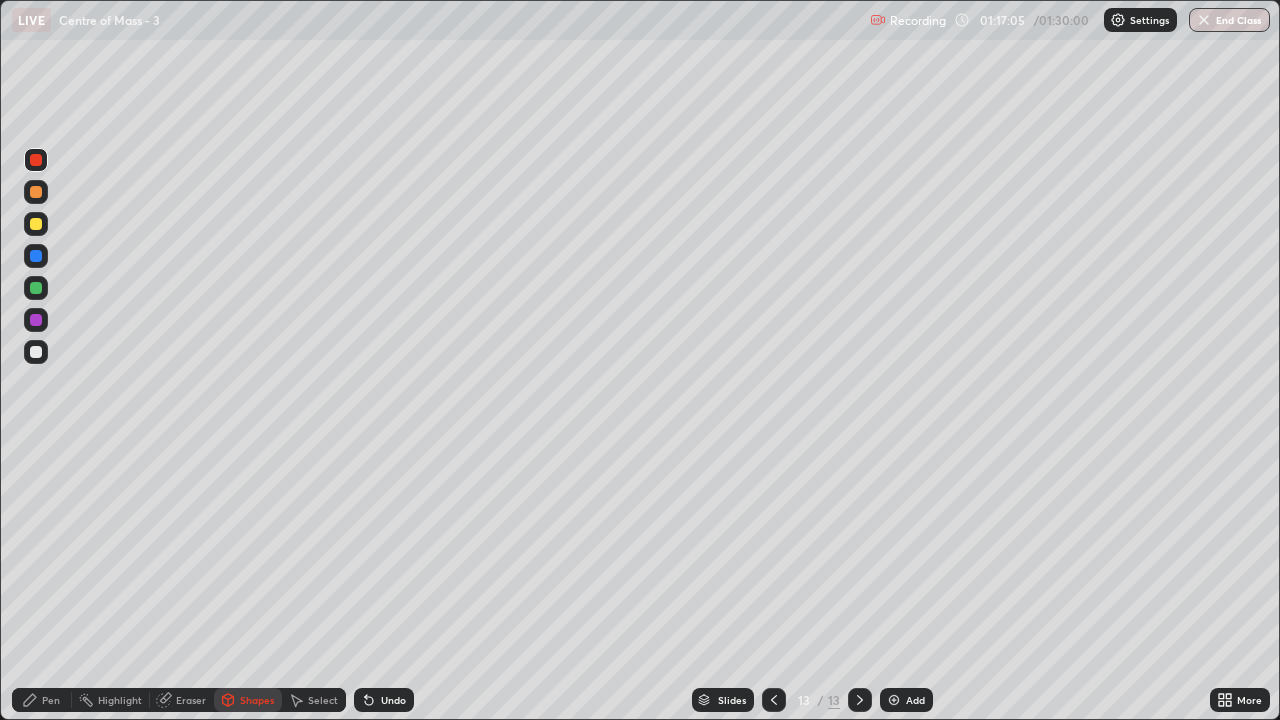 click on "Shapes" at bounding box center (257, 700) 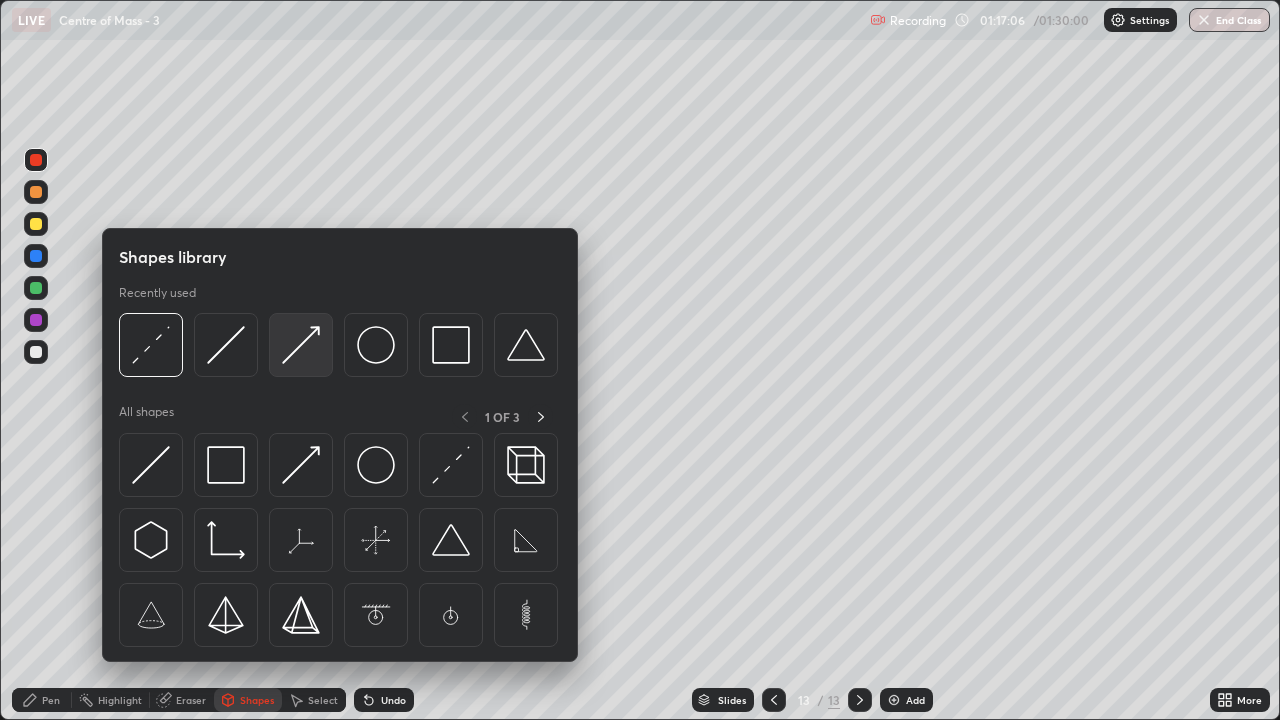 click at bounding box center [301, 345] 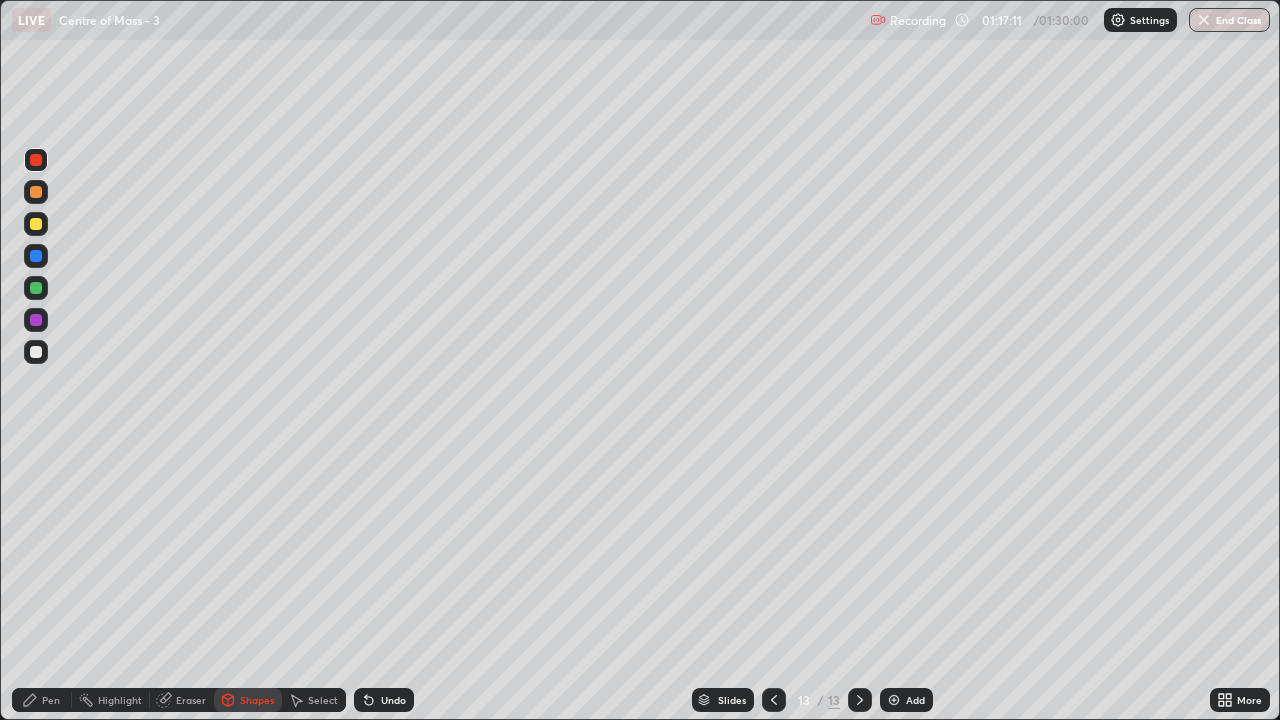 click on "Pen" at bounding box center [51, 700] 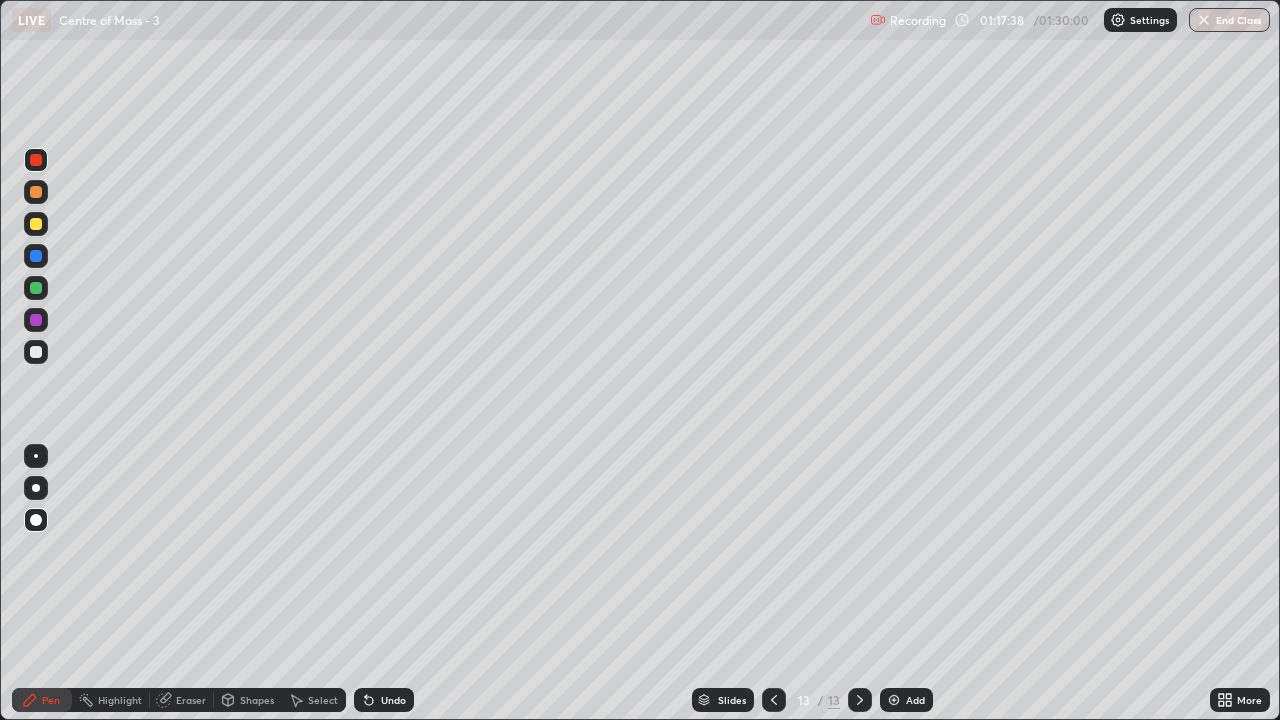 click at bounding box center (36, 352) 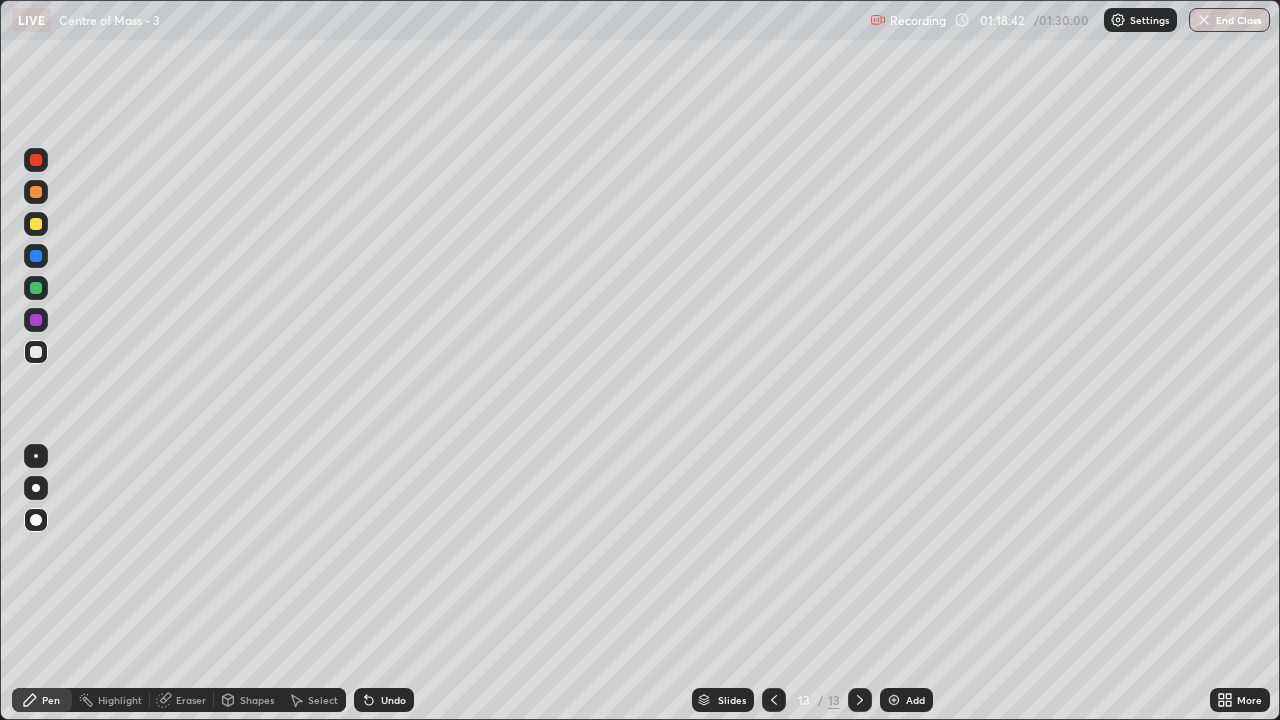 click 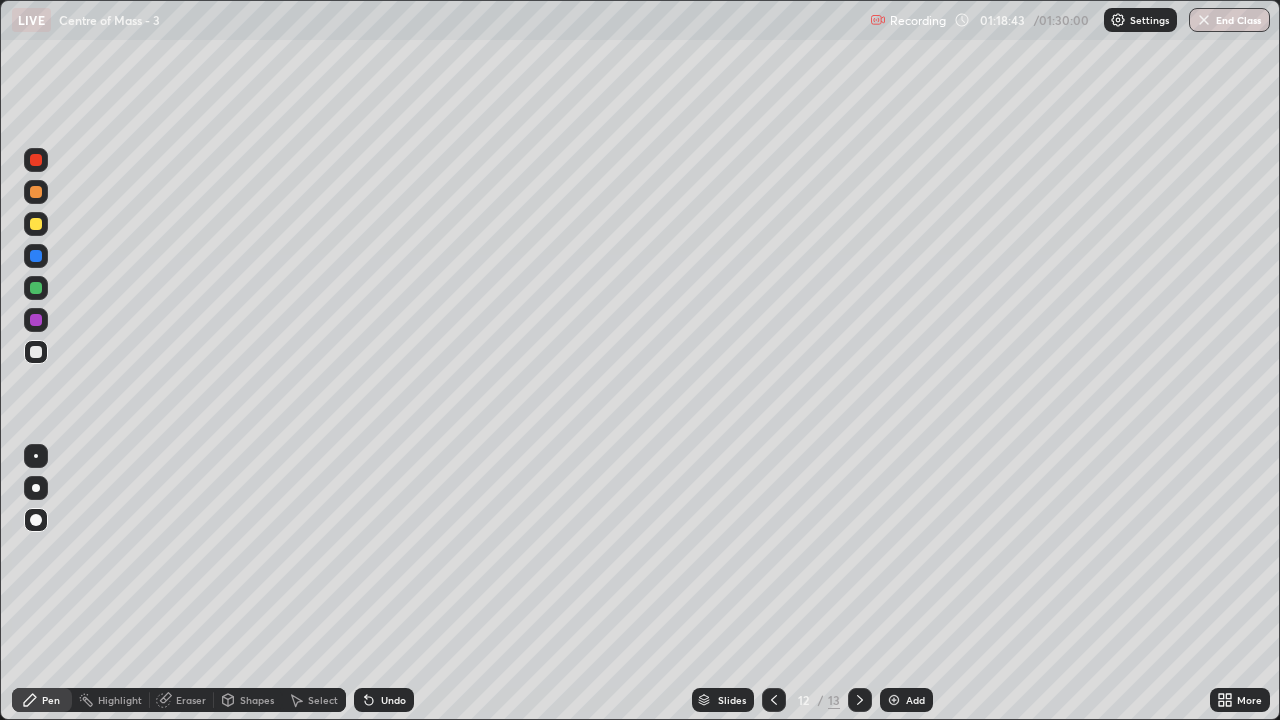 click 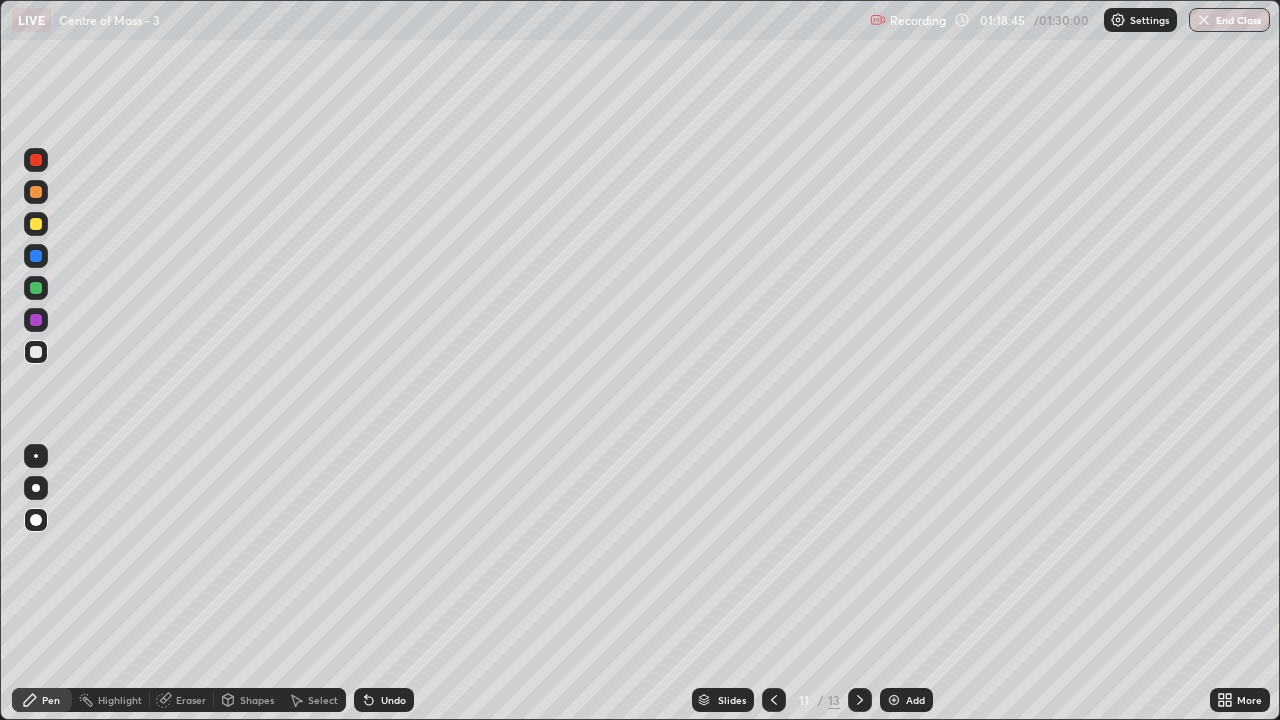 click 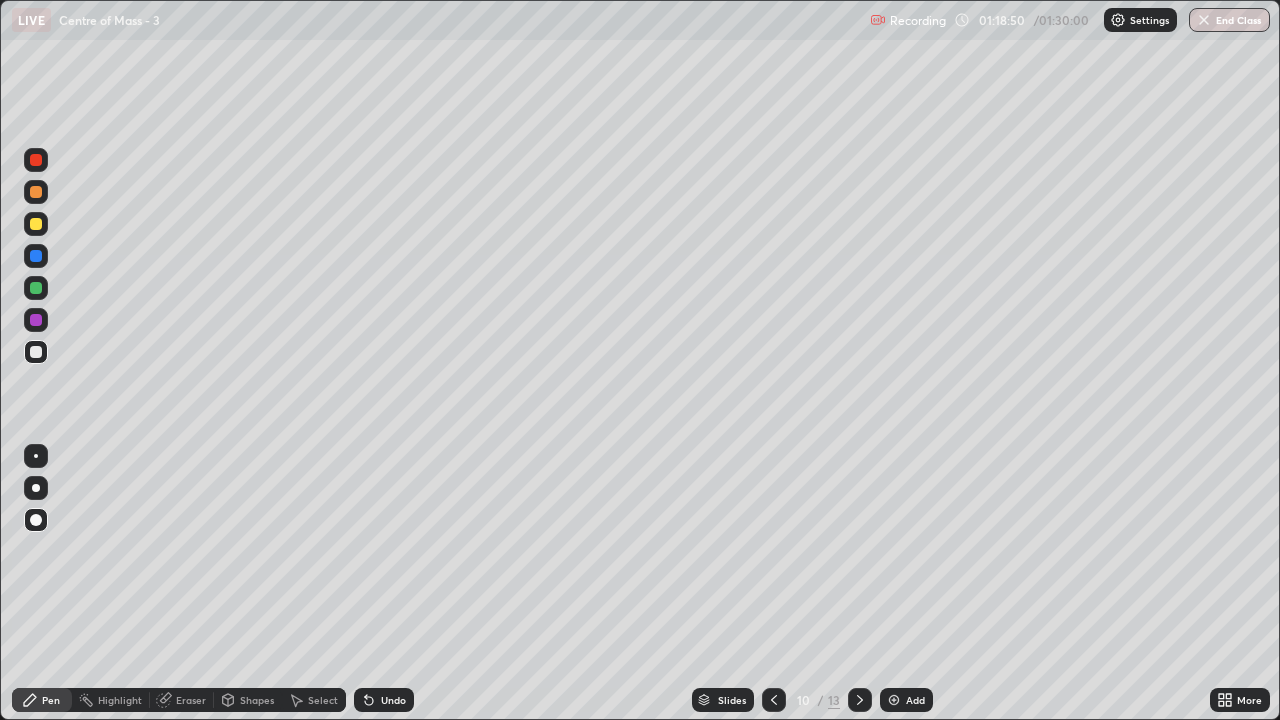 click on "Shapes" at bounding box center [257, 700] 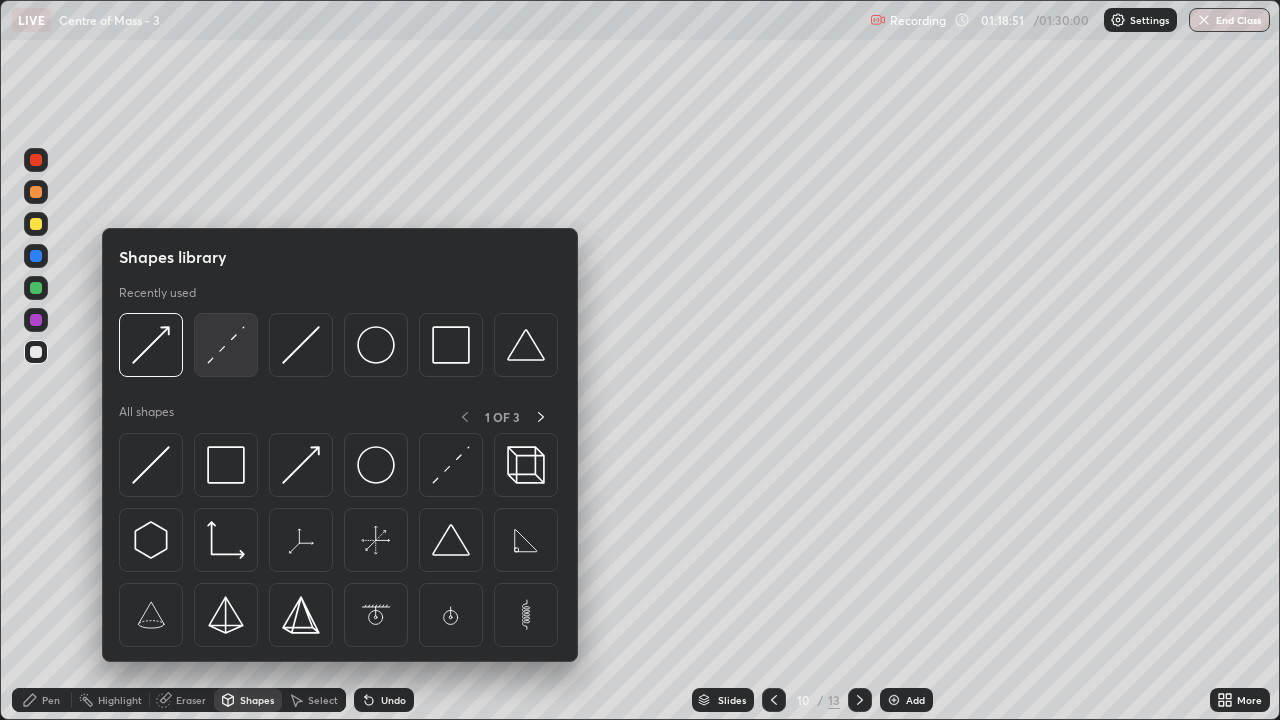 click at bounding box center (226, 345) 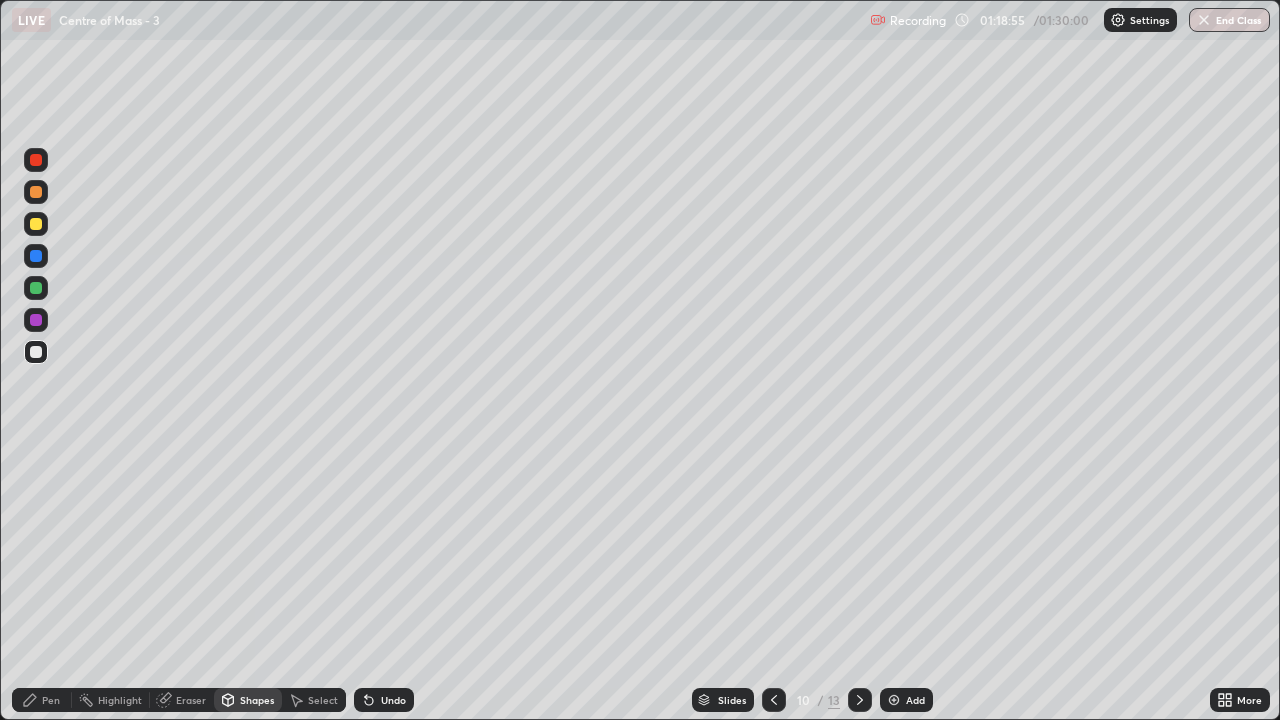 click on "Pen" at bounding box center (51, 700) 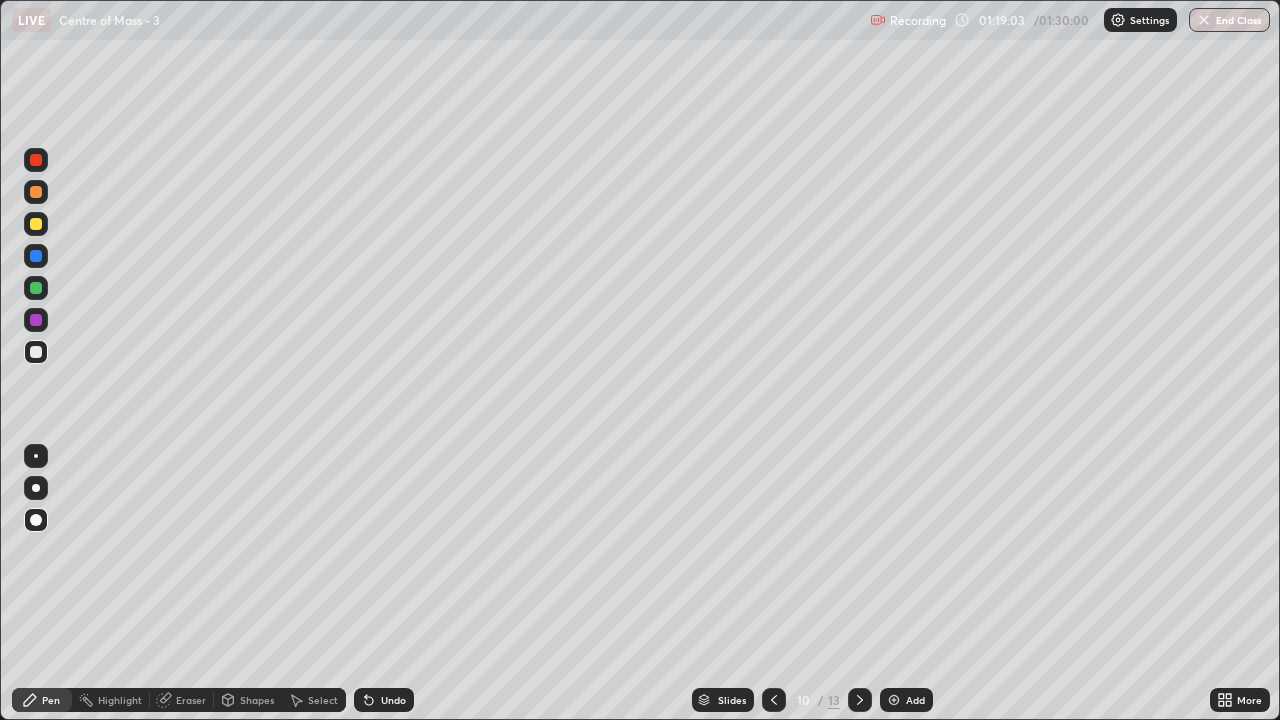 click on "Shapes" at bounding box center (248, 700) 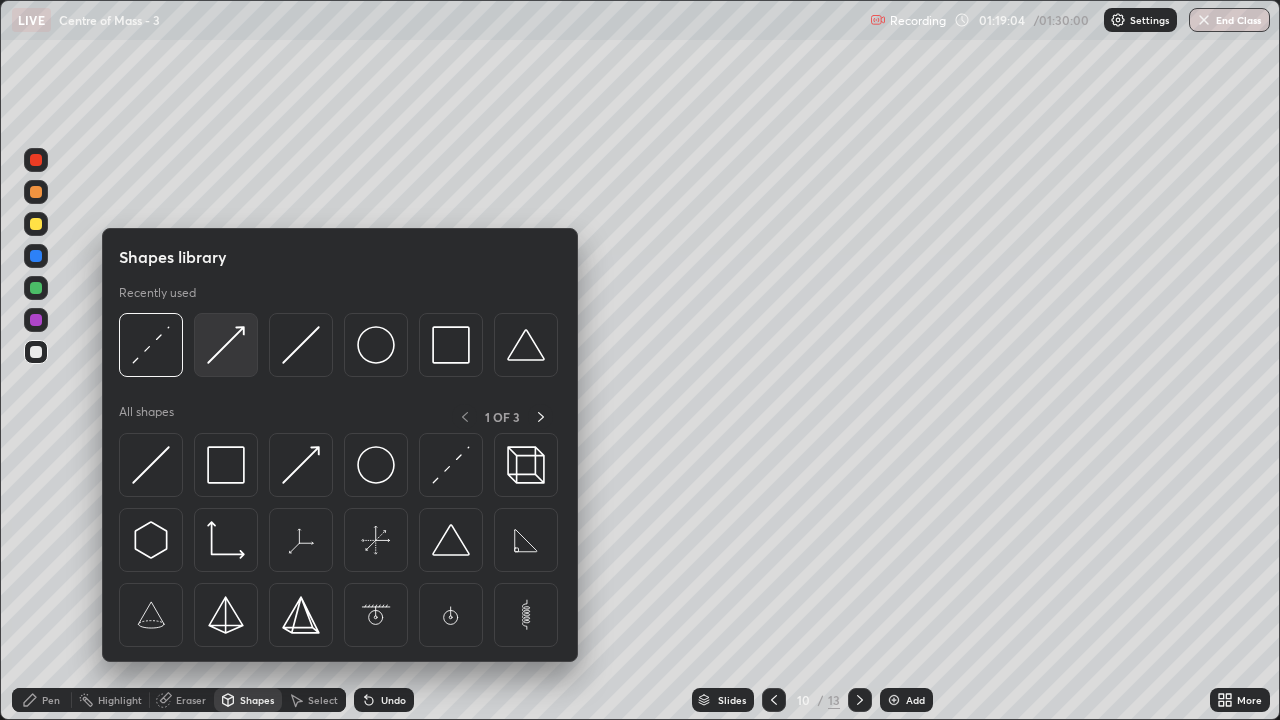 click at bounding box center (226, 345) 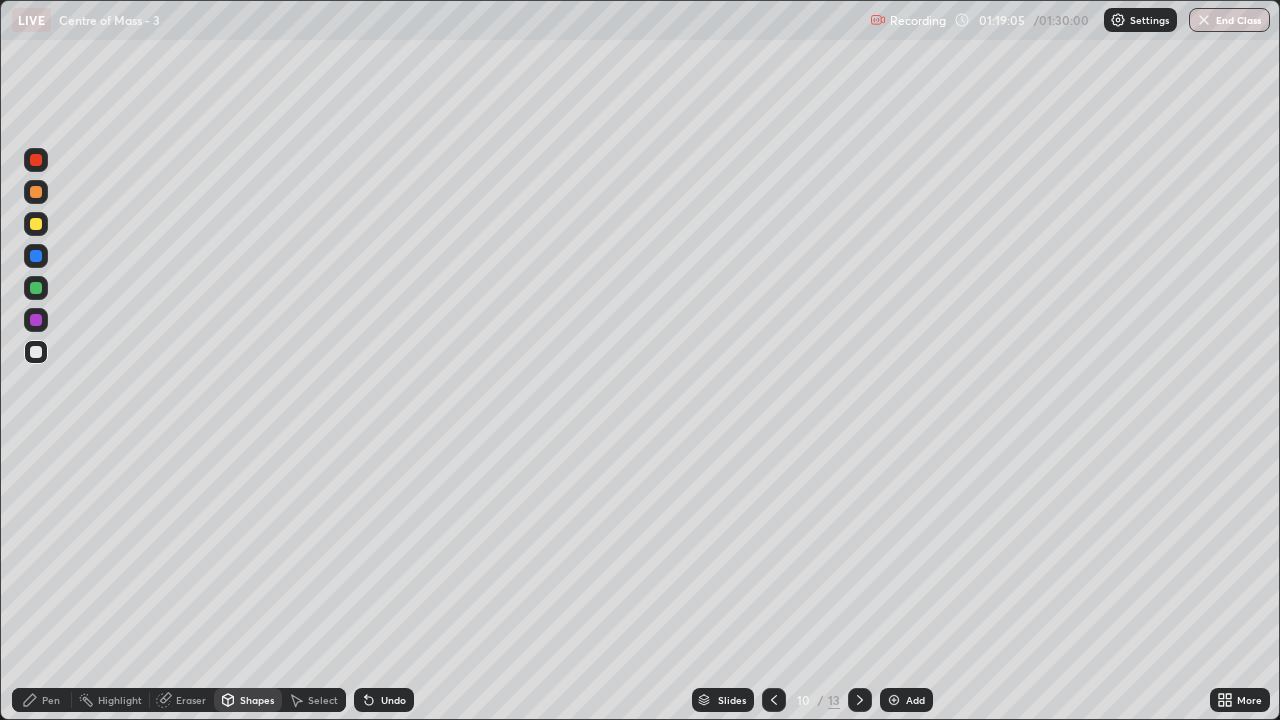 click at bounding box center (36, 288) 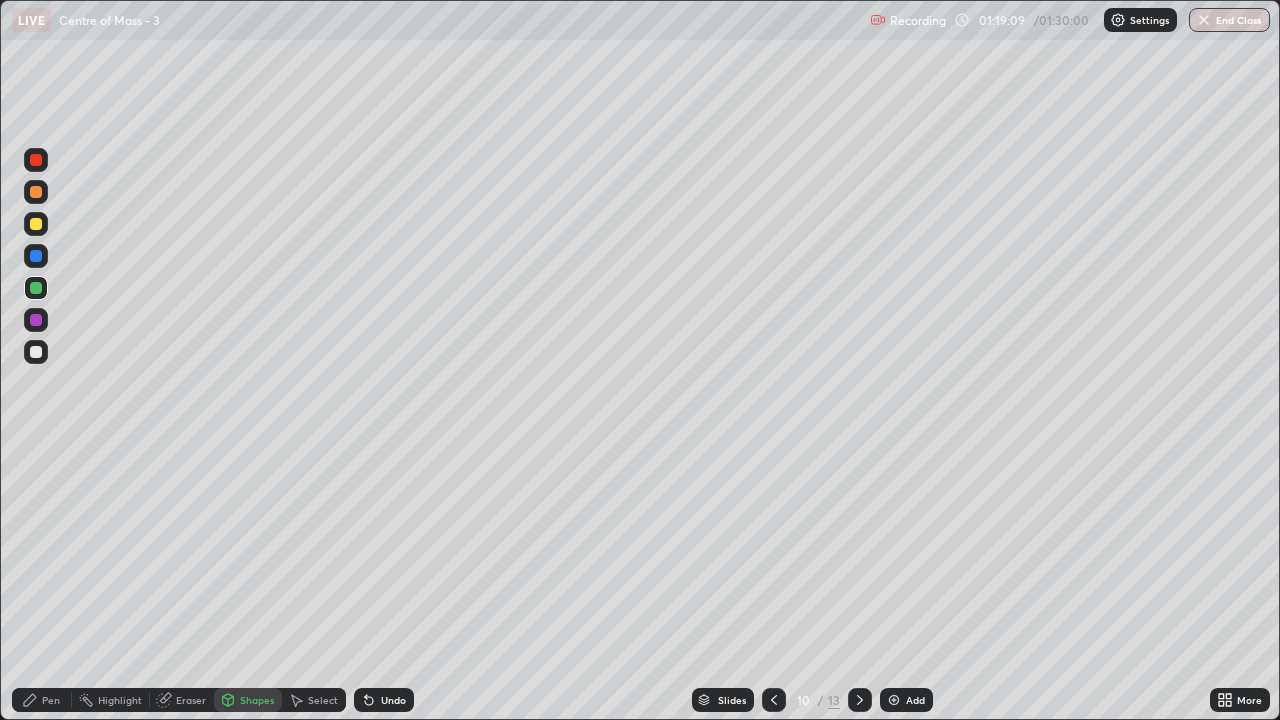 click on "Pen" at bounding box center [51, 700] 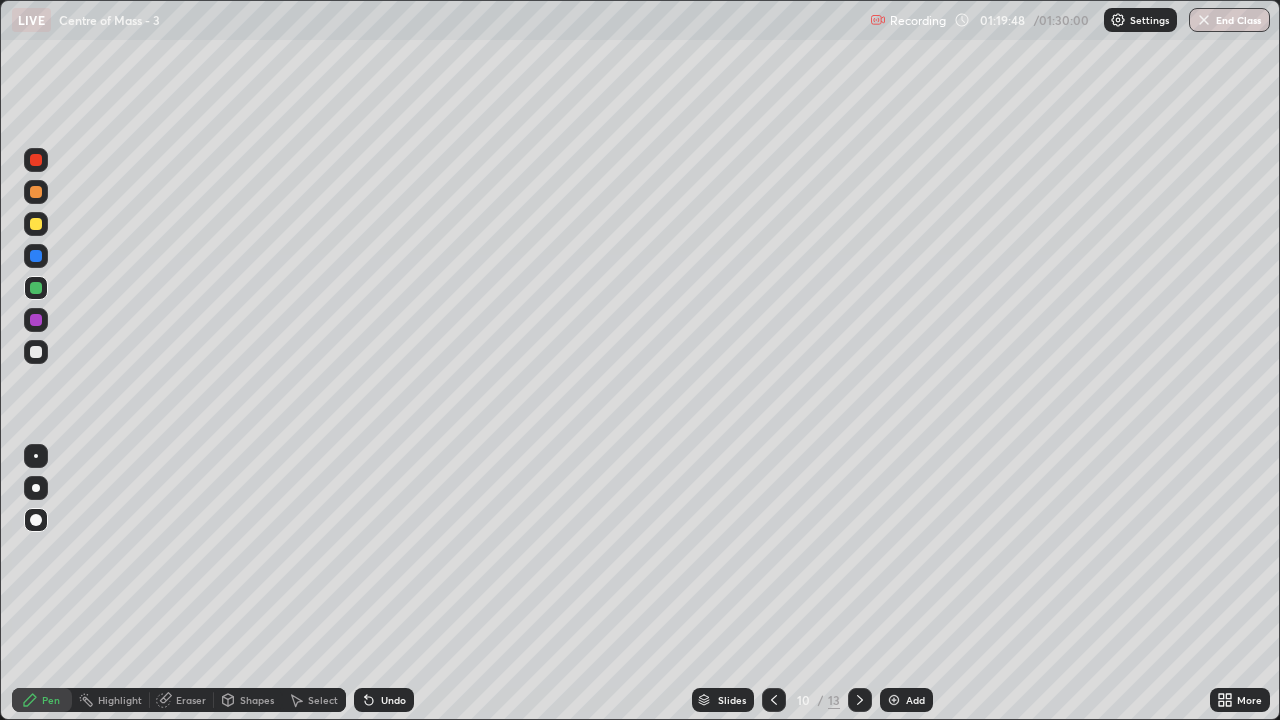 click 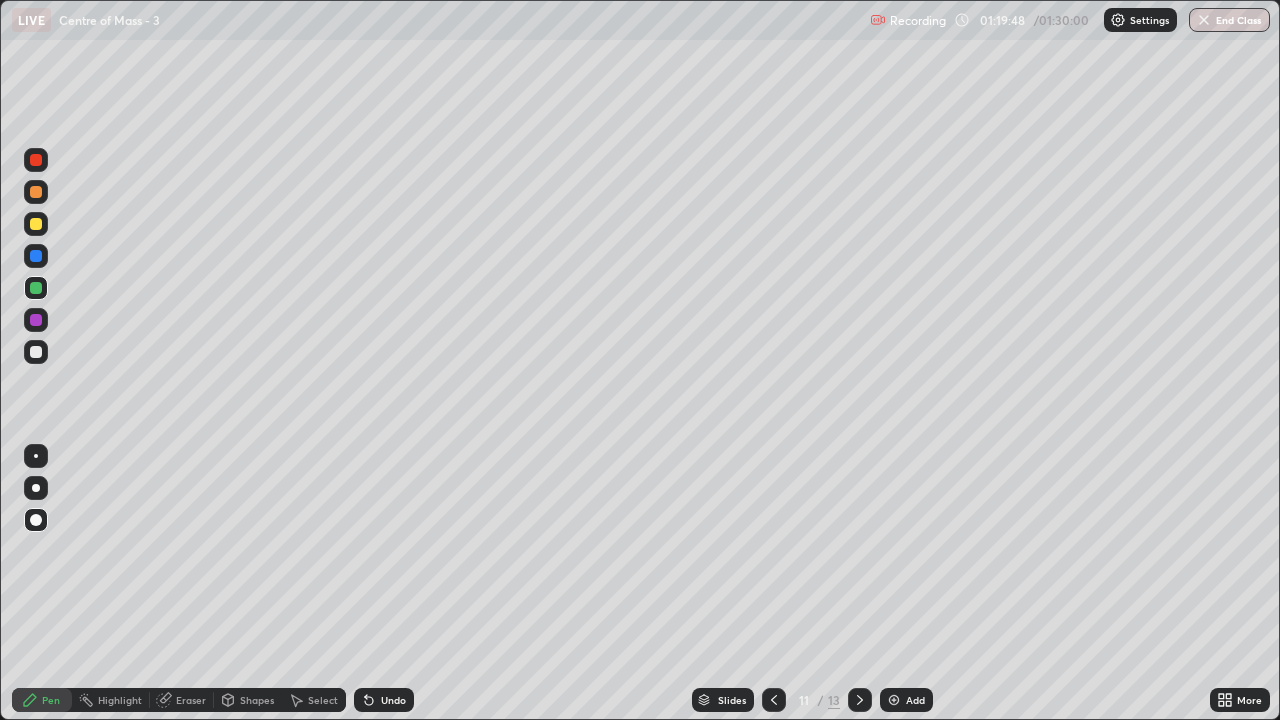 click at bounding box center [860, 700] 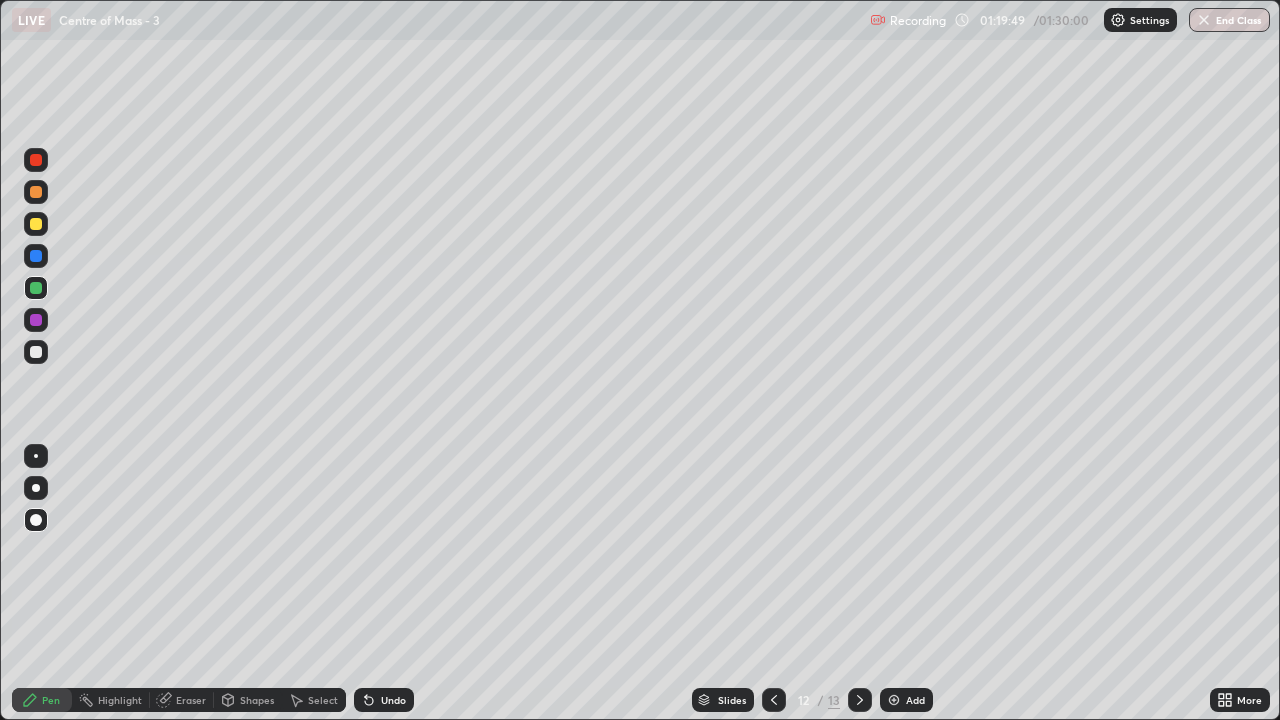 click 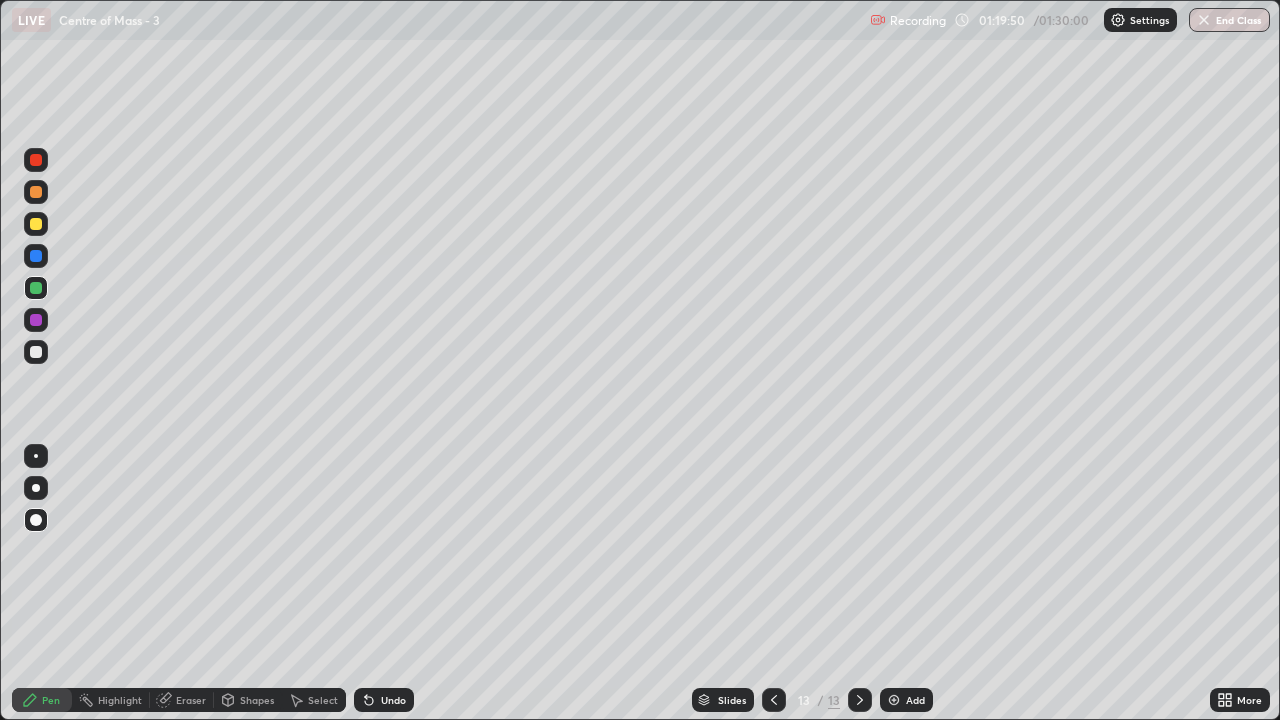 click 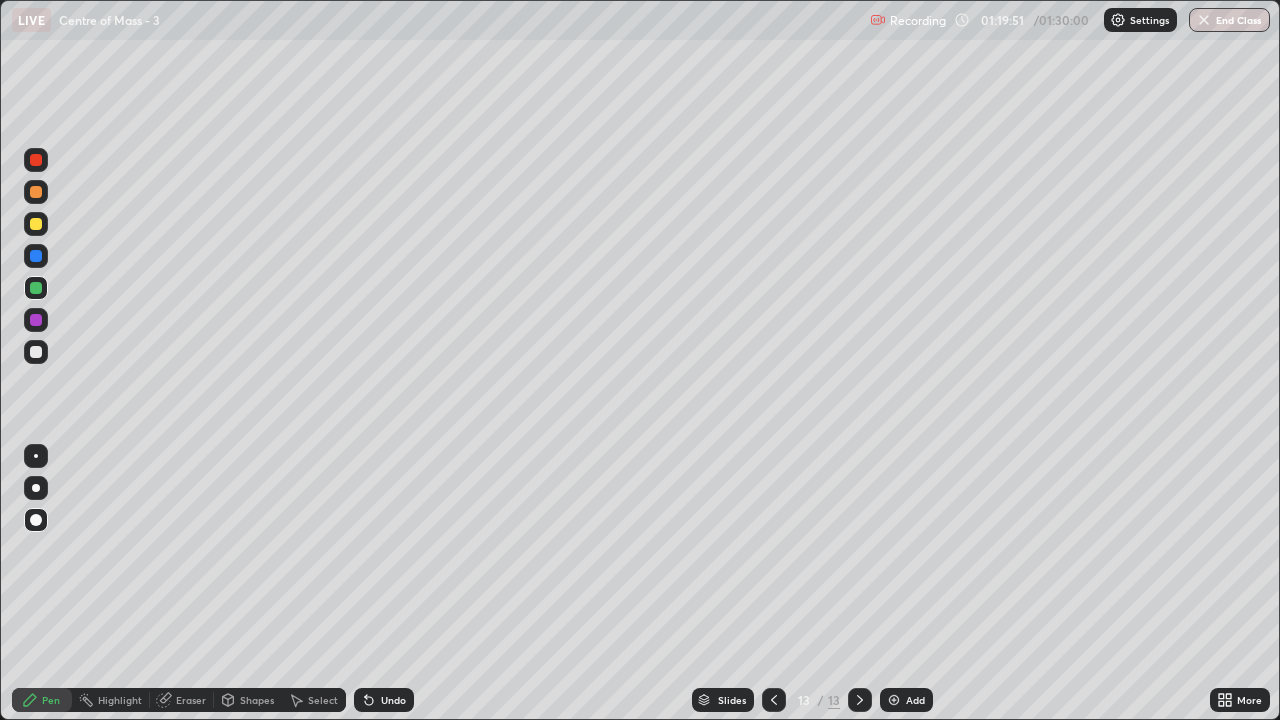 click at bounding box center (894, 700) 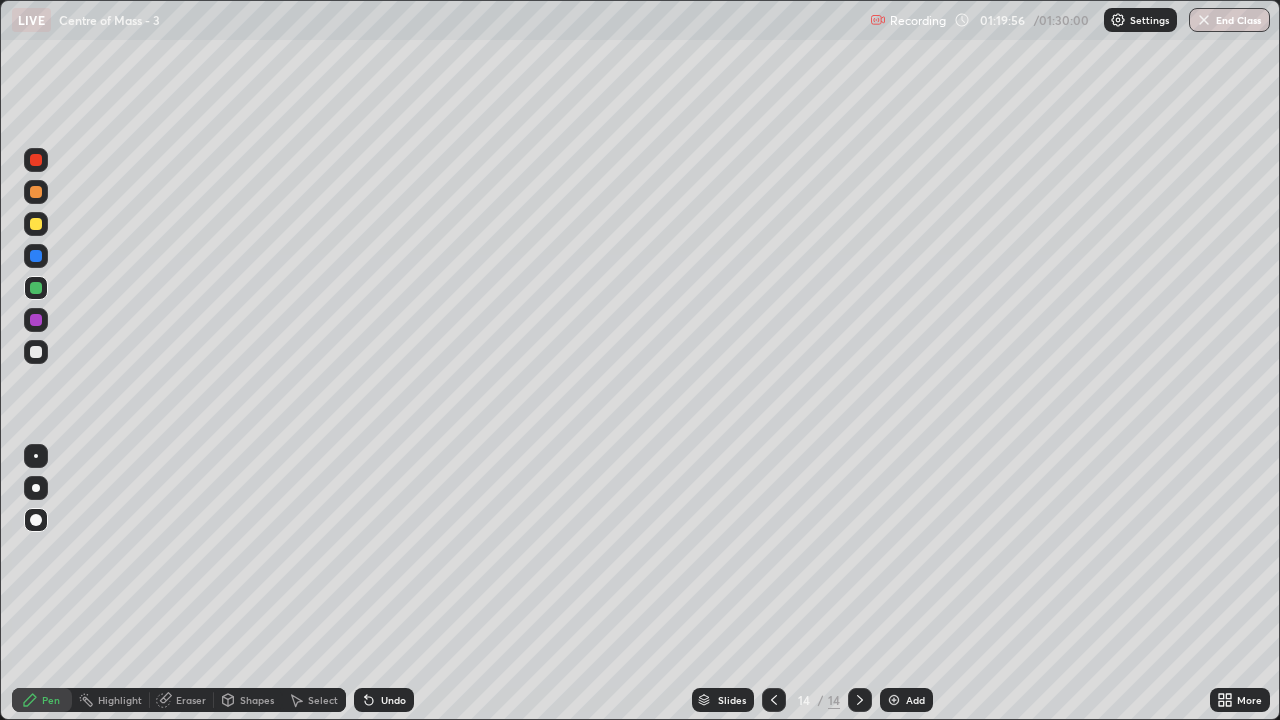 click at bounding box center (36, 224) 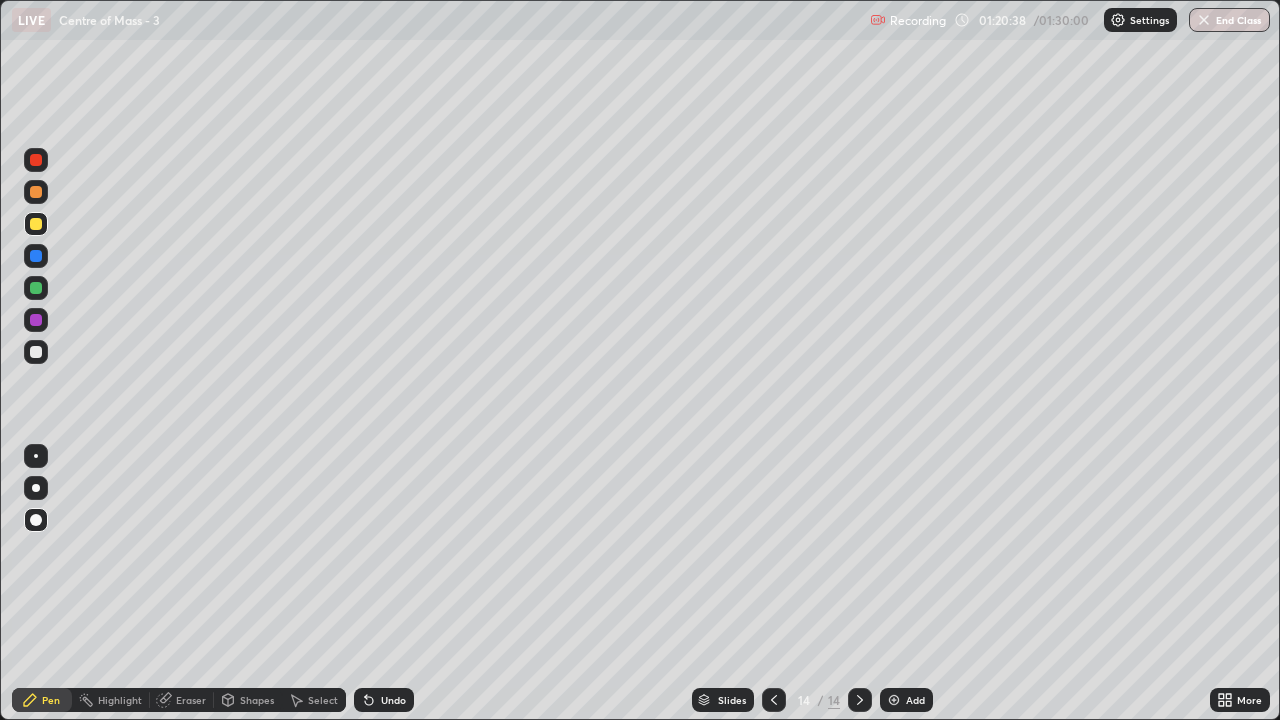 click on "Shapes" at bounding box center [257, 700] 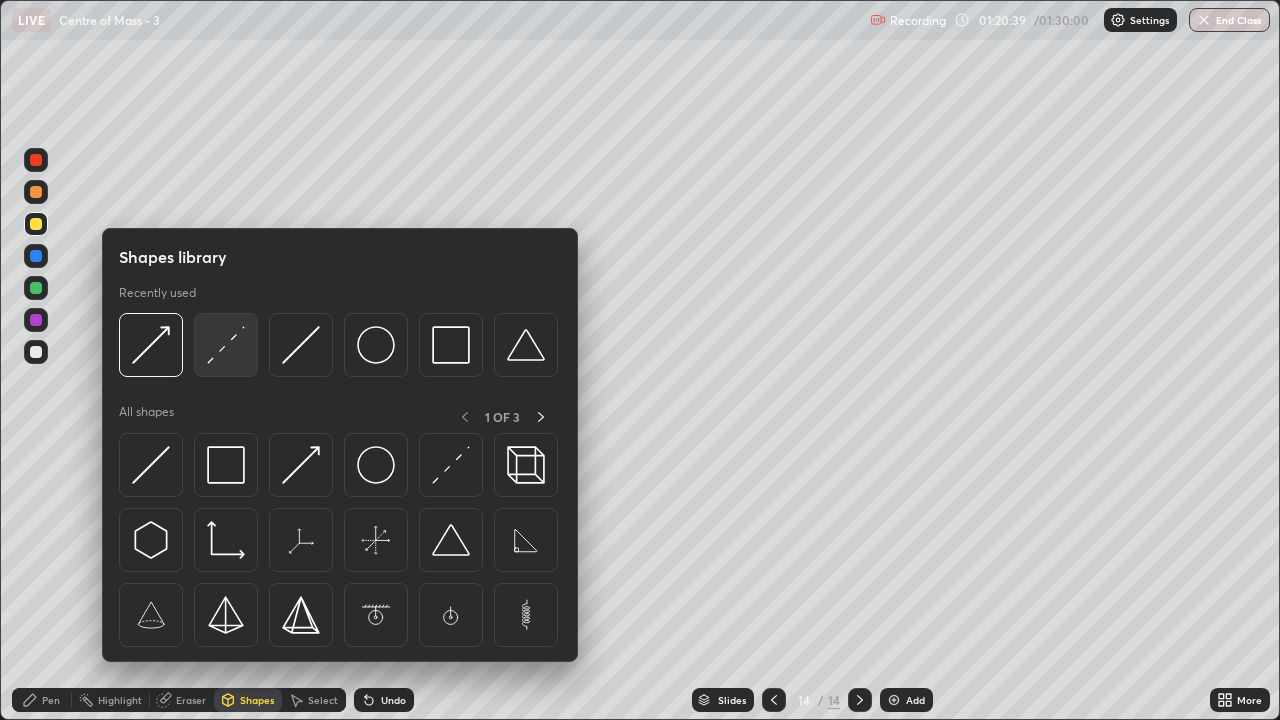 click at bounding box center (226, 345) 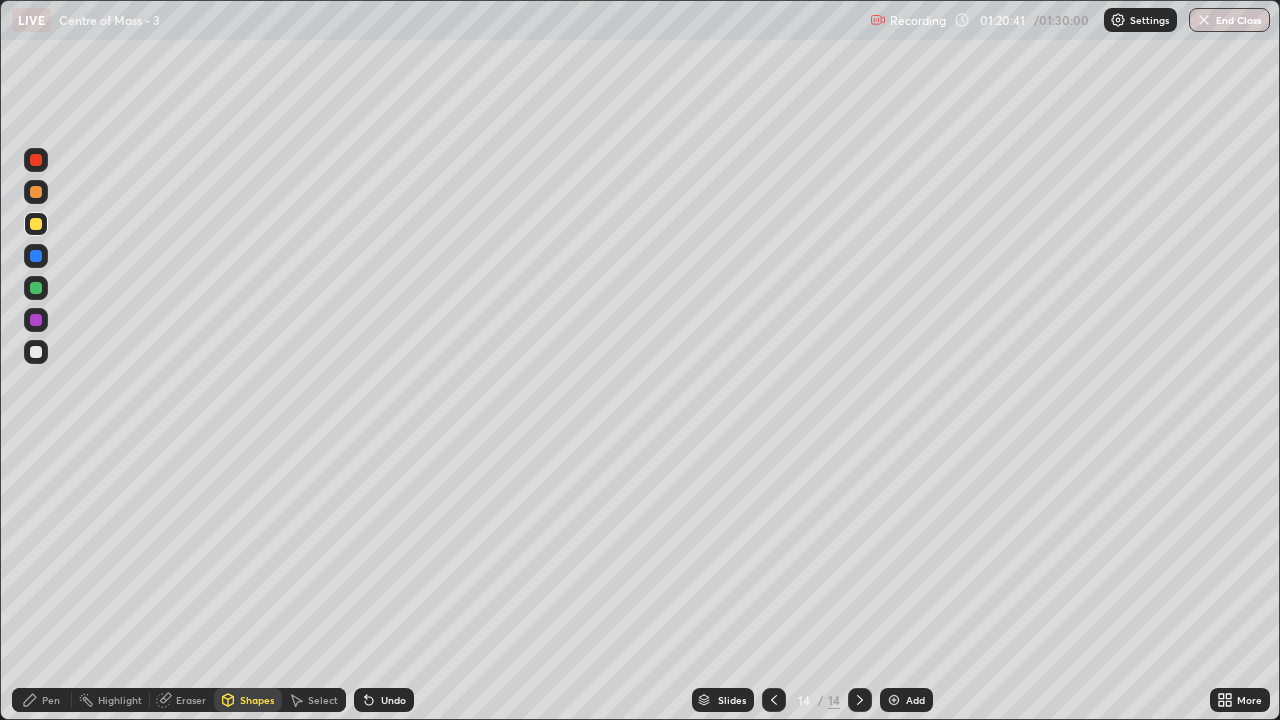 click on "Pen" at bounding box center [42, 700] 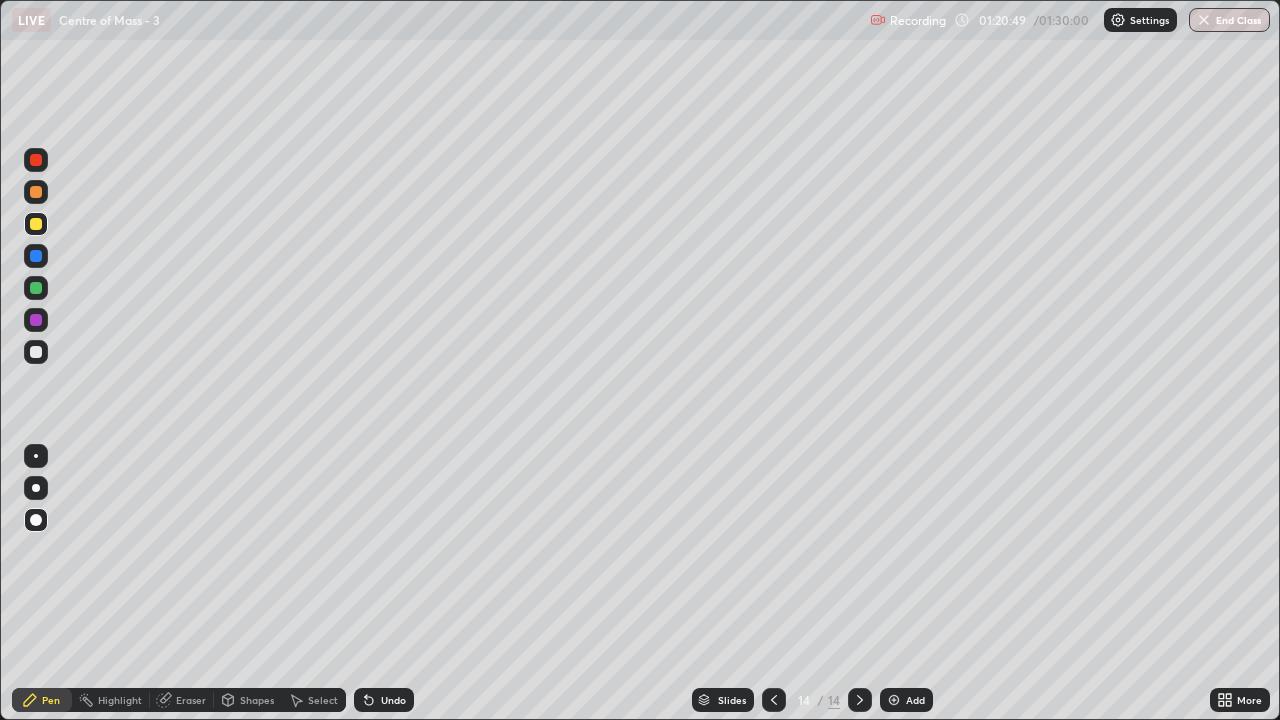 click on "Shapes" at bounding box center (257, 700) 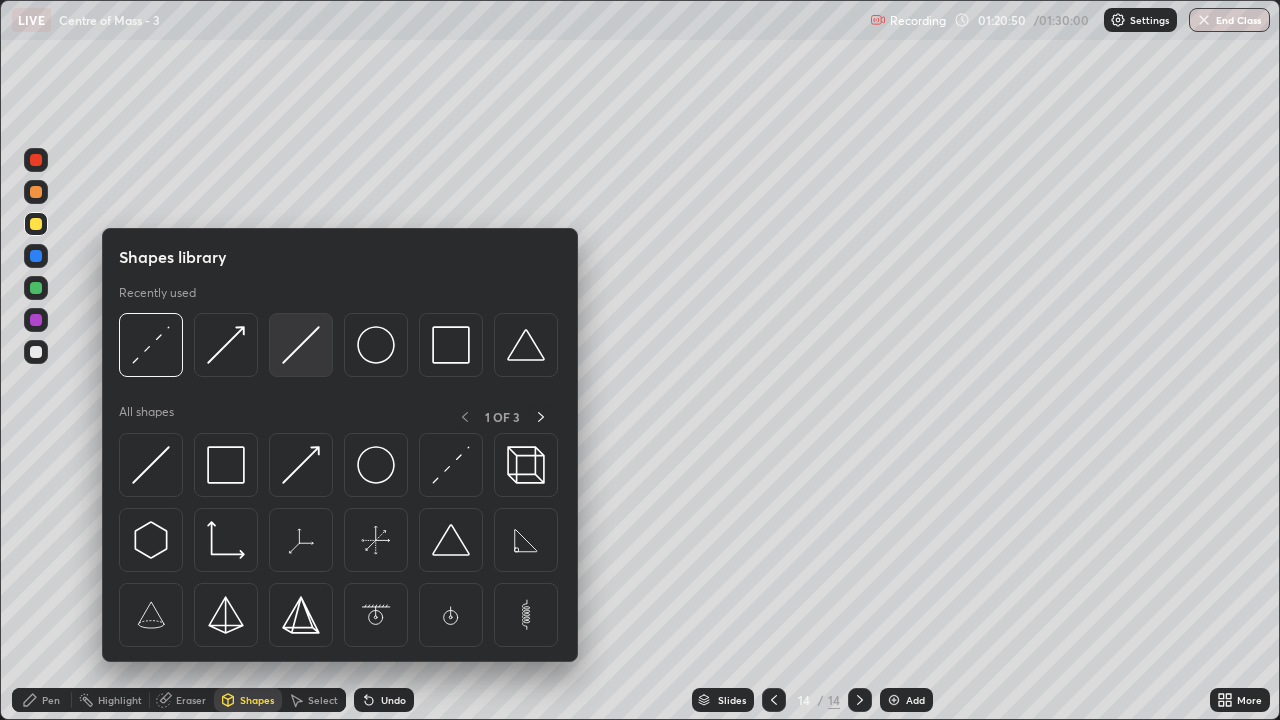 click at bounding box center (301, 345) 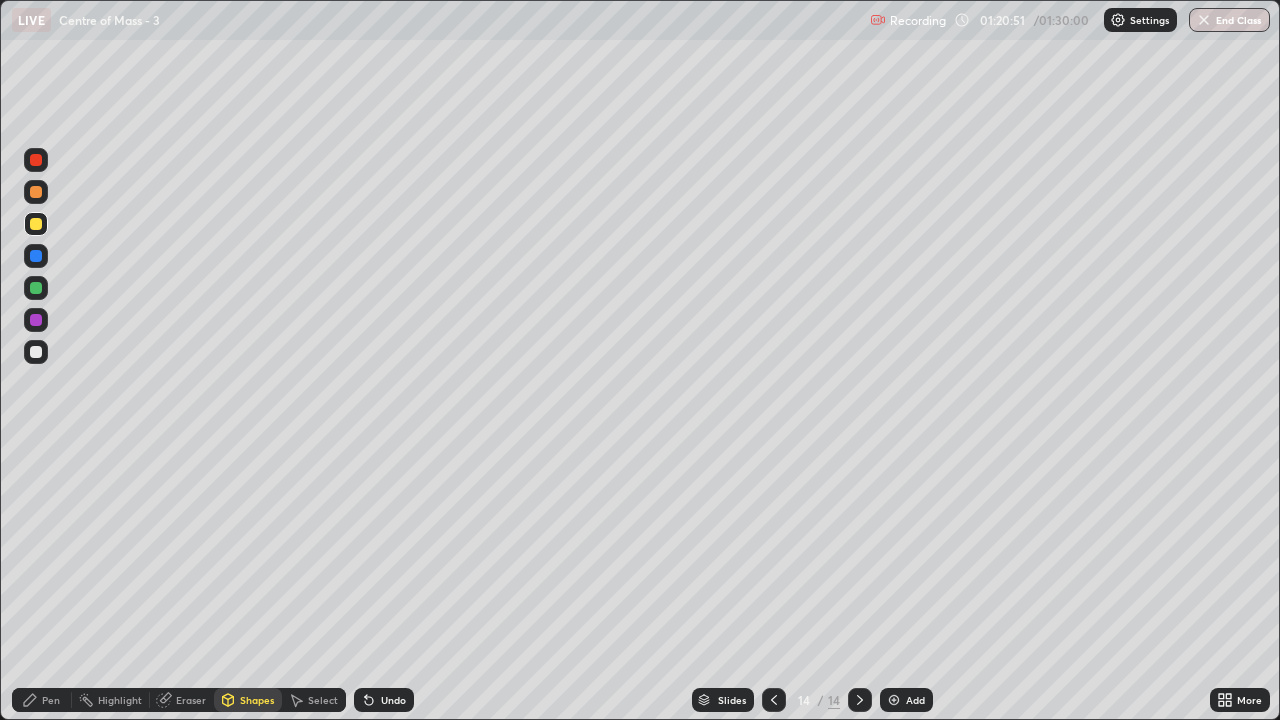 click at bounding box center [36, 352] 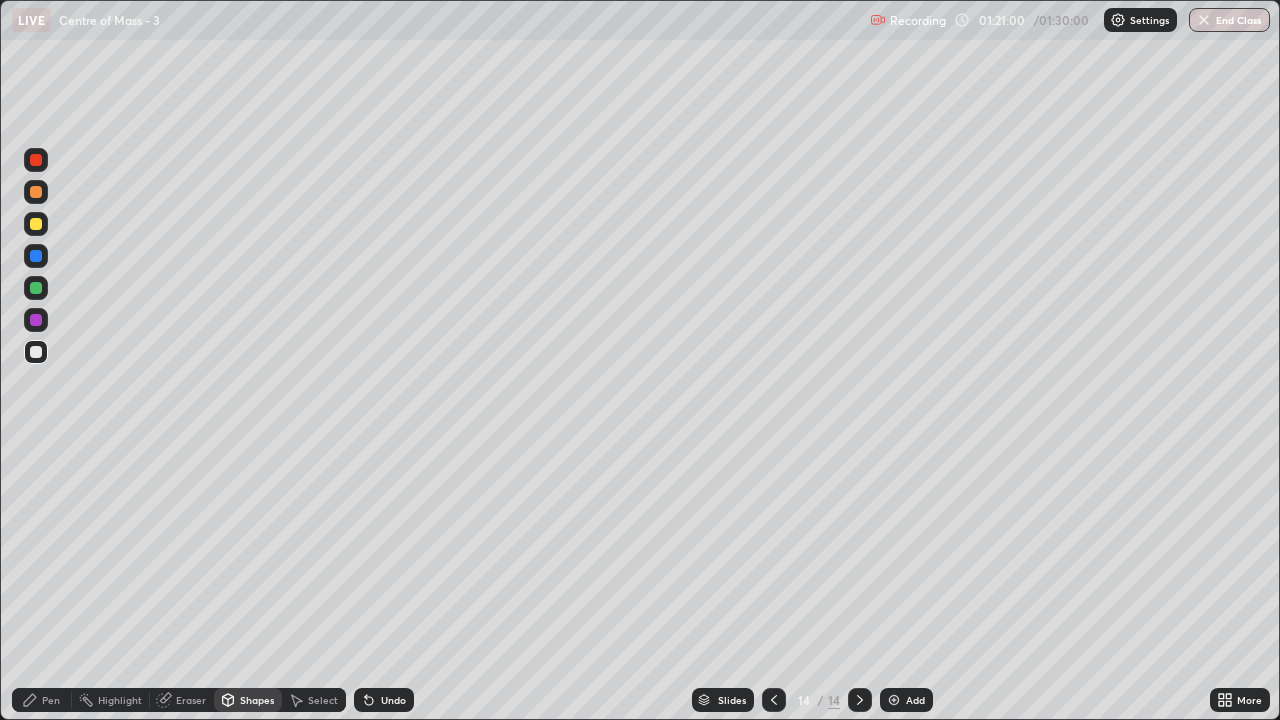click at bounding box center (36, 192) 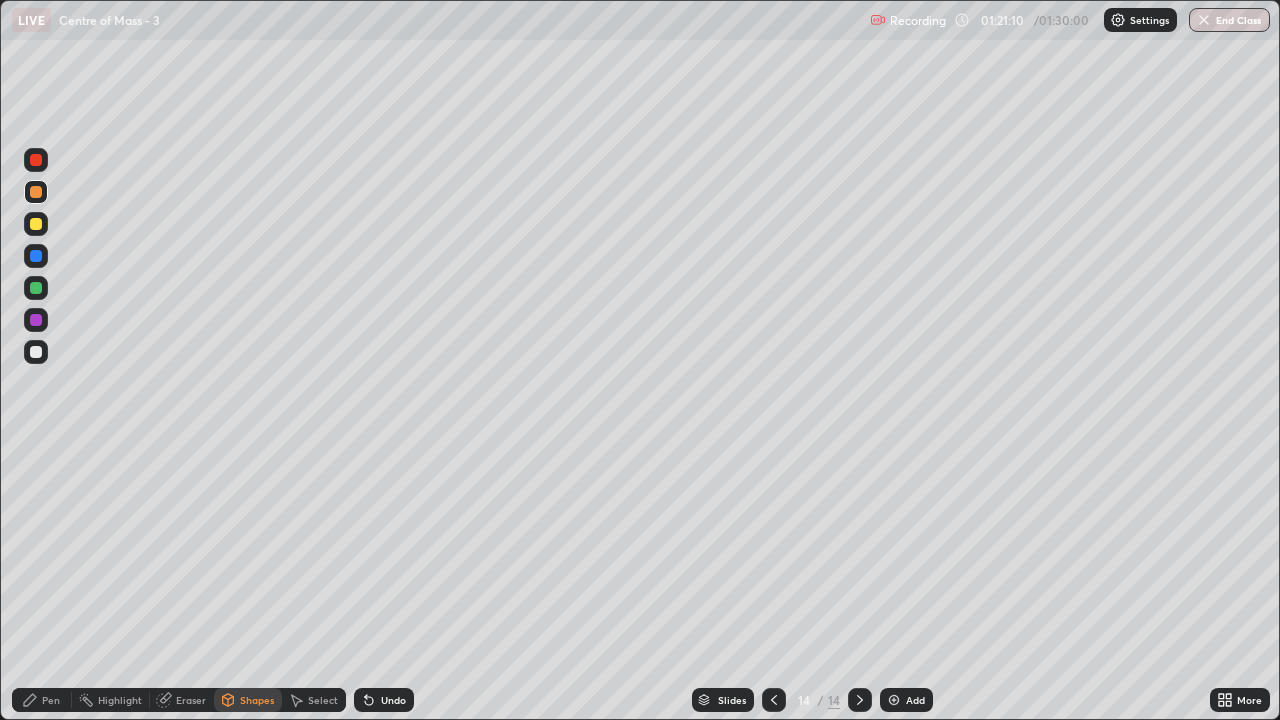 click on "Pen" at bounding box center [51, 700] 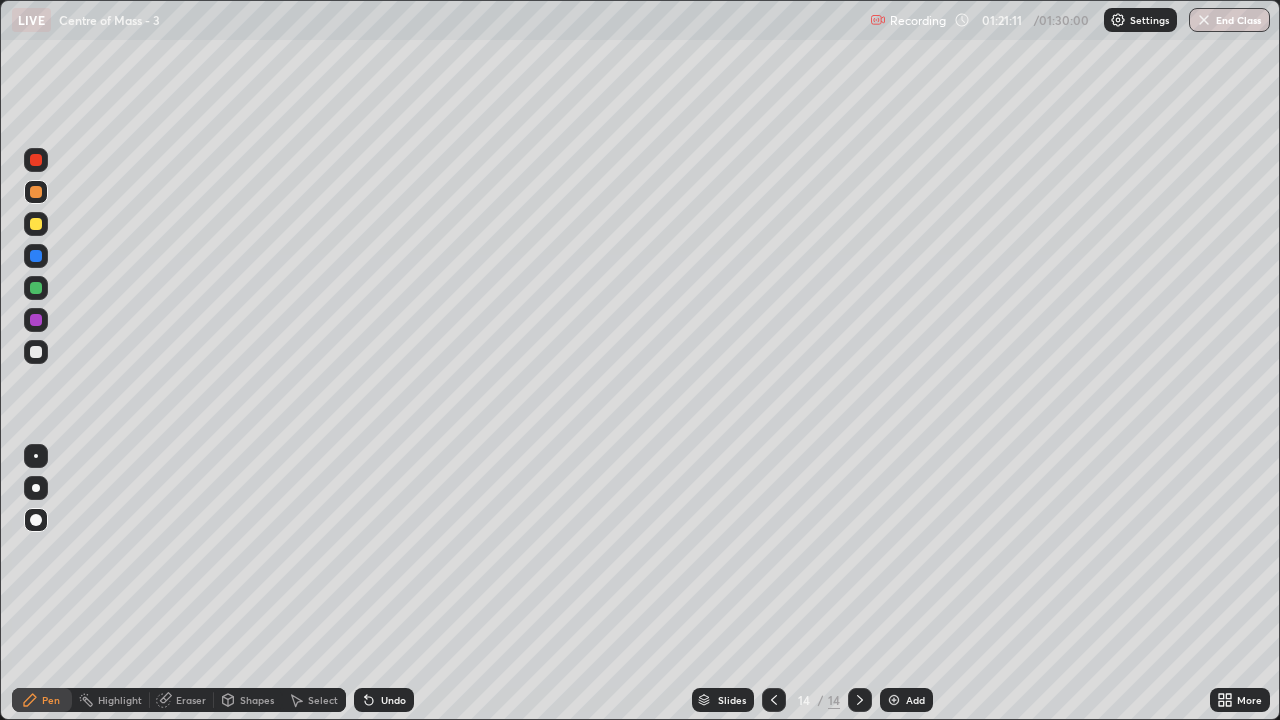 click at bounding box center [36, 224] 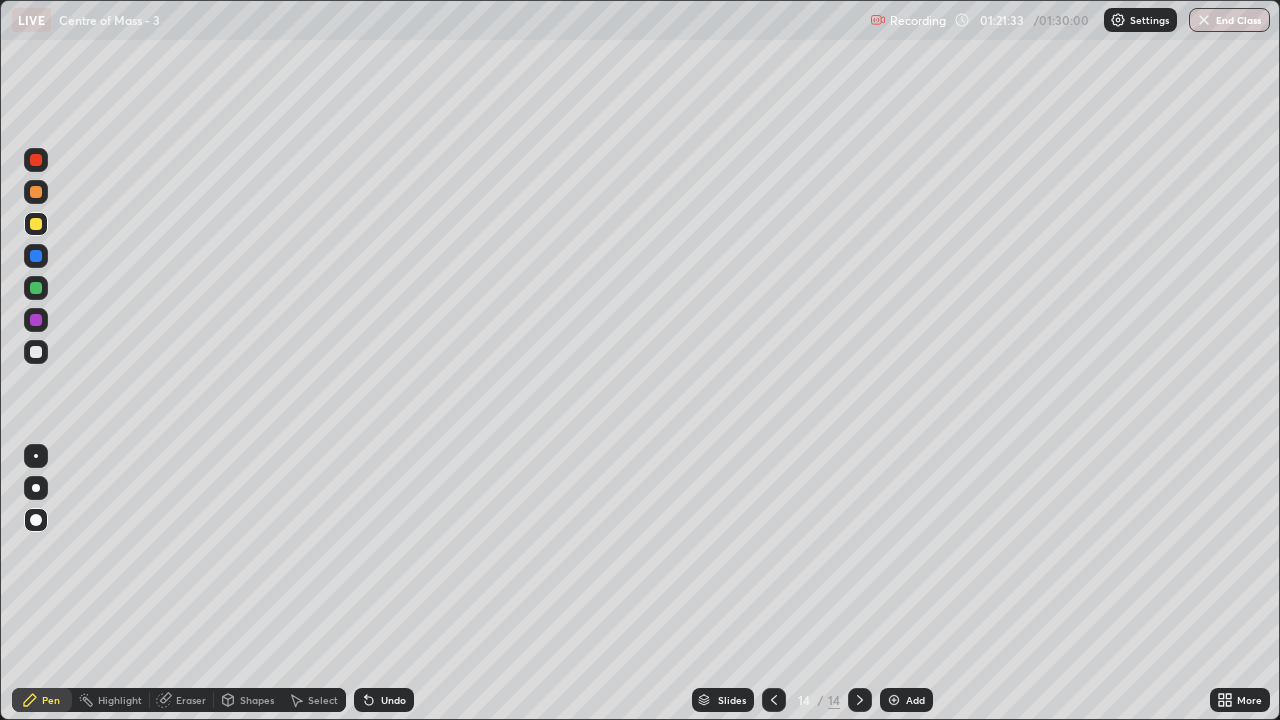 click at bounding box center [36, 288] 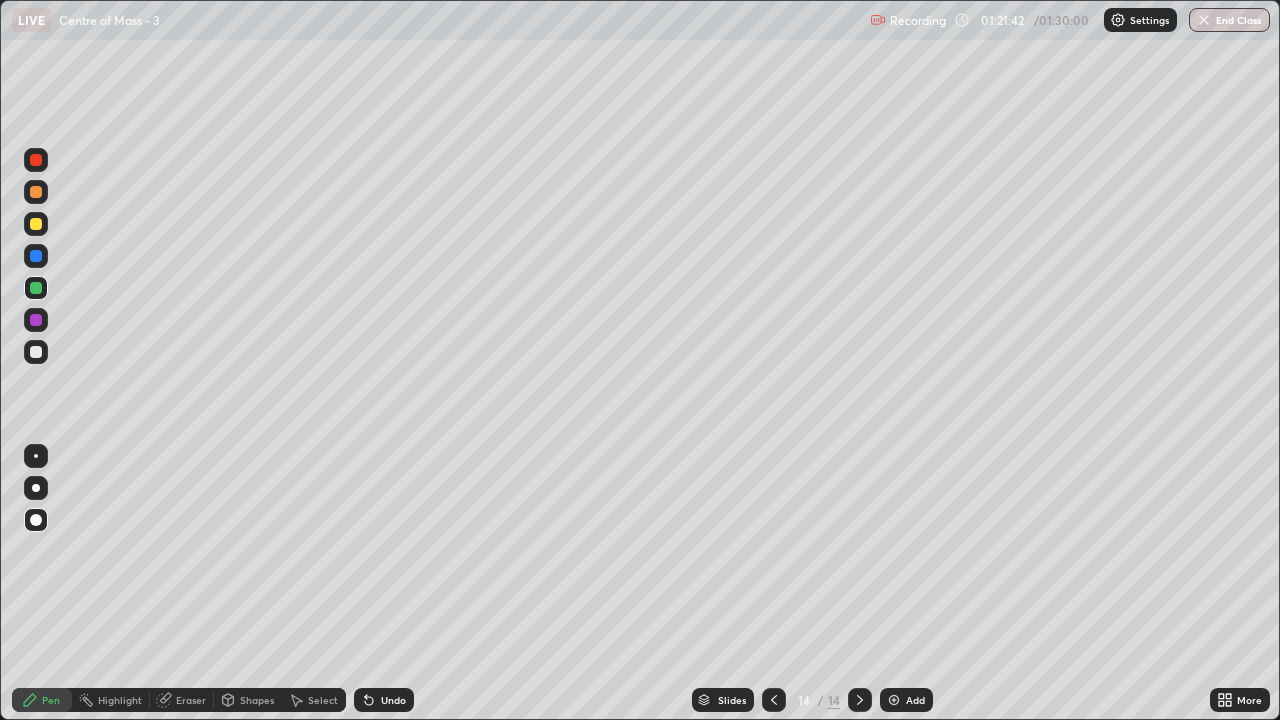 click on "Shapes" at bounding box center [248, 700] 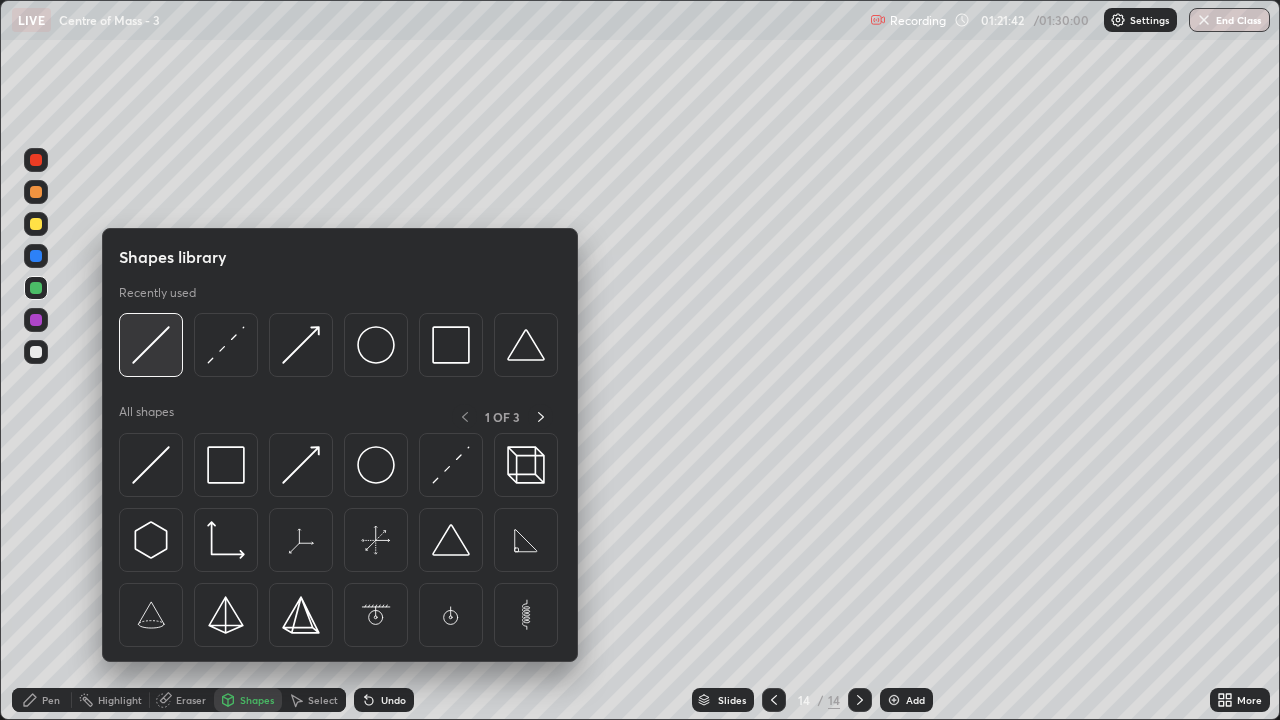 click at bounding box center (151, 345) 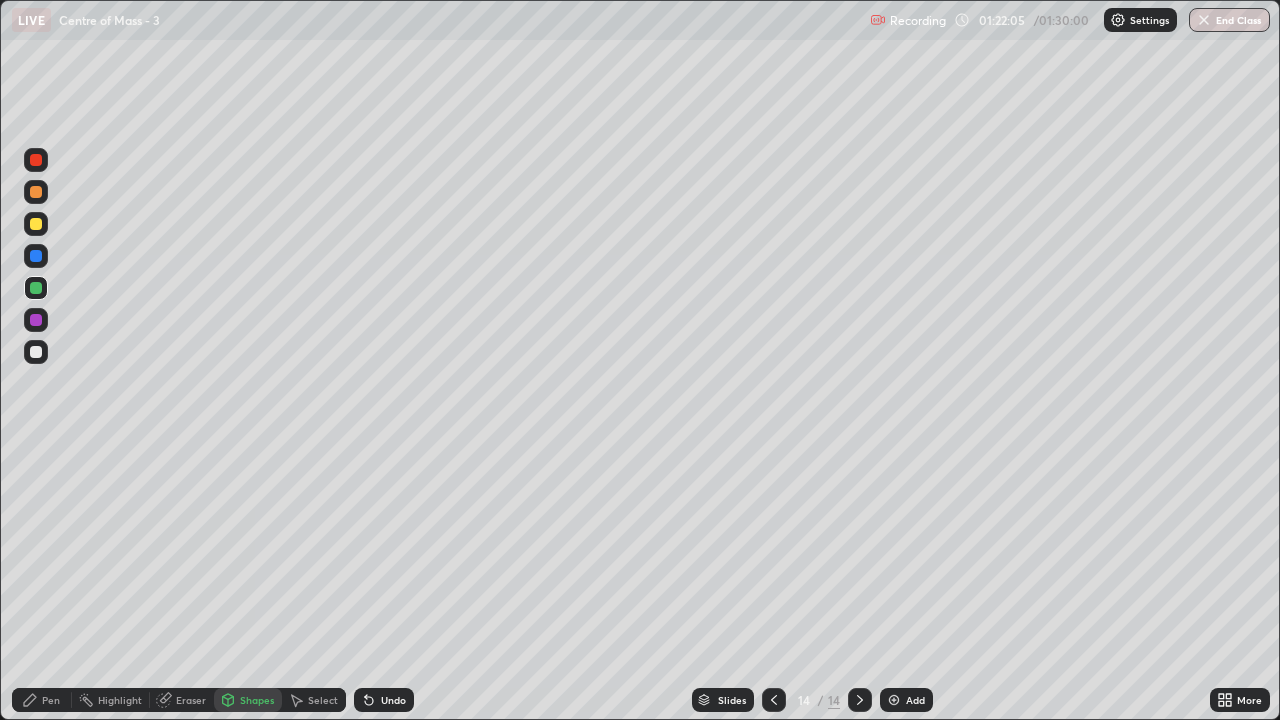 click on "Pen" at bounding box center (51, 700) 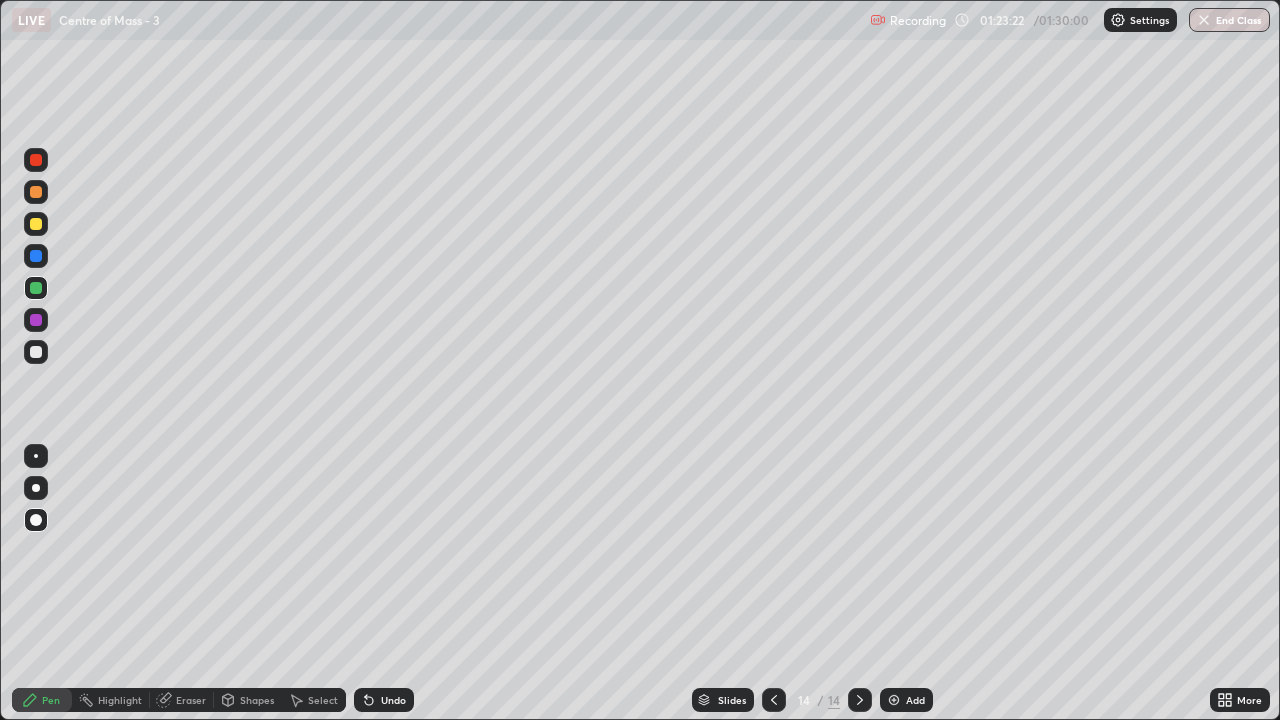 click on "Add" at bounding box center (915, 700) 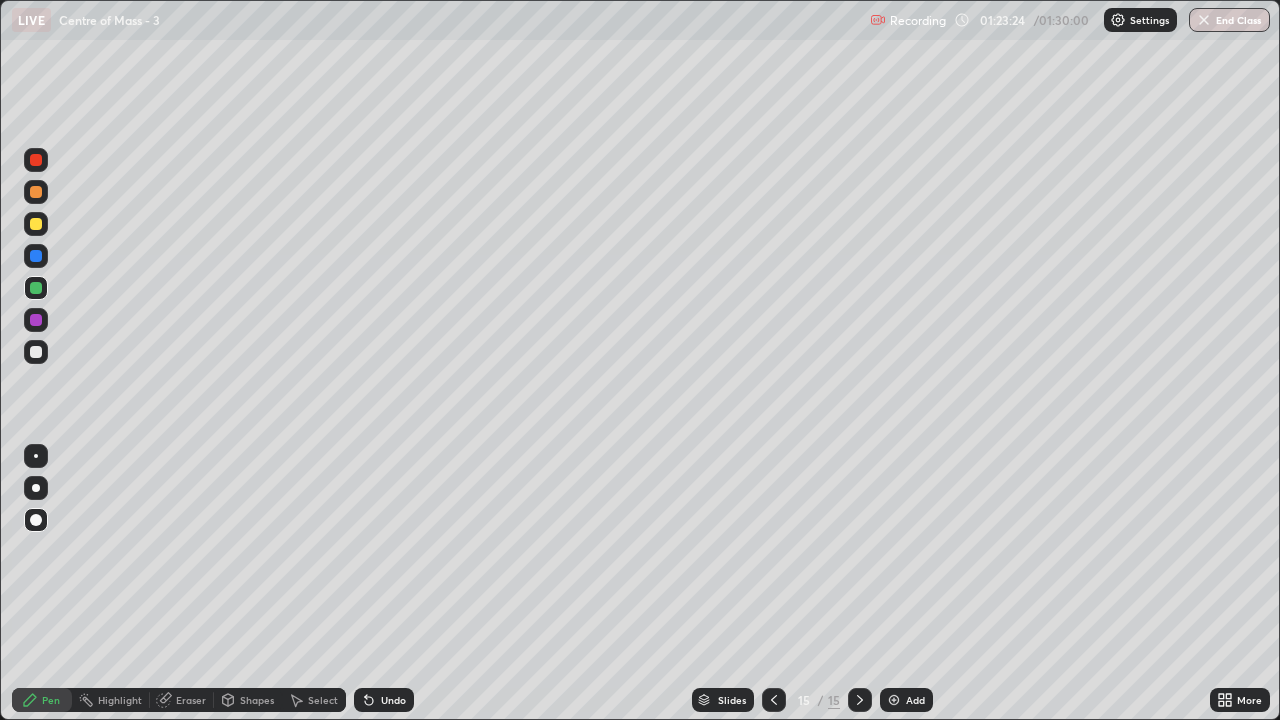 click on "Shapes" at bounding box center (257, 700) 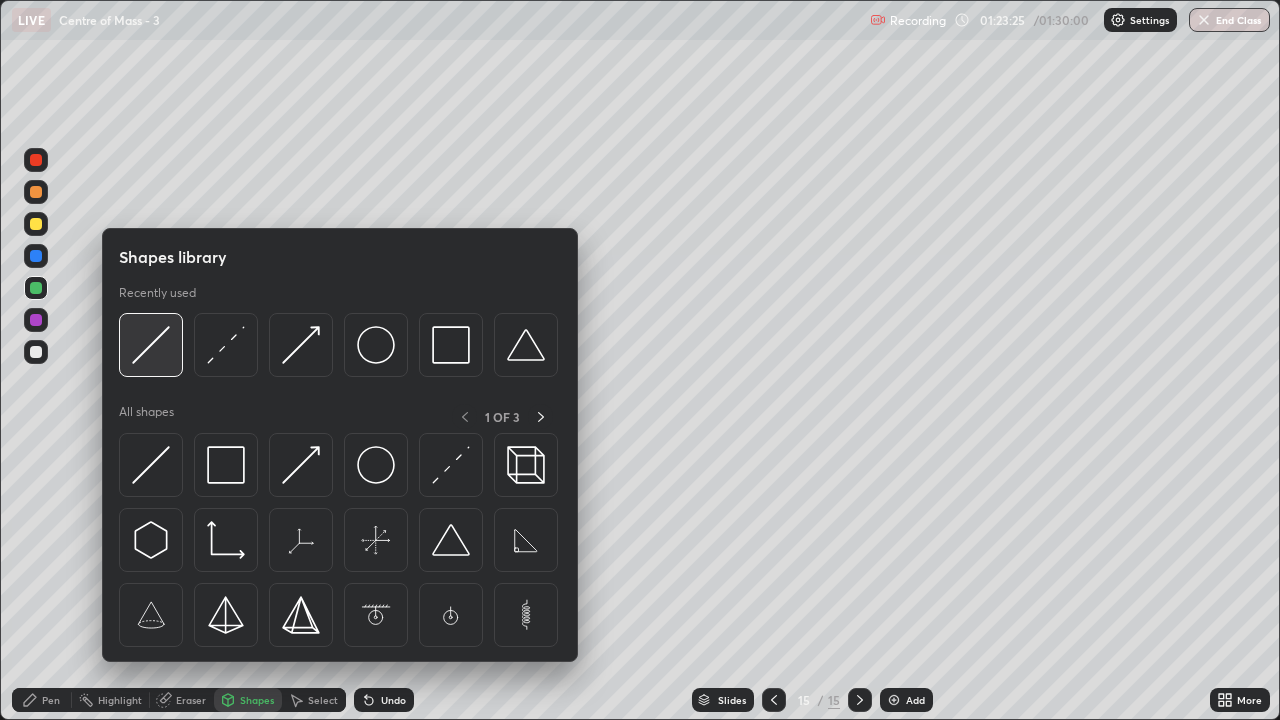 click at bounding box center (151, 345) 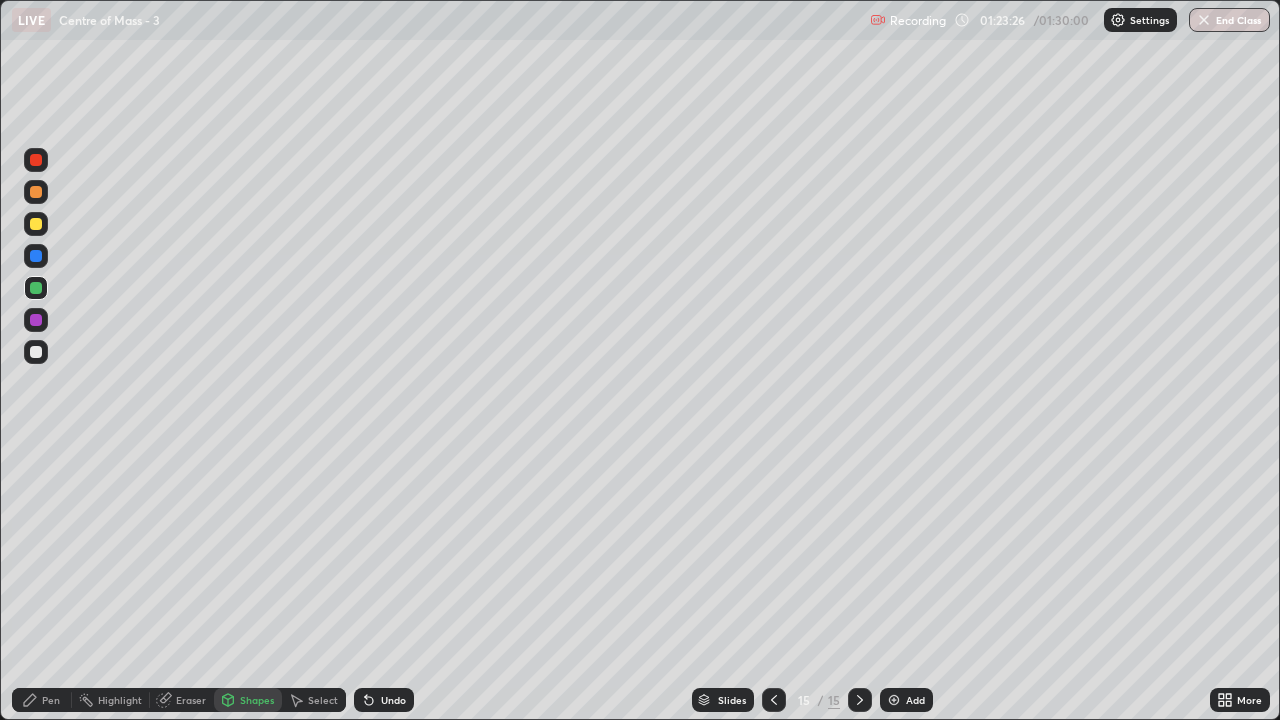 click at bounding box center (36, 224) 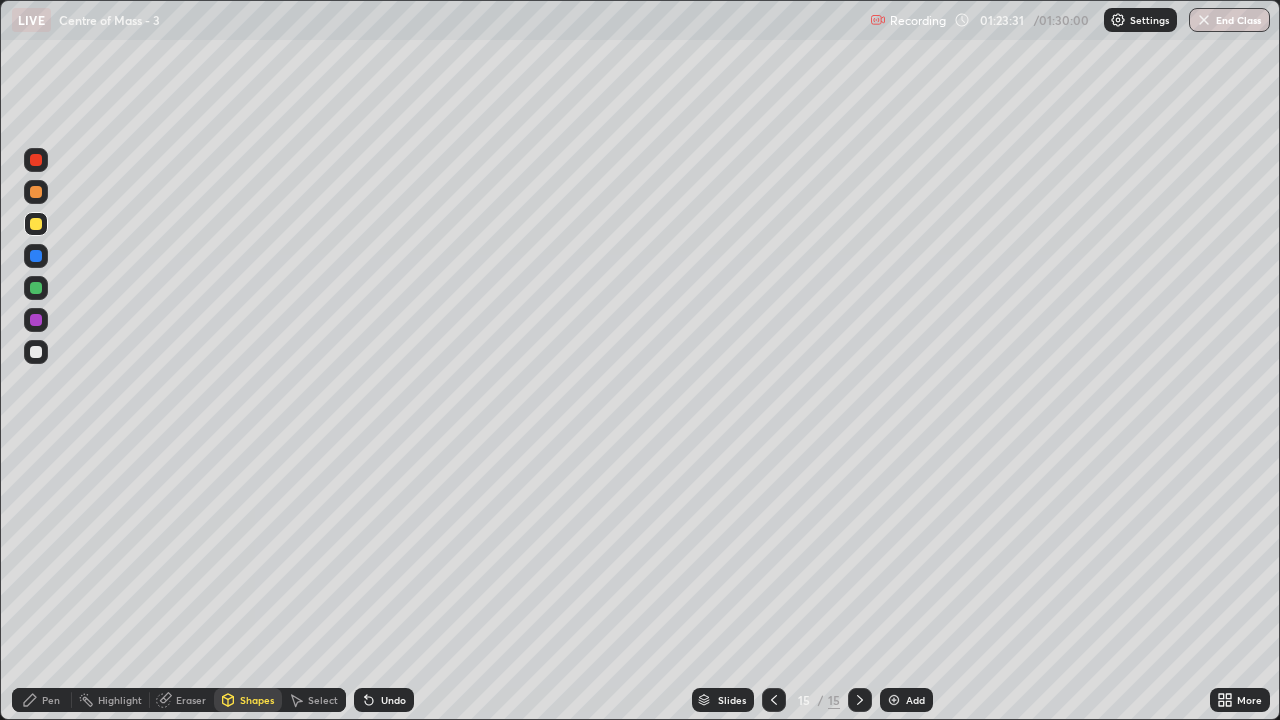 click on "Pen" at bounding box center (51, 700) 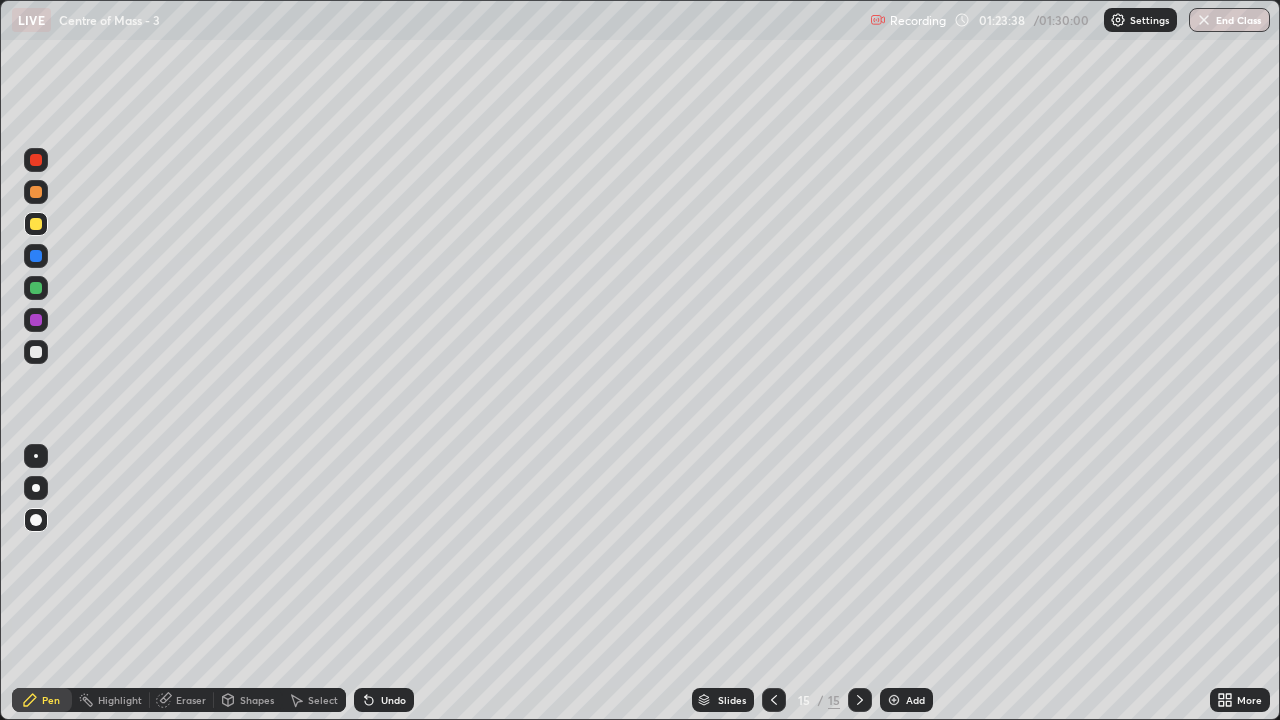 click on "Shapes" at bounding box center (257, 700) 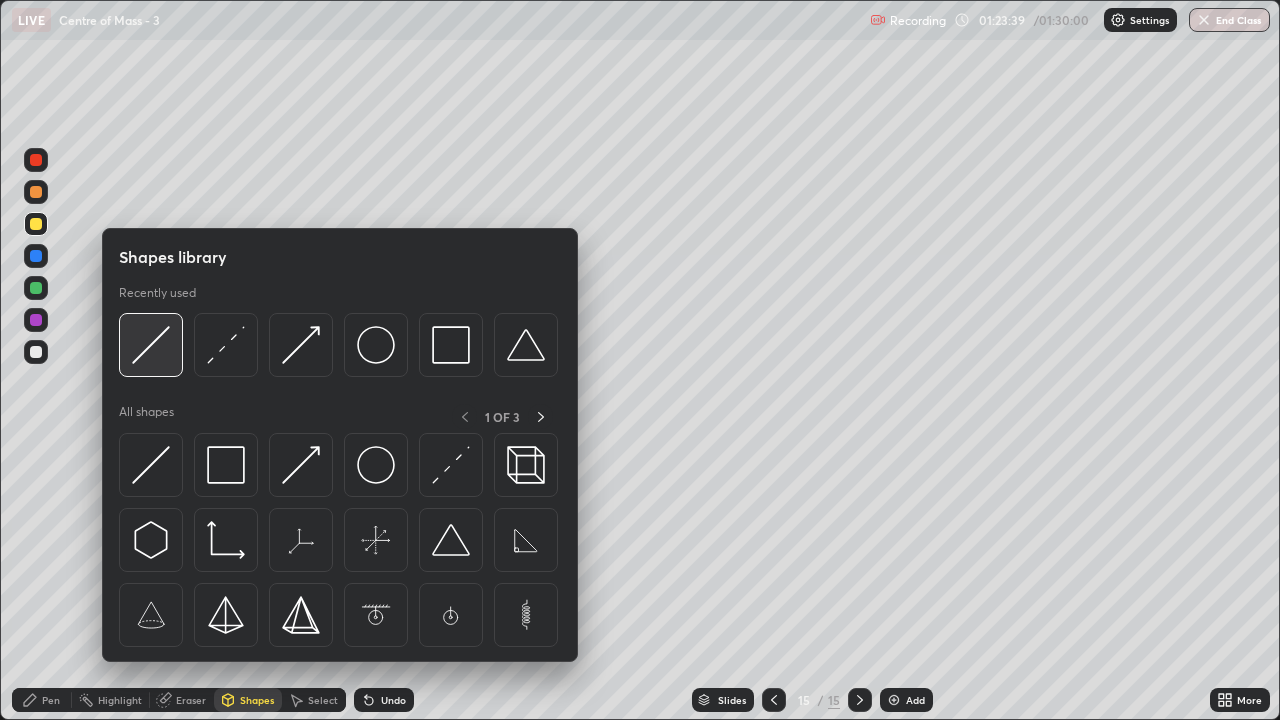 click at bounding box center [151, 345] 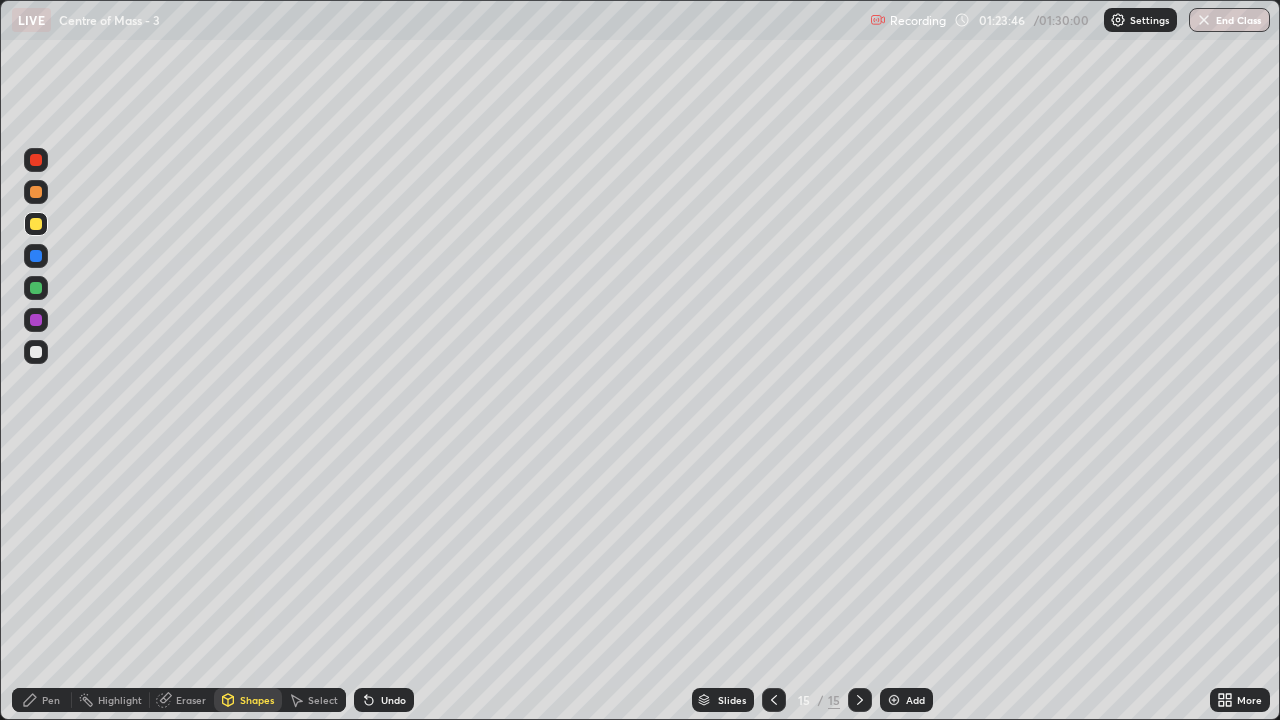 click on "Shapes" at bounding box center (257, 700) 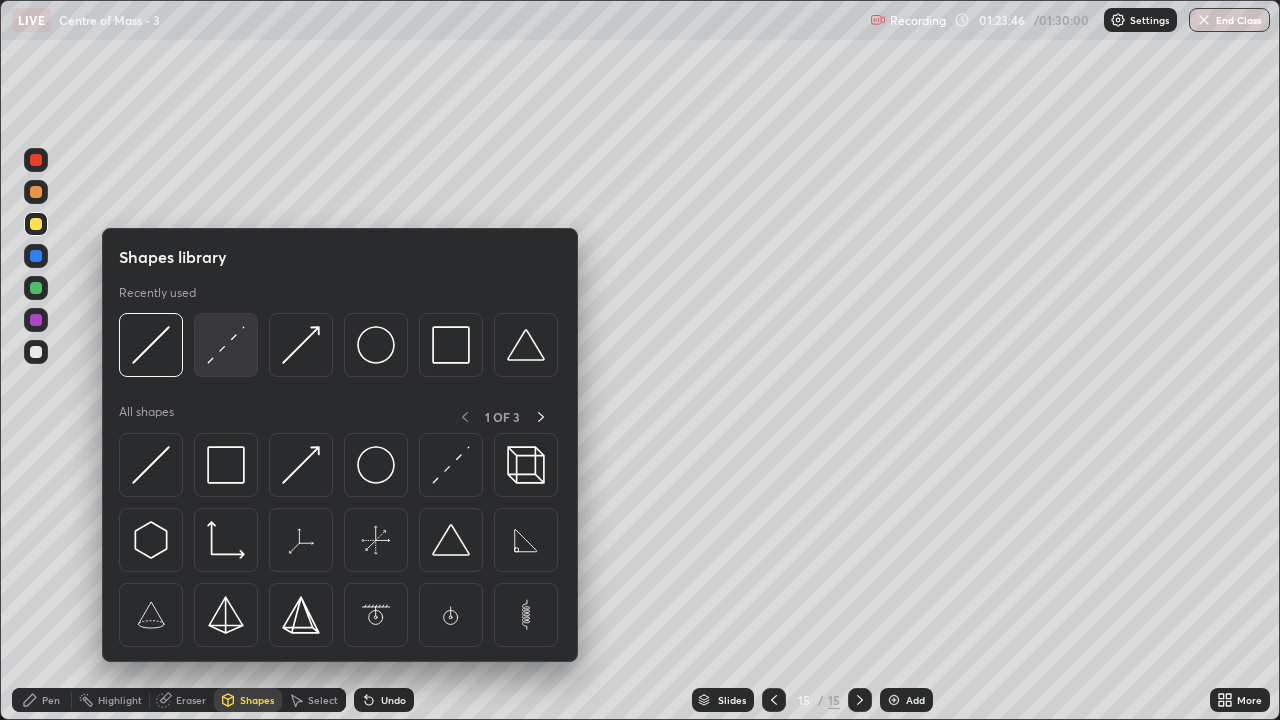 click at bounding box center [226, 345] 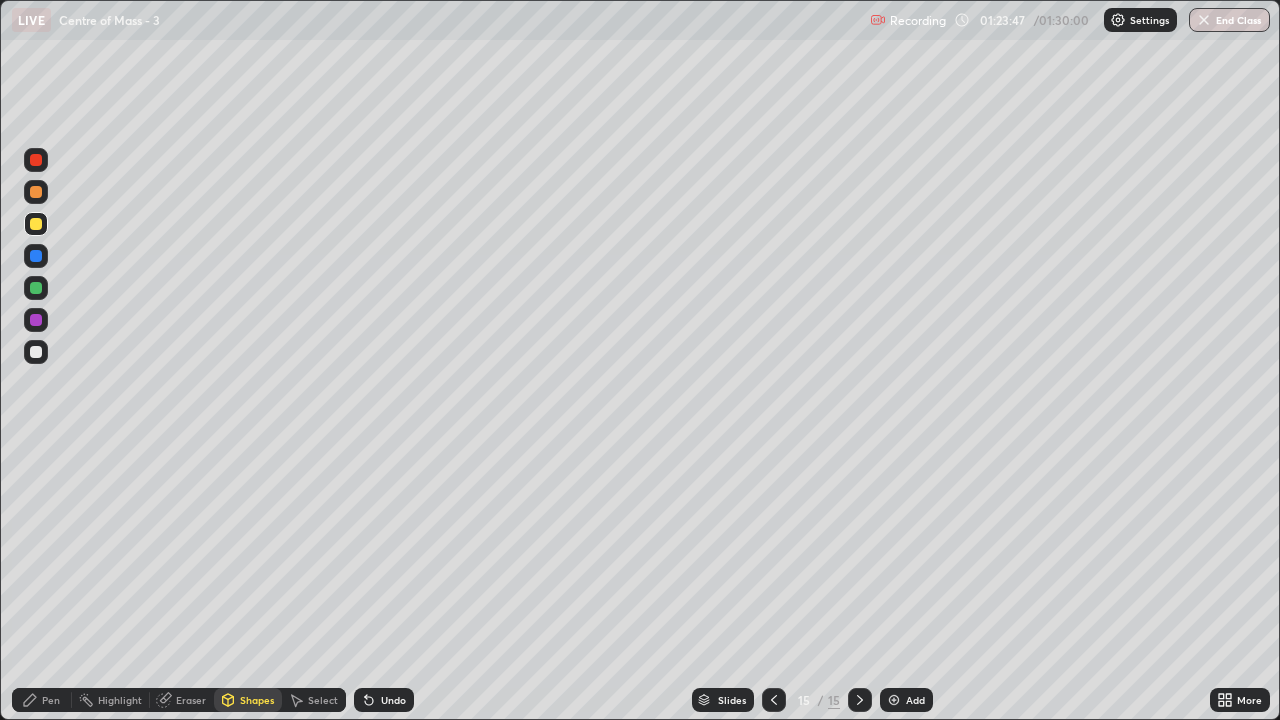 click at bounding box center [36, 352] 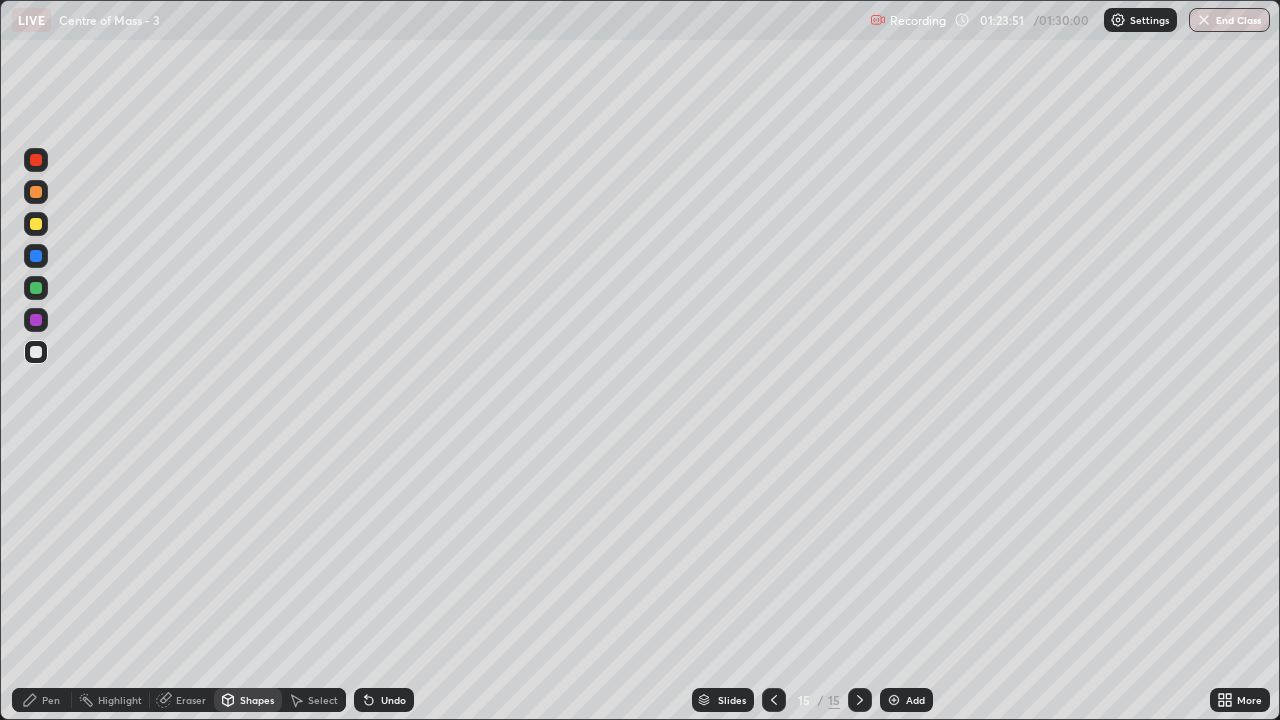 click on "Undo" at bounding box center [384, 700] 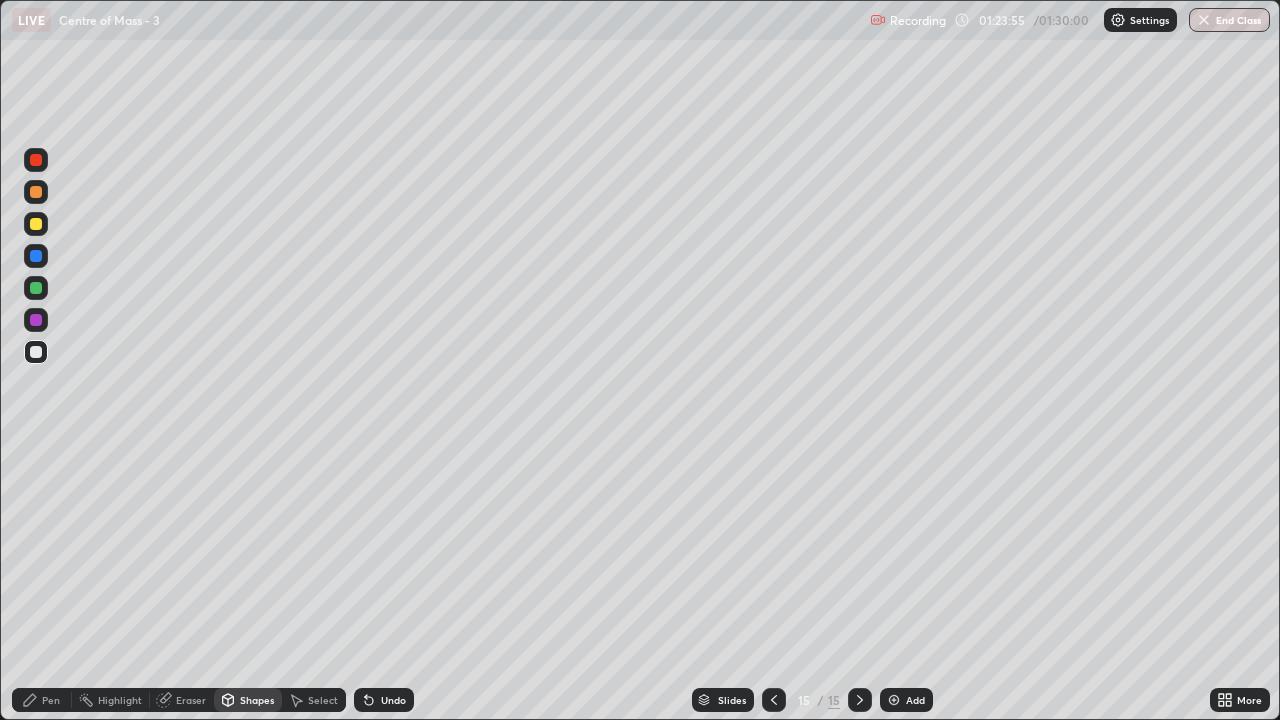 click on "Undo" at bounding box center [393, 700] 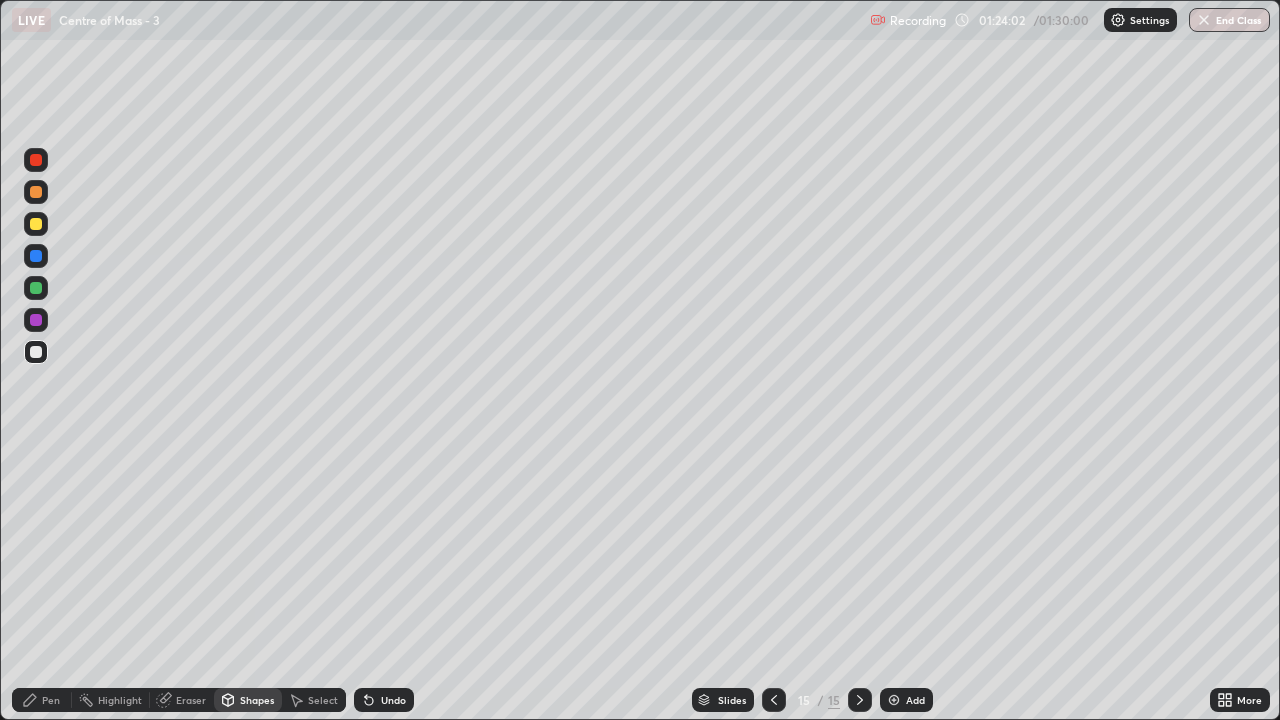click on "Pen" at bounding box center [51, 700] 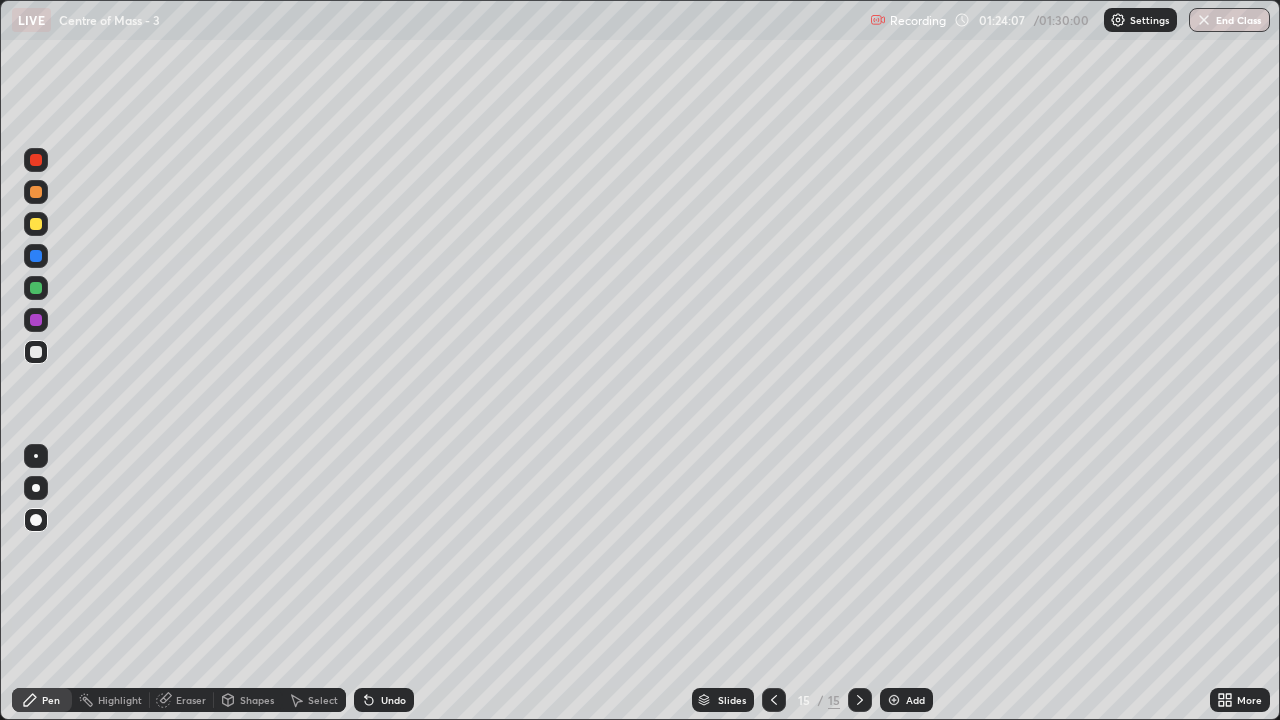 click at bounding box center (36, 288) 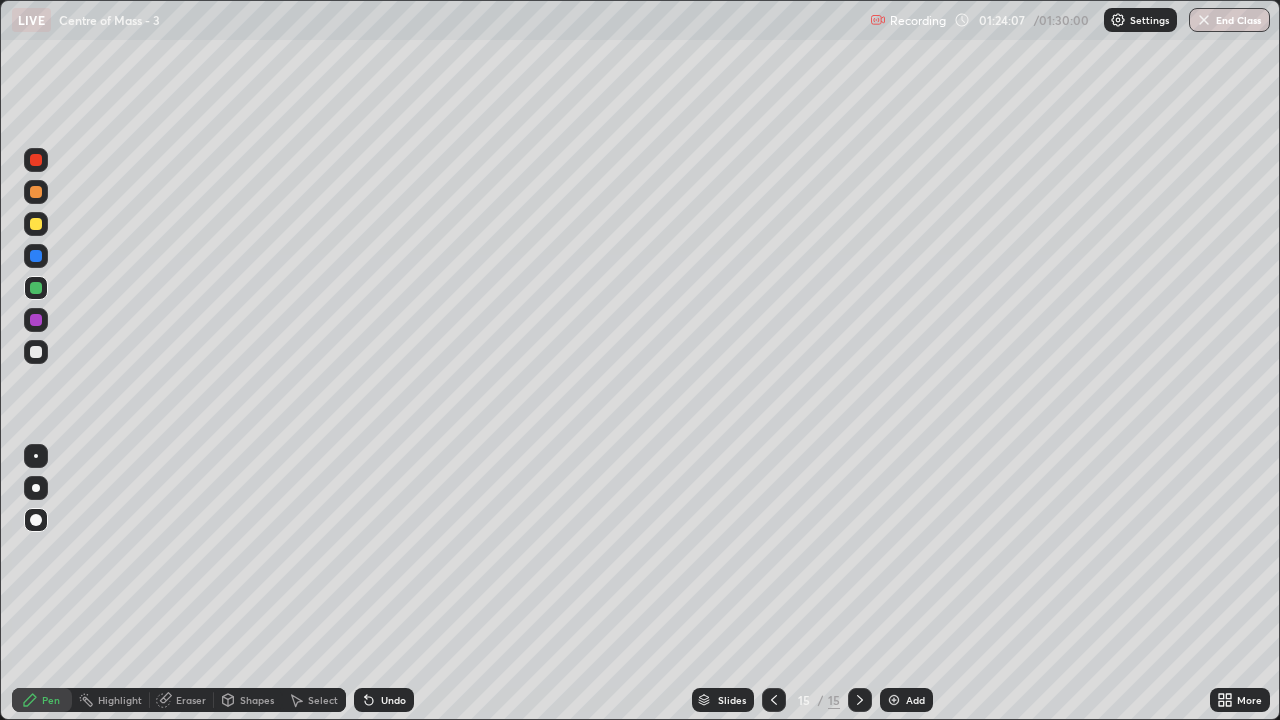 click on "Shapes" at bounding box center [257, 700] 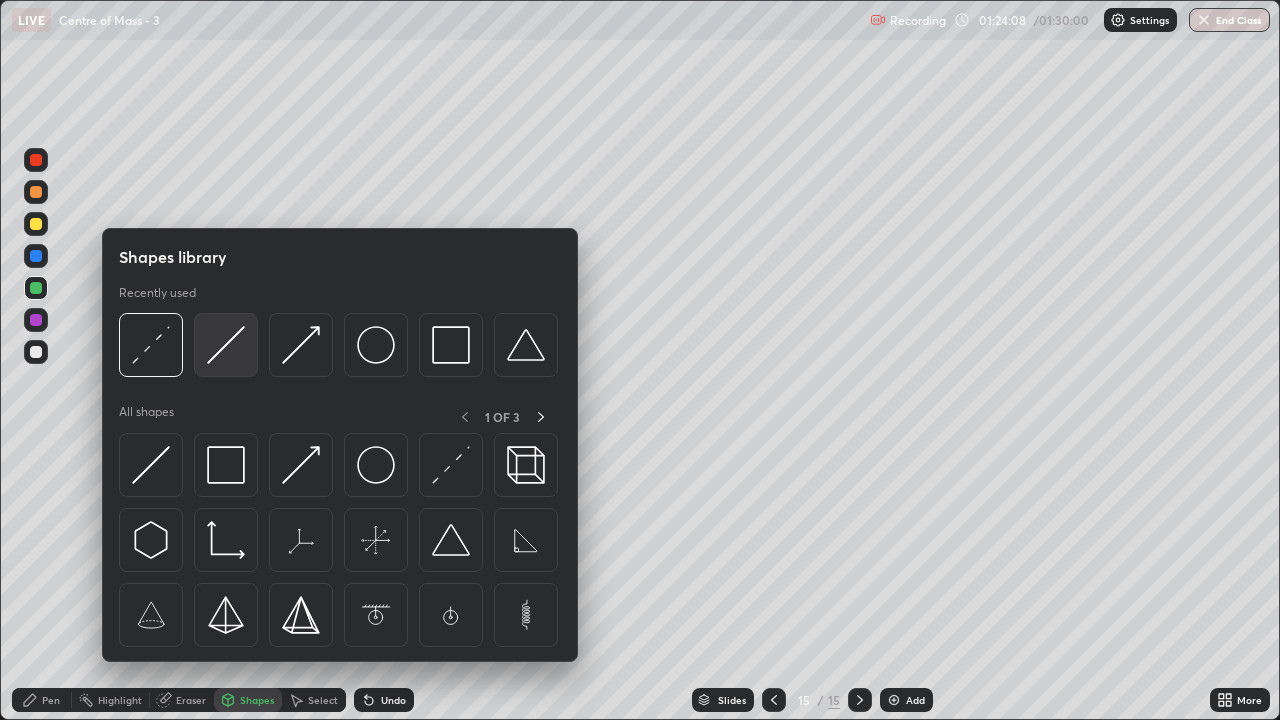 click at bounding box center (226, 345) 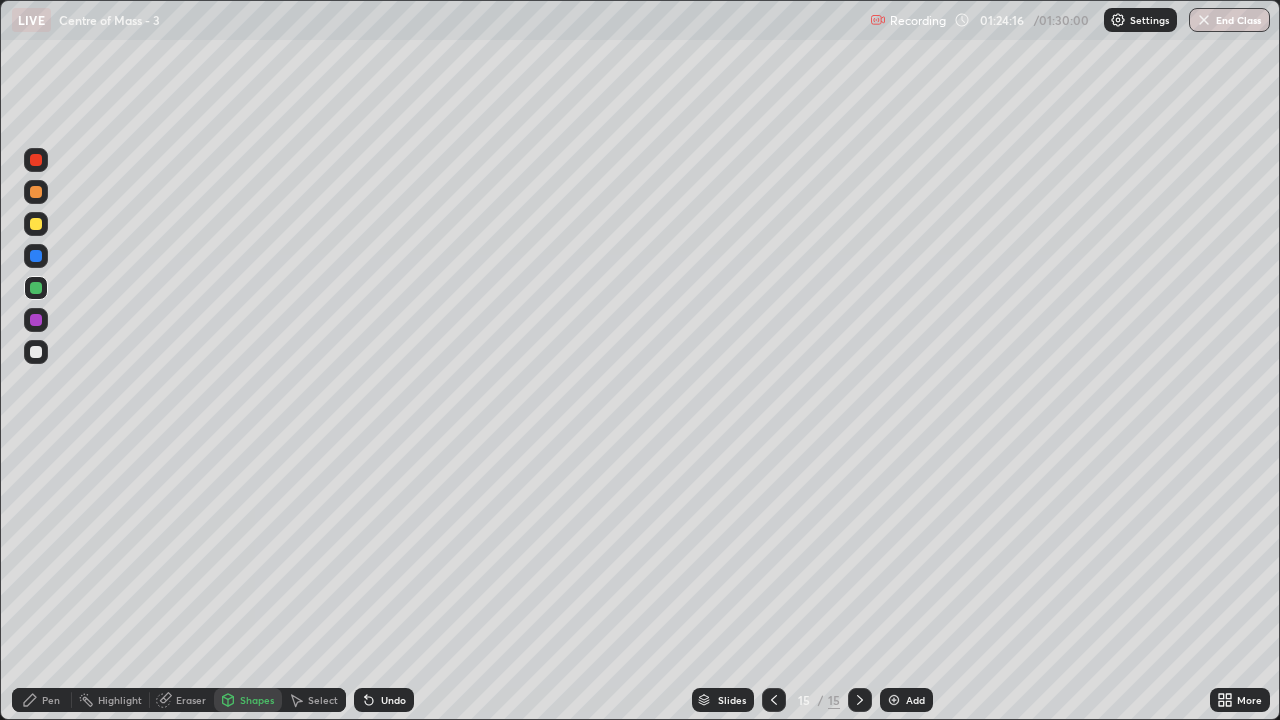 click at bounding box center (36, 192) 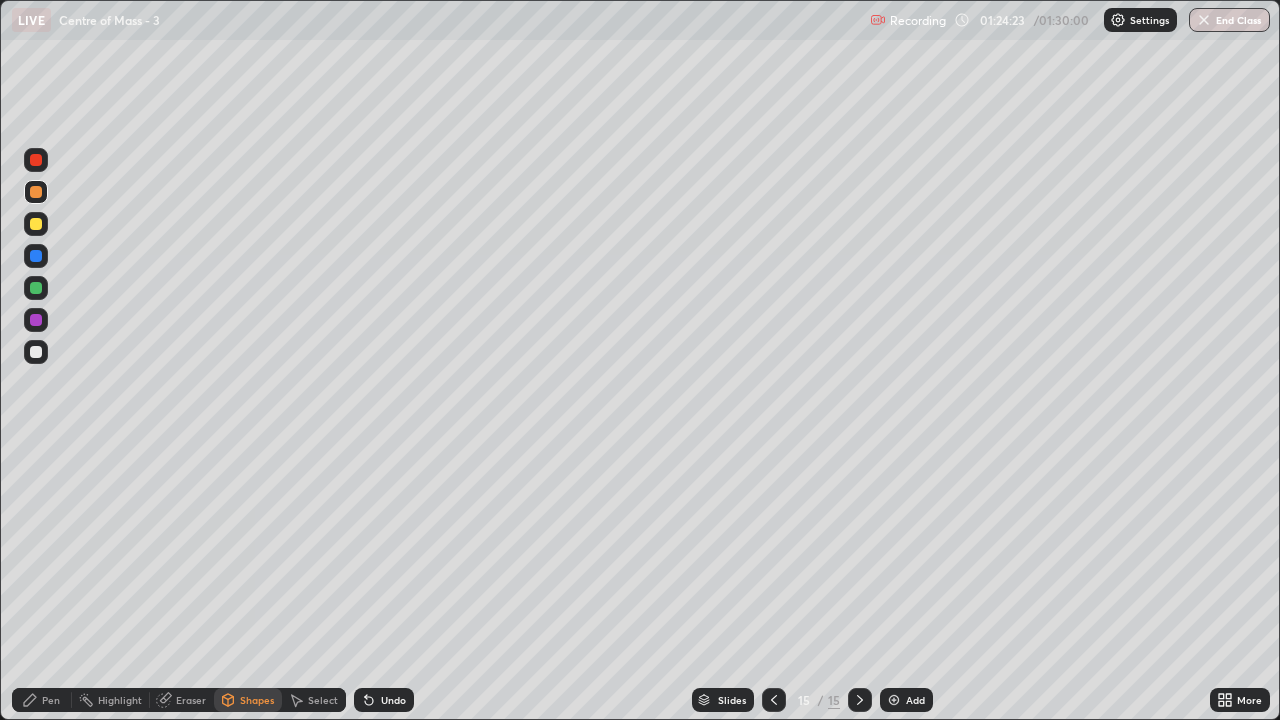click on "Pen" at bounding box center [51, 700] 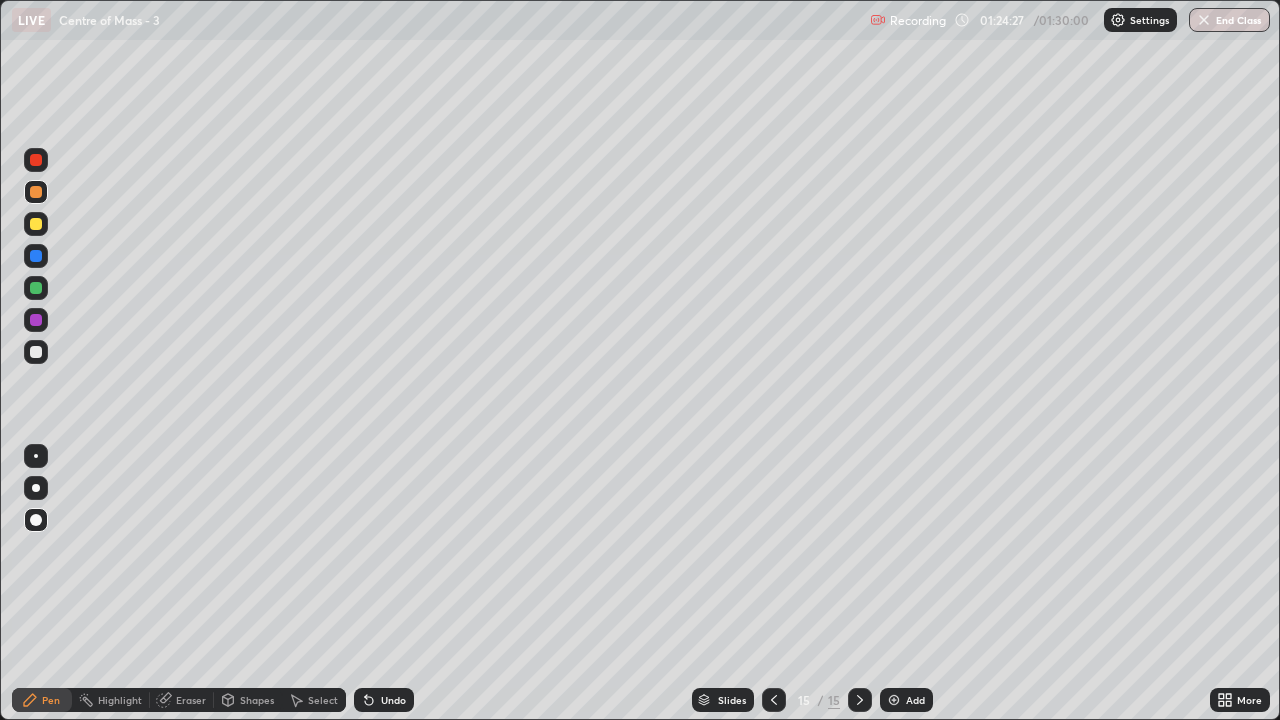 click on "Shapes" at bounding box center (257, 700) 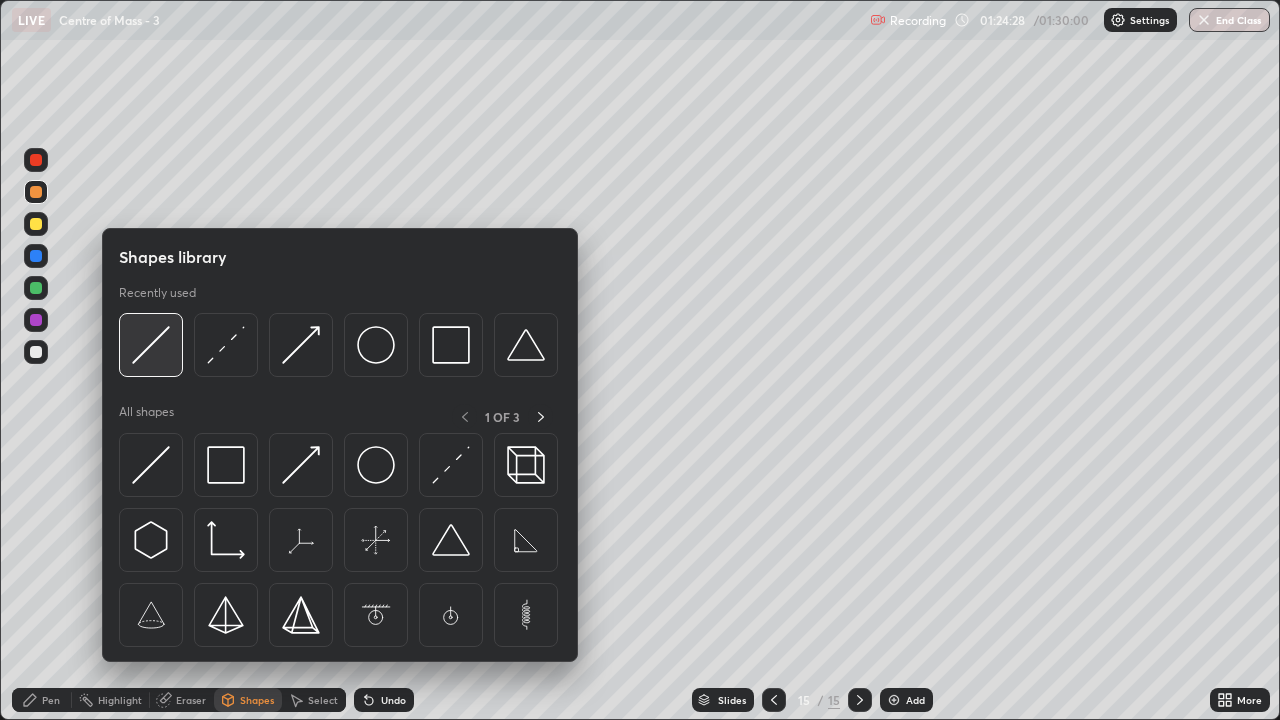 click at bounding box center [151, 345] 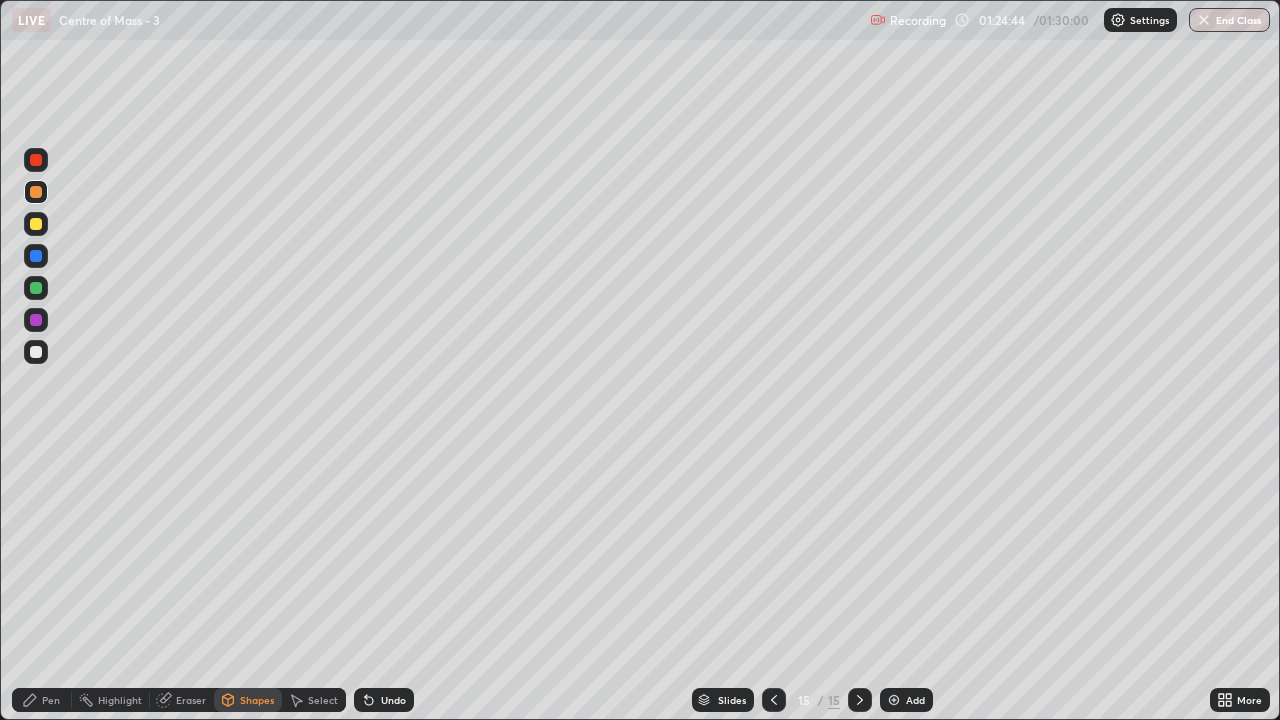 click at bounding box center (36, 320) 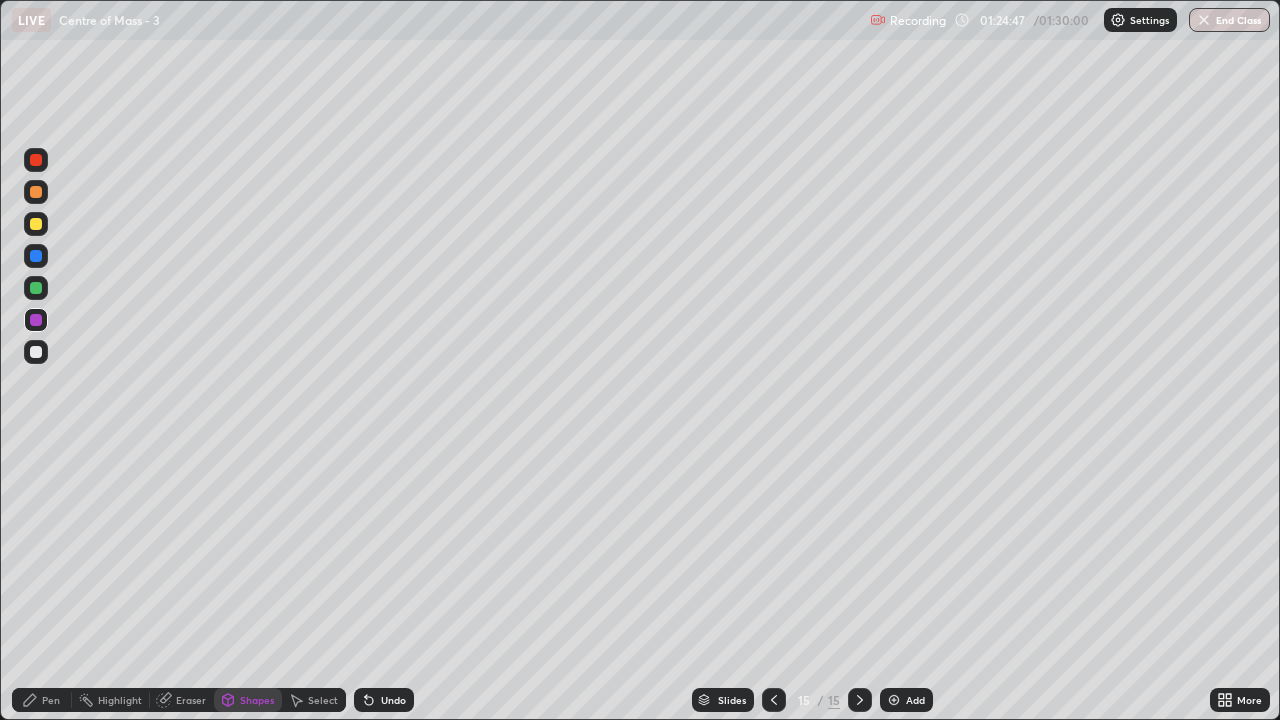 click on "Pen" at bounding box center [51, 700] 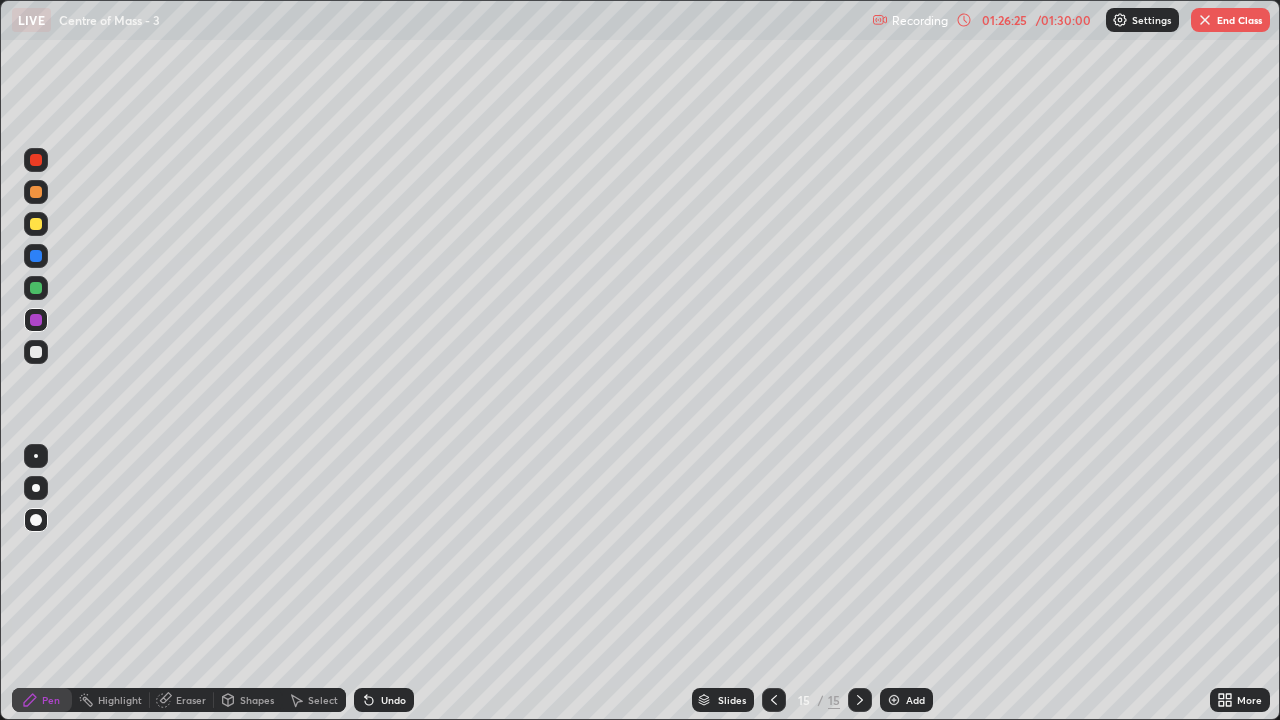 click at bounding box center [36, 192] 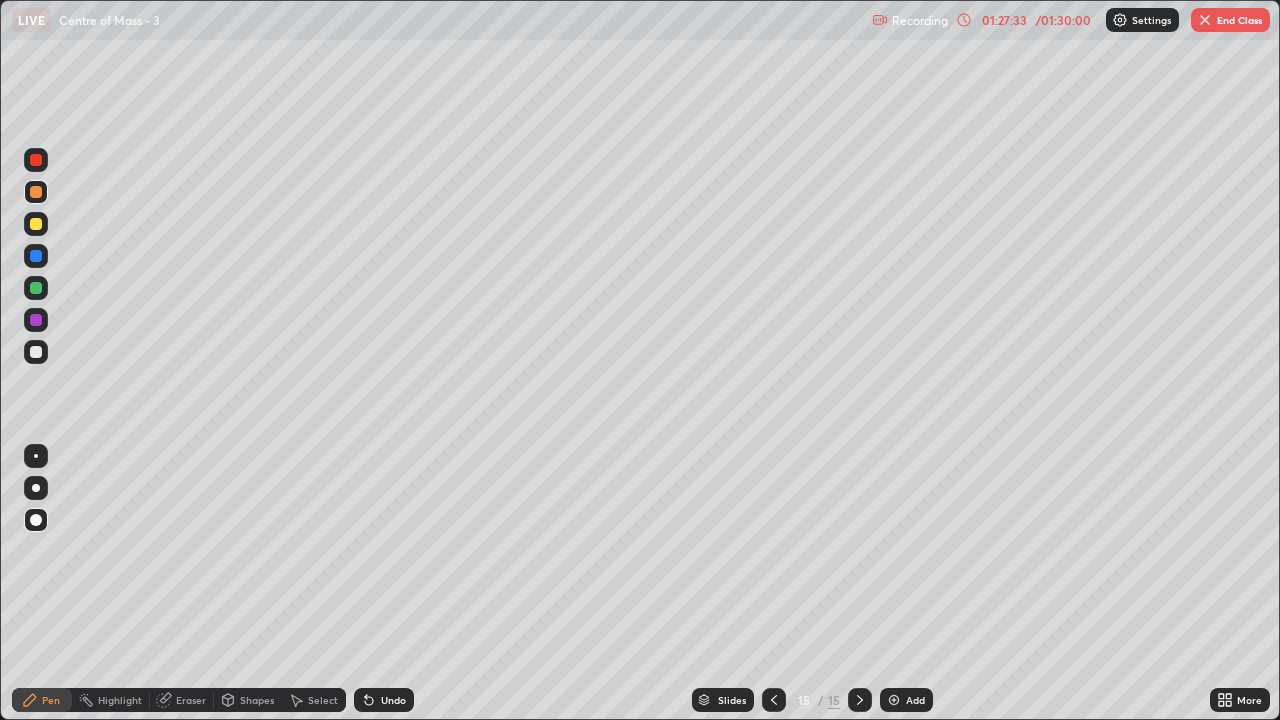 click at bounding box center [36, 352] 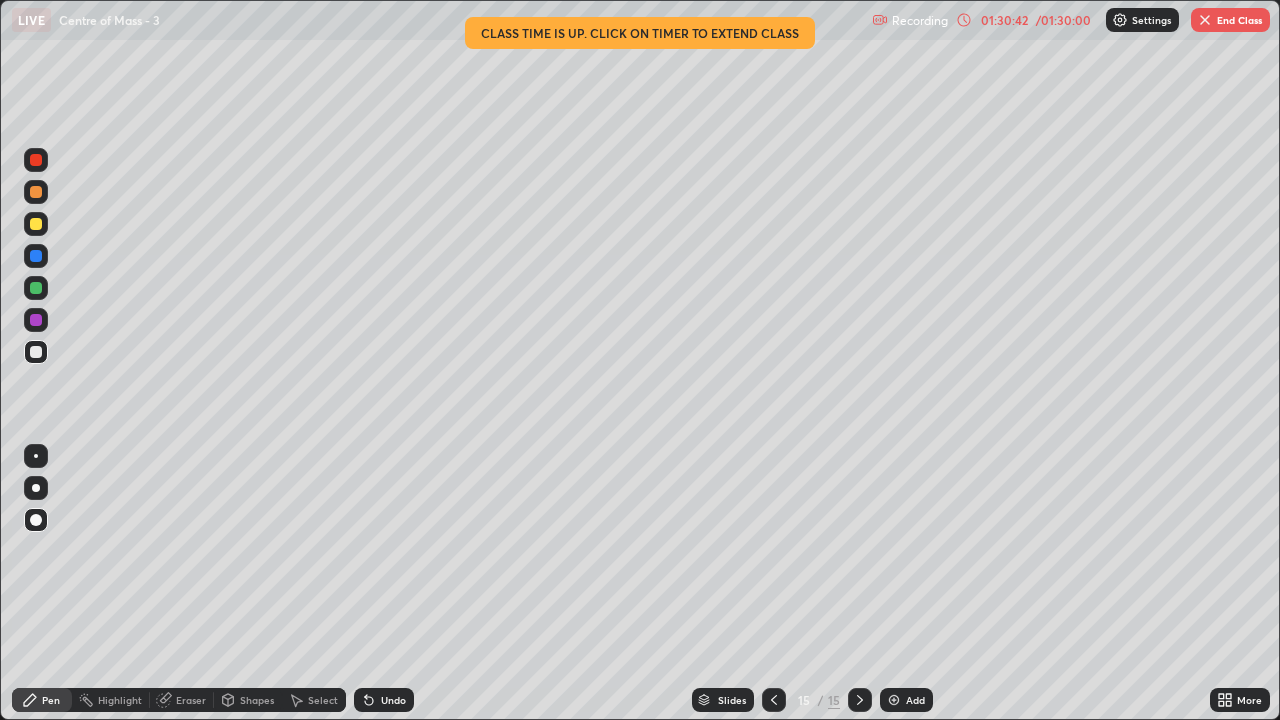 click on "End Class" at bounding box center [1230, 20] 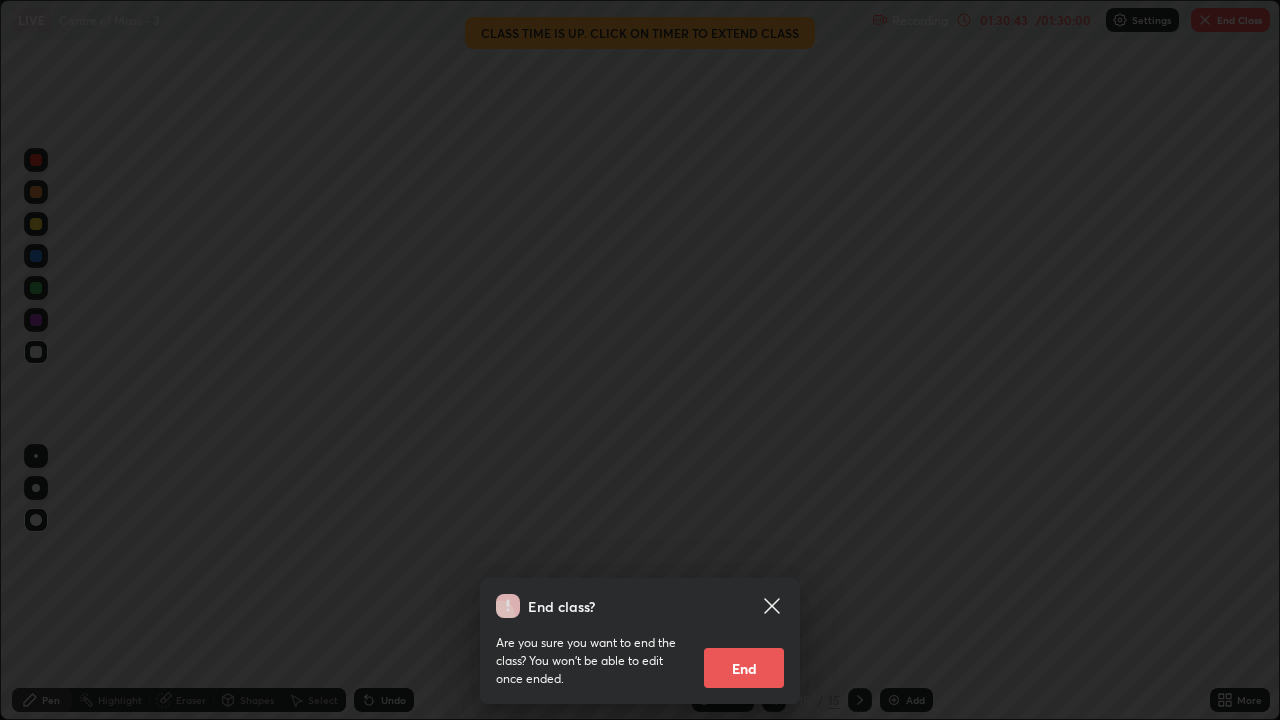 click on "End" at bounding box center [744, 668] 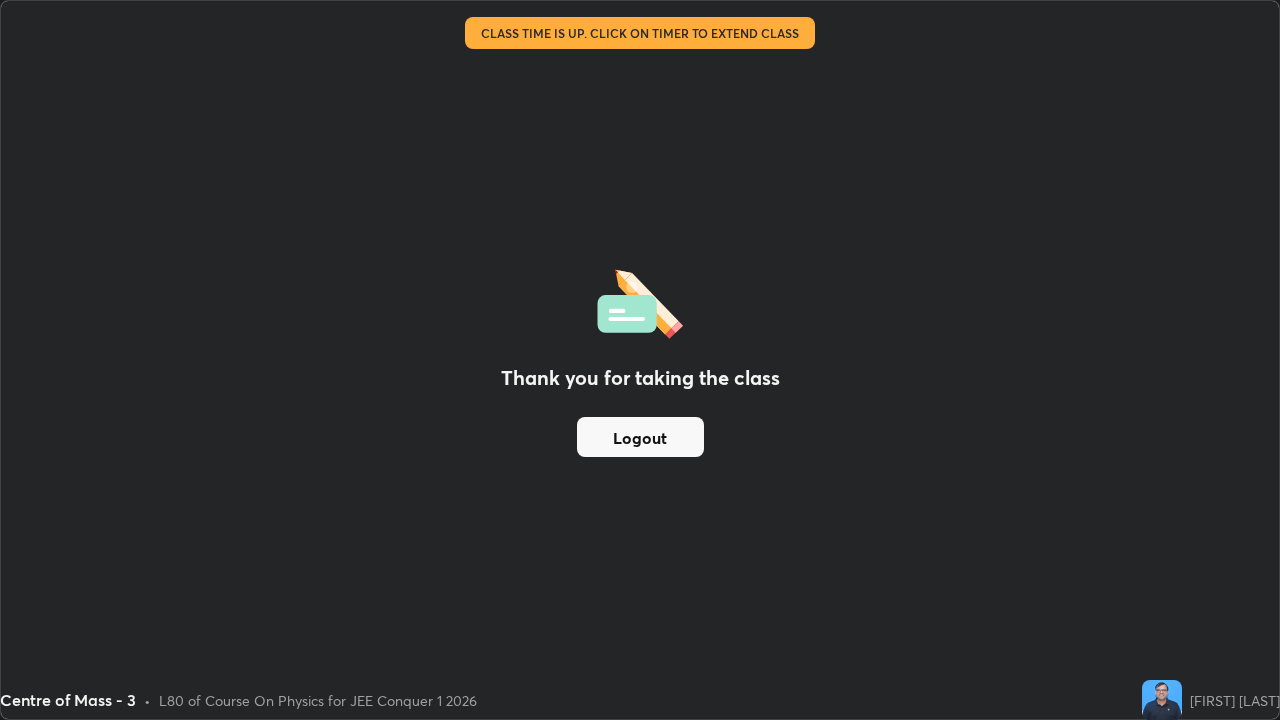 click on "Logout" at bounding box center [640, 437] 